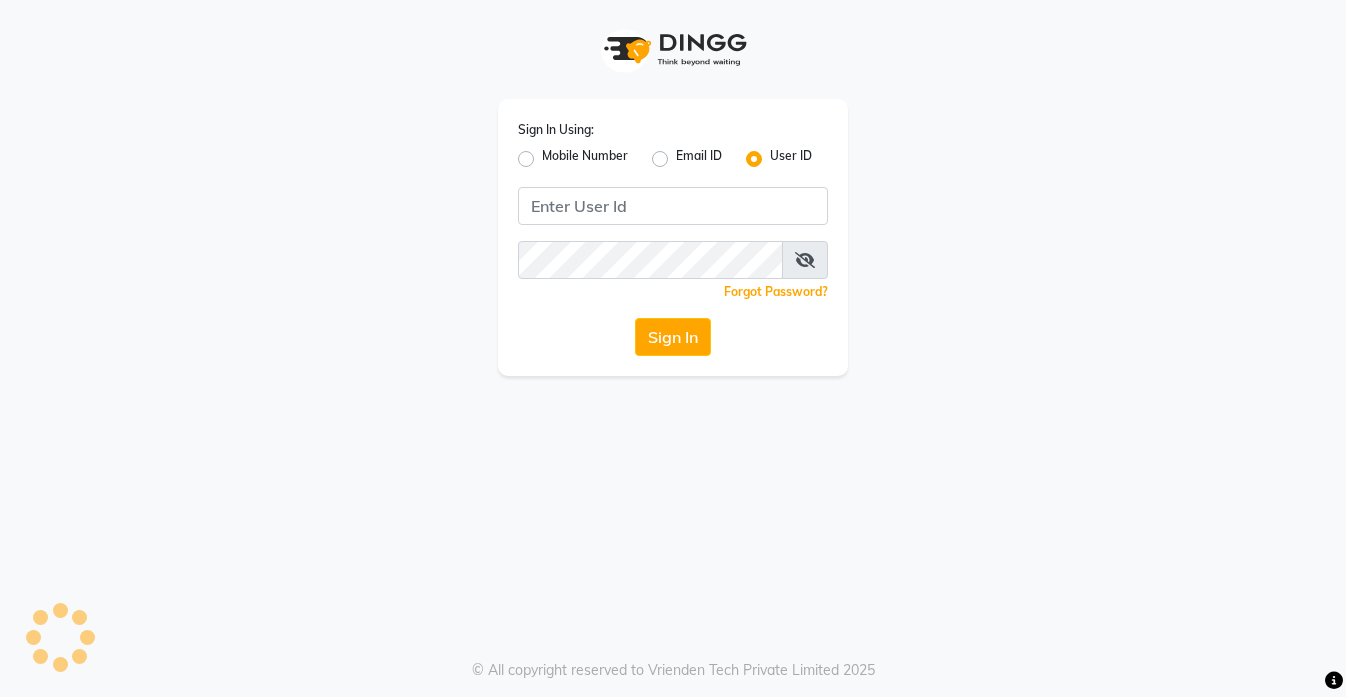 scroll, scrollTop: 0, scrollLeft: 0, axis: both 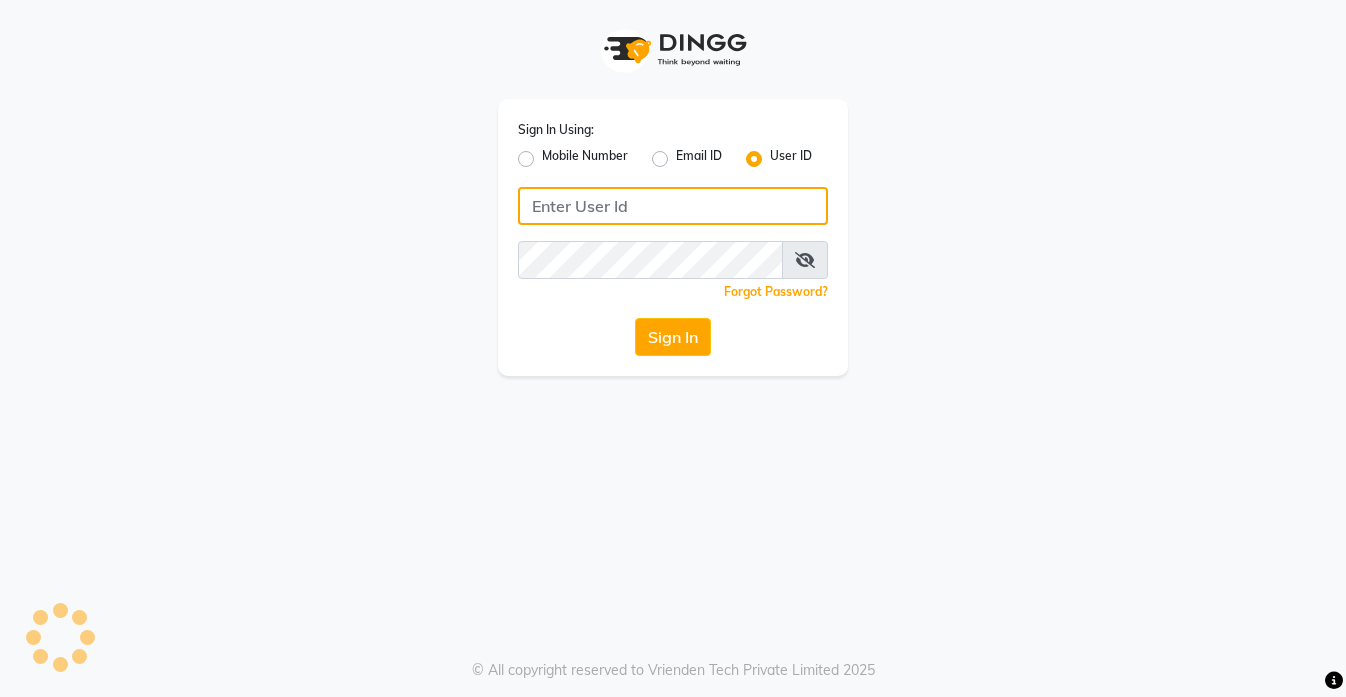 type on "koisalon" 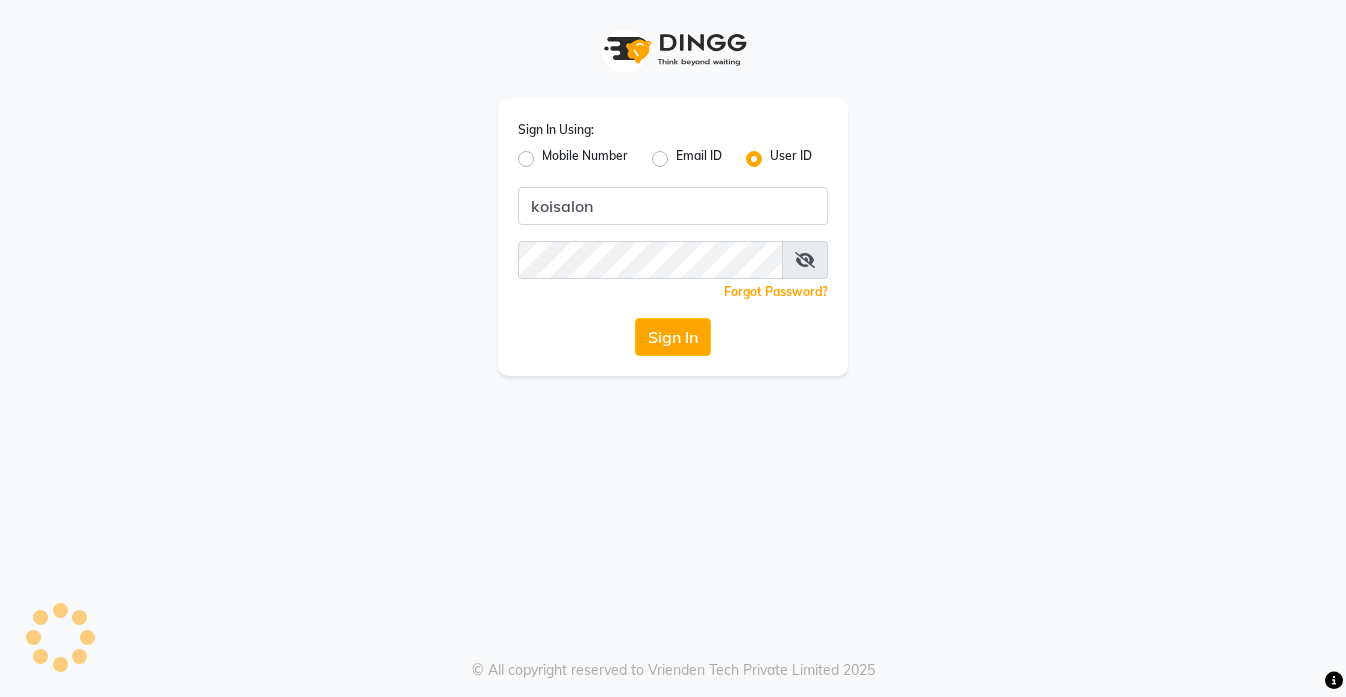 scroll, scrollTop: 0, scrollLeft: 0, axis: both 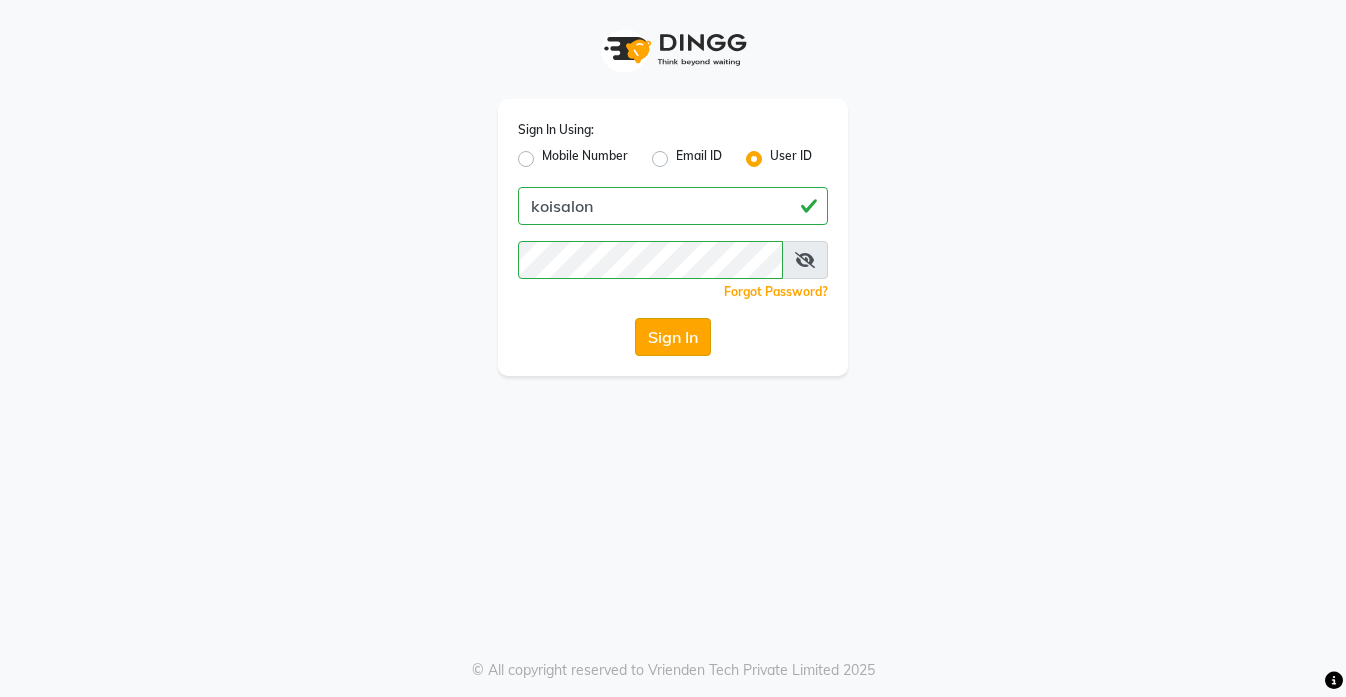 click on "Sign In" 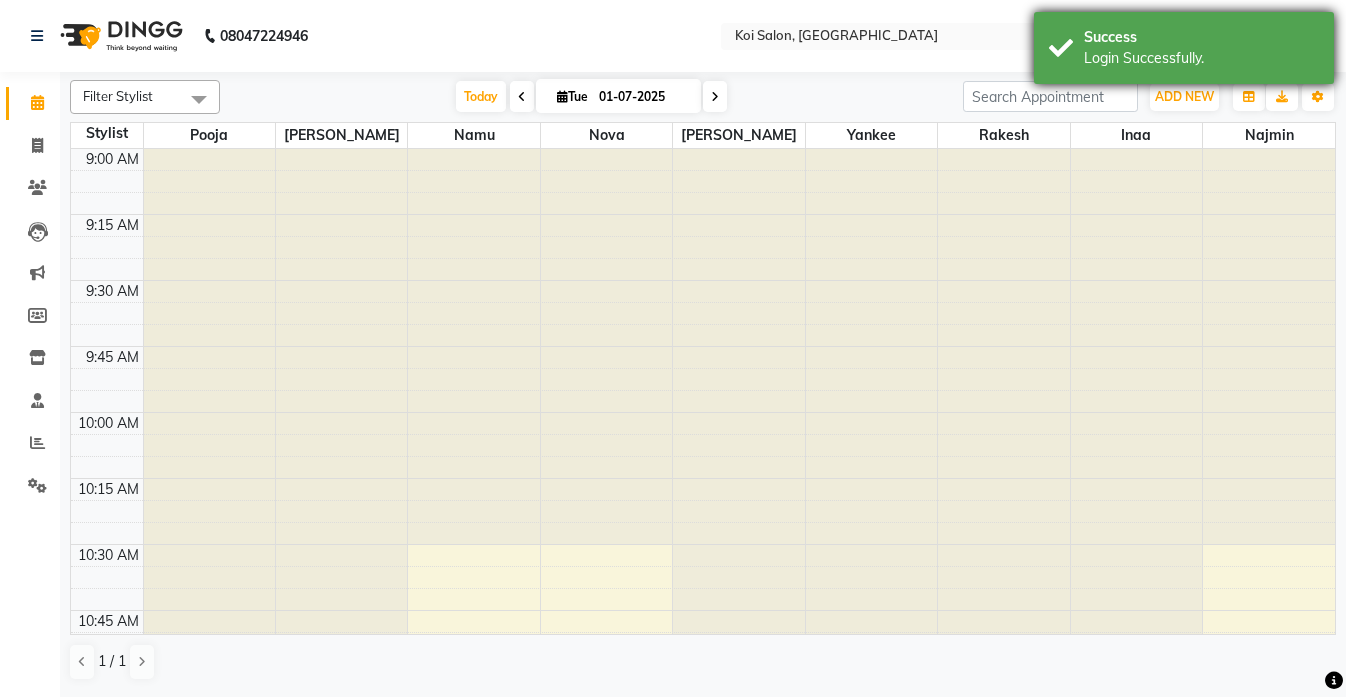 click on "Login Successfully." at bounding box center [1201, 58] 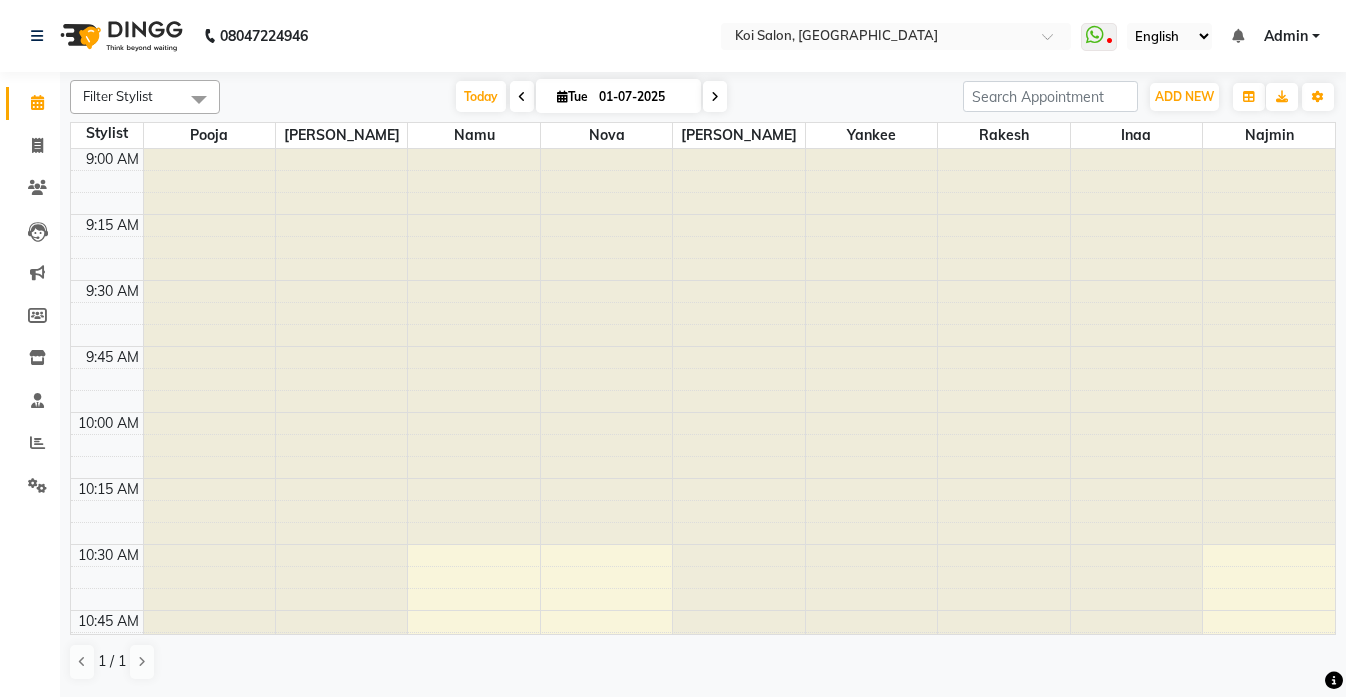 click at bounding box center [715, 97] 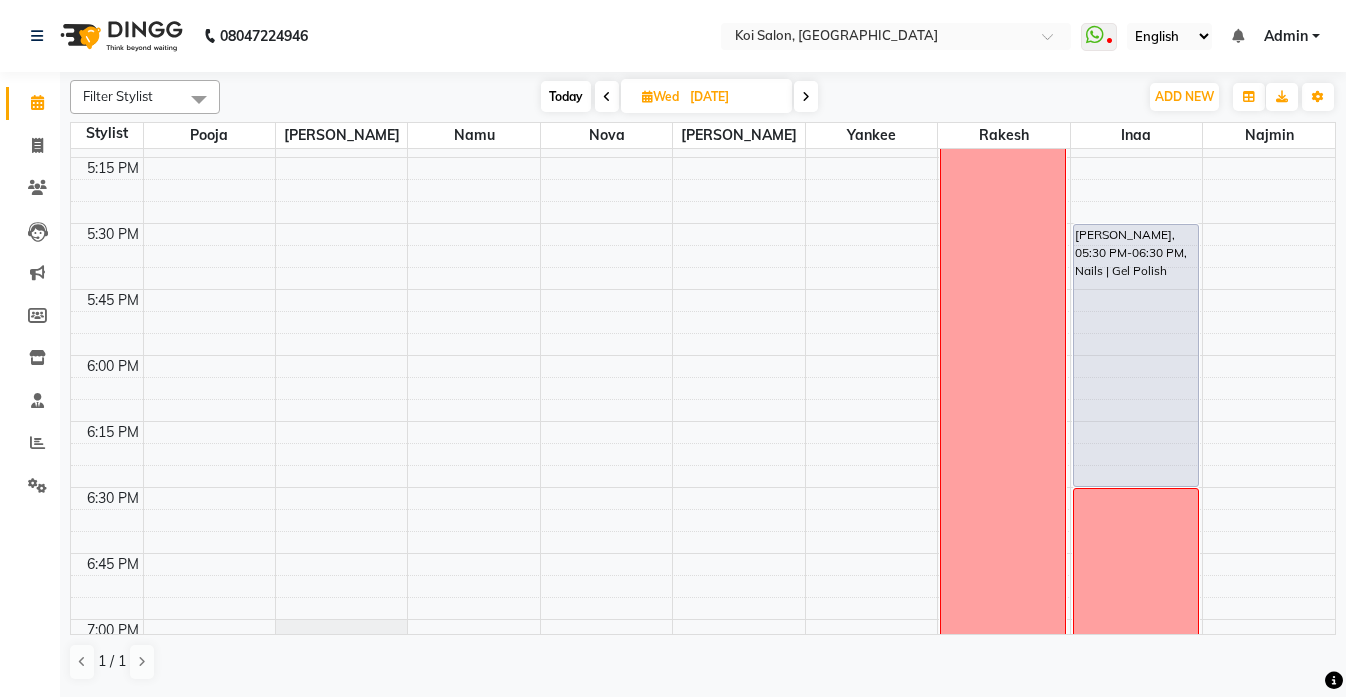 scroll, scrollTop: 2122, scrollLeft: 0, axis: vertical 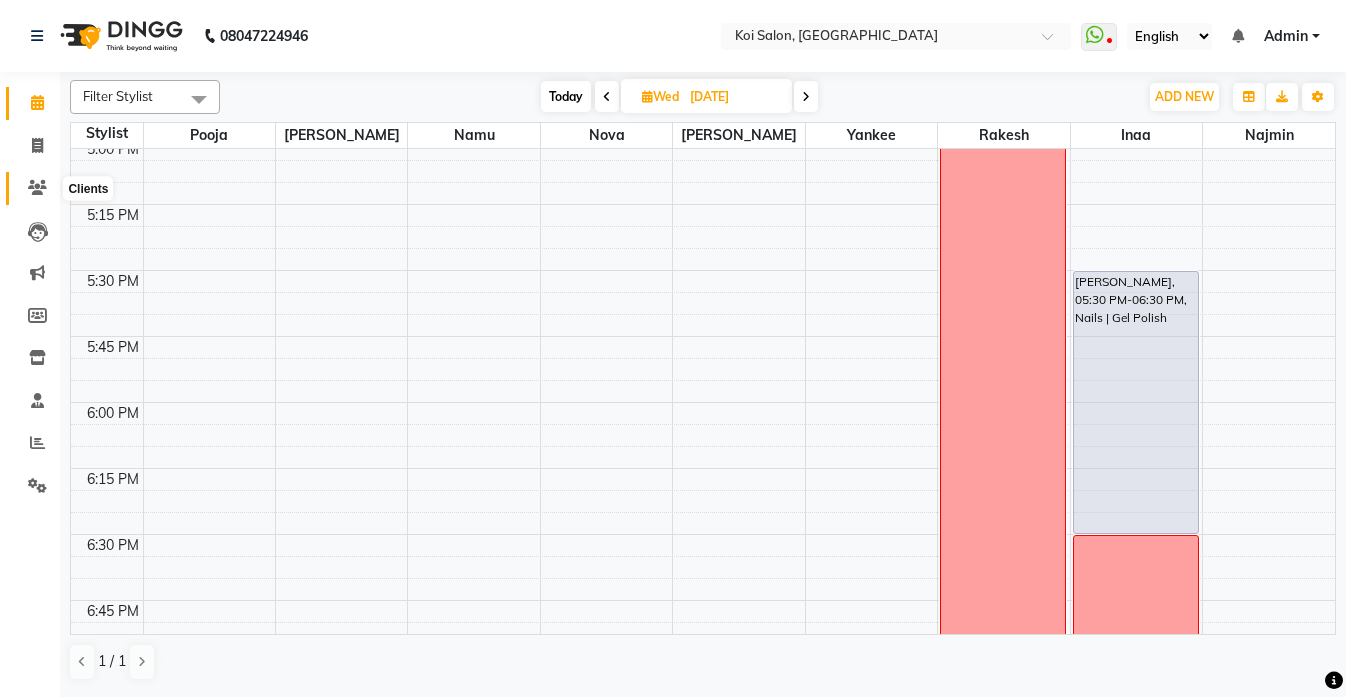 click 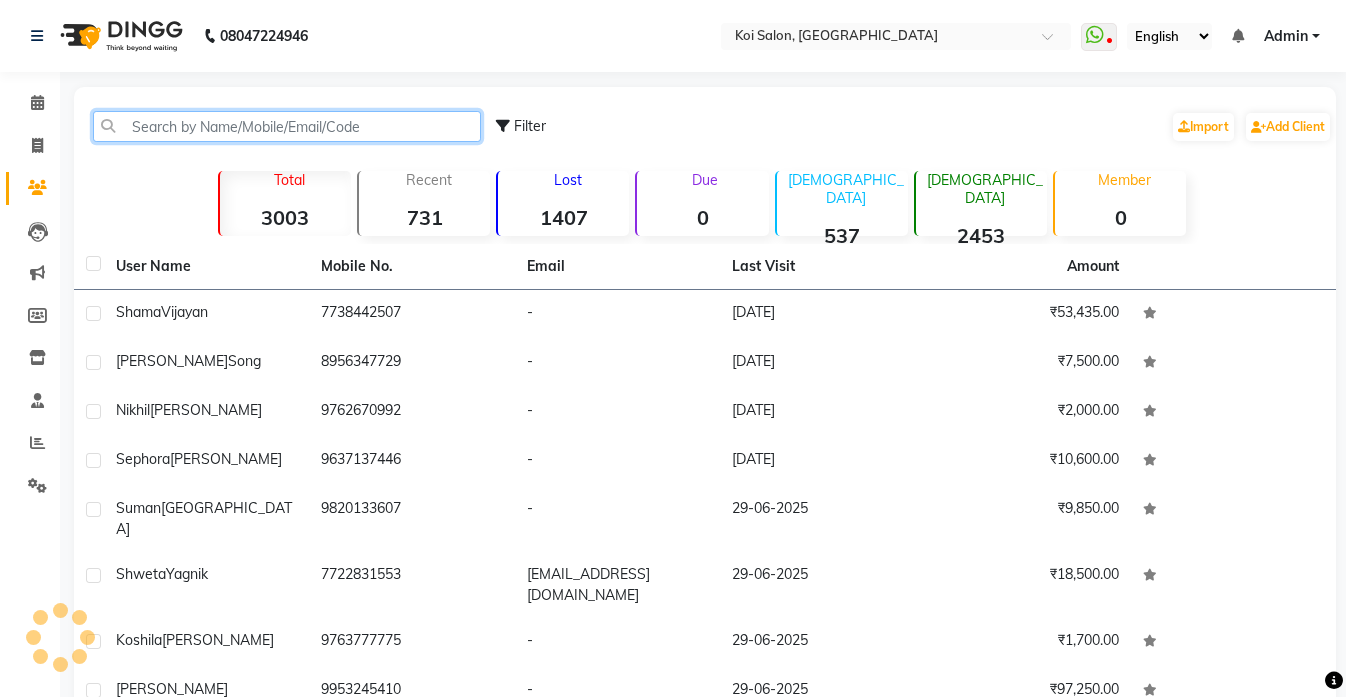 click 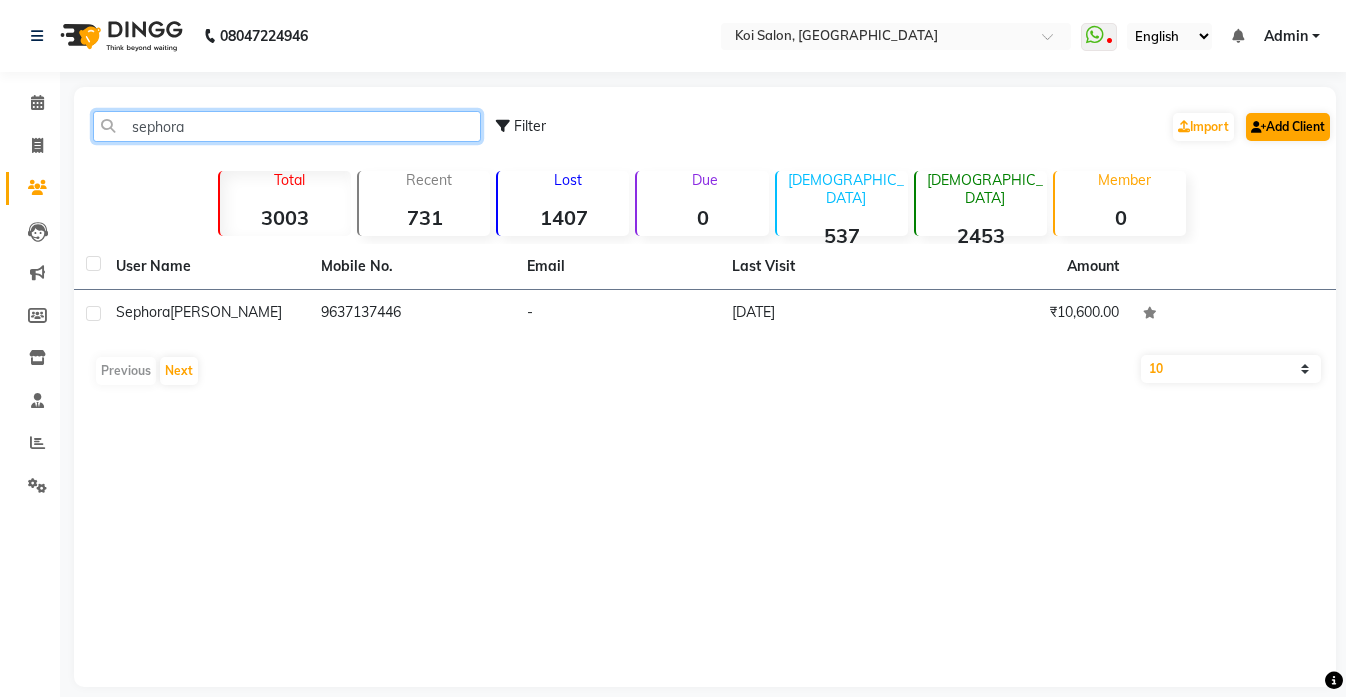 type on "sephora" 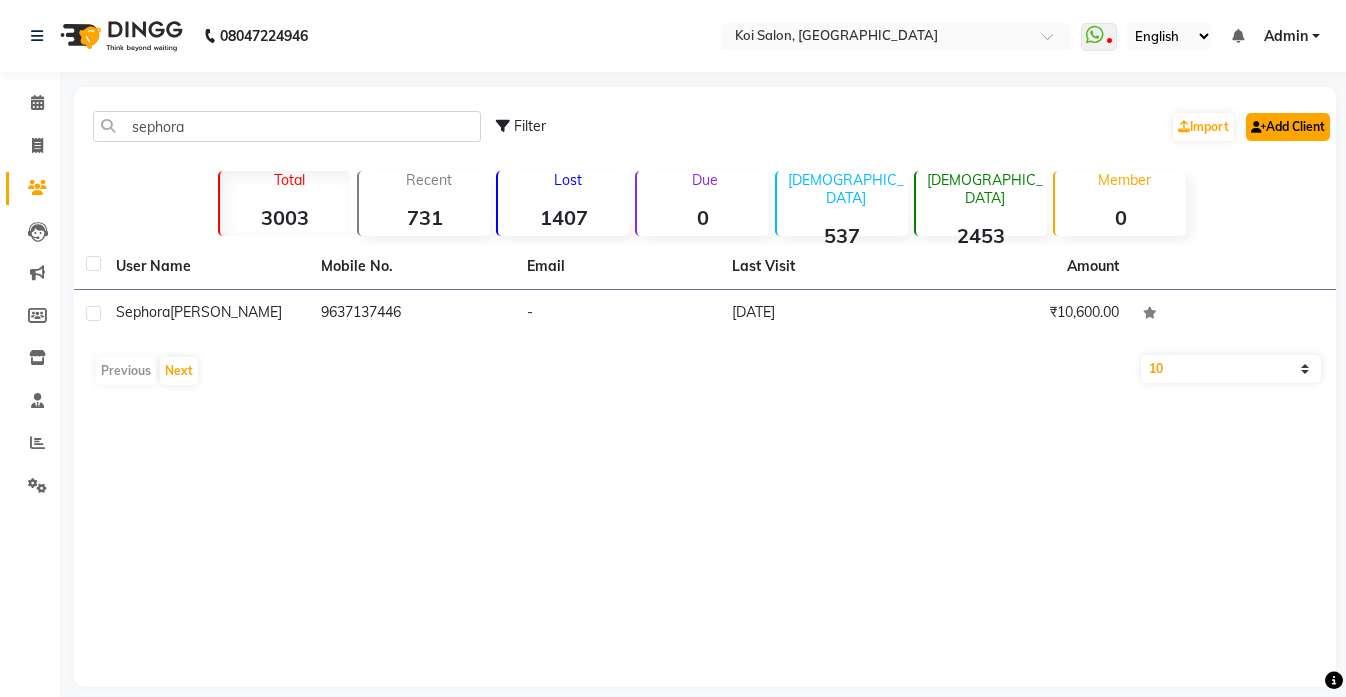 click on "Add Client" 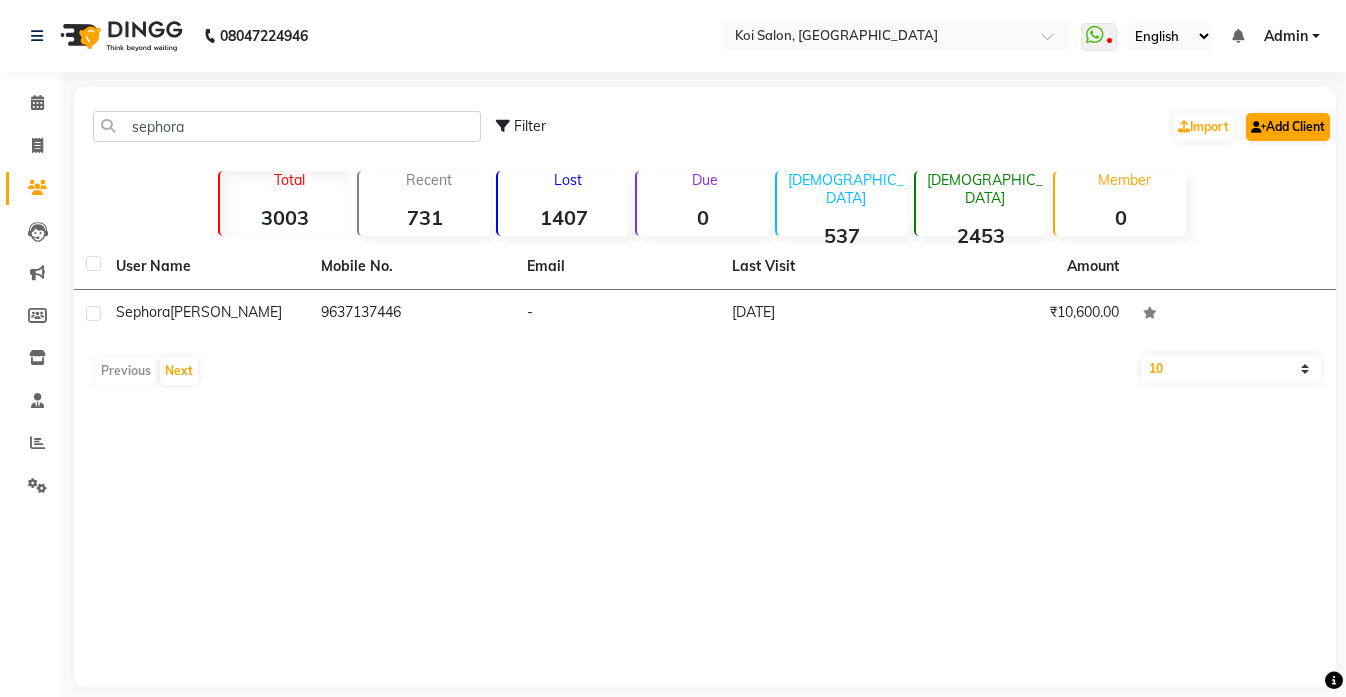 select on "22" 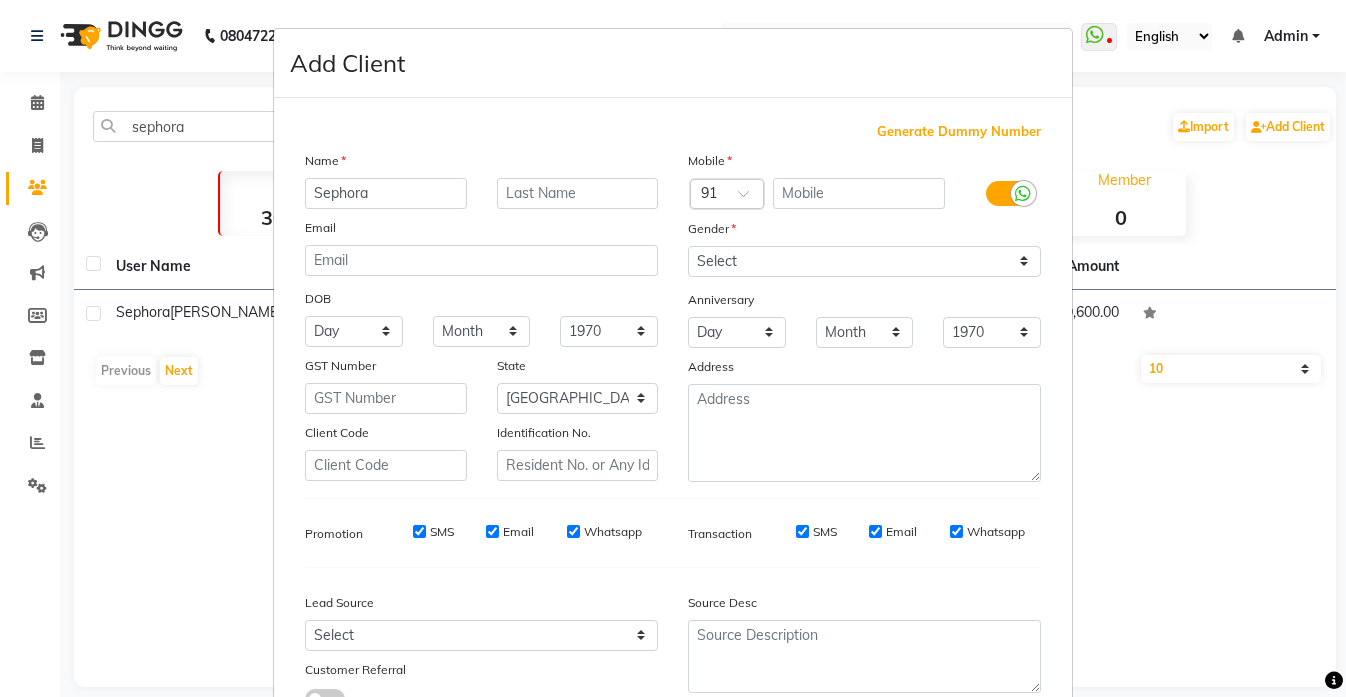 type on "Sephora" 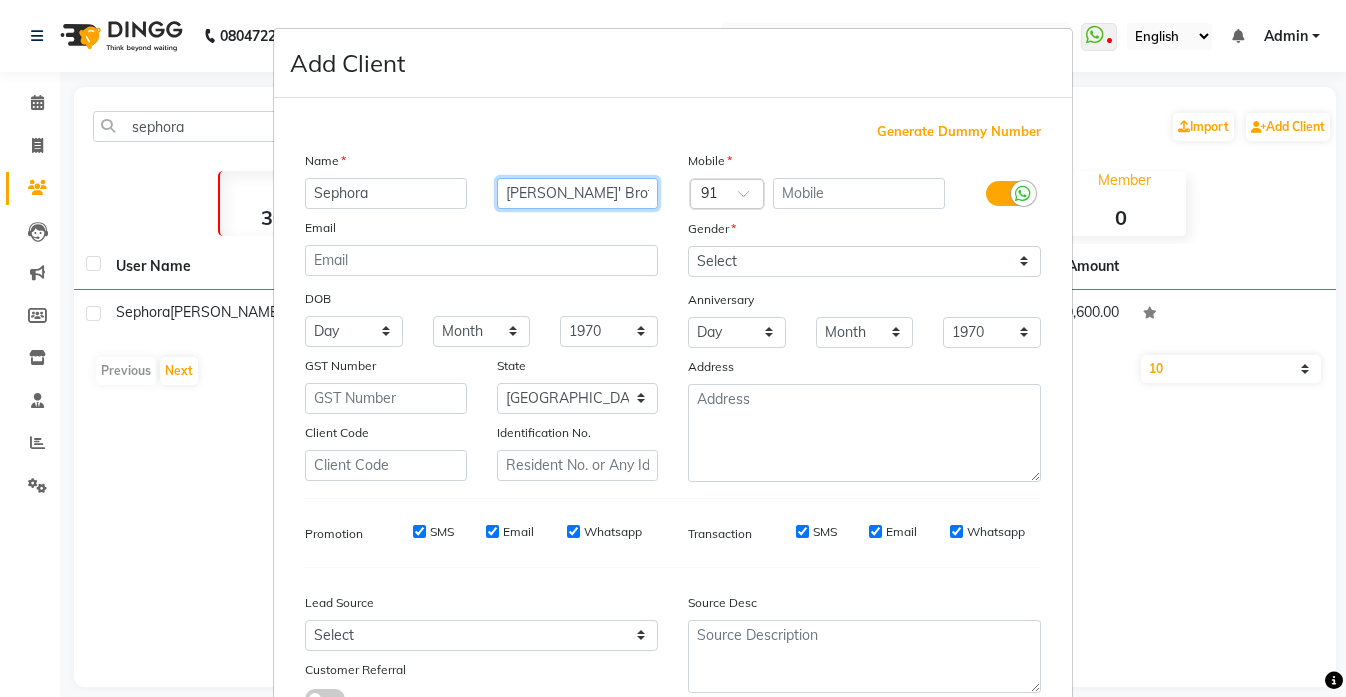 type on "[PERSON_NAME]' Brother" 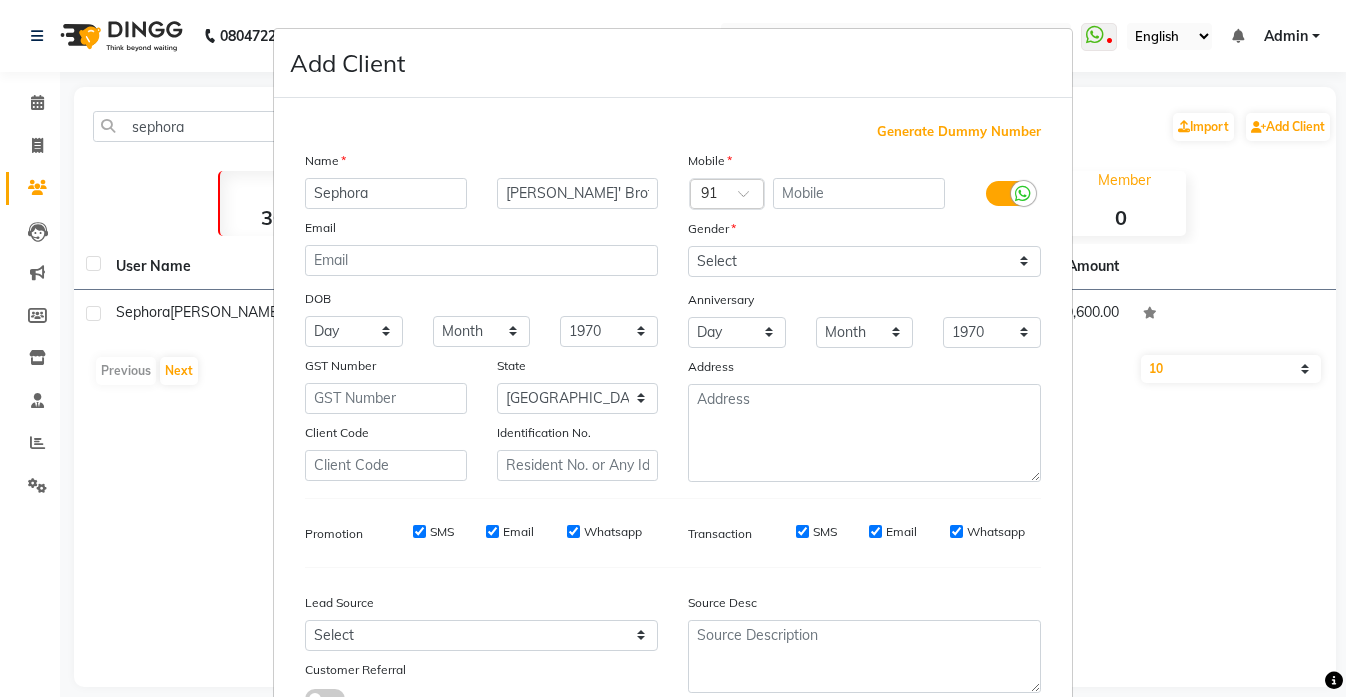 click on "Generate Dummy Number" at bounding box center [959, 132] 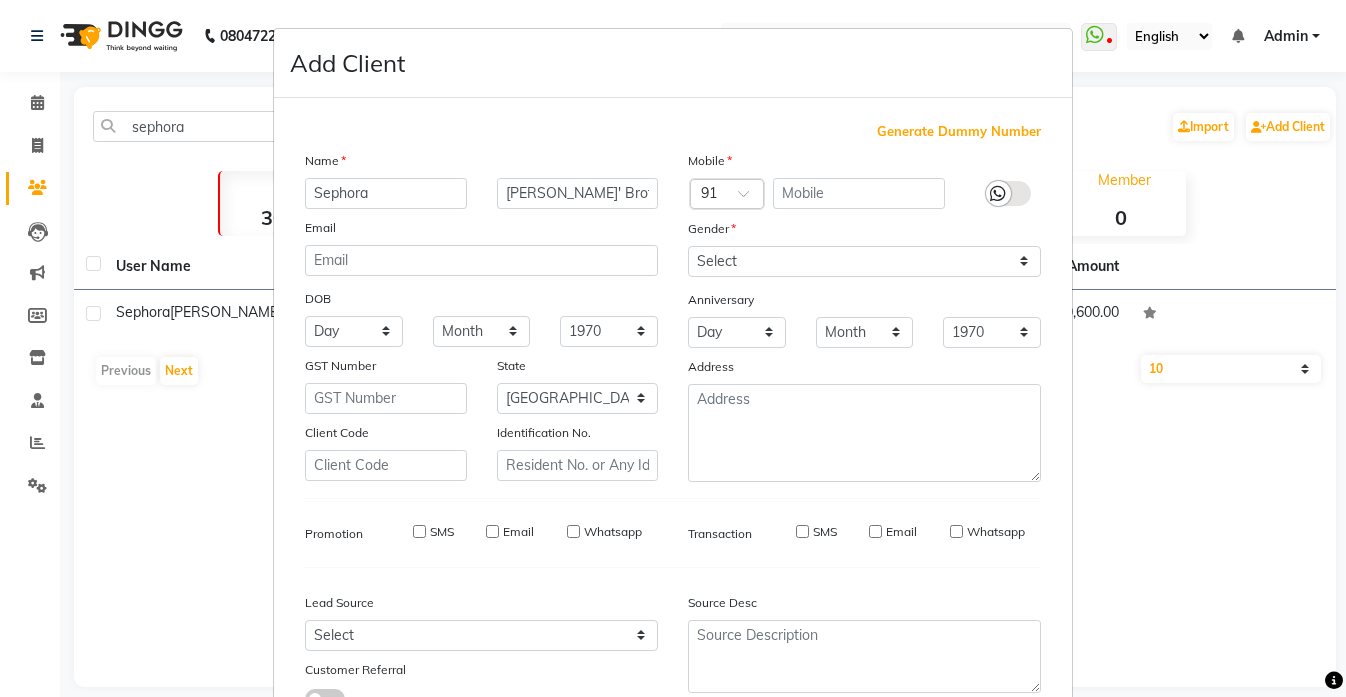 type on "1141700000367" 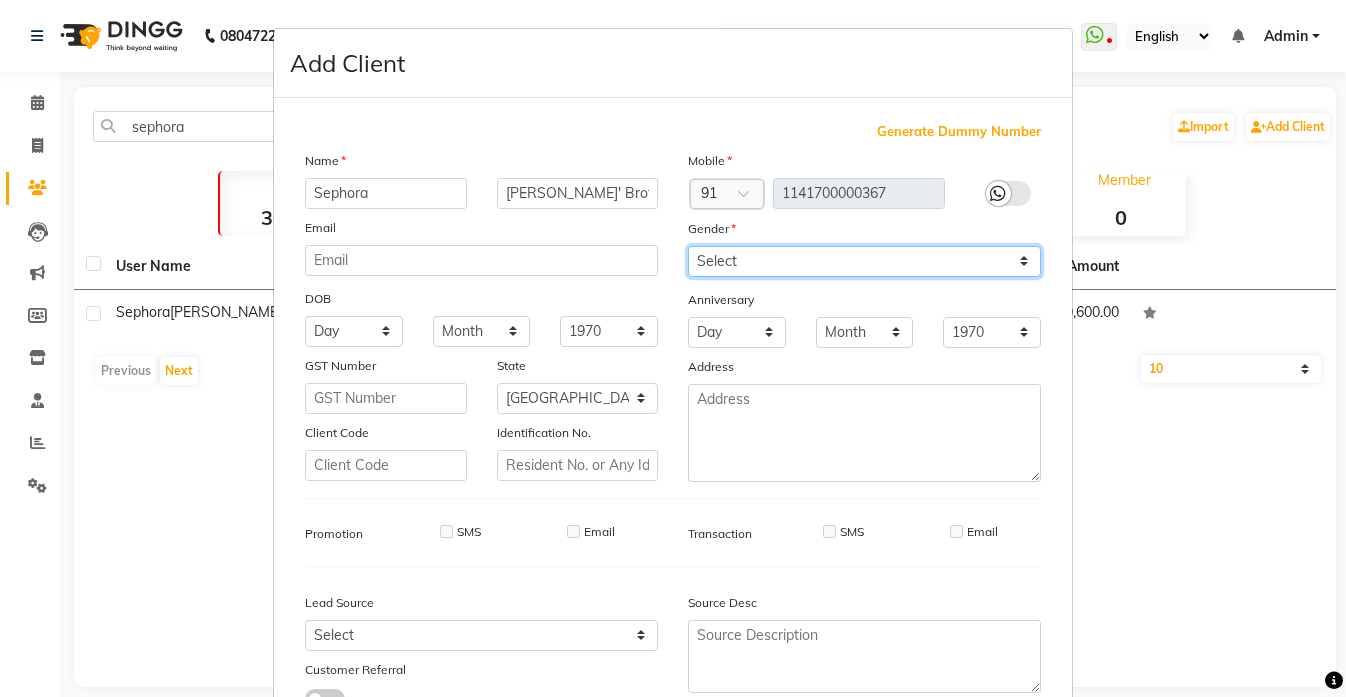 click on "Select [DEMOGRAPHIC_DATA] [DEMOGRAPHIC_DATA] Other Prefer Not To Say" at bounding box center (864, 261) 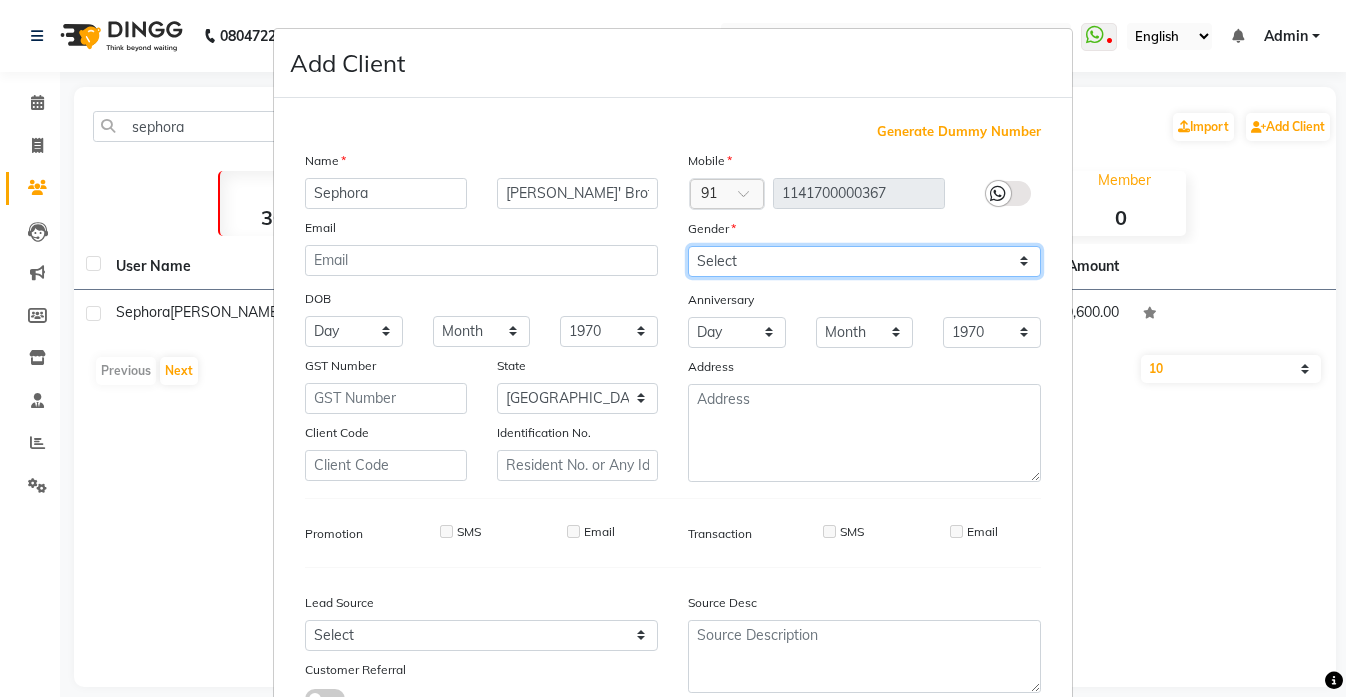 select on "[DEMOGRAPHIC_DATA]" 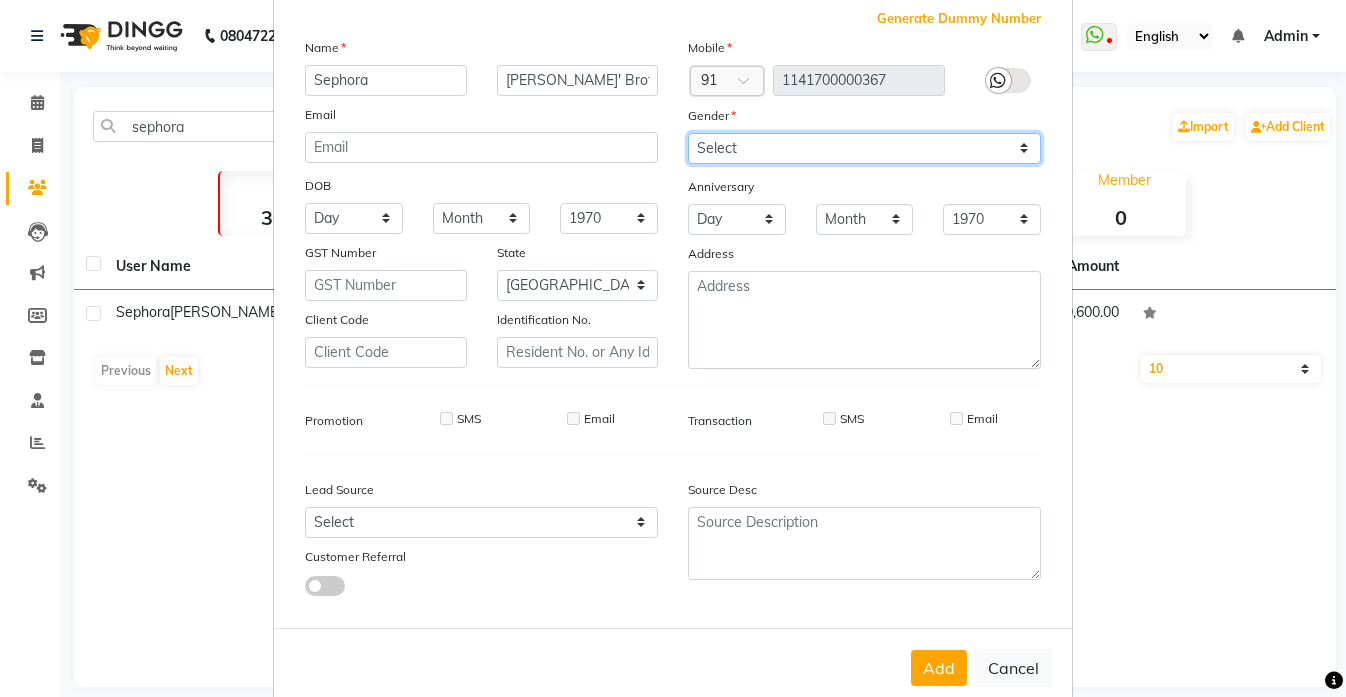 scroll, scrollTop: 151, scrollLeft: 0, axis: vertical 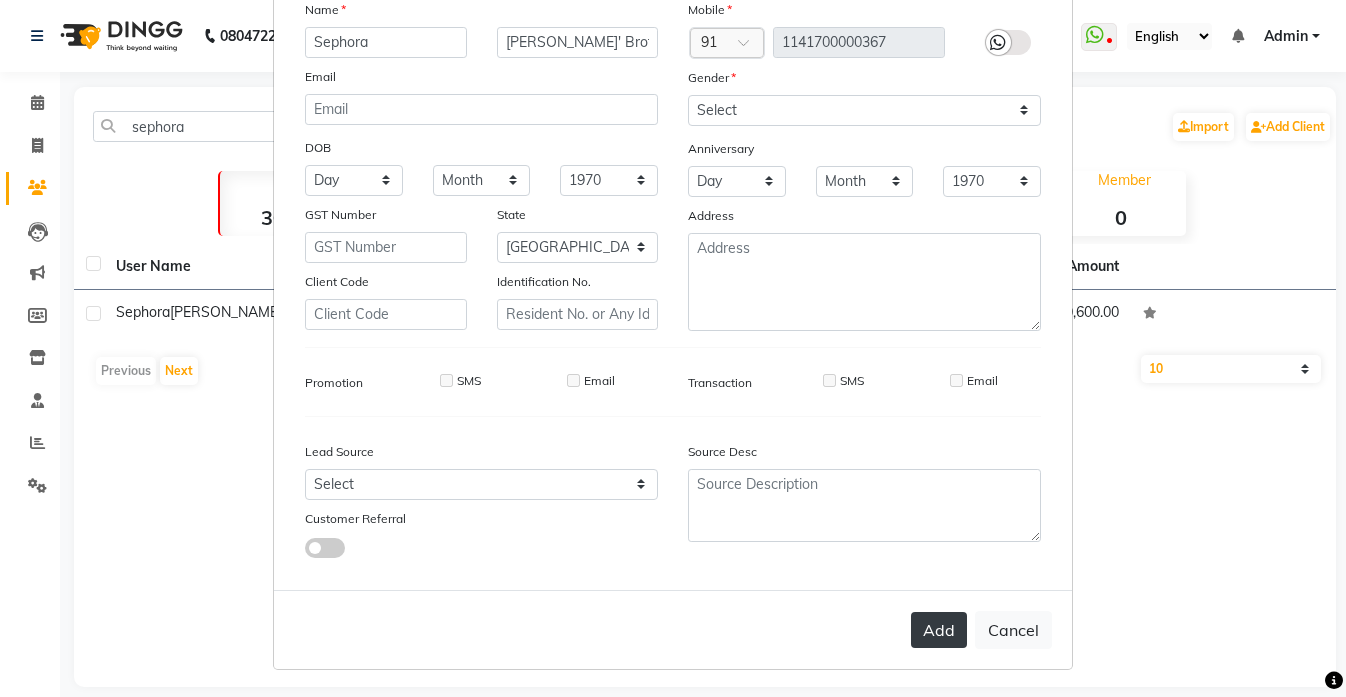 click on "Add" at bounding box center [939, 630] 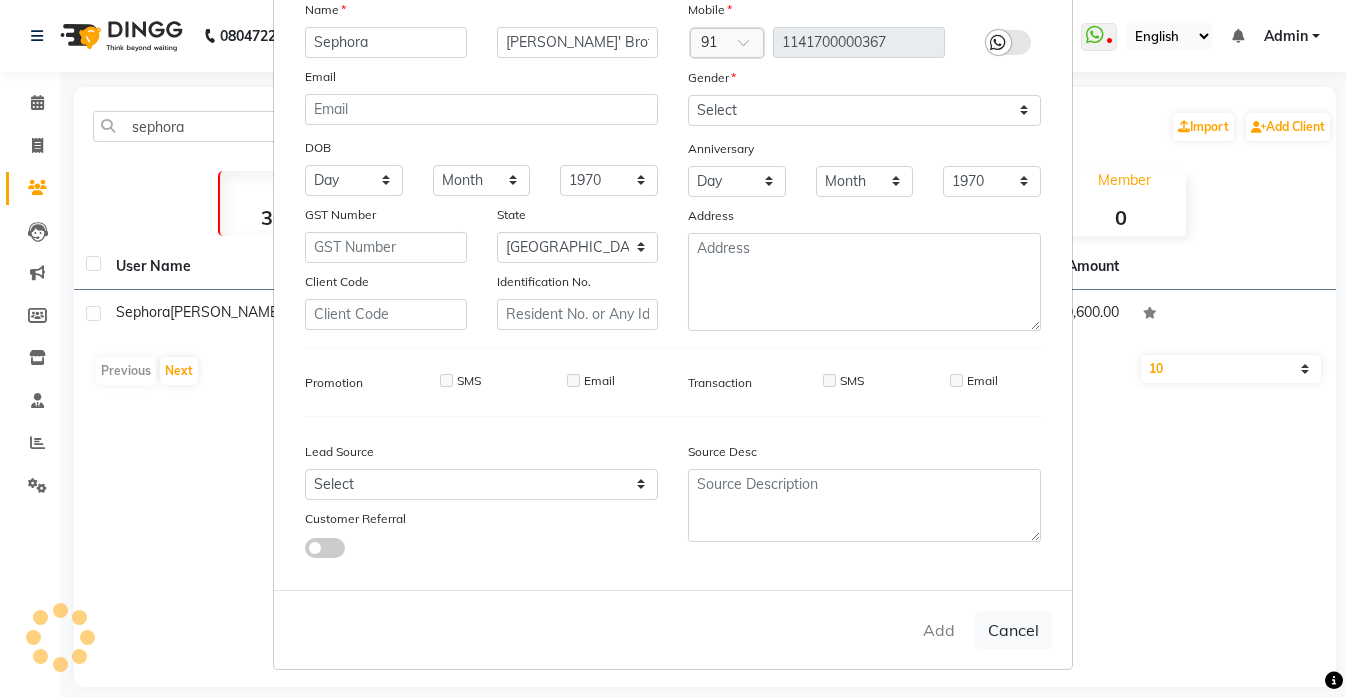 type 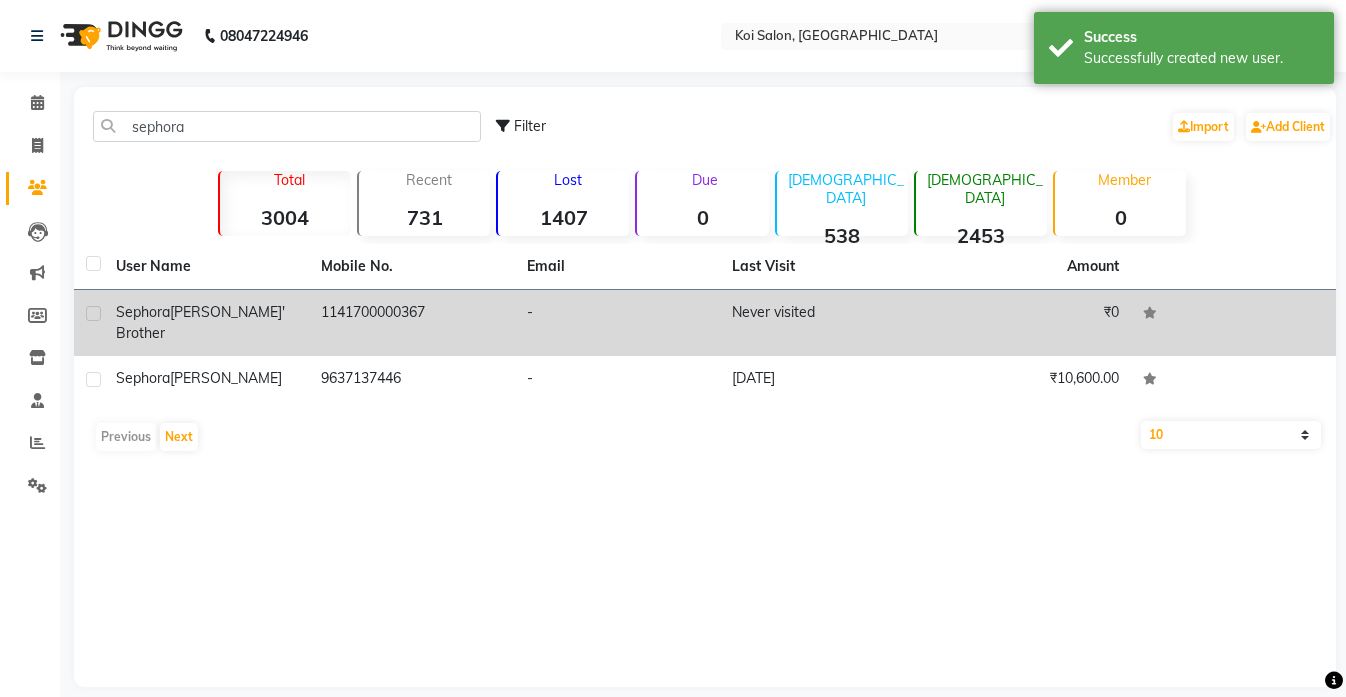 click on "[PERSON_NAME]' Brother" 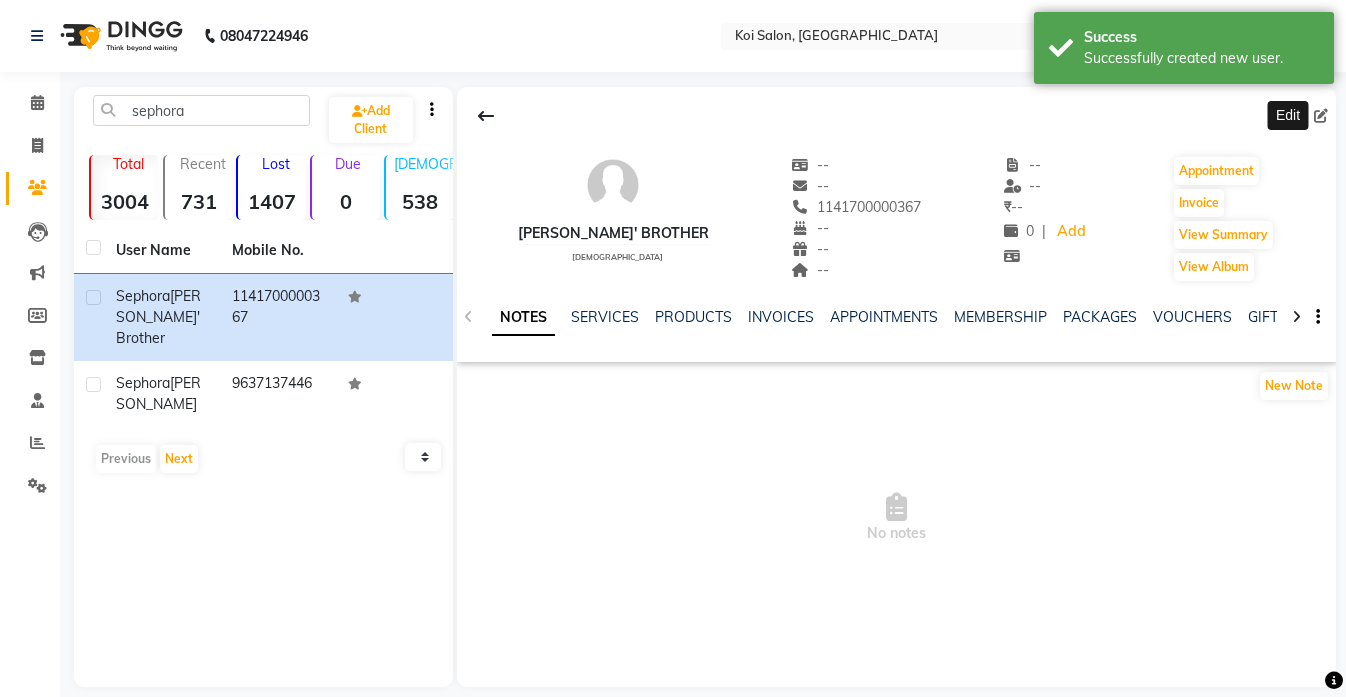 click 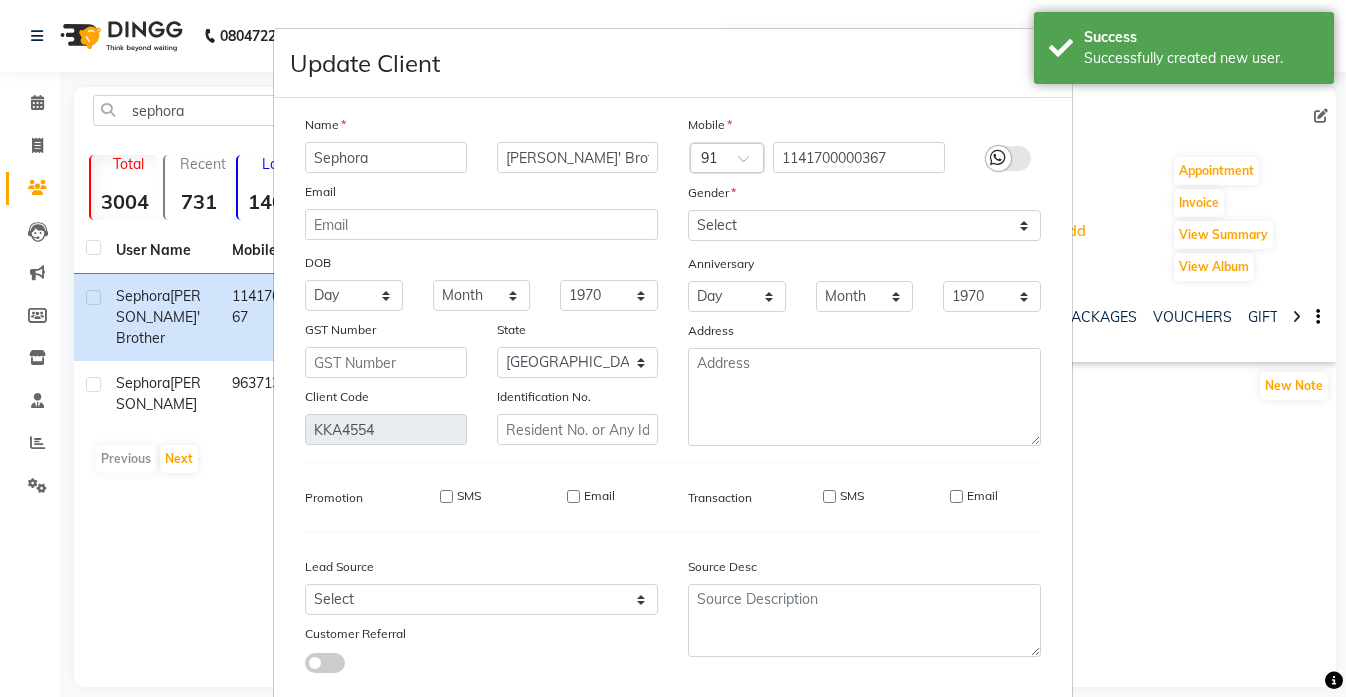 scroll, scrollTop: 116, scrollLeft: 0, axis: vertical 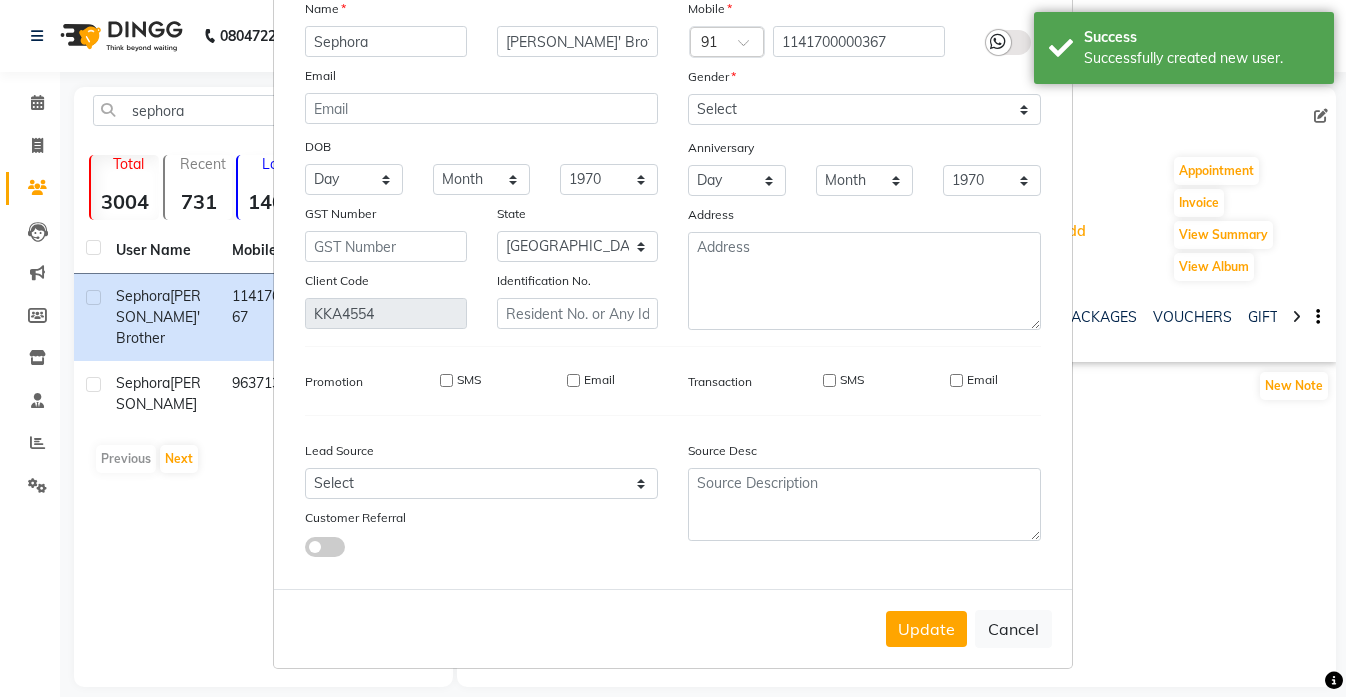 click at bounding box center [325, 547] 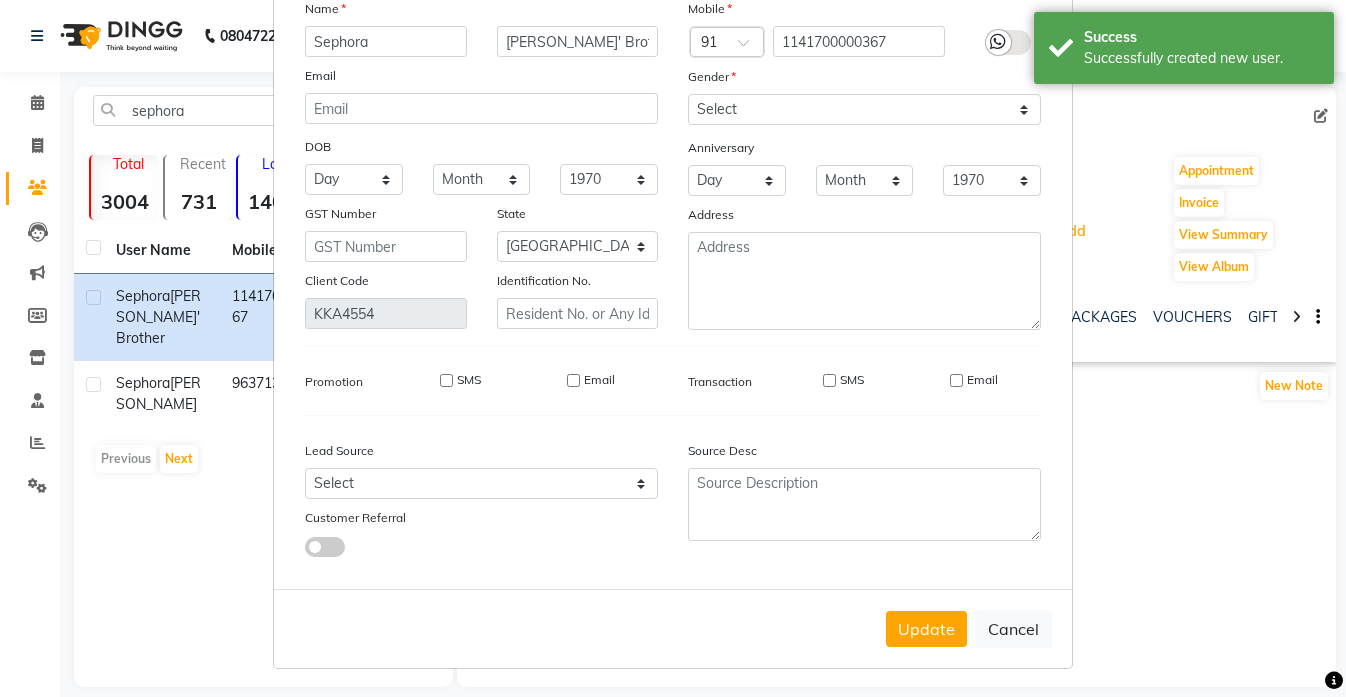 click at bounding box center (305, 550) 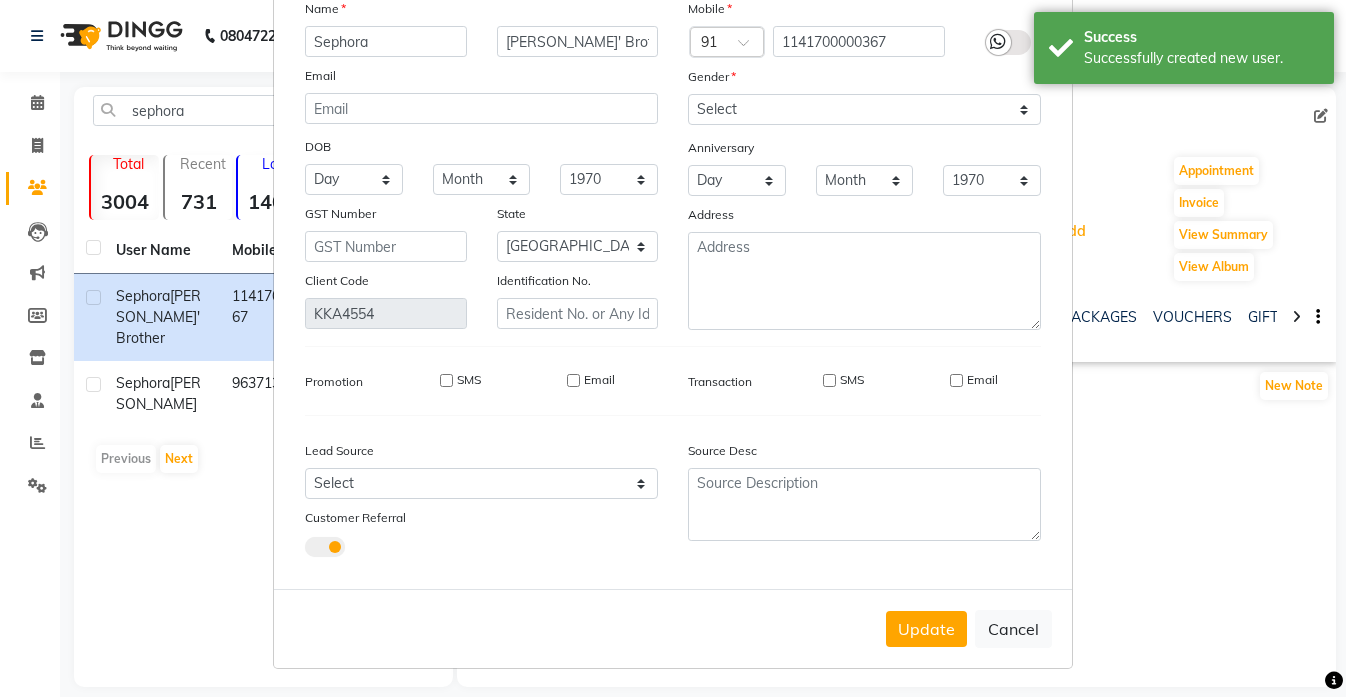 select on "26277" 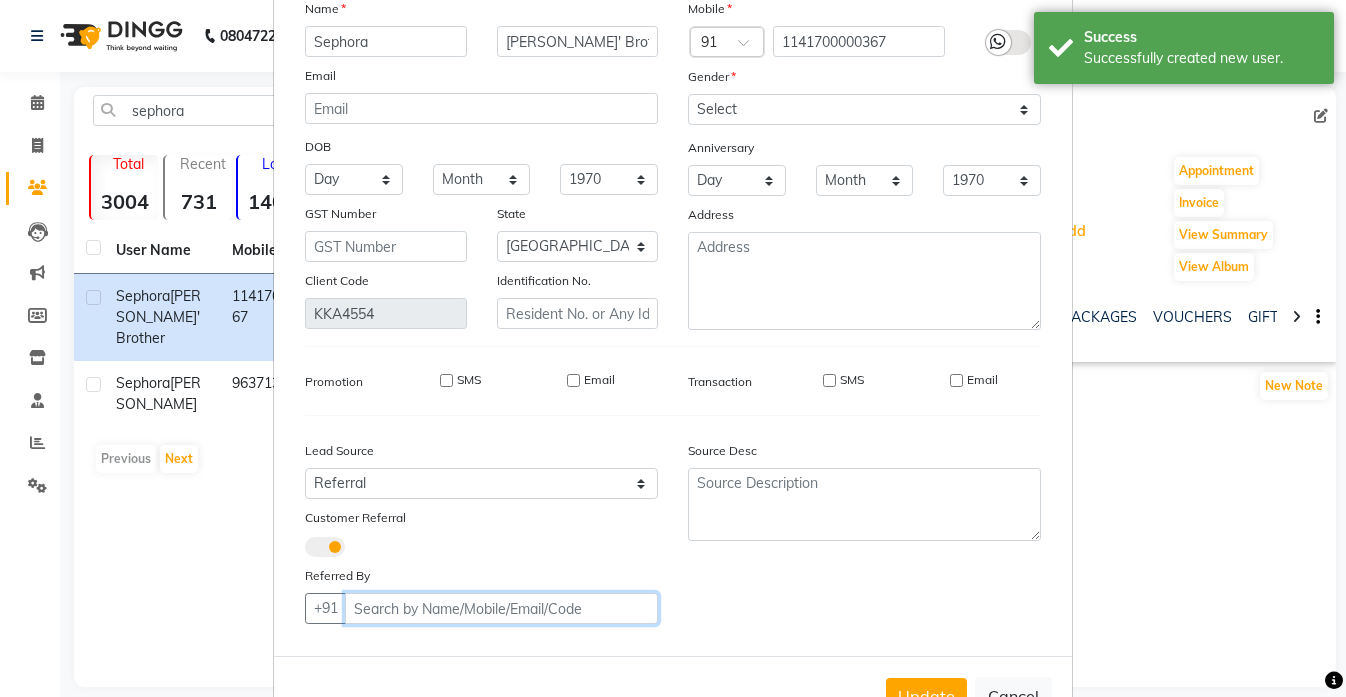 click at bounding box center (501, 608) 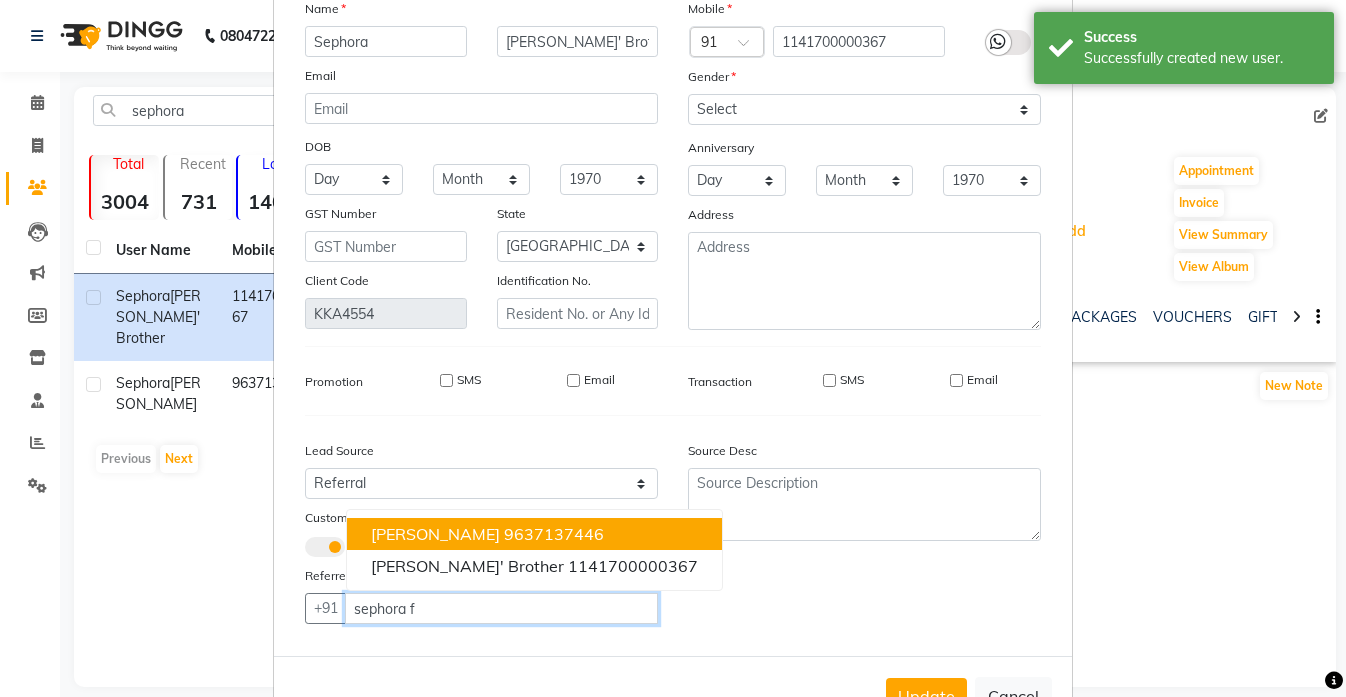 click on "[PERSON_NAME]" at bounding box center (435, 534) 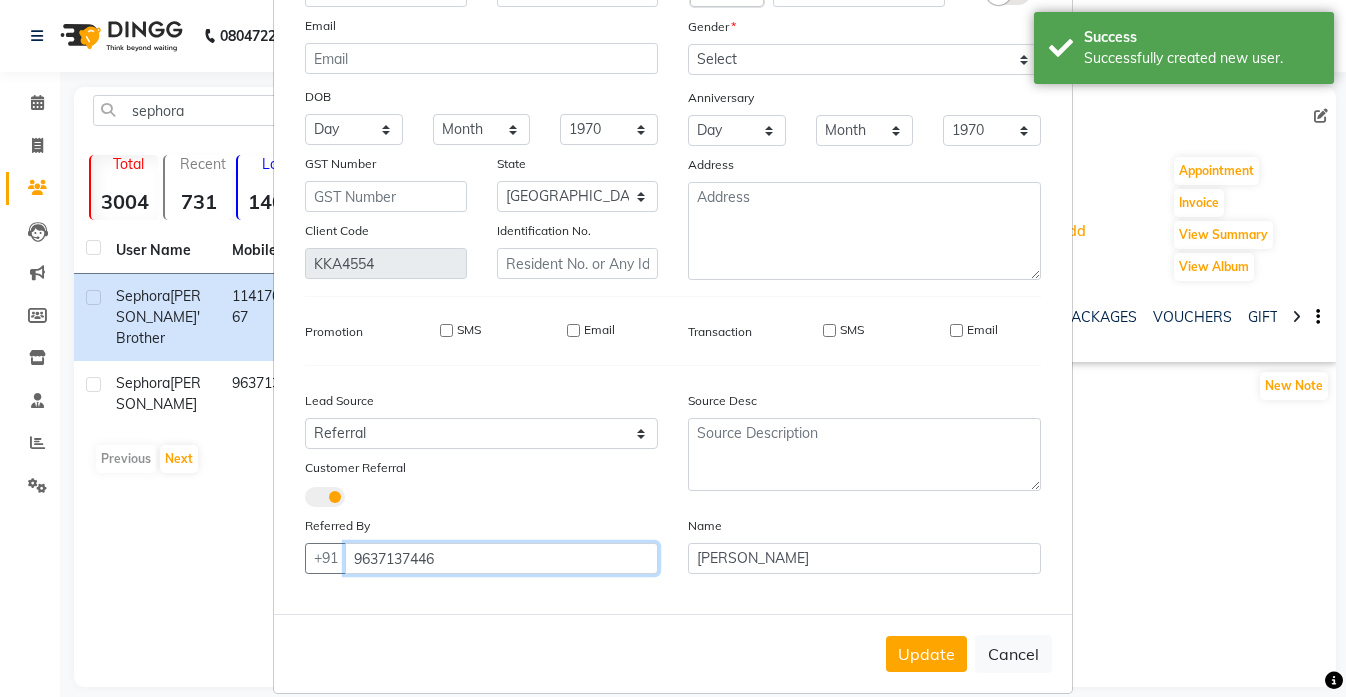 scroll, scrollTop: 190, scrollLeft: 0, axis: vertical 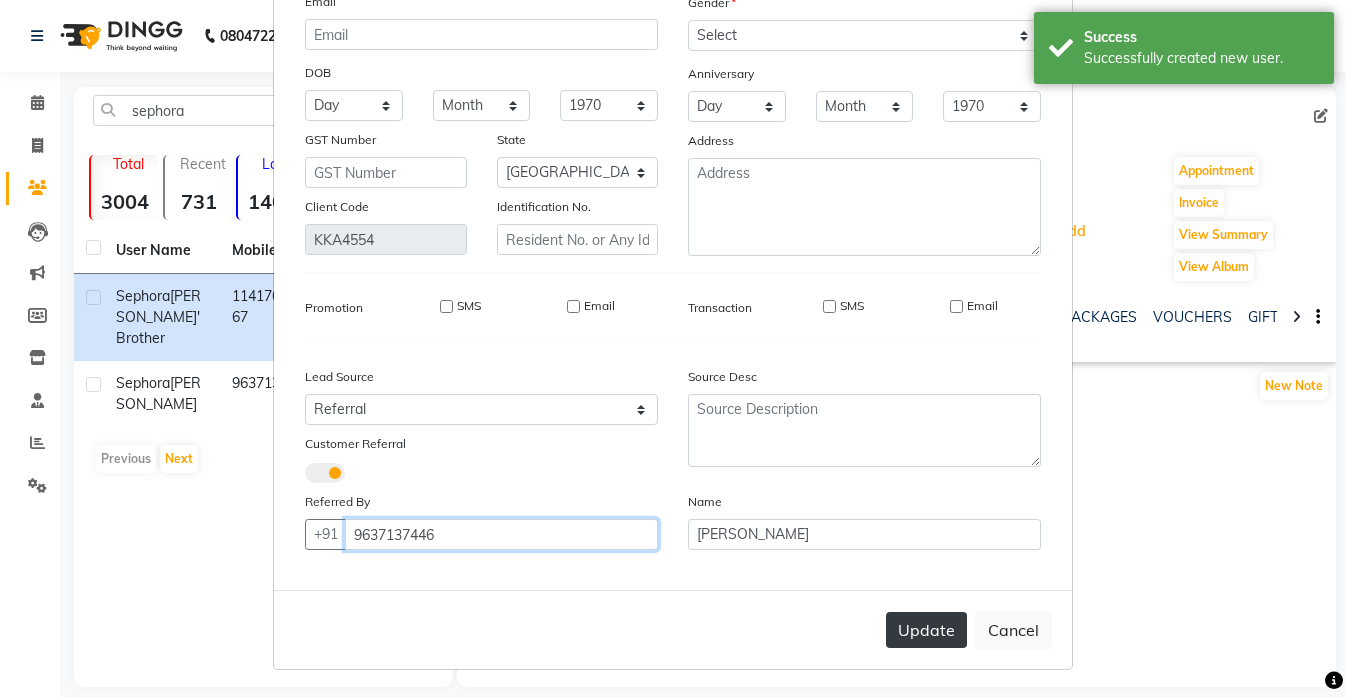 type on "9637137446" 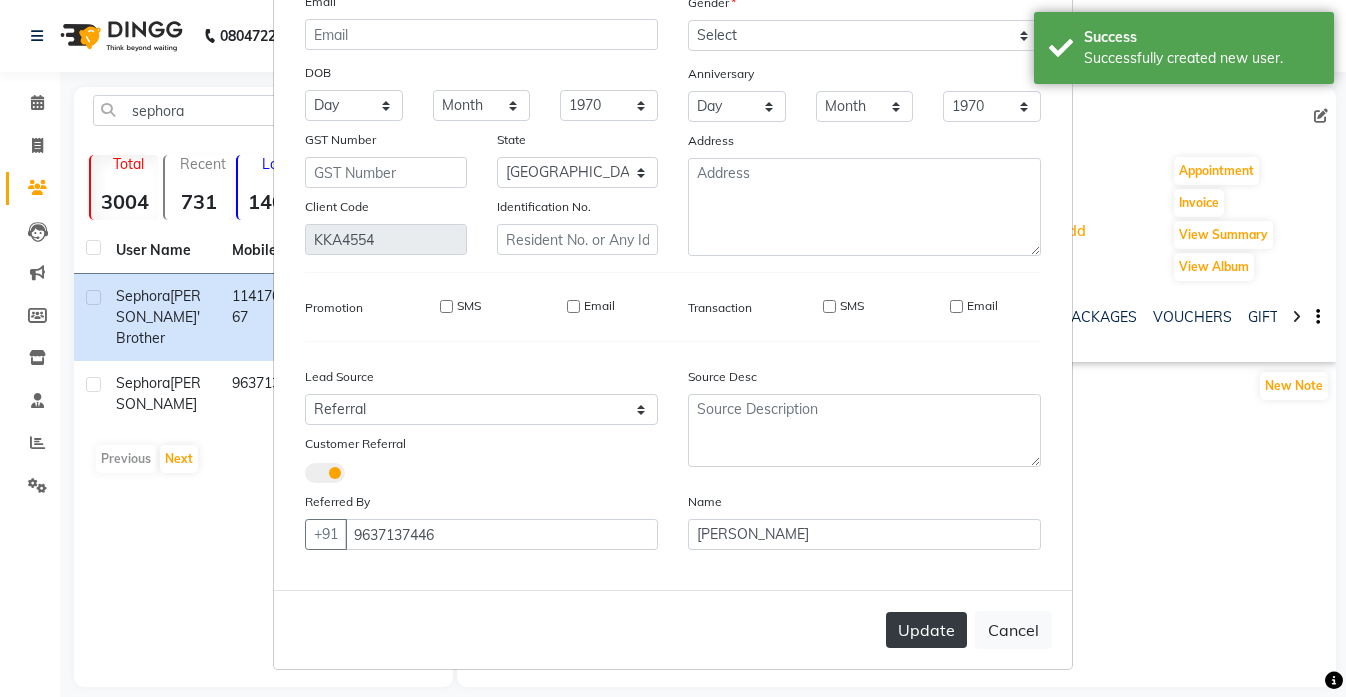 click on "Update" at bounding box center (926, 630) 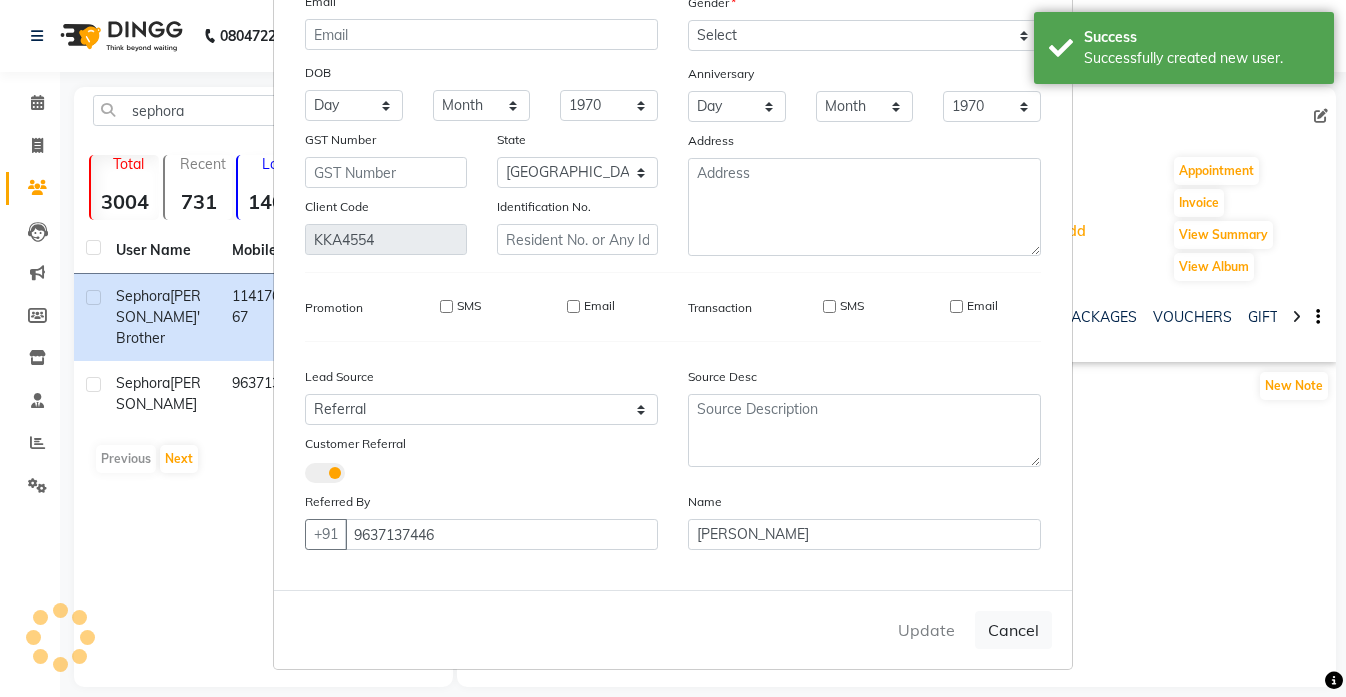 type 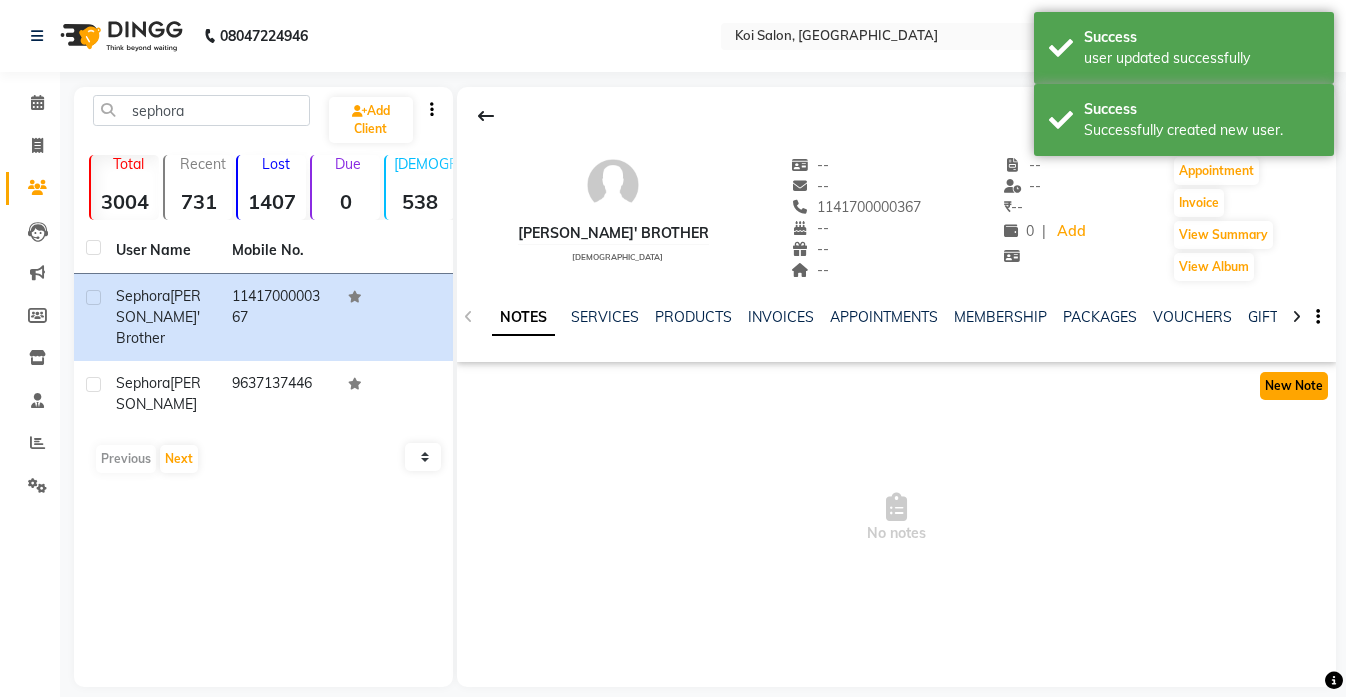 click on "New Note" 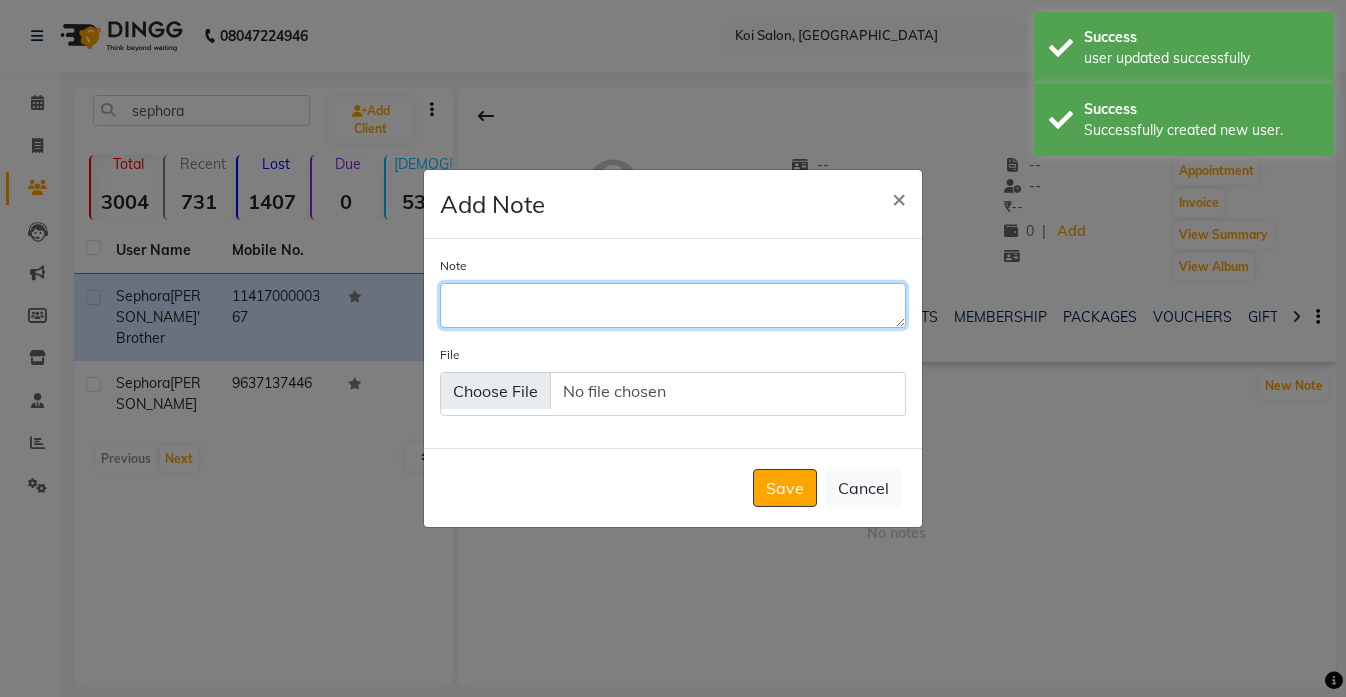 click on "Note" at bounding box center [673, 305] 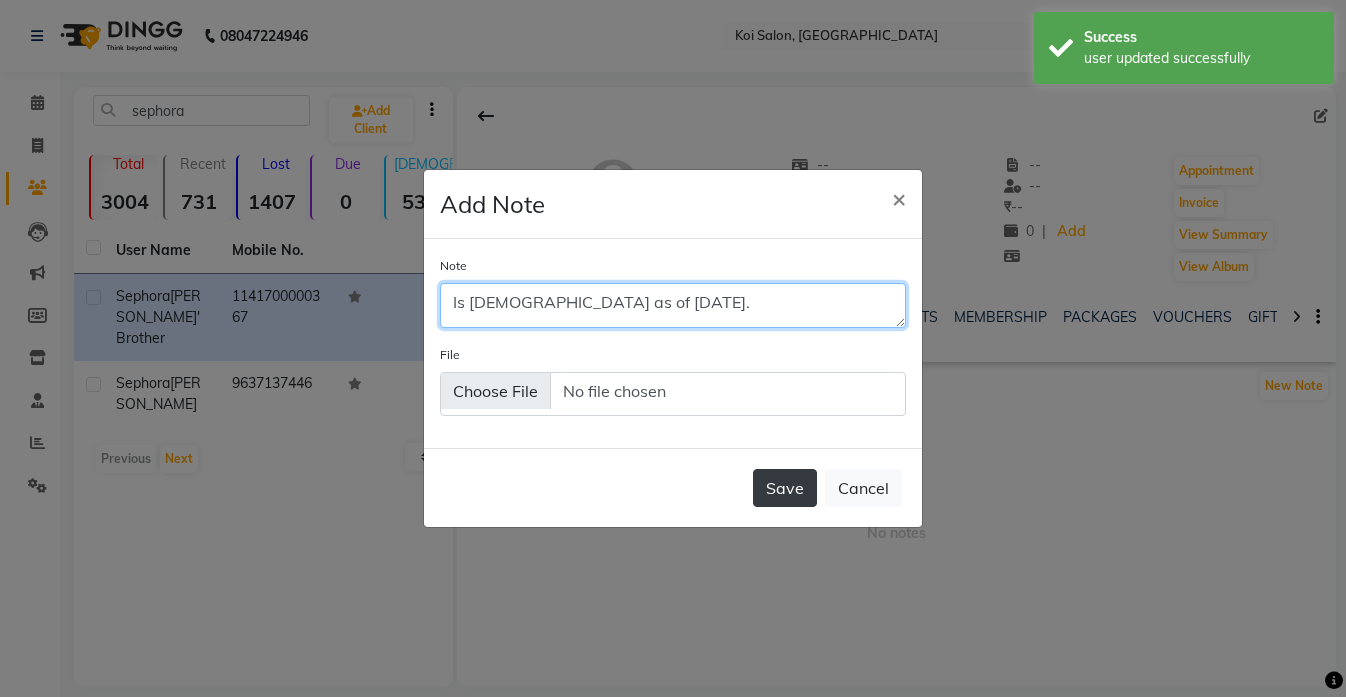 type on "Is [DEMOGRAPHIC_DATA] as of [DATE]." 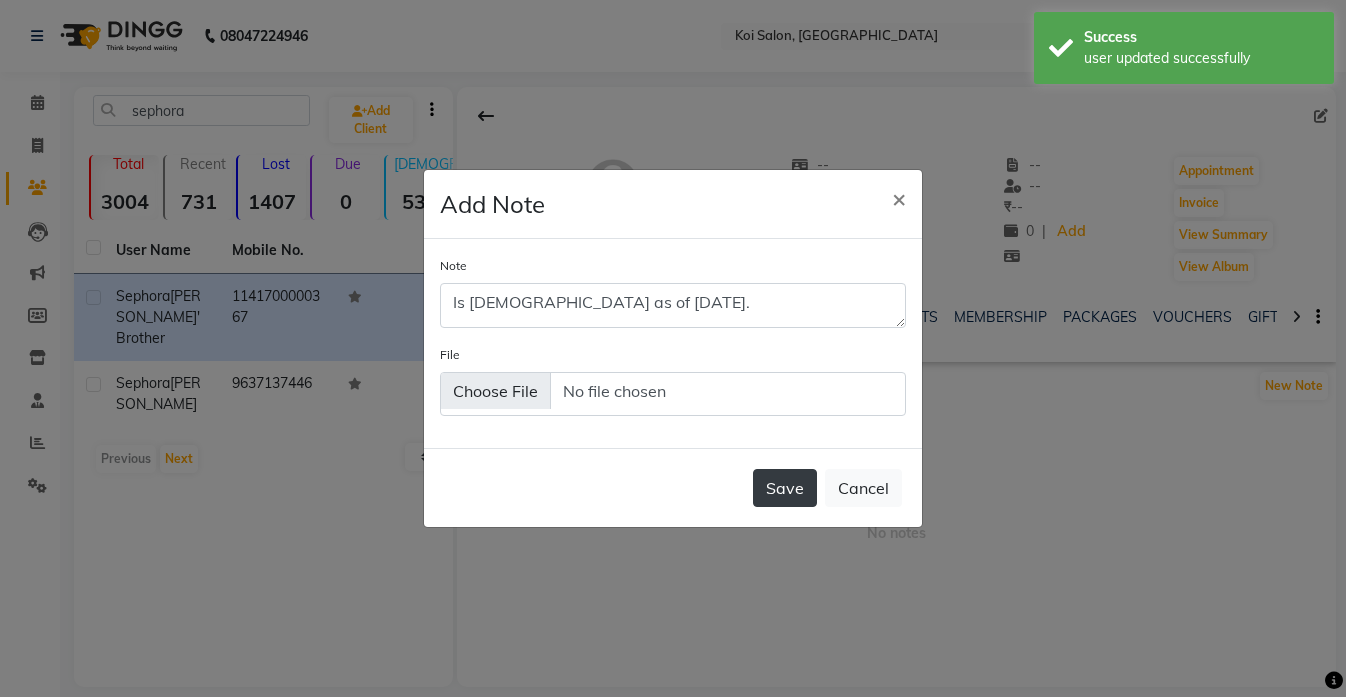 click on "Save" 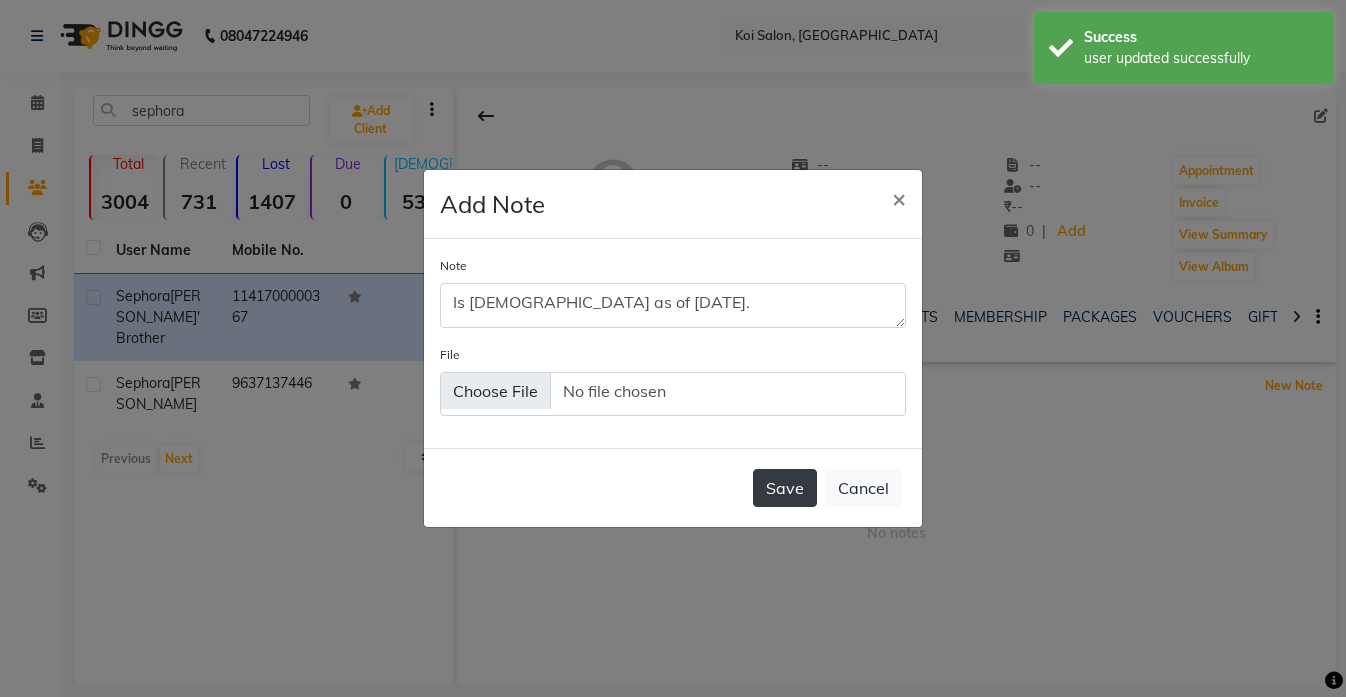 type 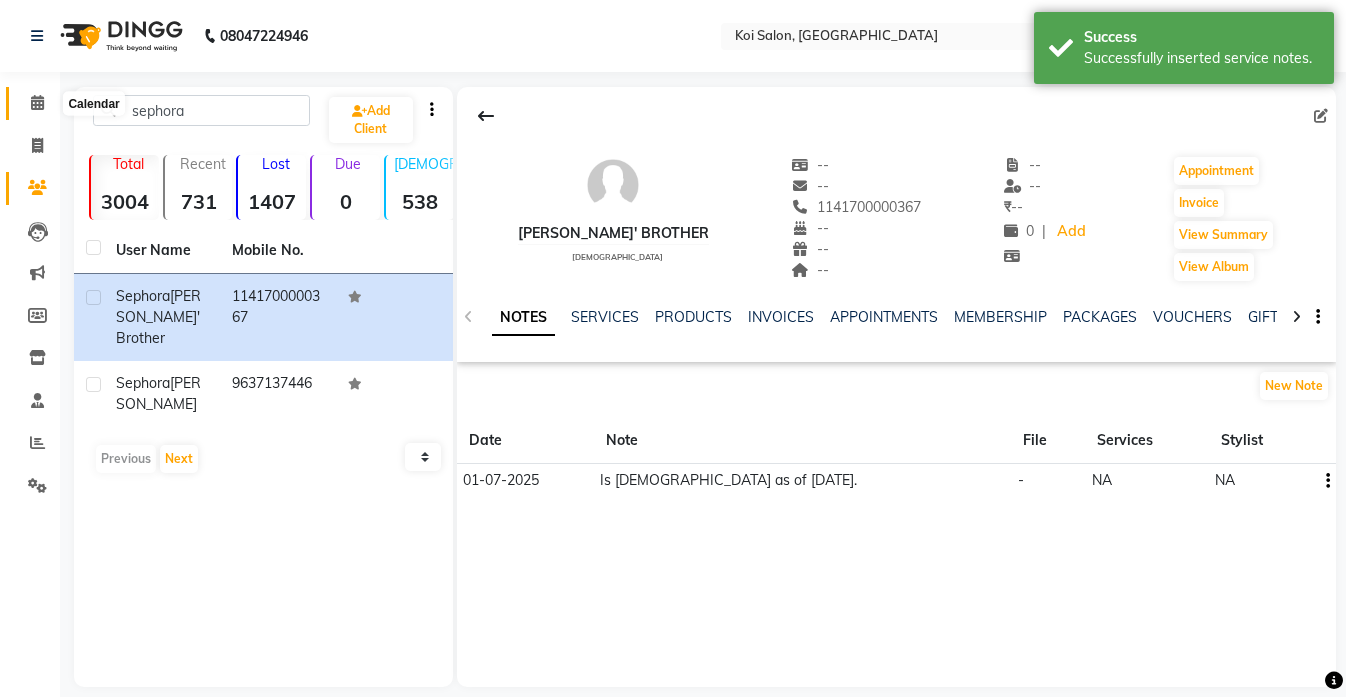 click 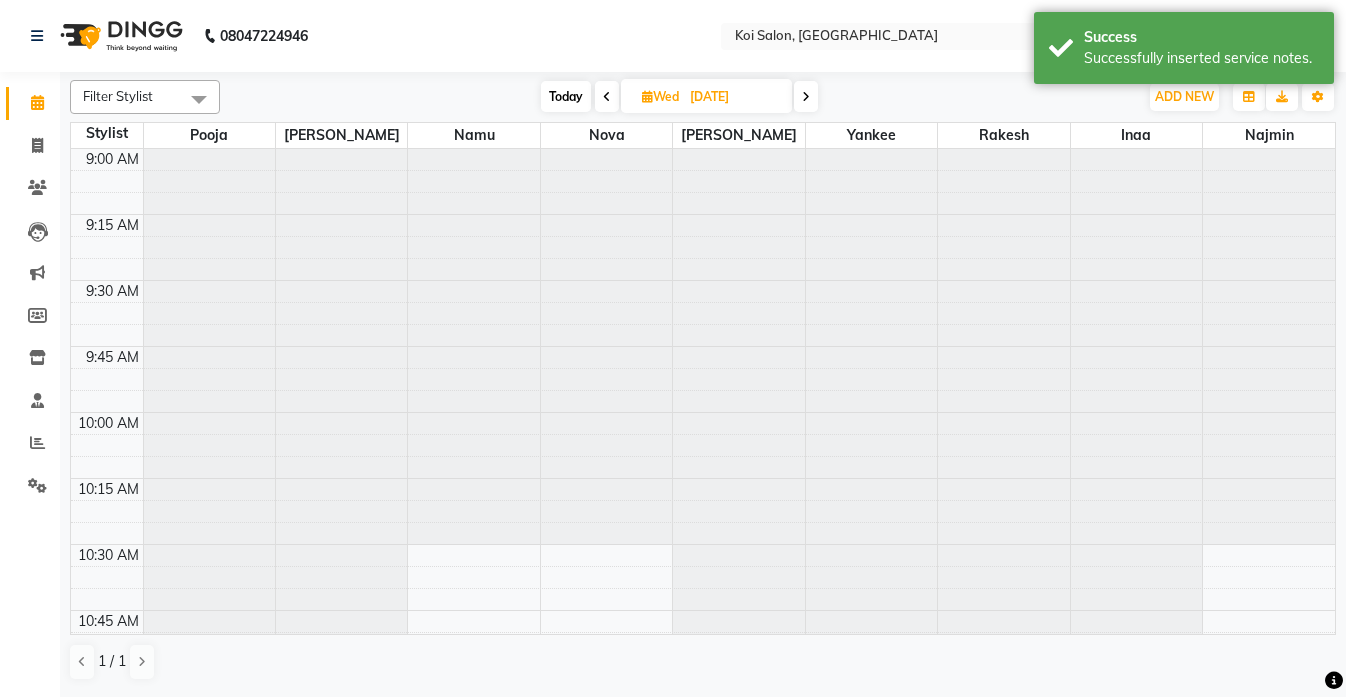 click on "Today" at bounding box center [566, 96] 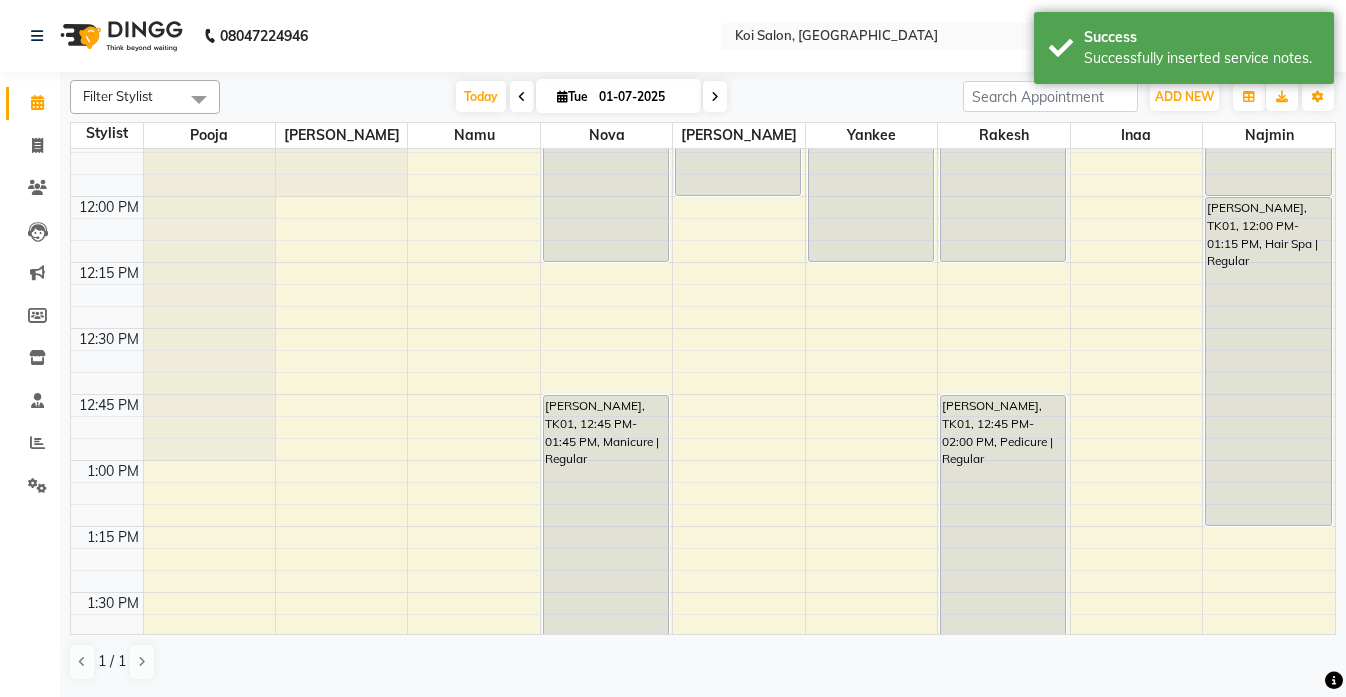 click at bounding box center (715, 97) 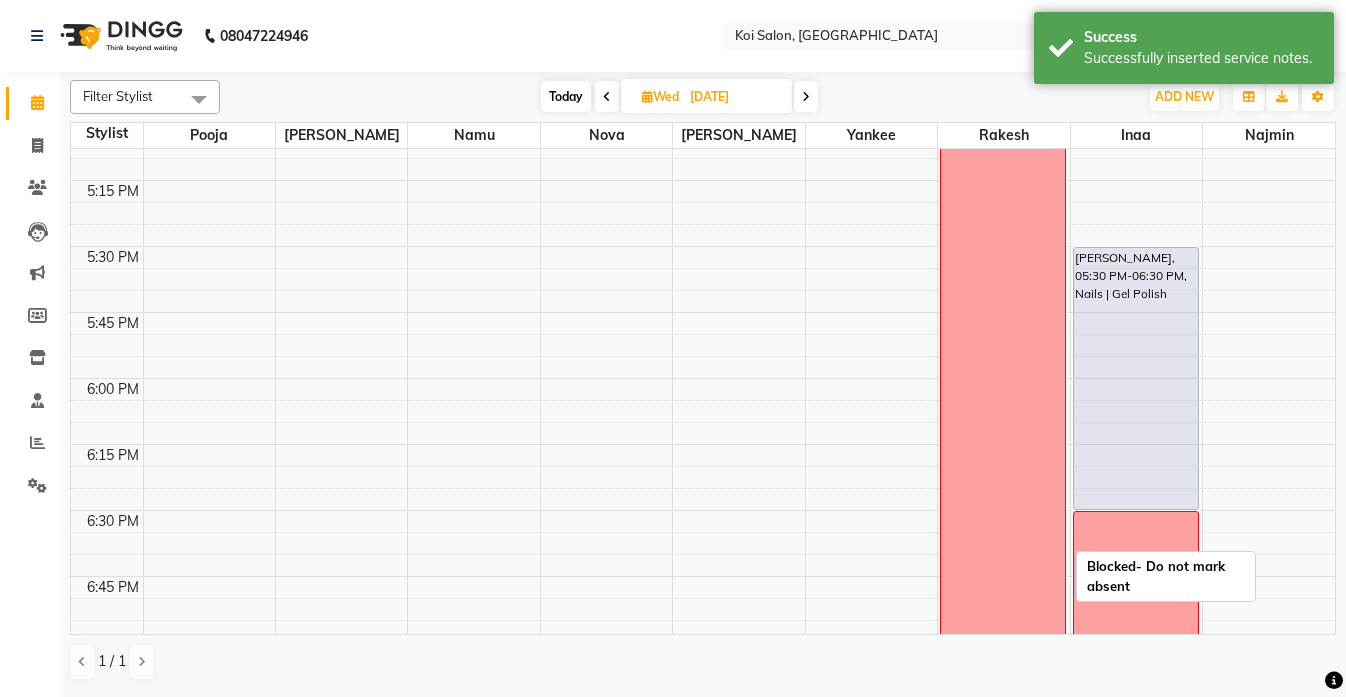 scroll, scrollTop: 2163, scrollLeft: 0, axis: vertical 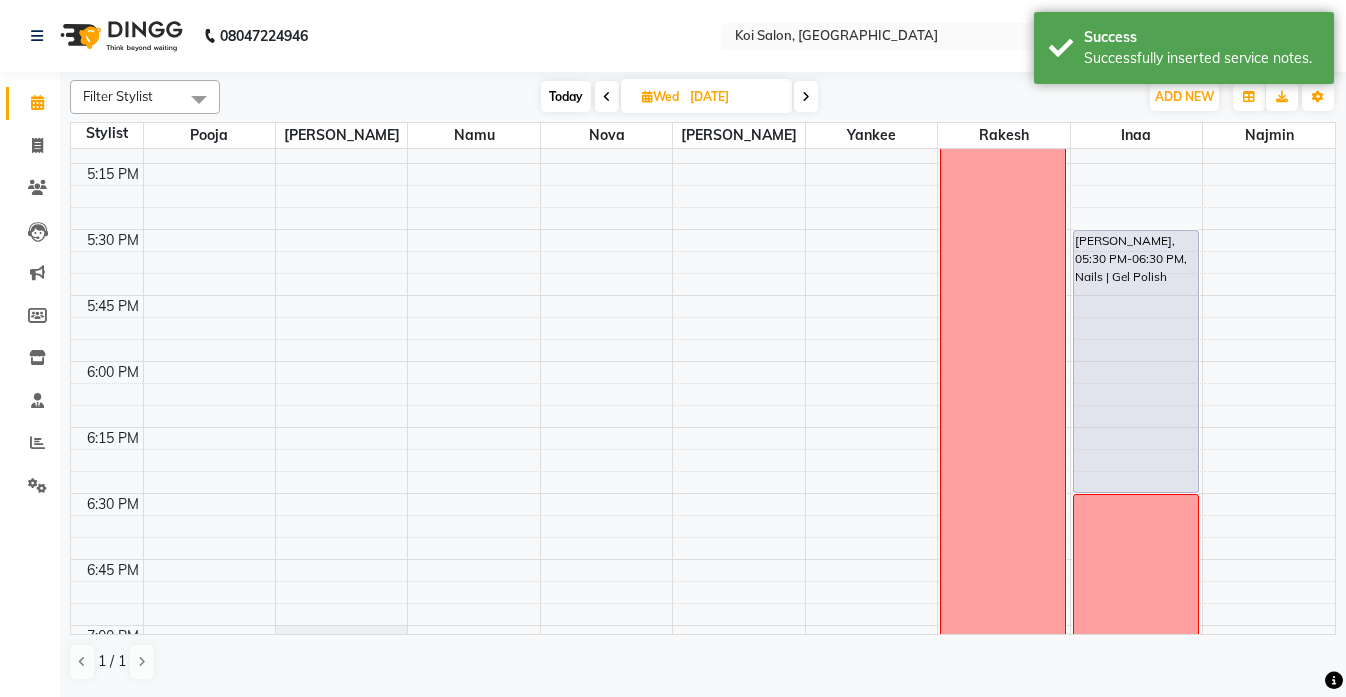 click on "9:00 AM 9:15 AM 9:30 AM 9:45 AM 10:00 AM 10:15 AM 10:30 AM 10:45 AM 11:00 AM 11:15 AM 11:30 AM 11:45 AM 12:00 PM 12:15 PM 12:30 PM 12:45 PM 1:00 PM 1:15 PM 1:30 PM 1:45 PM 2:00 PM 2:15 PM 2:30 PM 2:45 PM 3:00 PM 3:15 PM 3:30 PM 3:45 PM 4:00 PM 4:15 PM 4:30 PM 4:45 PM 5:00 PM 5:15 PM 5:30 PM 5:45 PM 6:00 PM 6:15 PM 6:30 PM 6:45 PM 7:00 PM 7:15 PM 7:30 PM 7:45 PM 8:00 PM 8:15 PM 8:30 PM 8:45 PM  Blocked- Do not mark absent     [PERSON_NAME], 05:30 PM-06:30 PM, Nails | Gel Polish  Blocked" at bounding box center (703, -431) 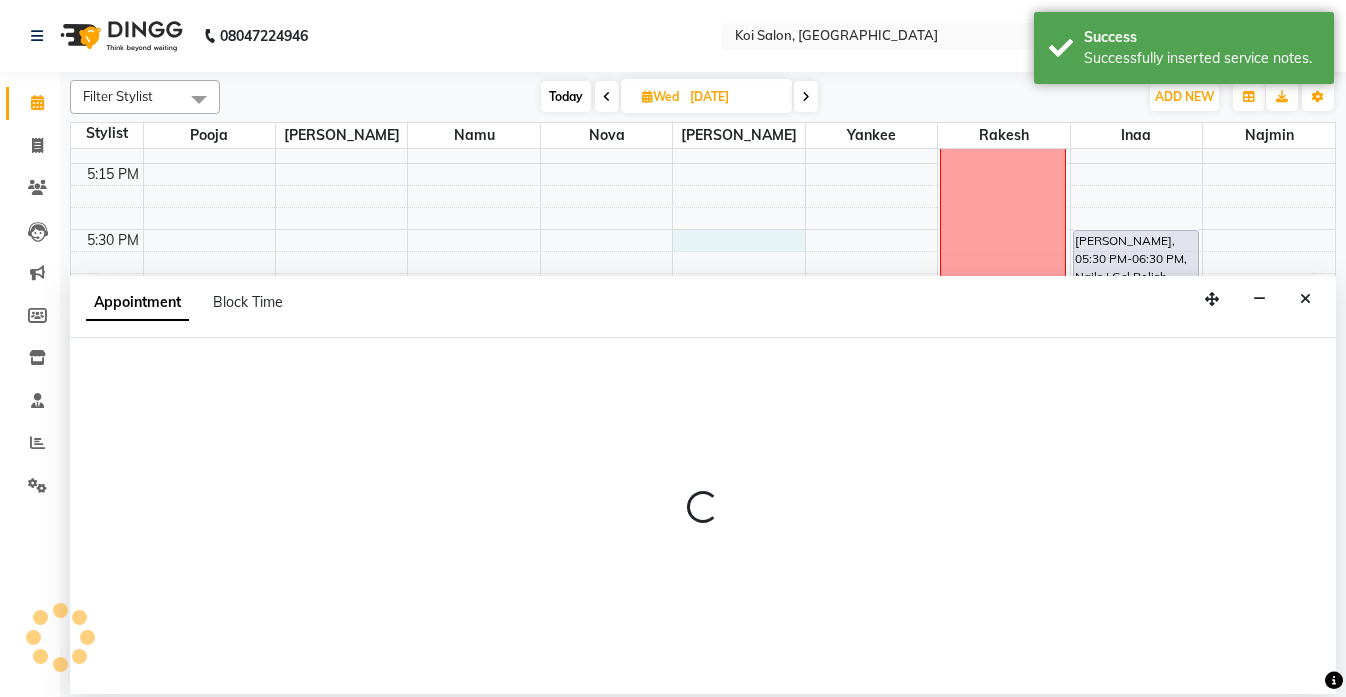 select on "23241" 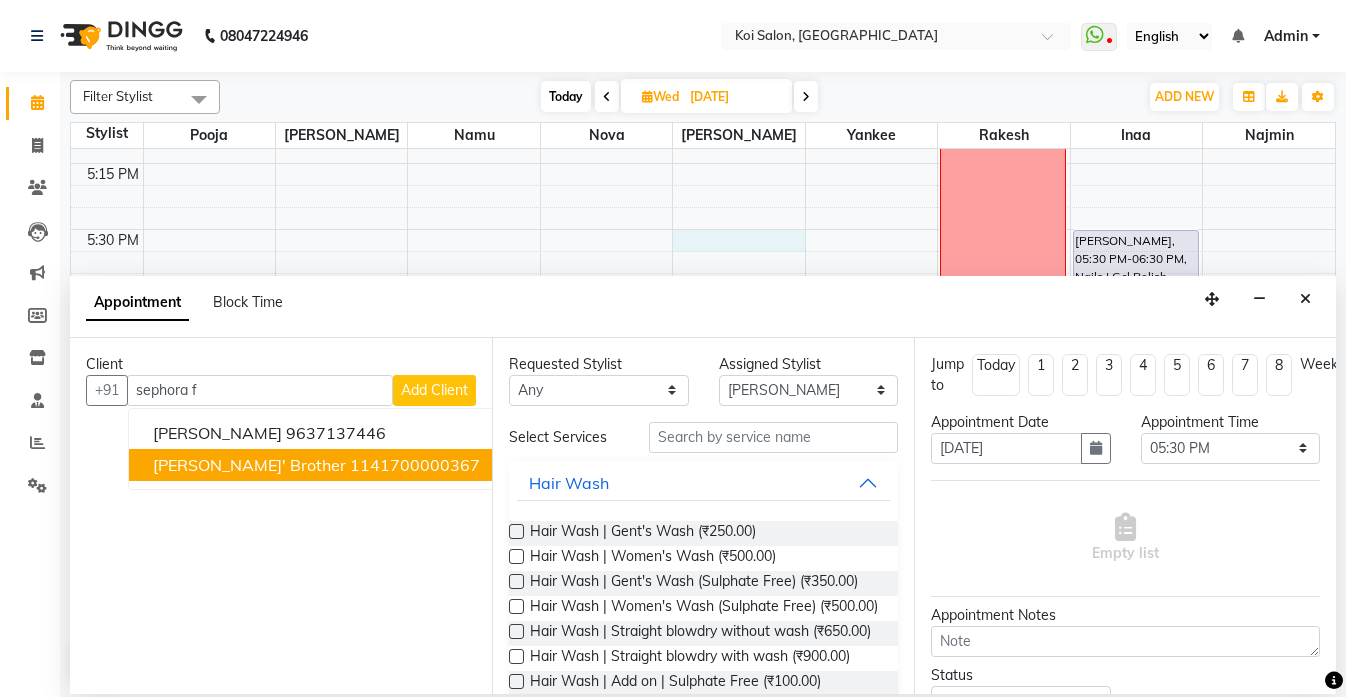 click on "[PERSON_NAME]' Brother" at bounding box center [249, 465] 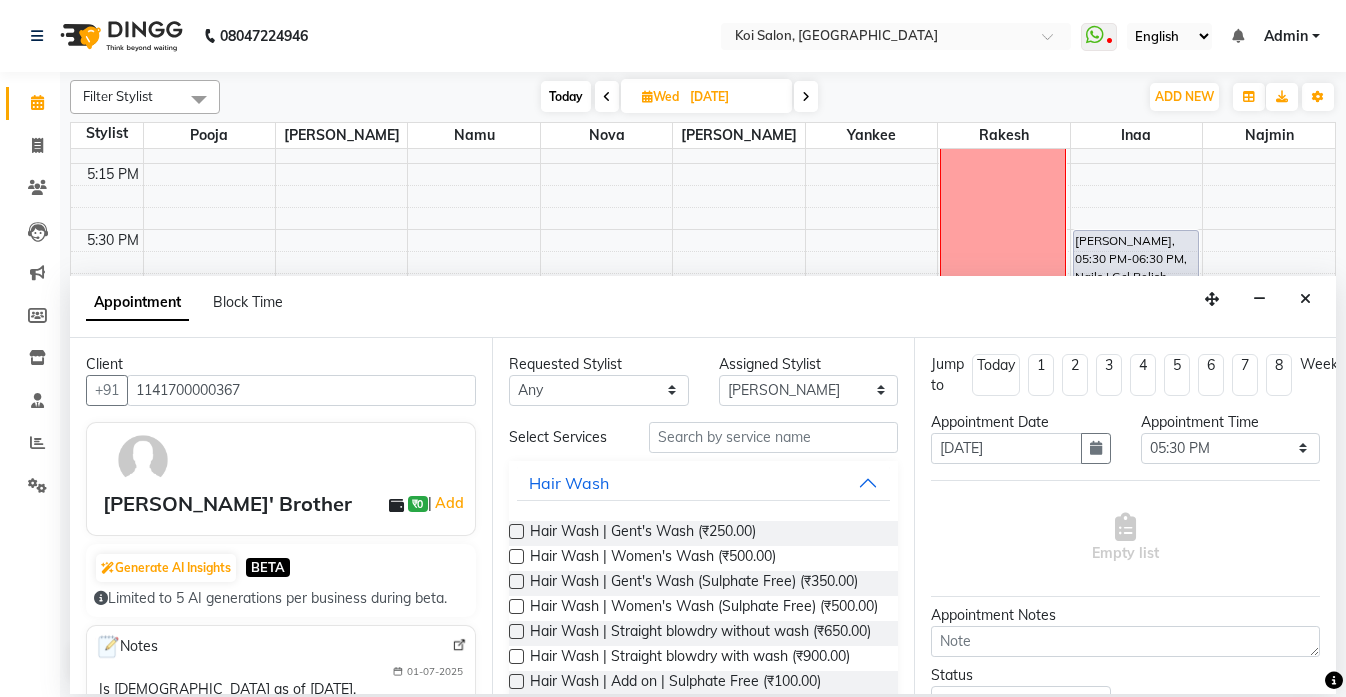 type on "1141700000367" 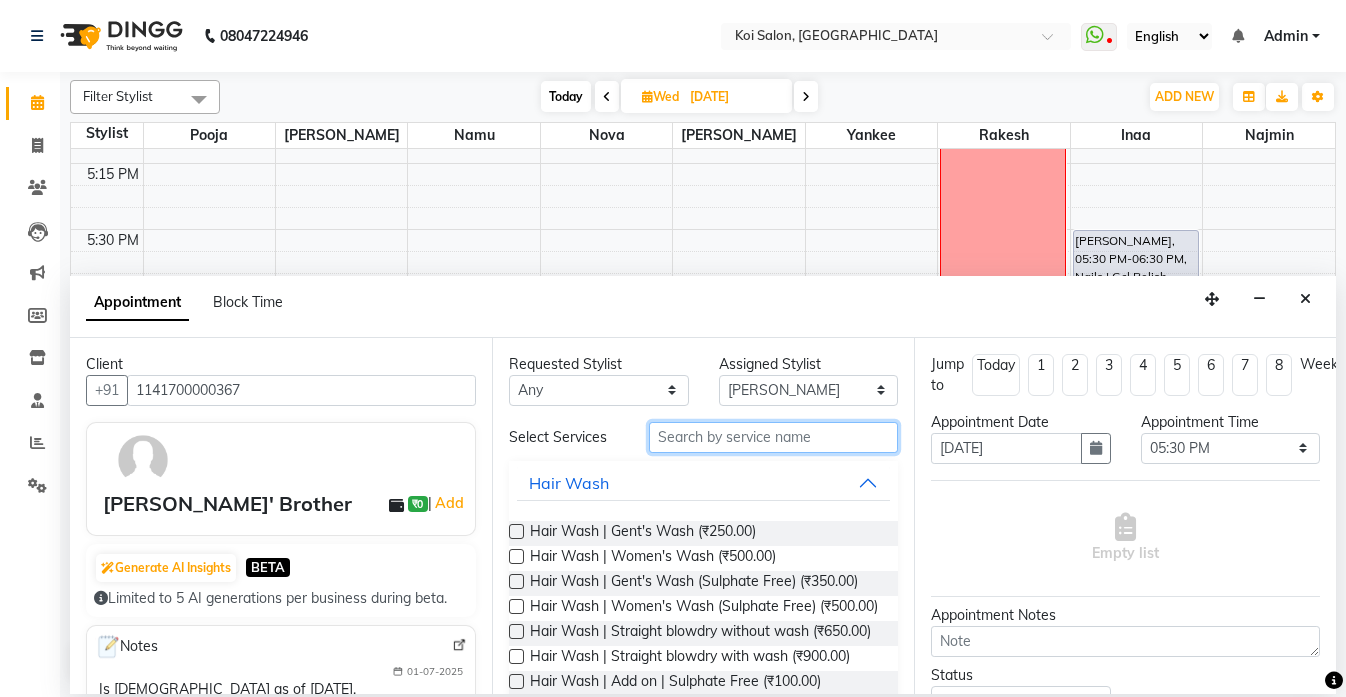 click at bounding box center (773, 437) 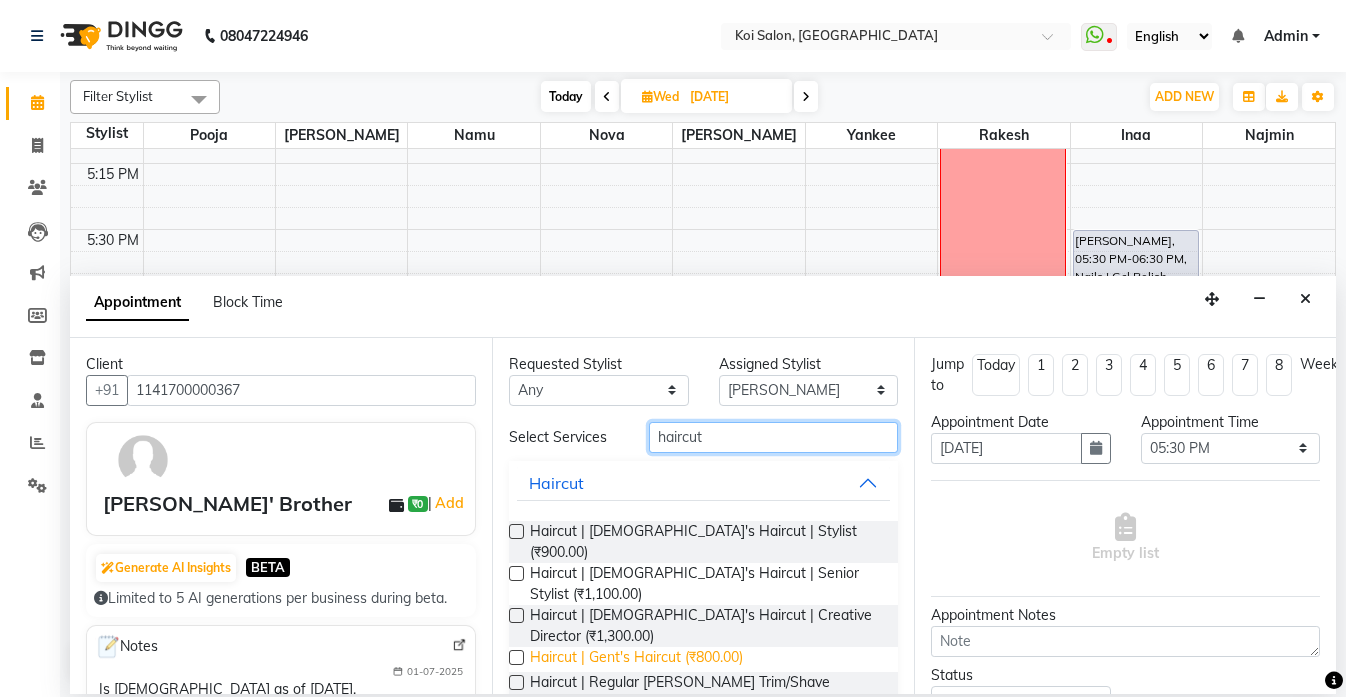 type on "haircut" 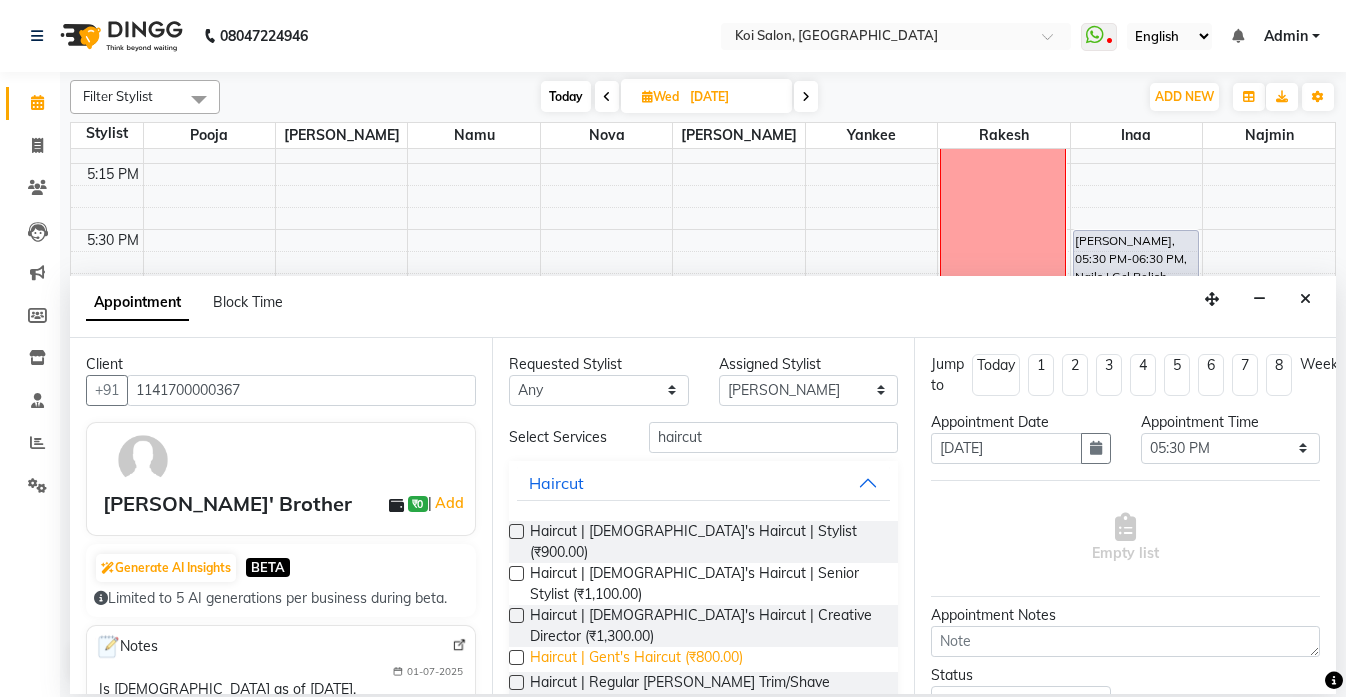 click on "Haircut | Gent's Haircut (₹800.00)" at bounding box center (636, 659) 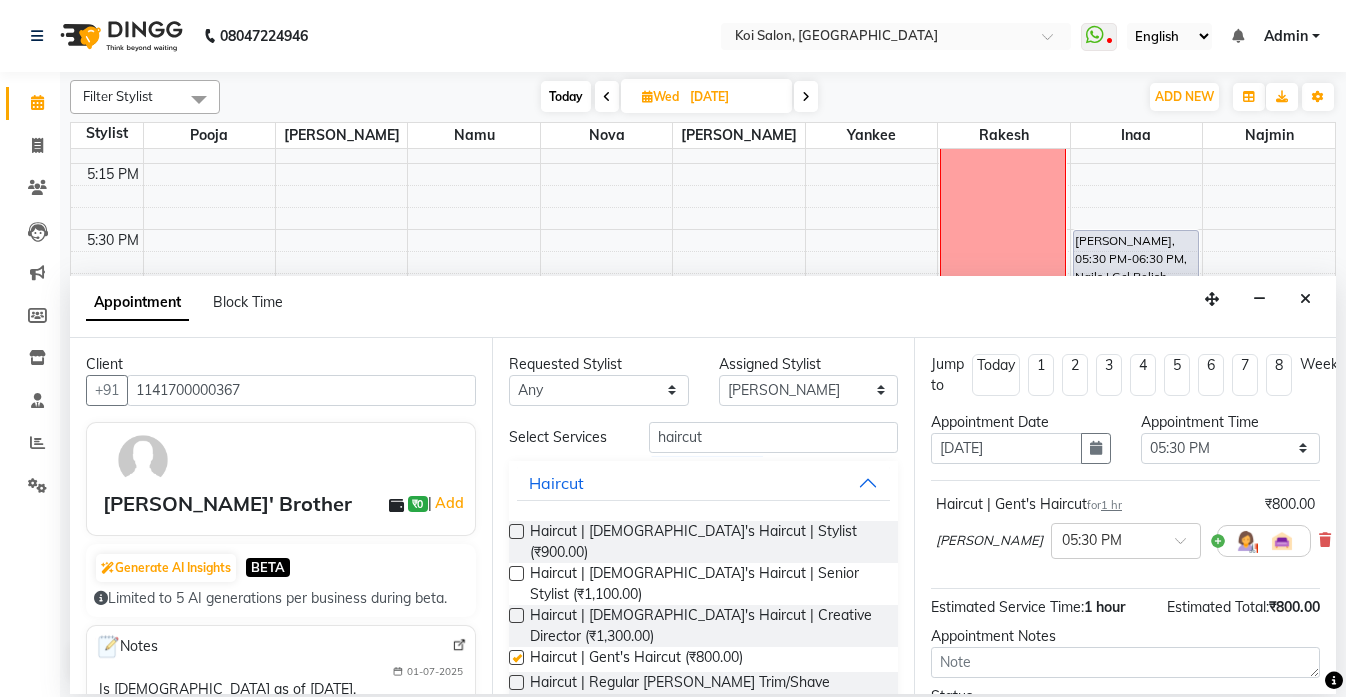 checkbox on "false" 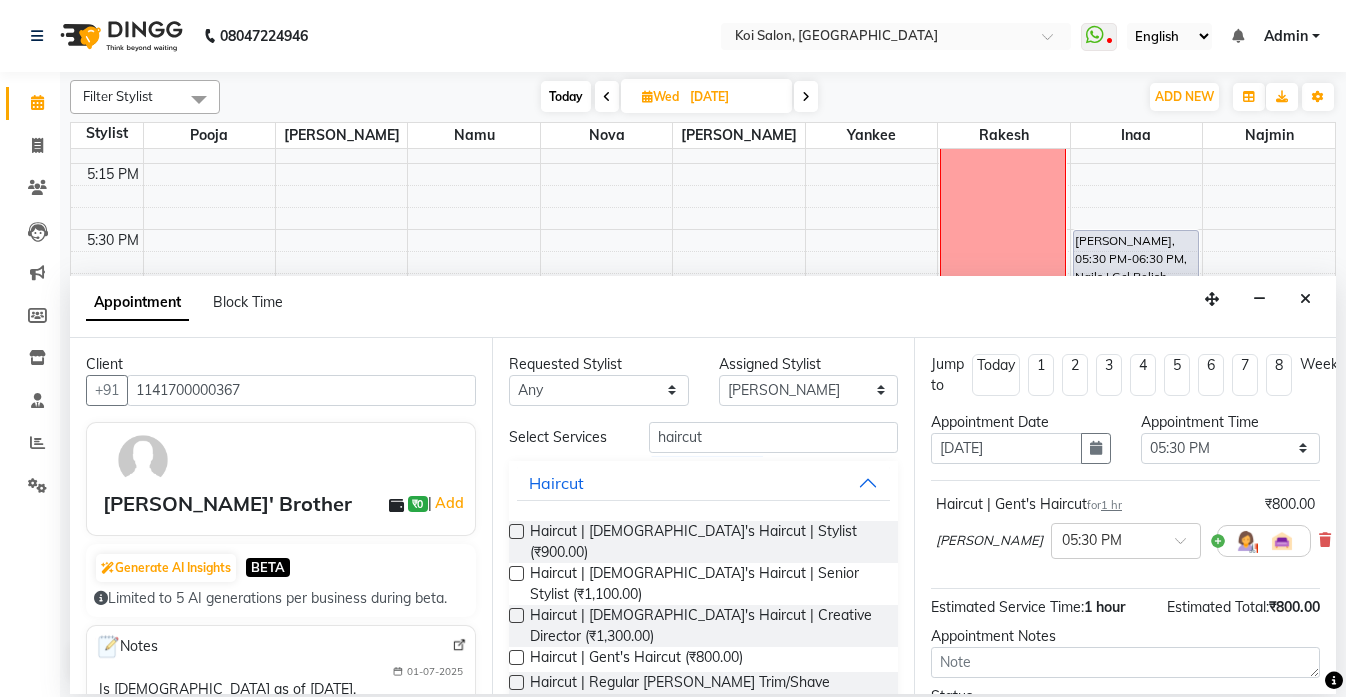 scroll, scrollTop: 170, scrollLeft: 0, axis: vertical 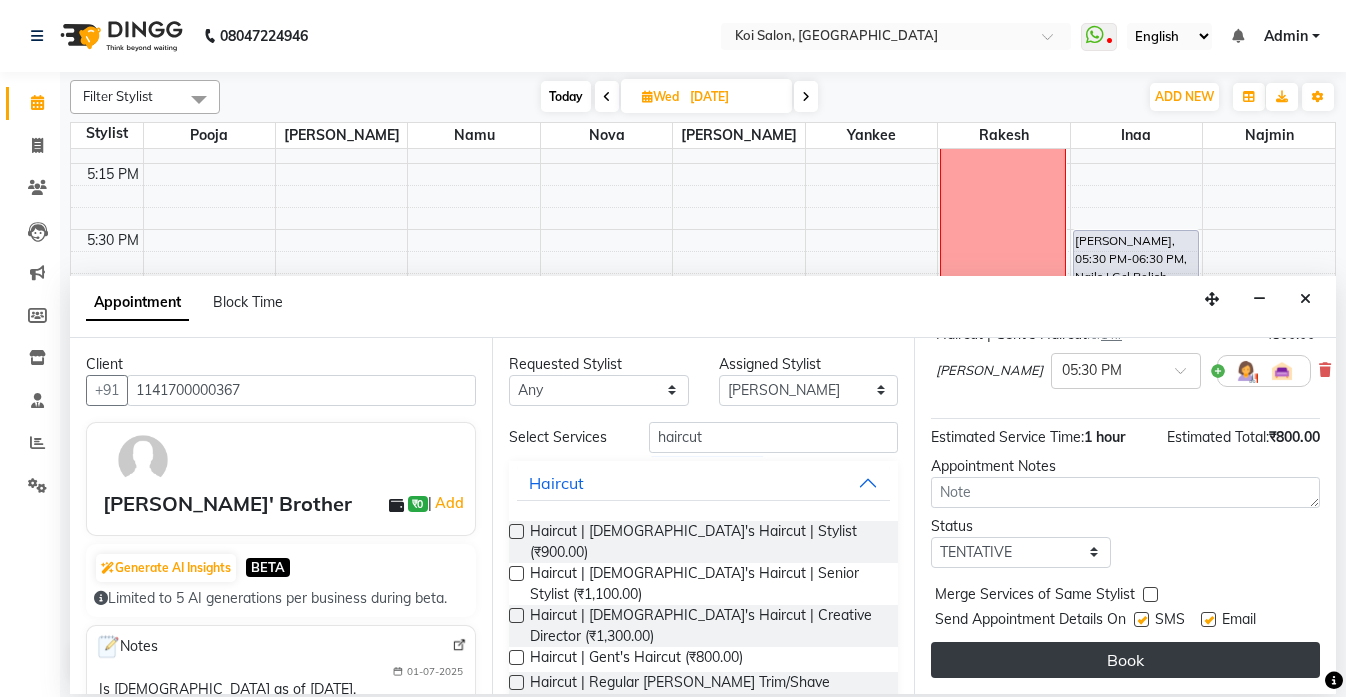 click on "Book" at bounding box center [1125, 660] 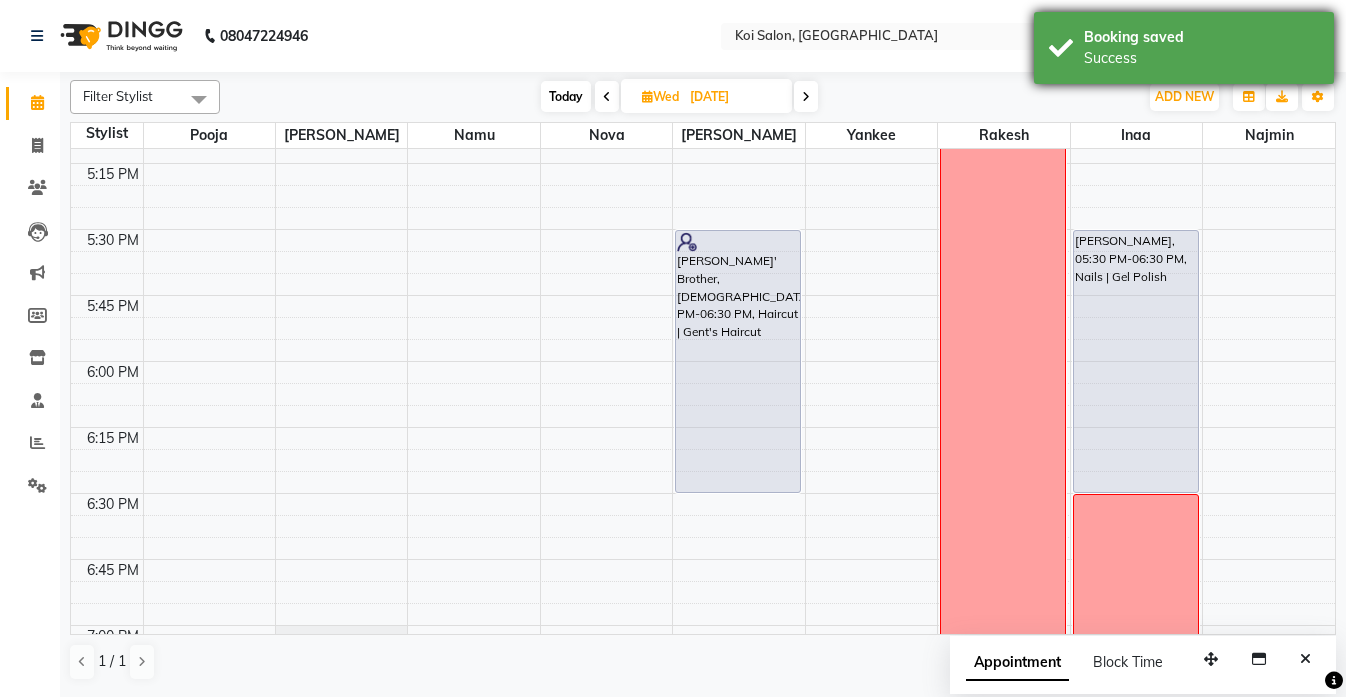 click on "Booking saved" at bounding box center (1201, 37) 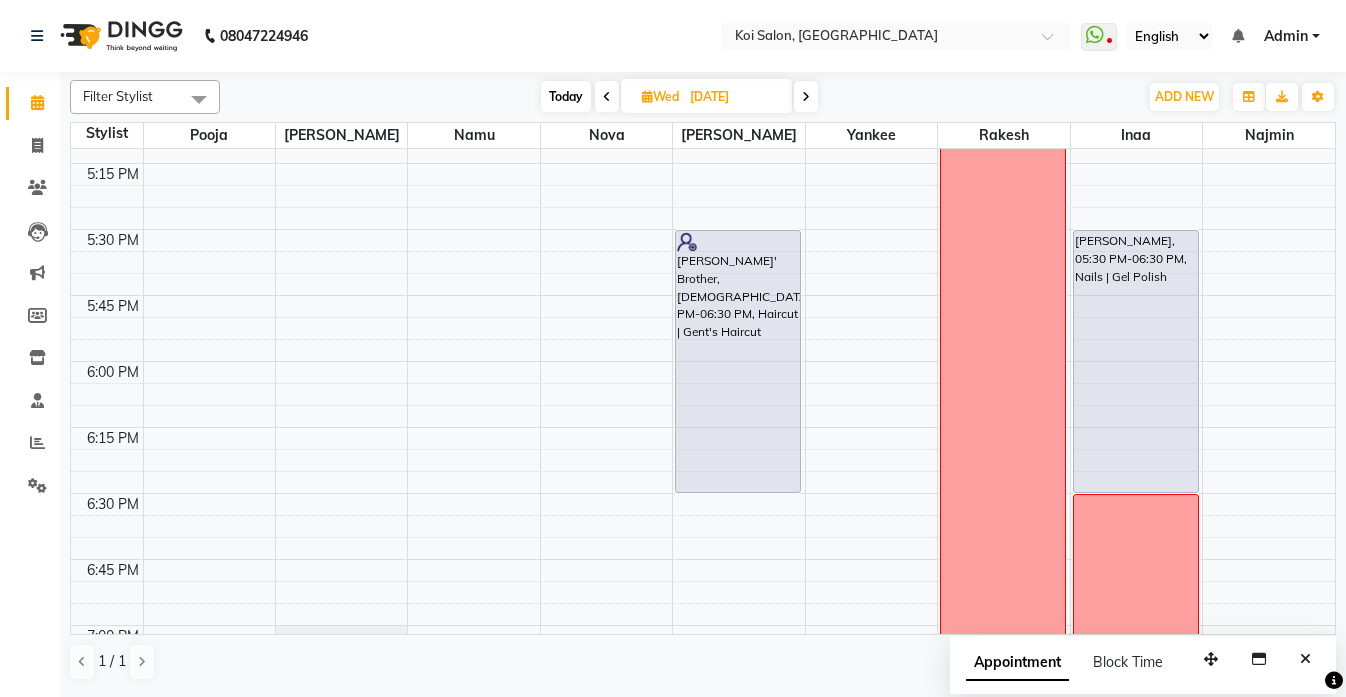 click on "Today" at bounding box center (566, 96) 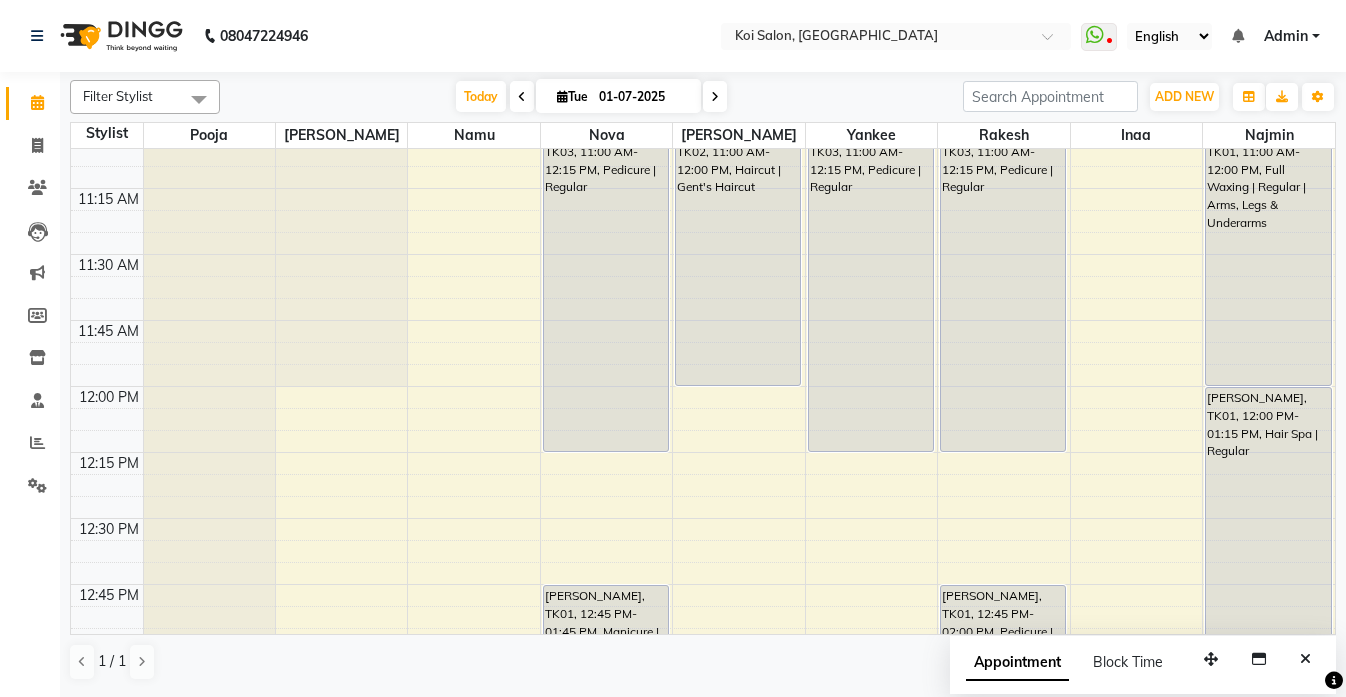 scroll, scrollTop: 548, scrollLeft: 0, axis: vertical 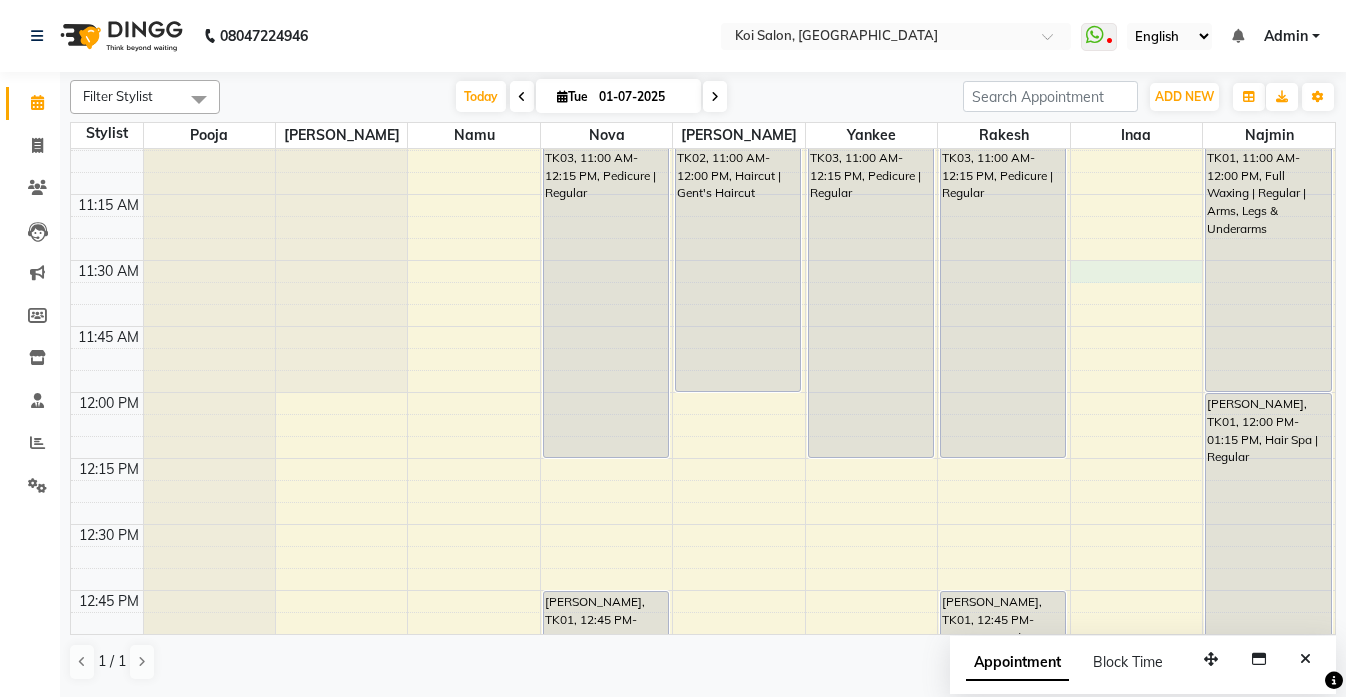 click on "9:00 AM 9:15 AM 9:30 AM 9:45 AM 10:00 AM 10:15 AM 10:30 AM 10:45 AM 11:00 AM 11:15 AM 11:30 AM 11:45 AM 12:00 PM 12:15 PM 12:30 PM 12:45 PM 1:00 PM 1:15 PM 1:30 PM 1:45 PM 2:00 PM 2:15 PM 2:30 PM 2:45 PM 3:00 PM 3:15 PM 3:30 PM 3:45 PM 4:00 PM 4:15 PM 4:30 PM 4:45 PM 5:00 PM 5:15 PM 5:30 PM 5:45 PM 6:00 PM 6:15 PM 6:30 PM 6:45 PM 7:00 PM 7:15 PM 7:30 PM 7:45 PM 8:00 PM 8:15 PM 8:30 PM 8:45 PM    [PERSON_NAME], TK04, 03:30 PM-04:30 PM, Haircut | [DEMOGRAPHIC_DATA]'s Haircut | Creative Director  [PERSON_NAME] needs to check if Shama needs a trim or not.   gym     [PERSON_NAME], TK04, 02:00 PM-03:45 PM, Hair Colouring | Root Touch Up | Personal Product    [PERSON_NAME], TK03, 11:00 AM-12:15 PM, Pedicure | Regular    [PERSON_NAME], TK01, 12:45 PM-01:45 PM, Manicure | Regular    [PERSON_NAME], TK02, 11:00 AM-12:00 PM, Haircut | Gent's Haircut    [PERSON_NAME], TK03, 11:00 AM-12:15 PM, Pedicure | Regular    [PERSON_NAME], TK03, 11:00 AM-12:15 PM, Pedicure | Regular    [PERSON_NAME], TK01, 12:45 PM-02:00 PM, Pedicure | Regular" at bounding box center [703, 1184] 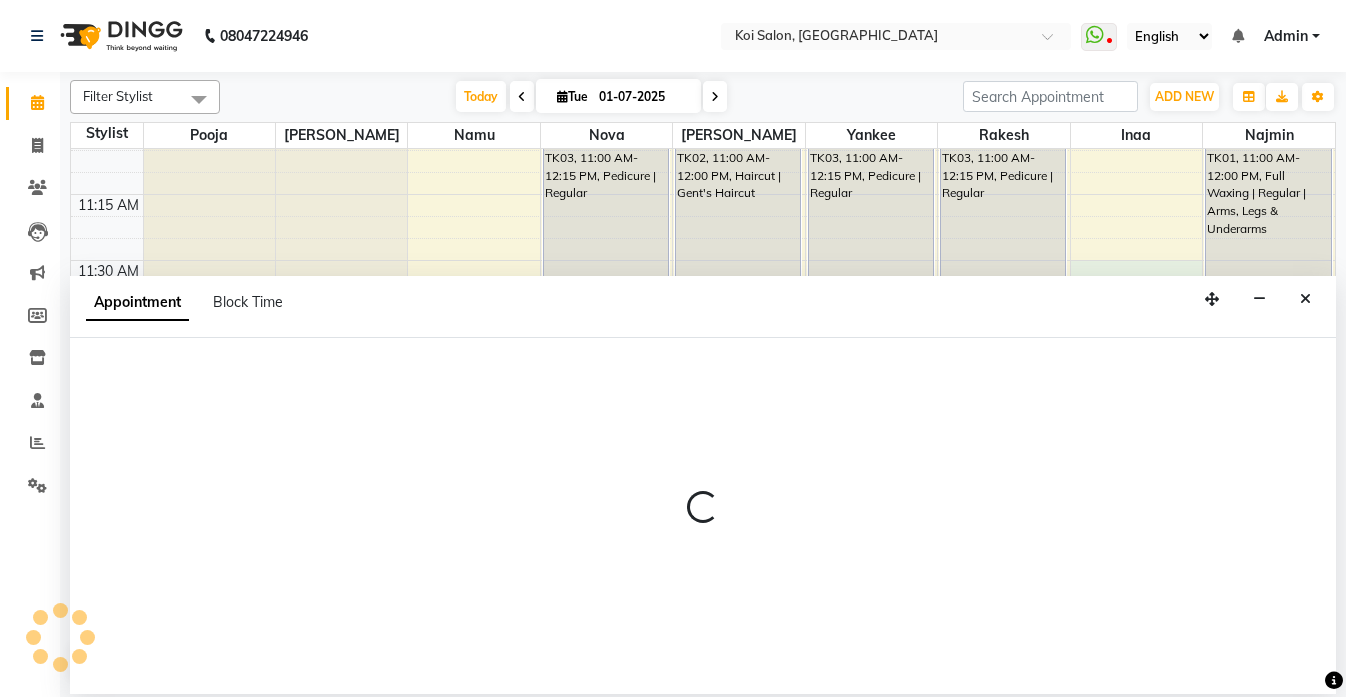 select on "44730" 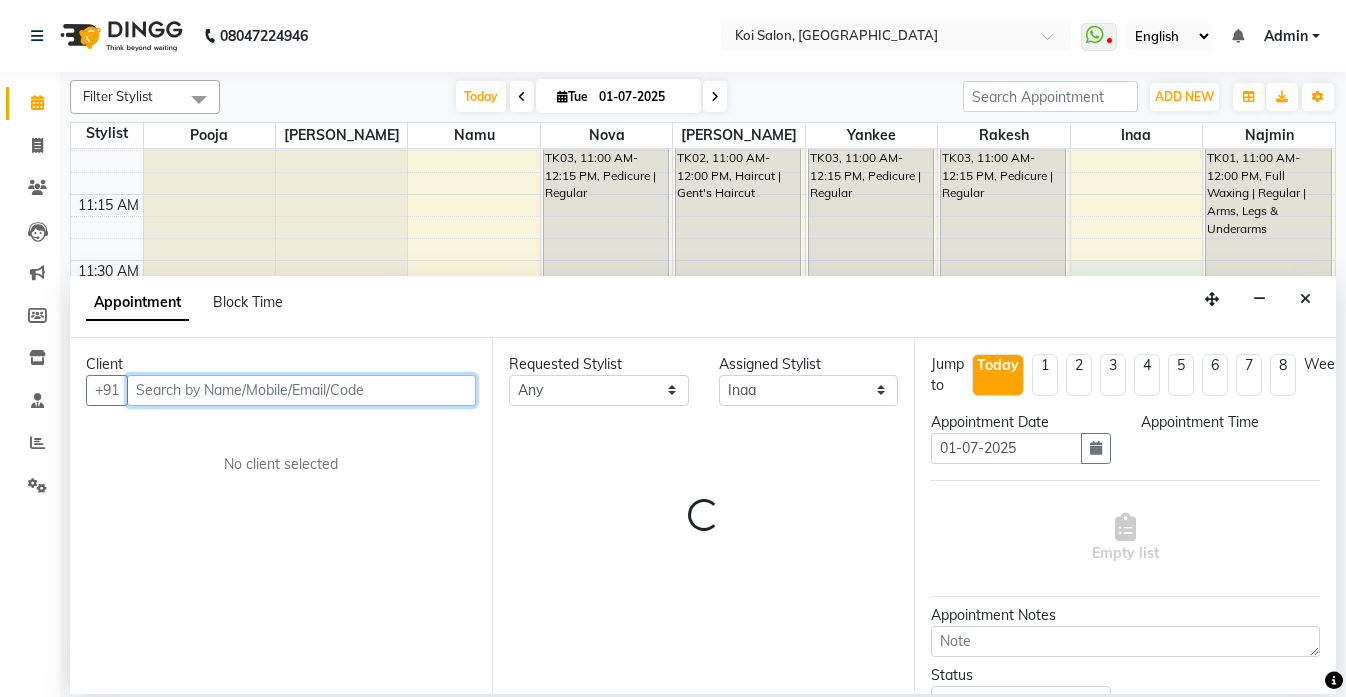 select on "690" 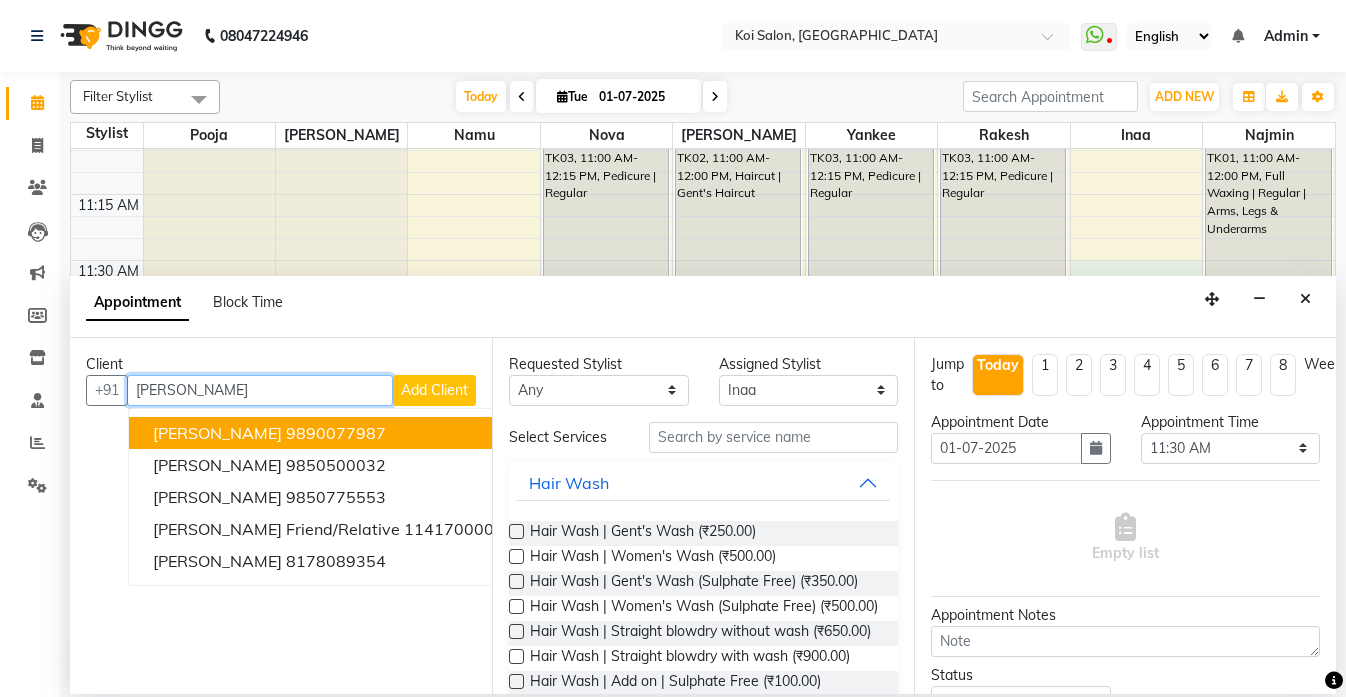click on "9890077987" at bounding box center (336, 433) 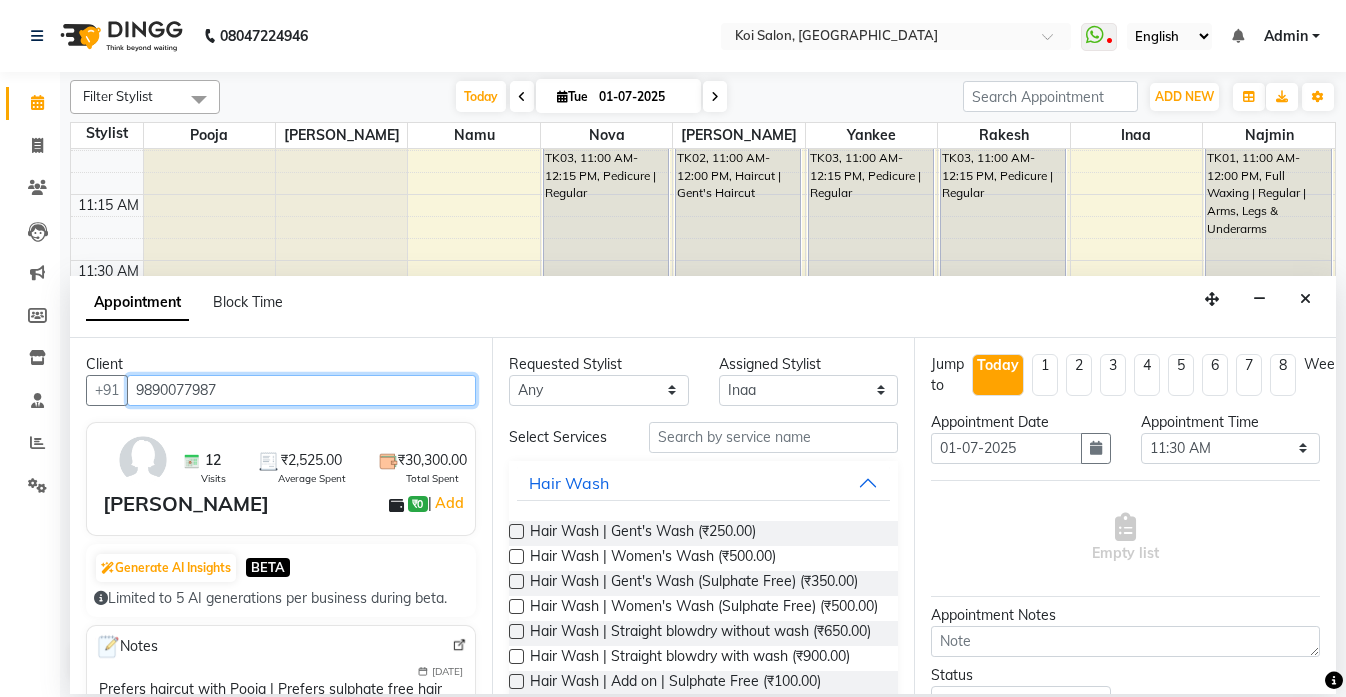 type on "9890077987" 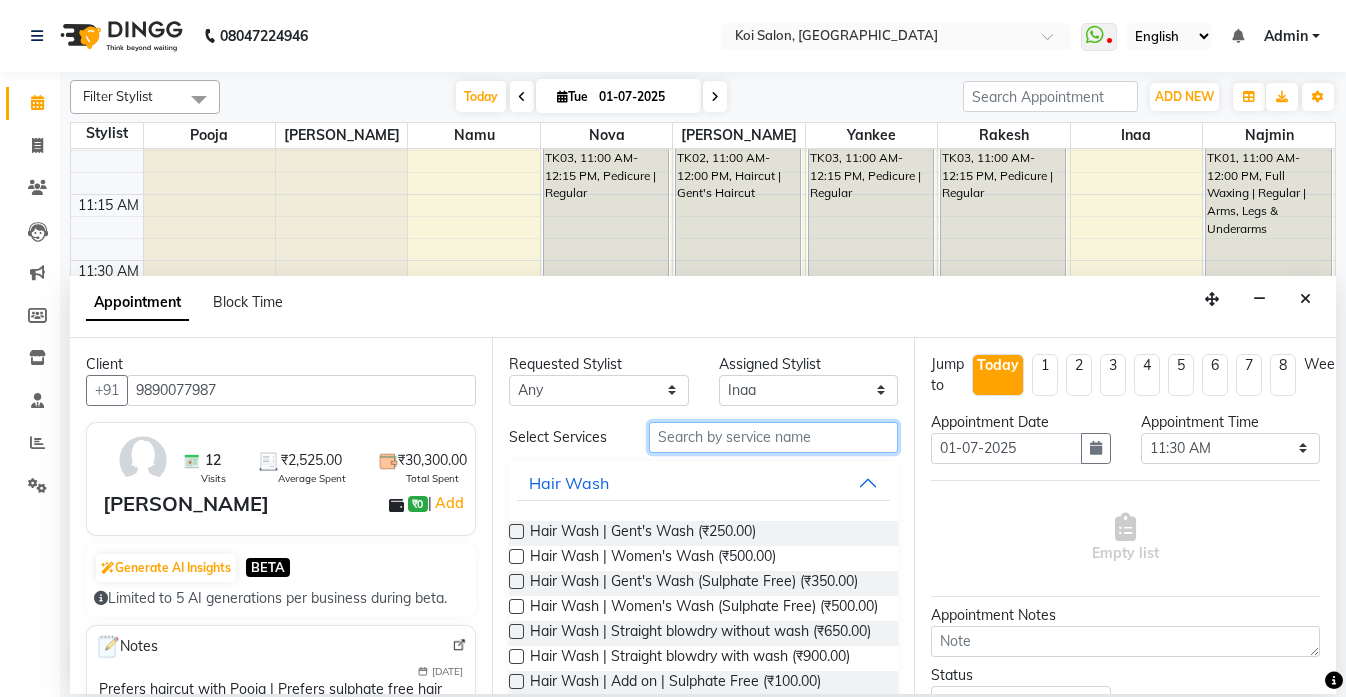 click at bounding box center (773, 437) 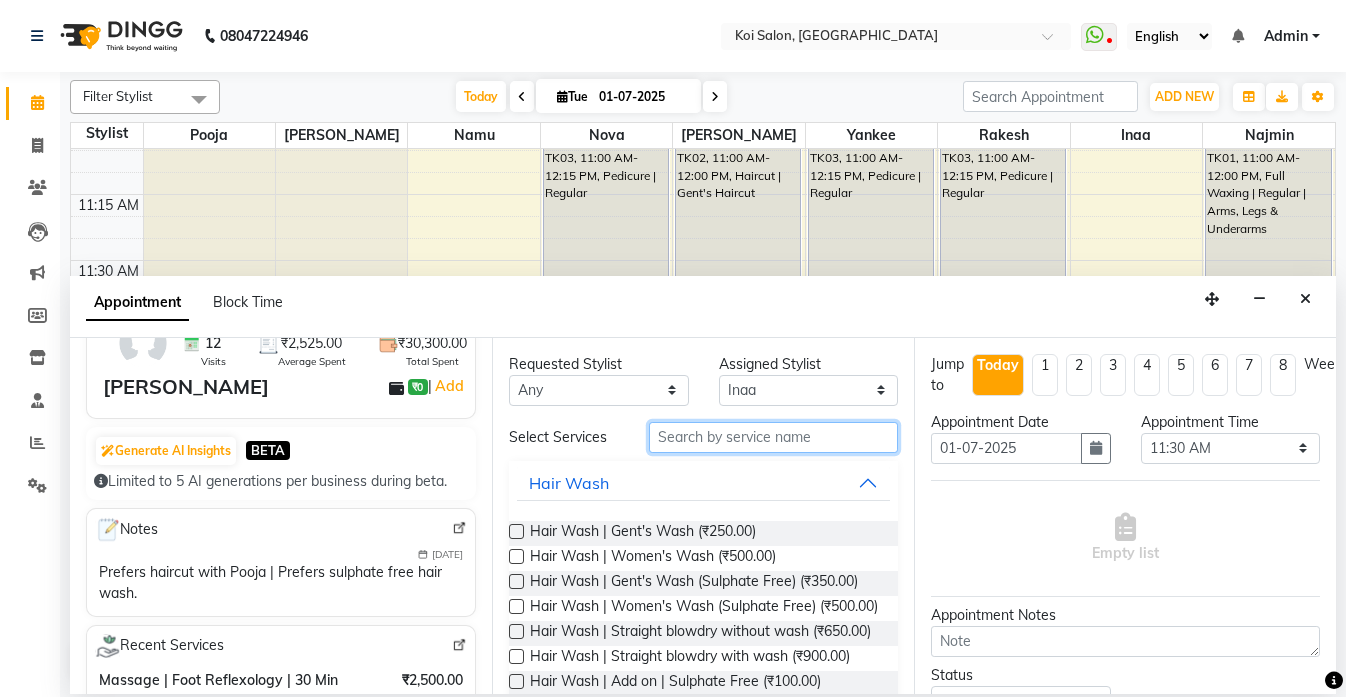 scroll, scrollTop: 129, scrollLeft: 0, axis: vertical 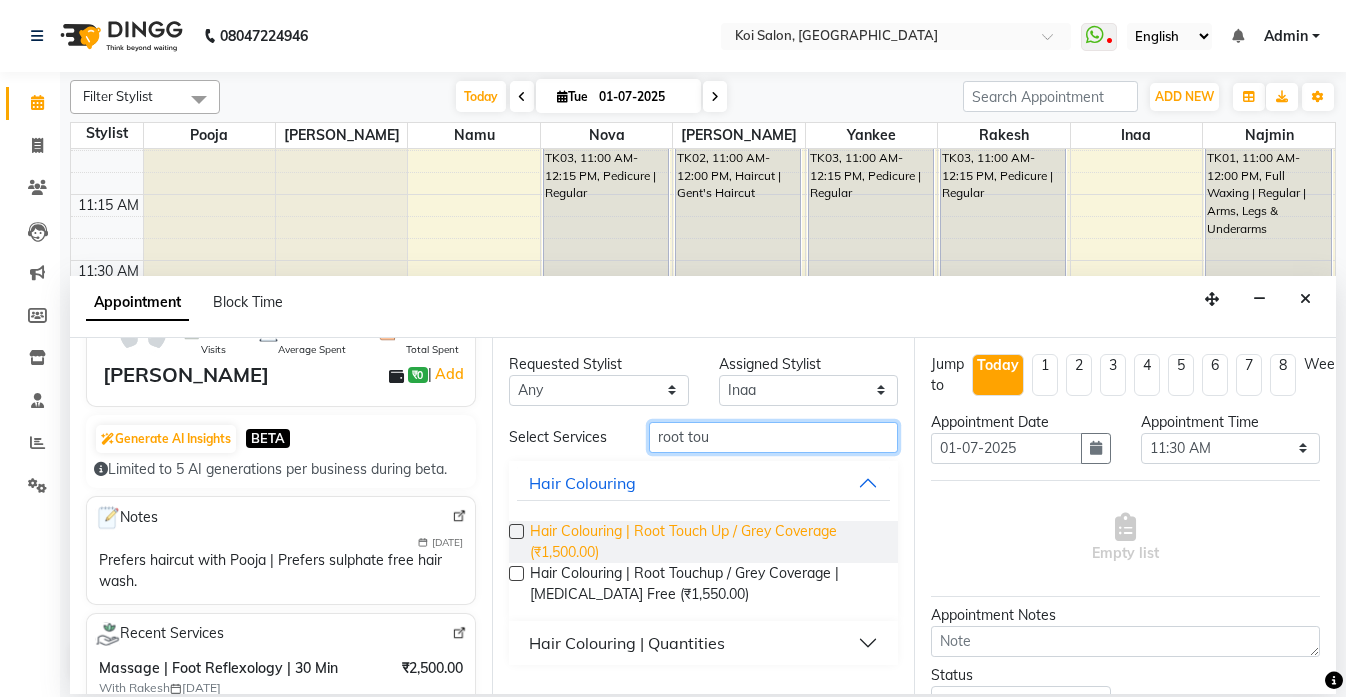 type on "root tou" 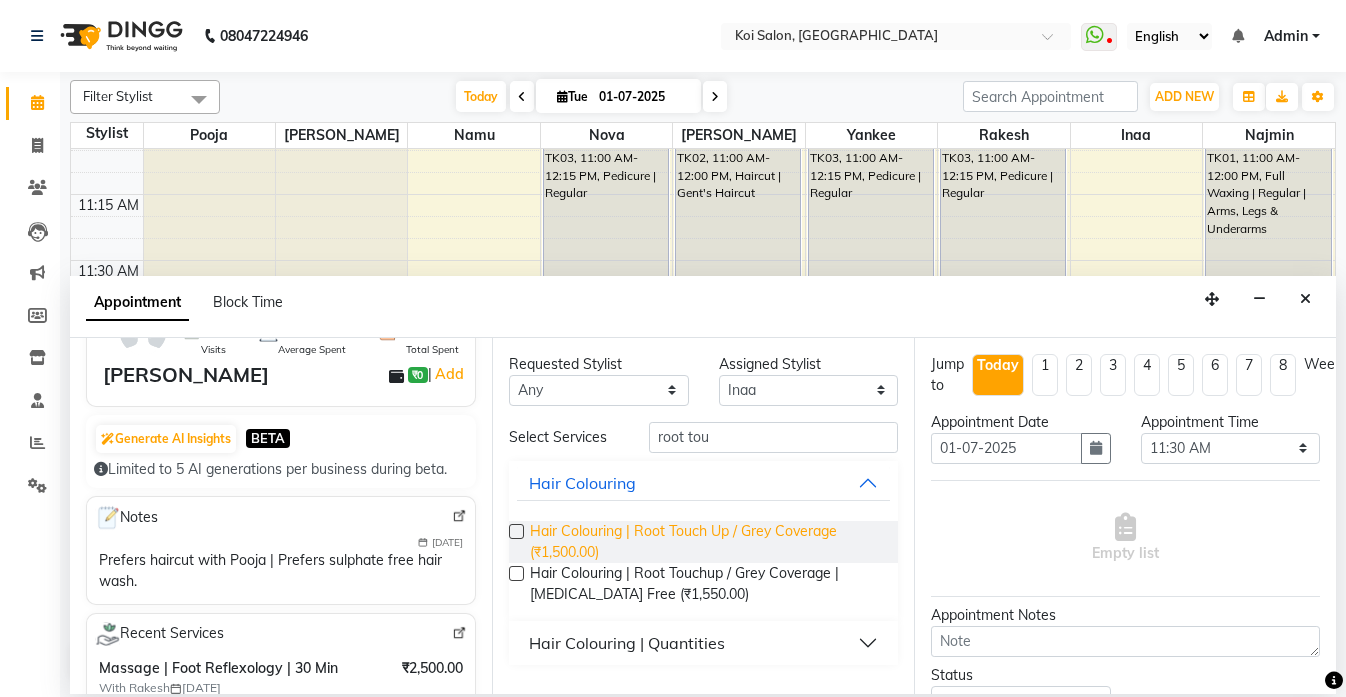 click on "Hair Colouring | Root Touch Up / Grey Coverage (₹1,500.00)" at bounding box center (706, 542) 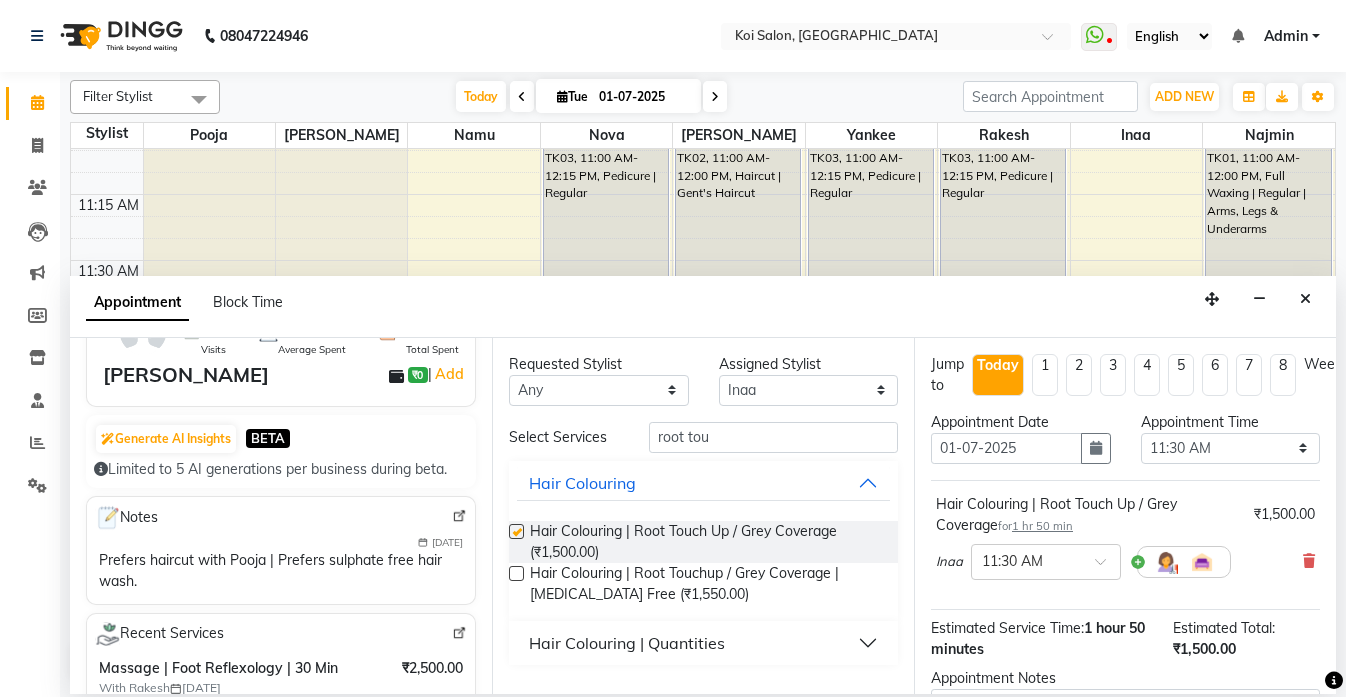 checkbox on "false" 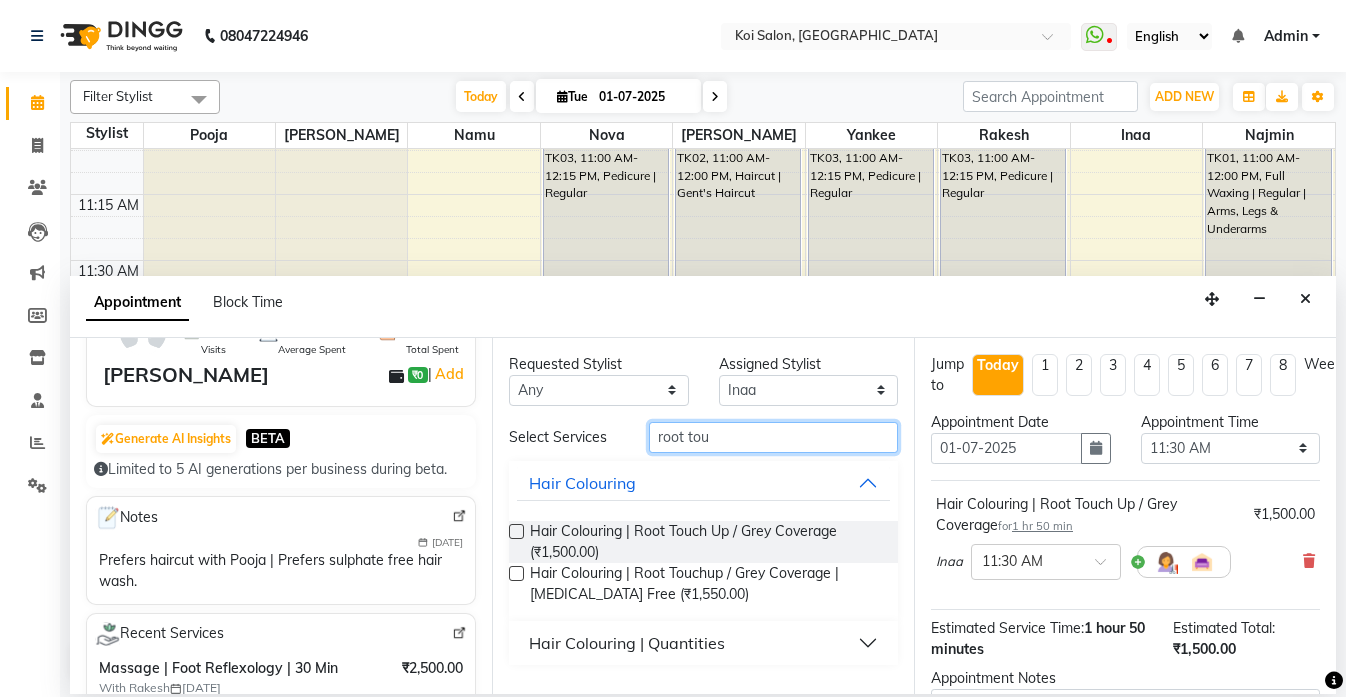 drag, startPoint x: 731, startPoint y: 437, endPoint x: 561, endPoint y: 437, distance: 170 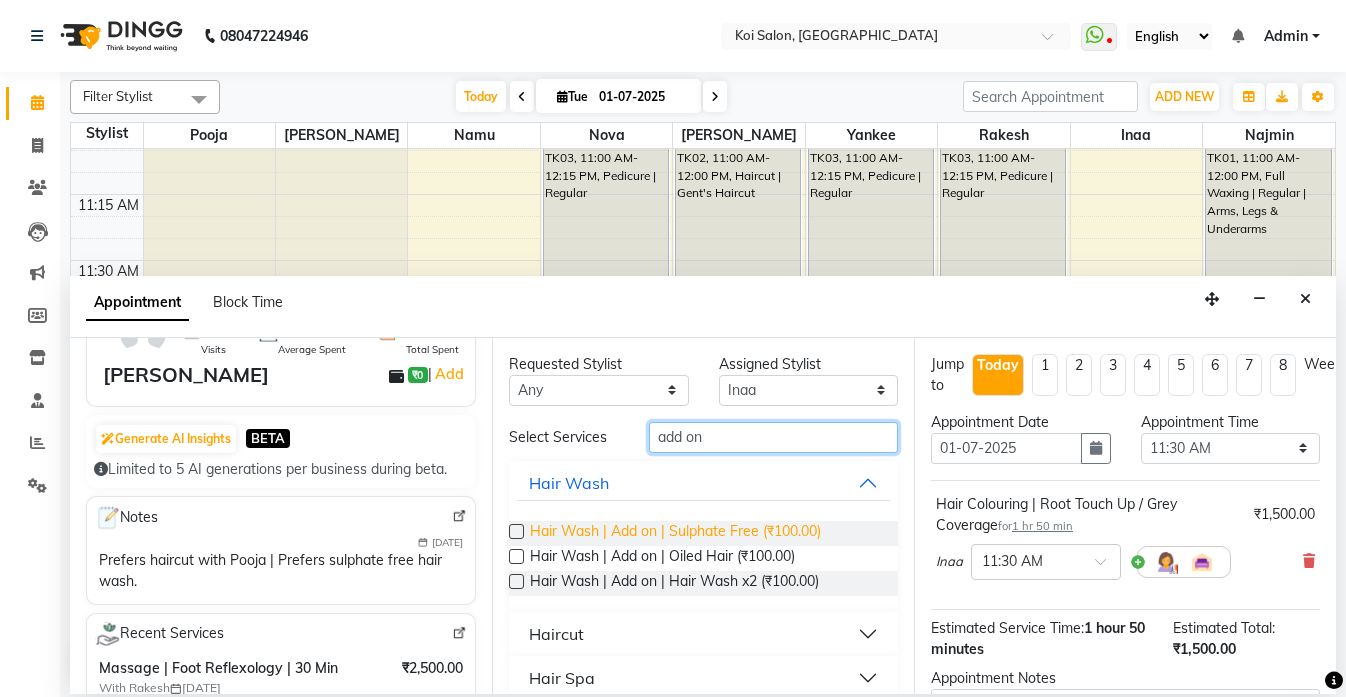 type on "add on" 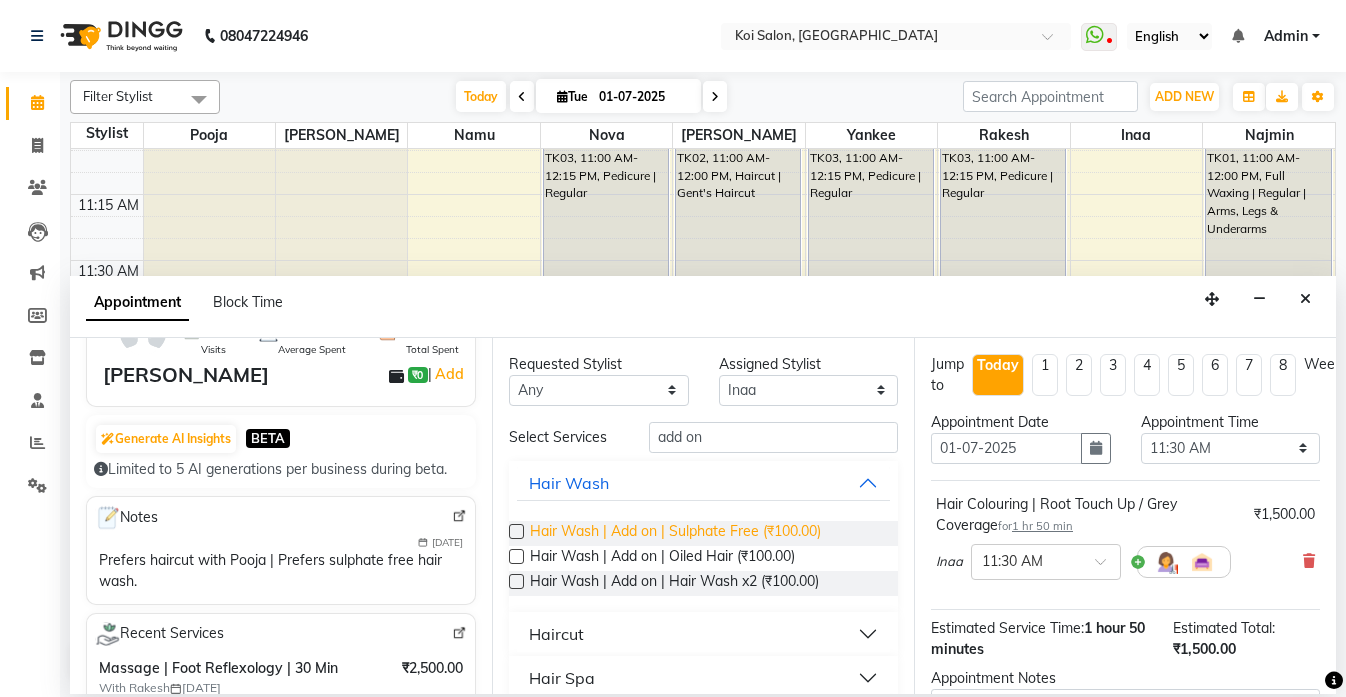 click on "Hair Wash | Add on | Sulphate Free (₹100.00)" at bounding box center (675, 533) 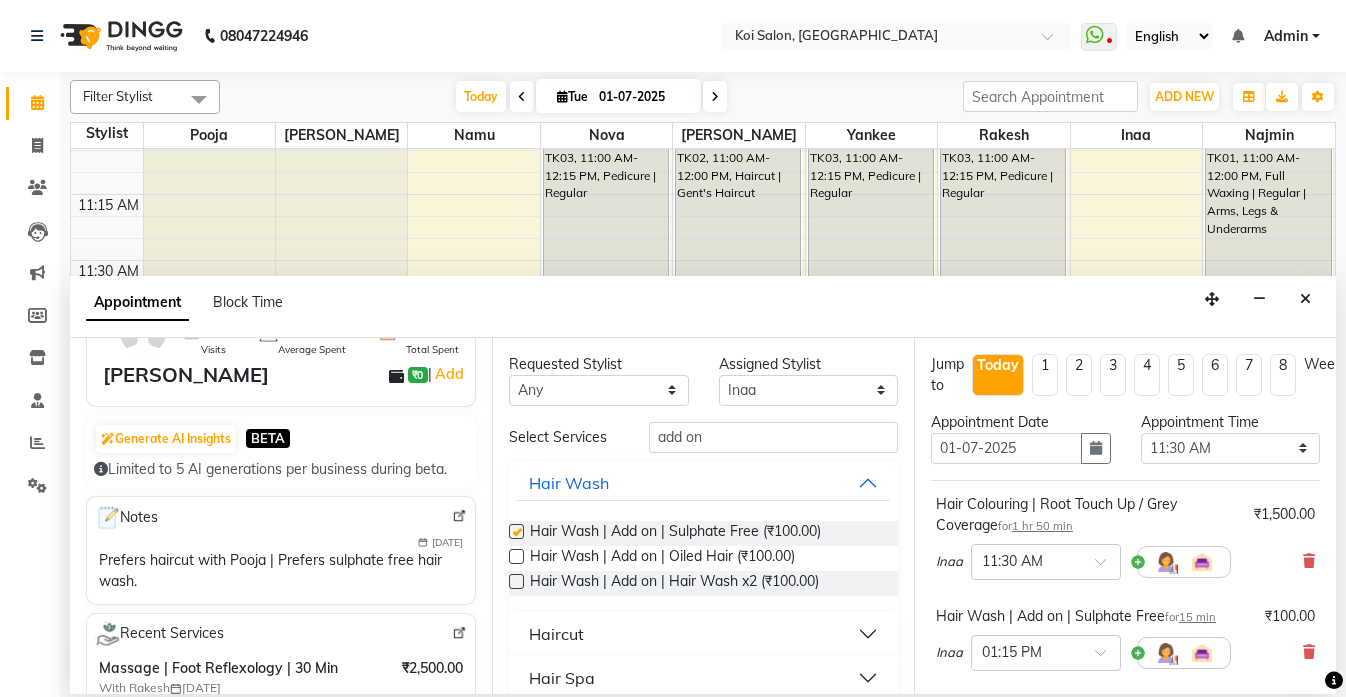 checkbox on "false" 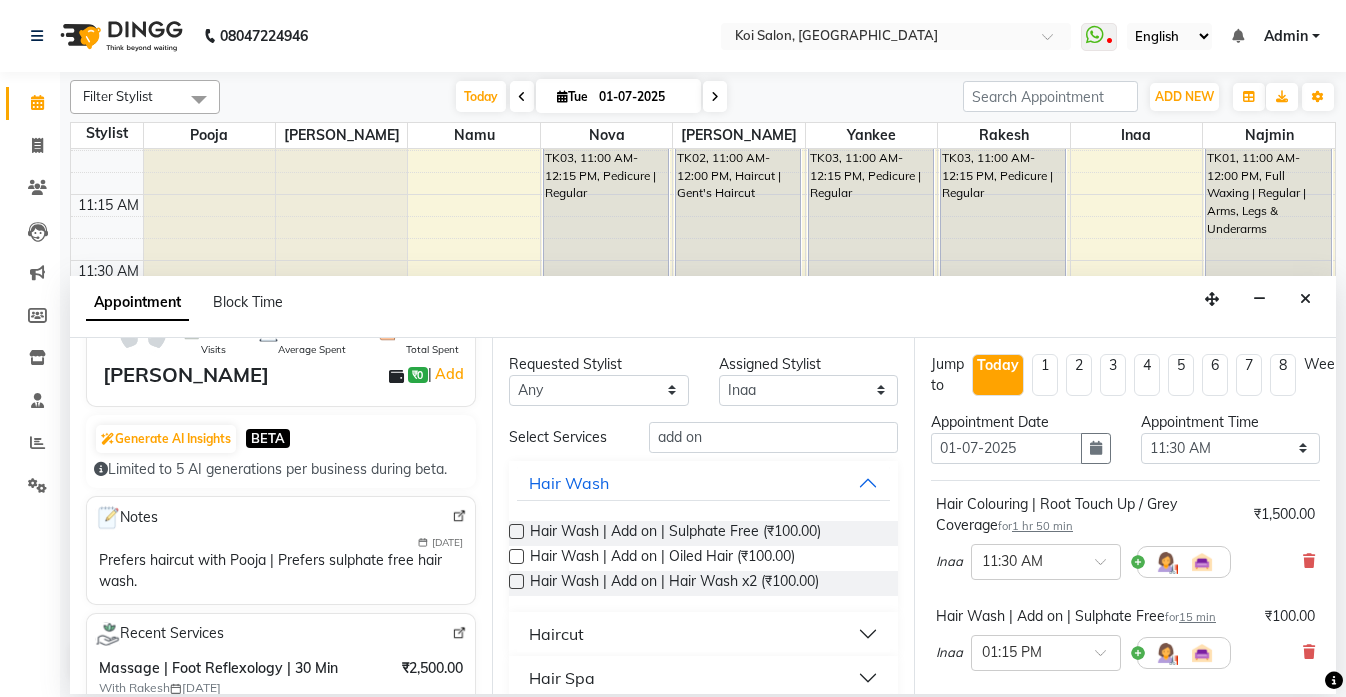 scroll, scrollTop: 303, scrollLeft: 0, axis: vertical 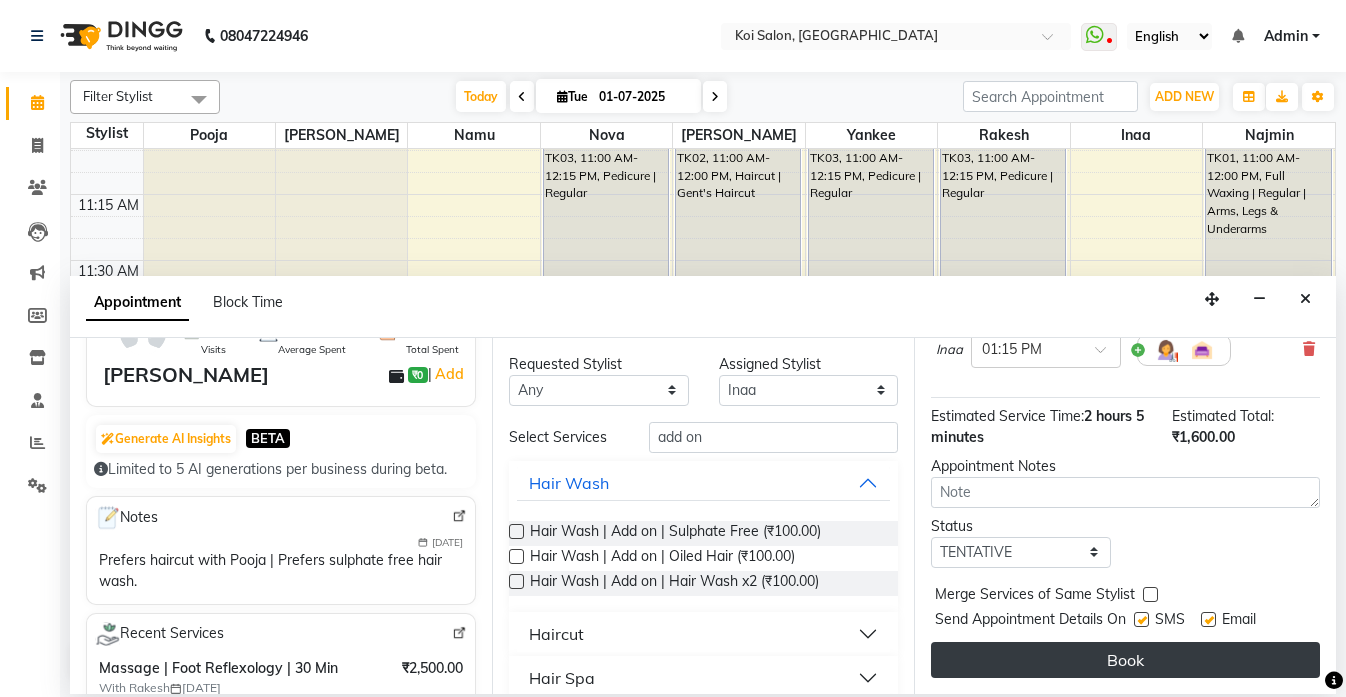 click on "Book" at bounding box center [1125, 660] 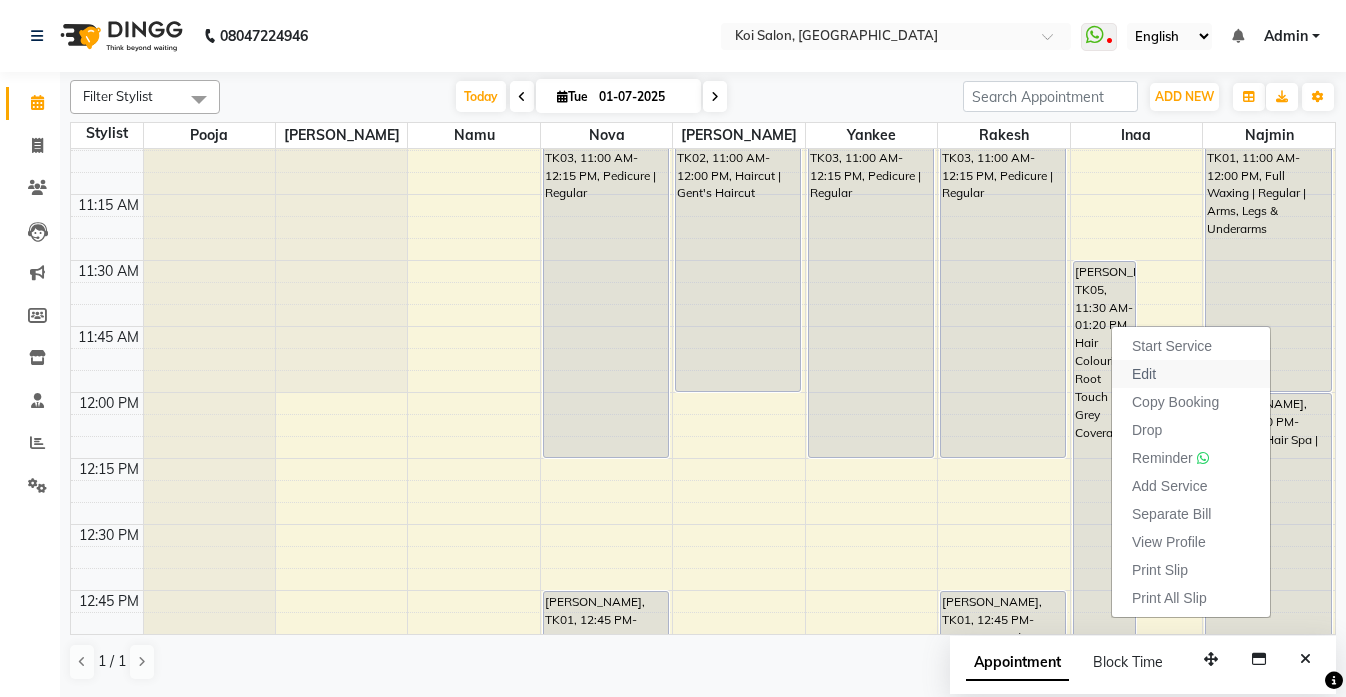 click on "Edit" at bounding box center [1191, 374] 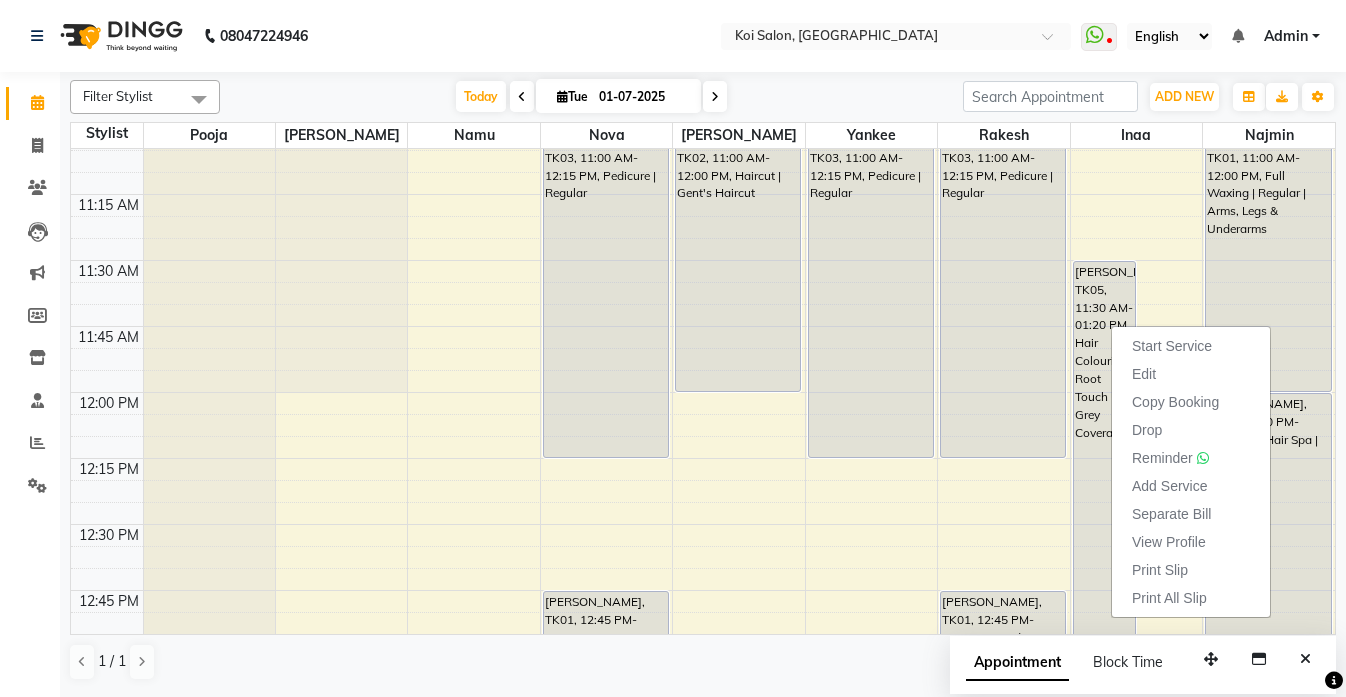 select on "tentative" 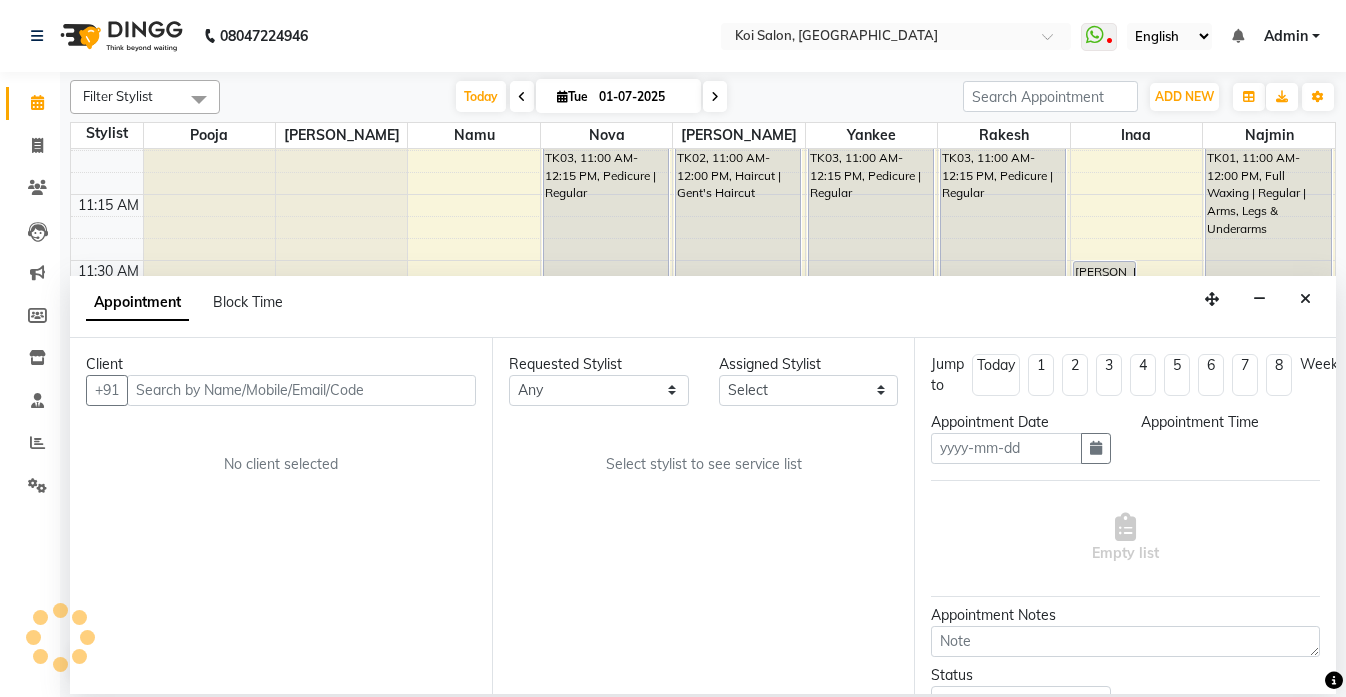 type on "01-07-2025" 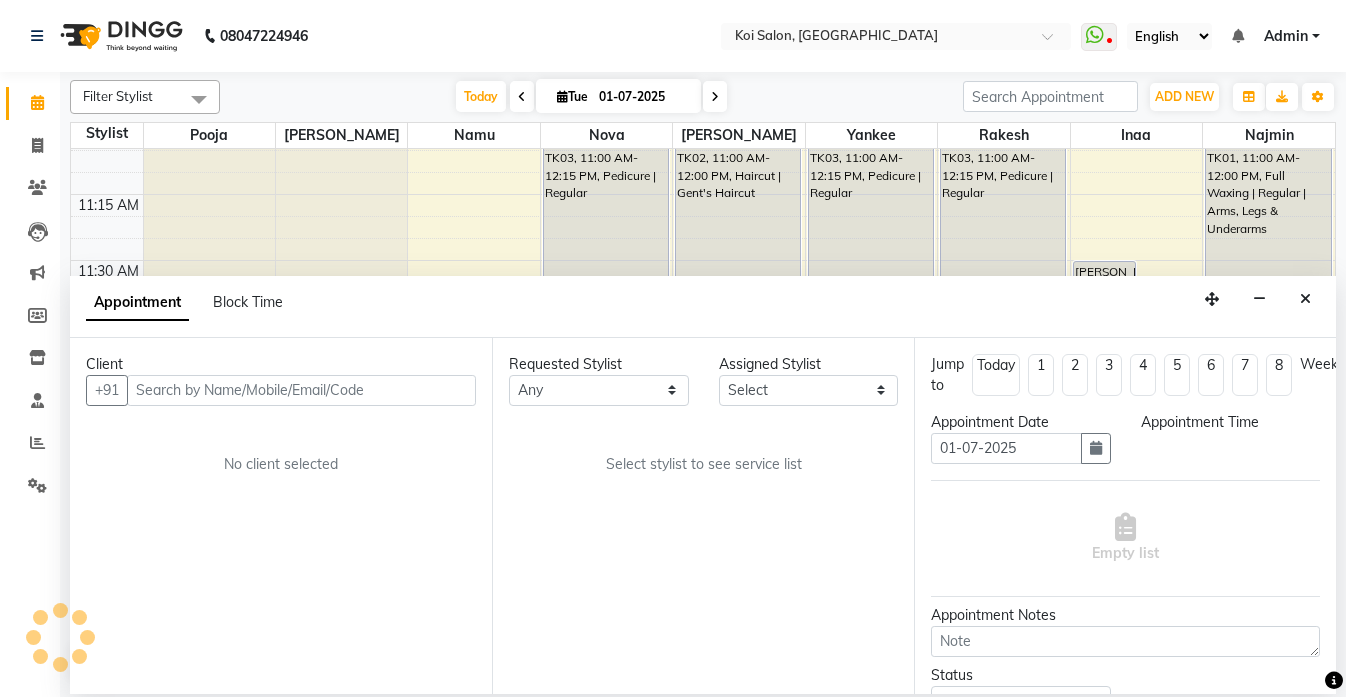 scroll, scrollTop: 529, scrollLeft: 0, axis: vertical 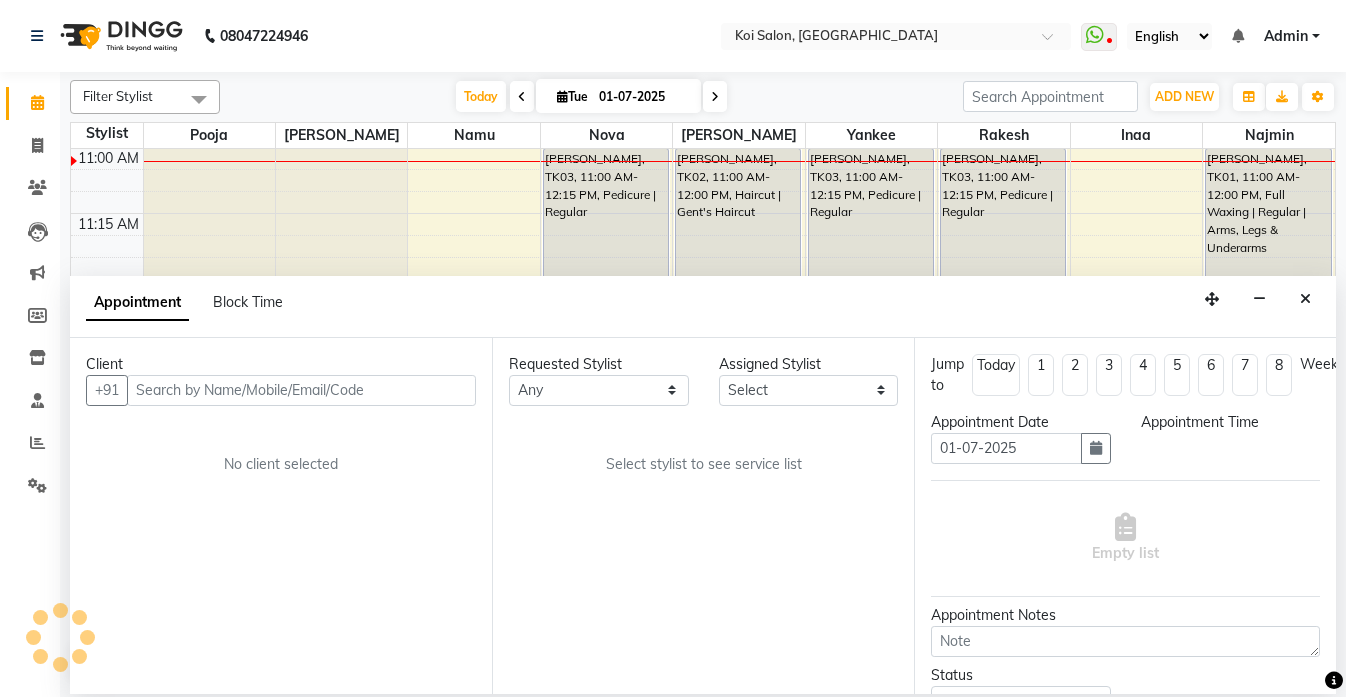 select on "690" 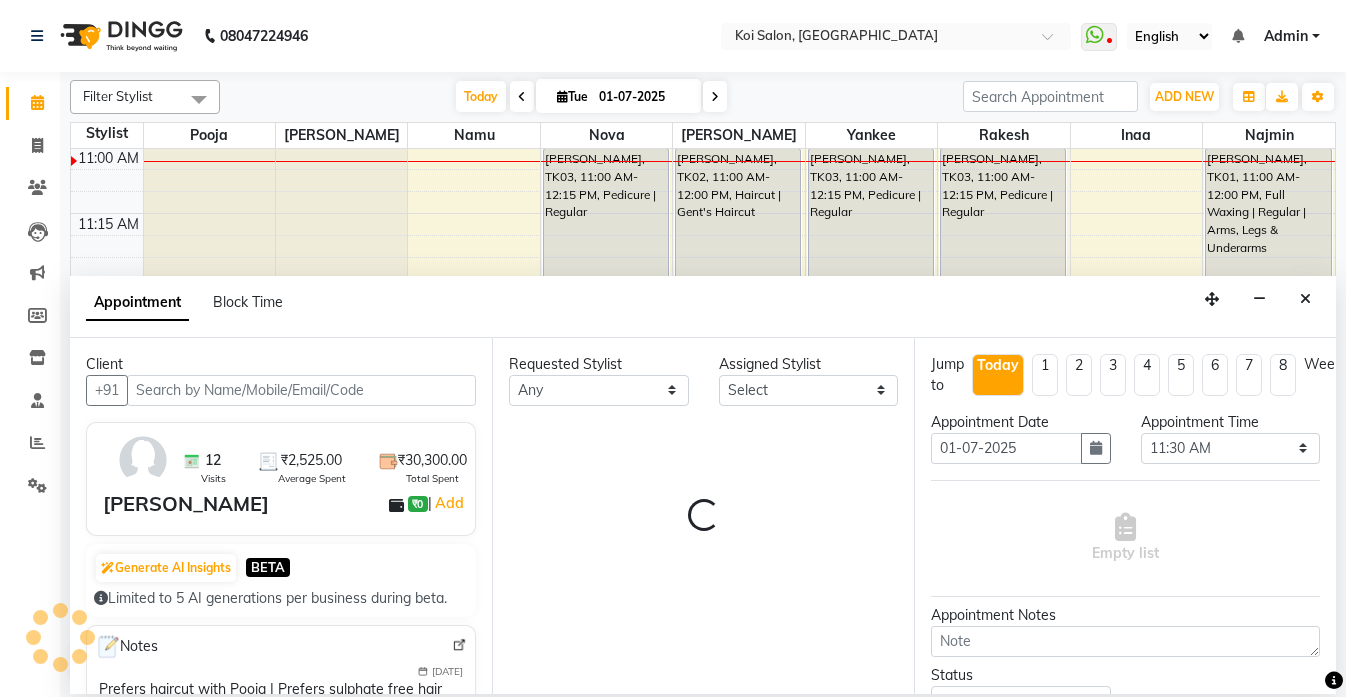 select on "44730" 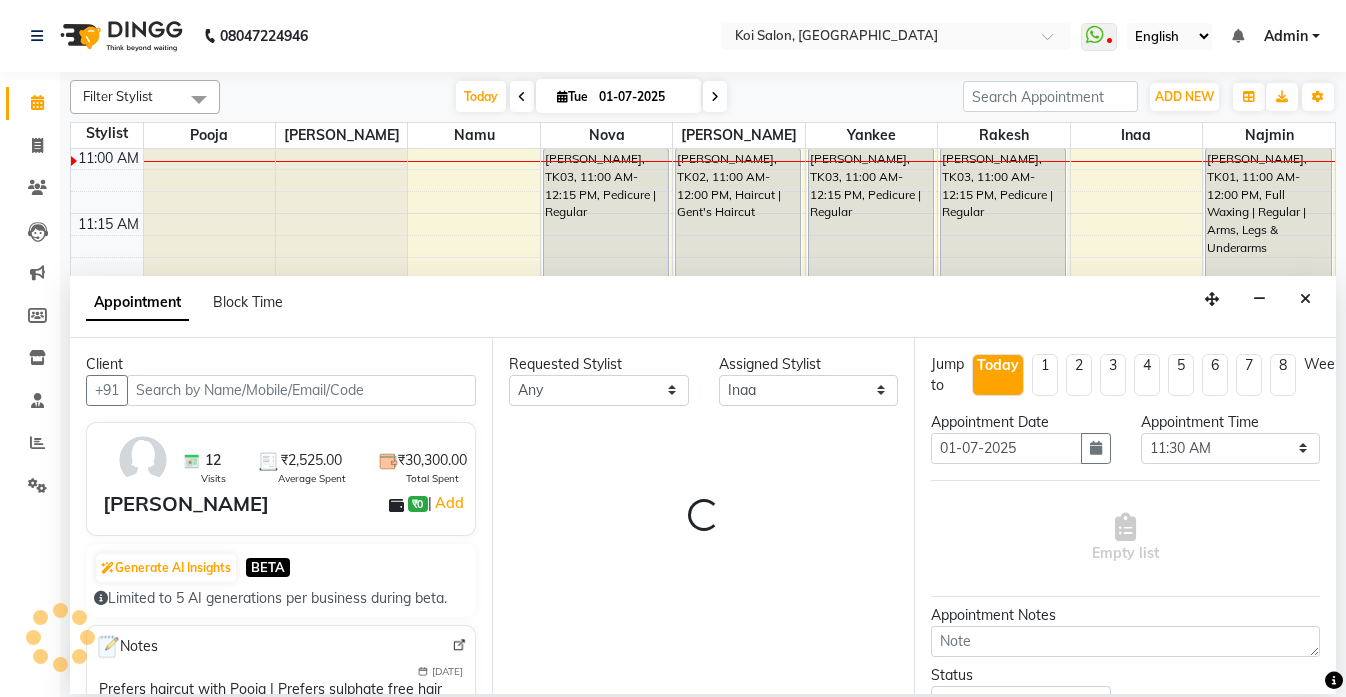 select on "1406" 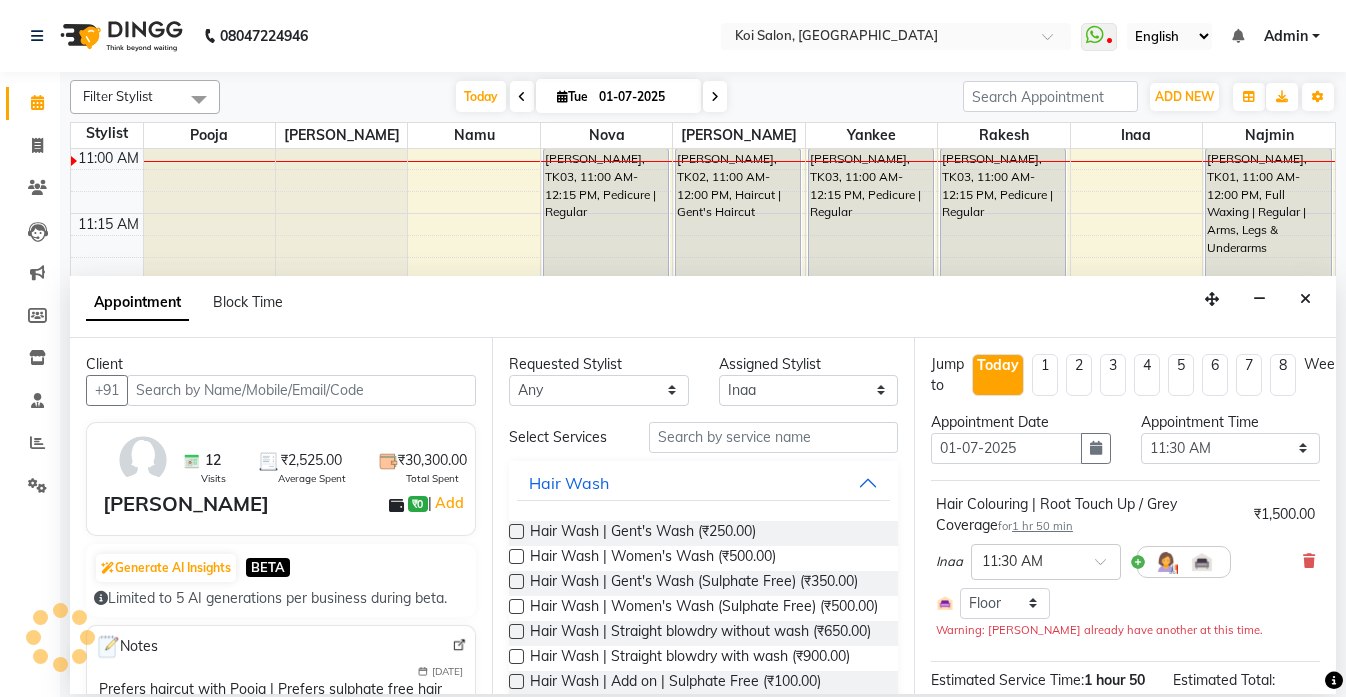 select on "1406" 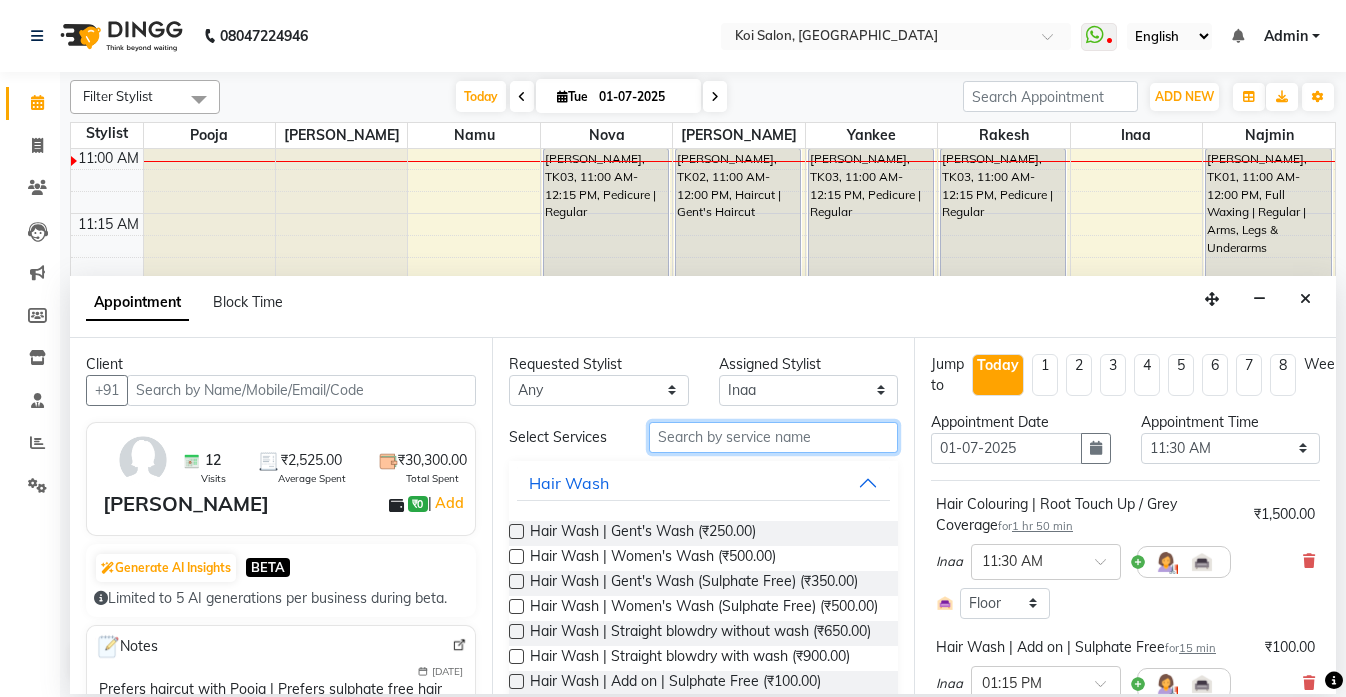 click at bounding box center (773, 437) 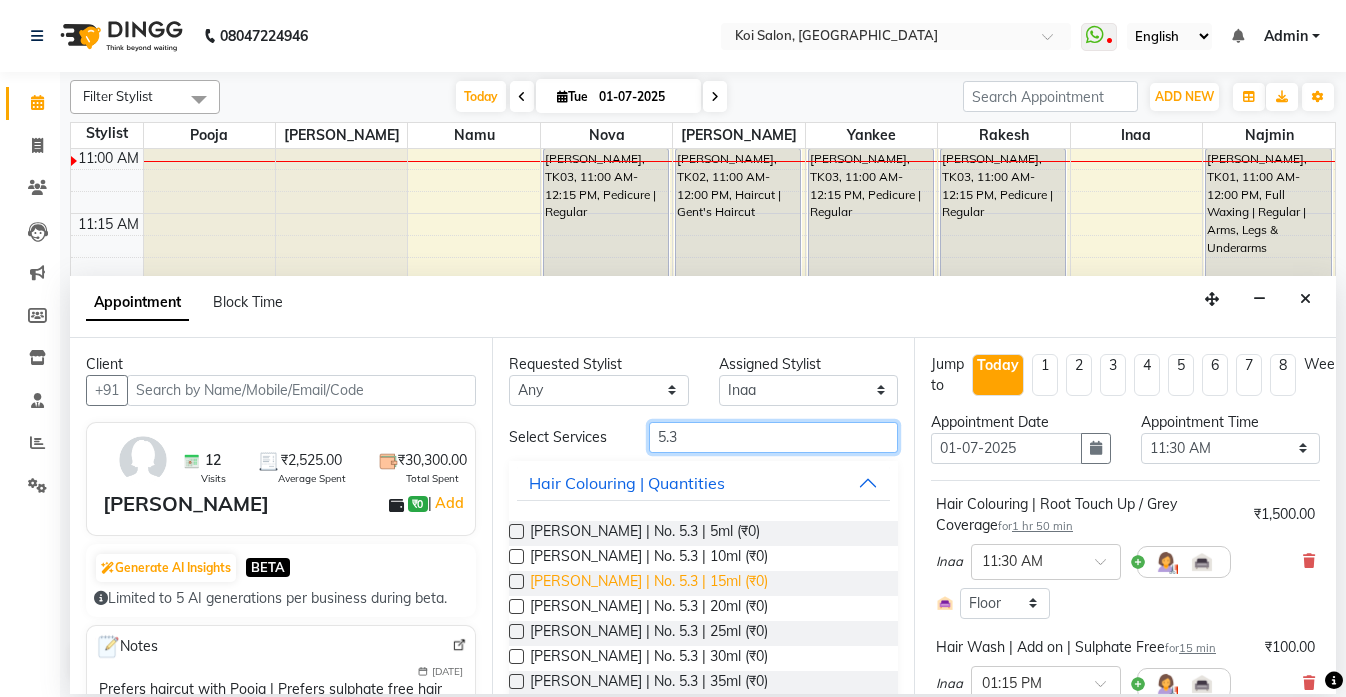 type on "5.3" 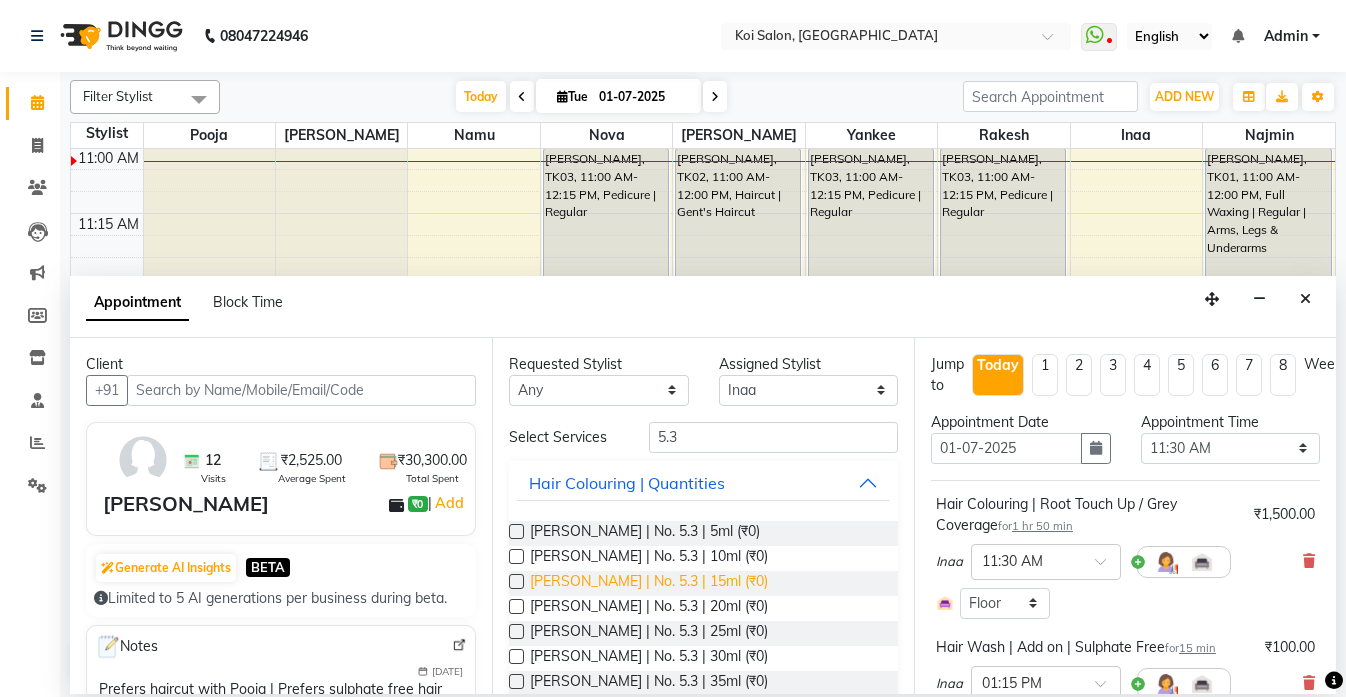 click on "[PERSON_NAME] | No. 5.3 | 15ml (₹0)" at bounding box center (649, 583) 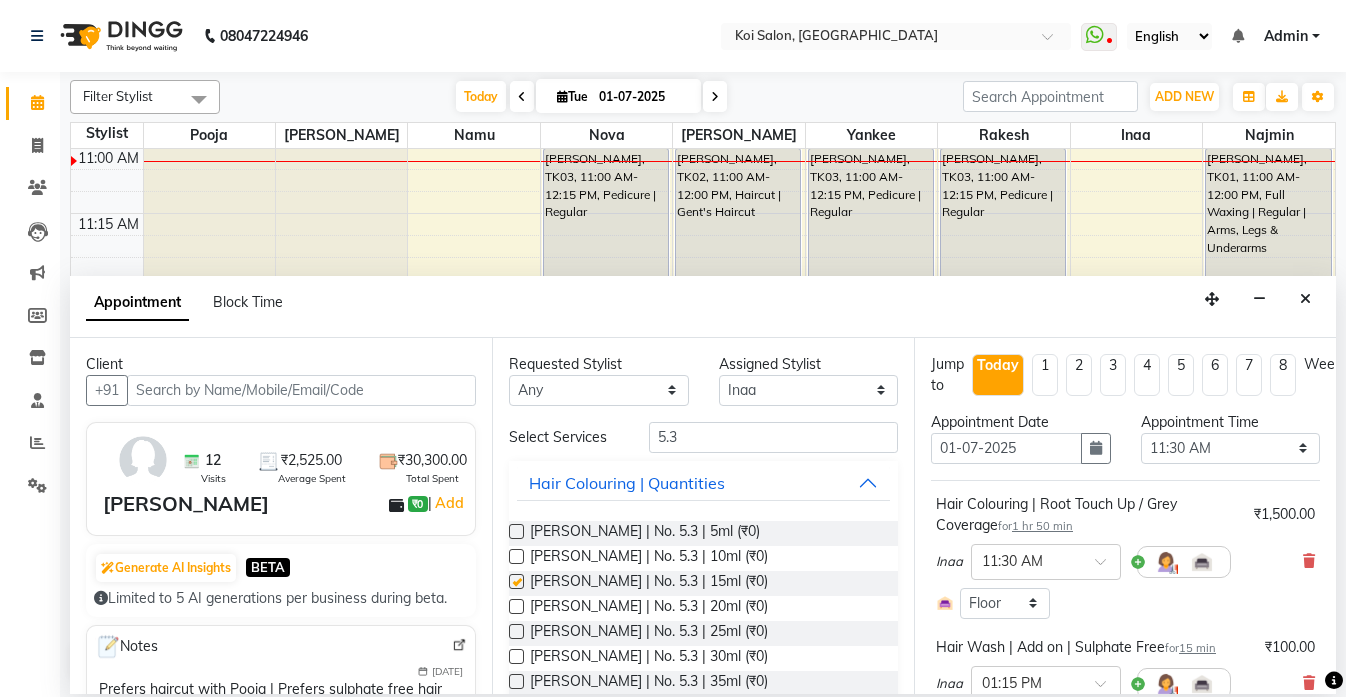 checkbox on "false" 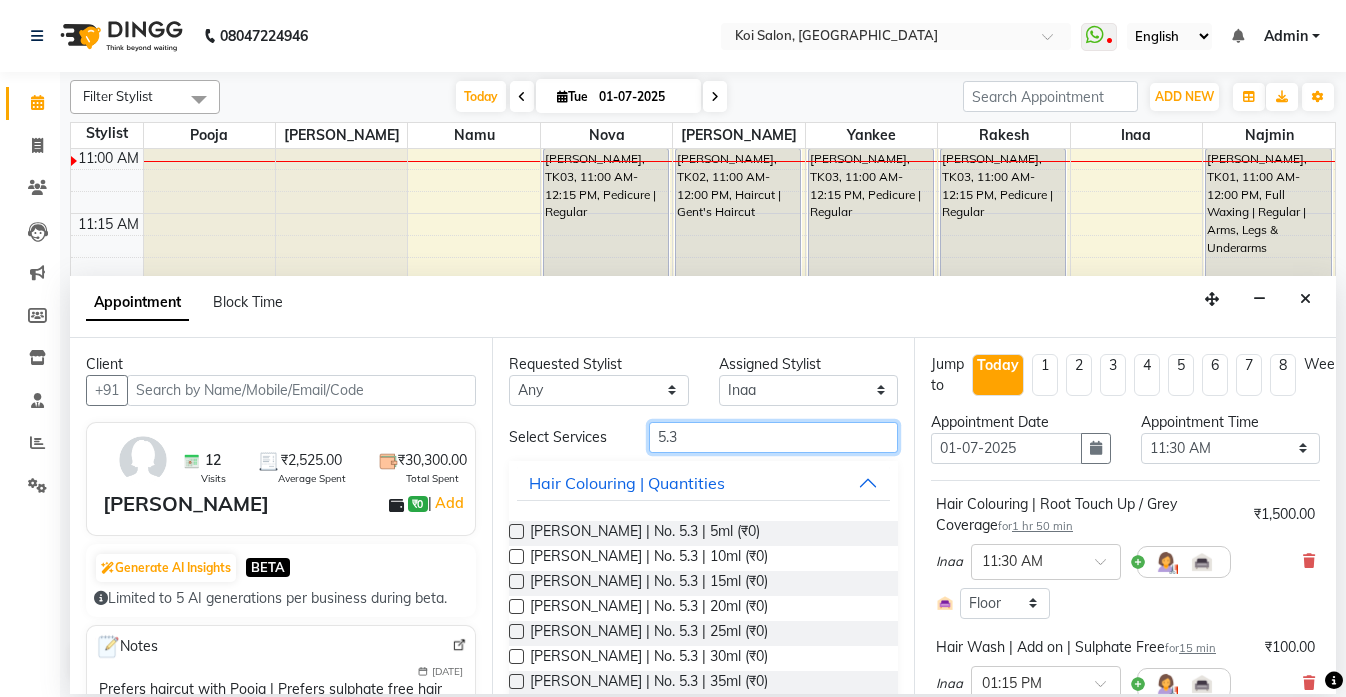 drag, startPoint x: 711, startPoint y: 430, endPoint x: 599, endPoint y: 432, distance: 112.01785 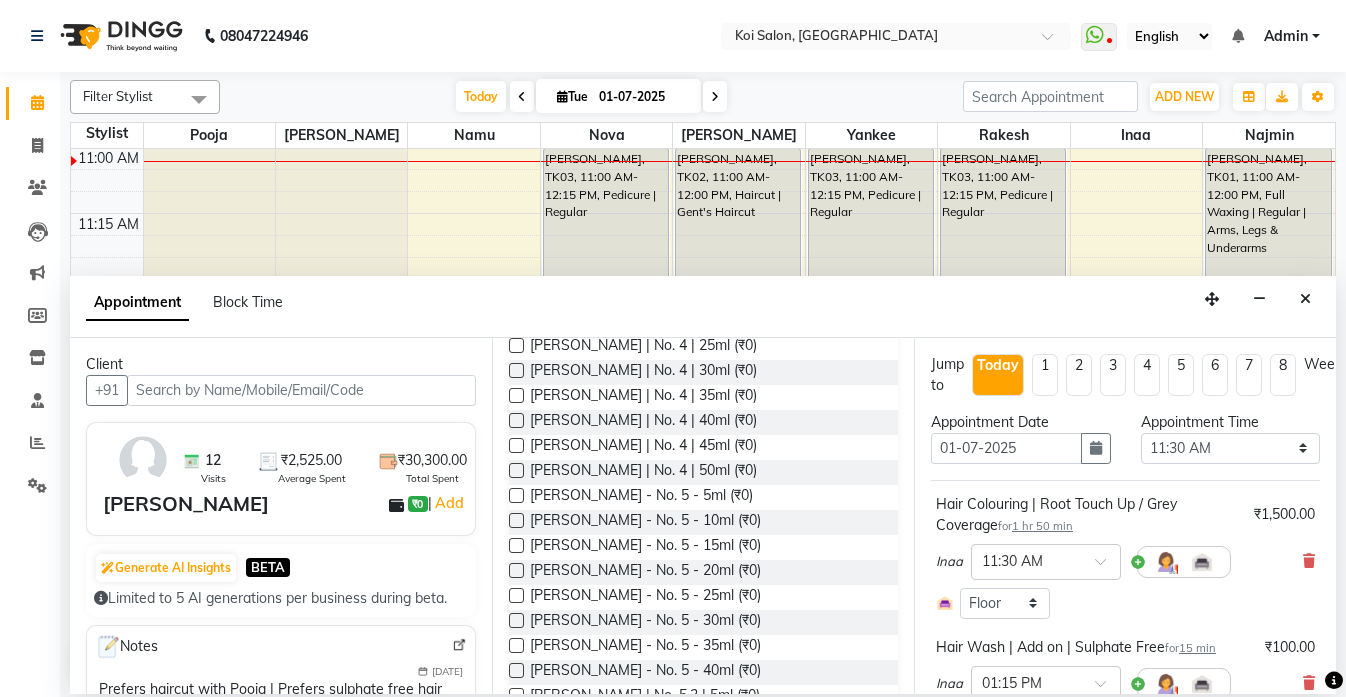 scroll, scrollTop: 568, scrollLeft: 0, axis: vertical 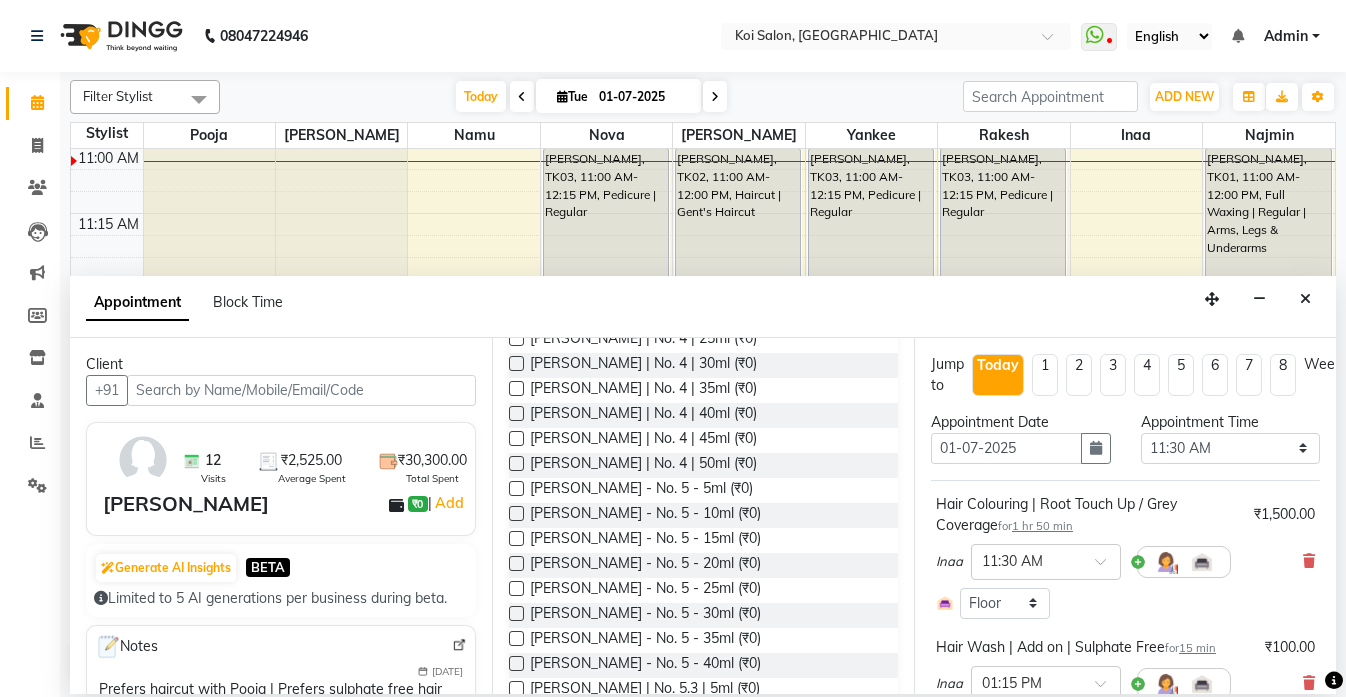 type on "loreal" 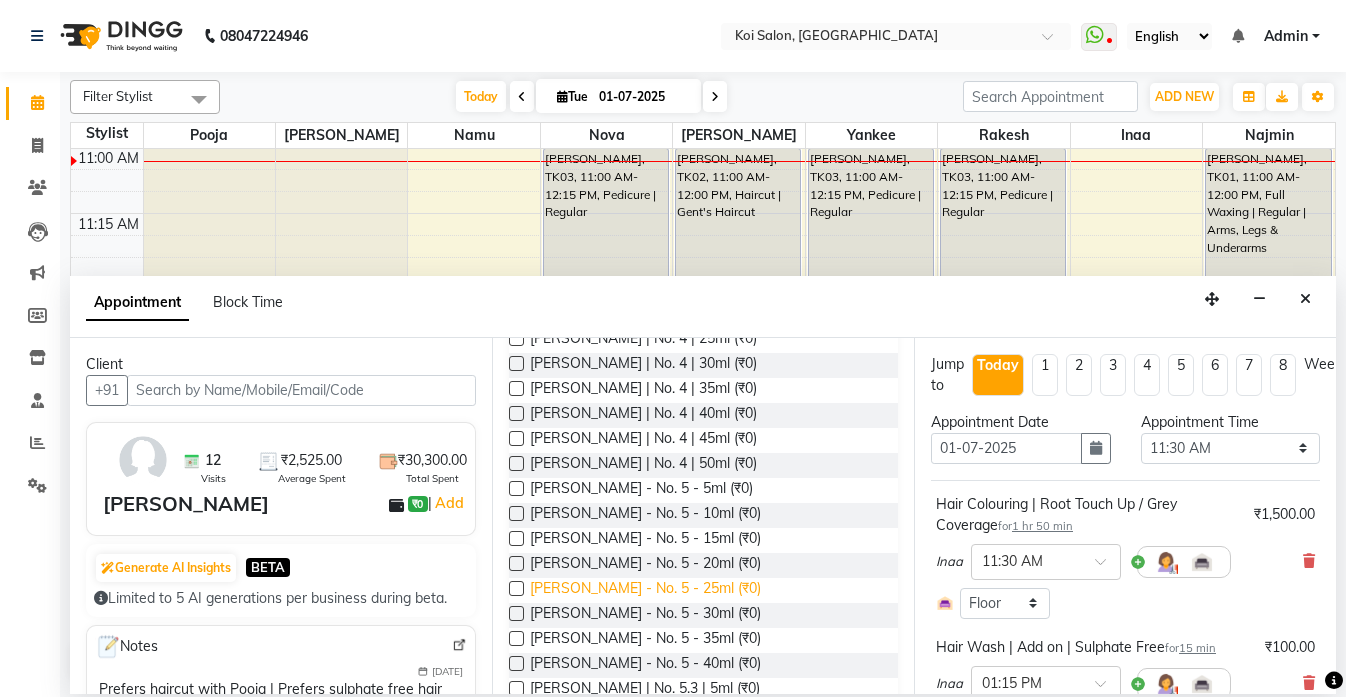 click on "[PERSON_NAME] - No. 5 - 25ml (₹0)" at bounding box center (645, 590) 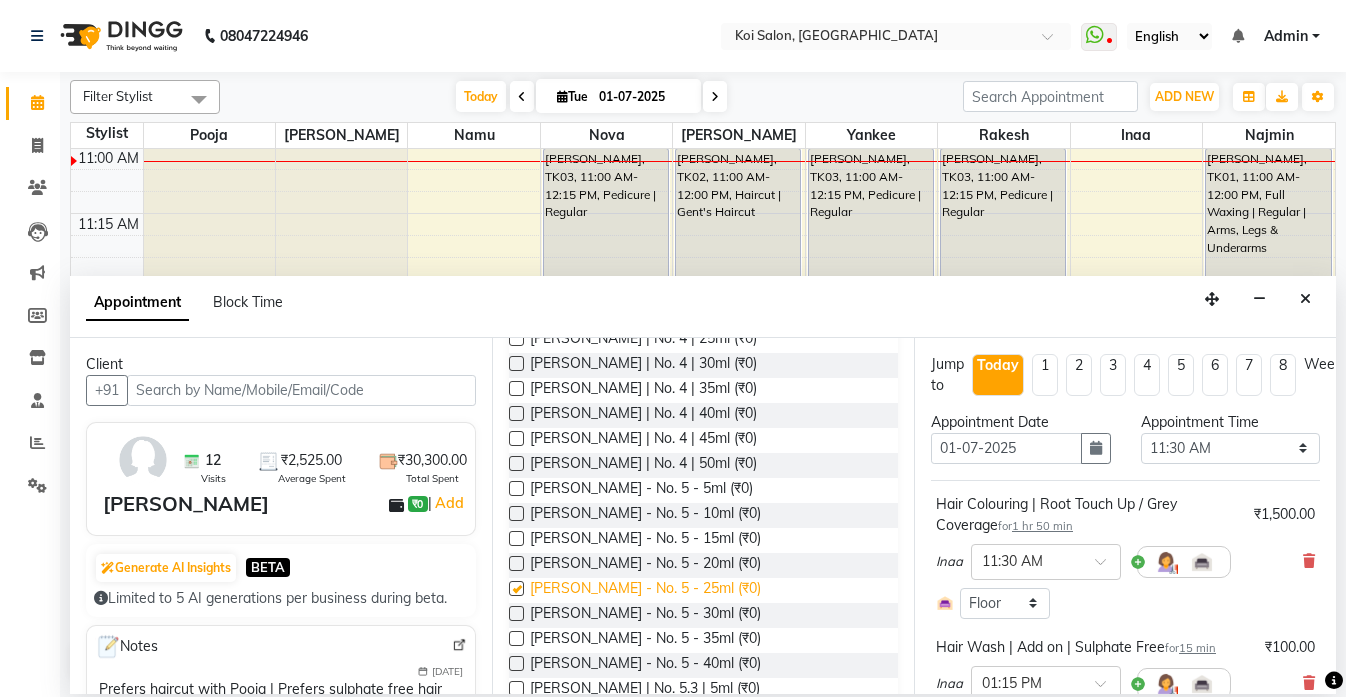 checkbox on "false" 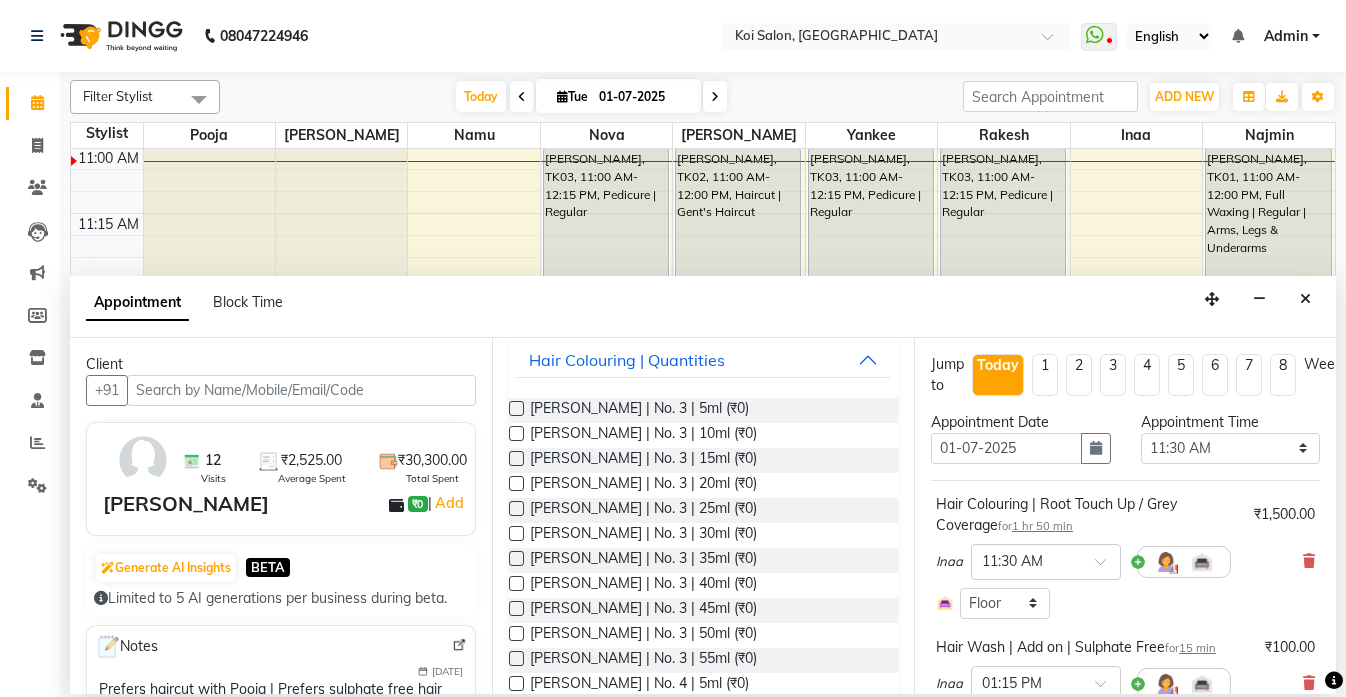scroll, scrollTop: 0, scrollLeft: 0, axis: both 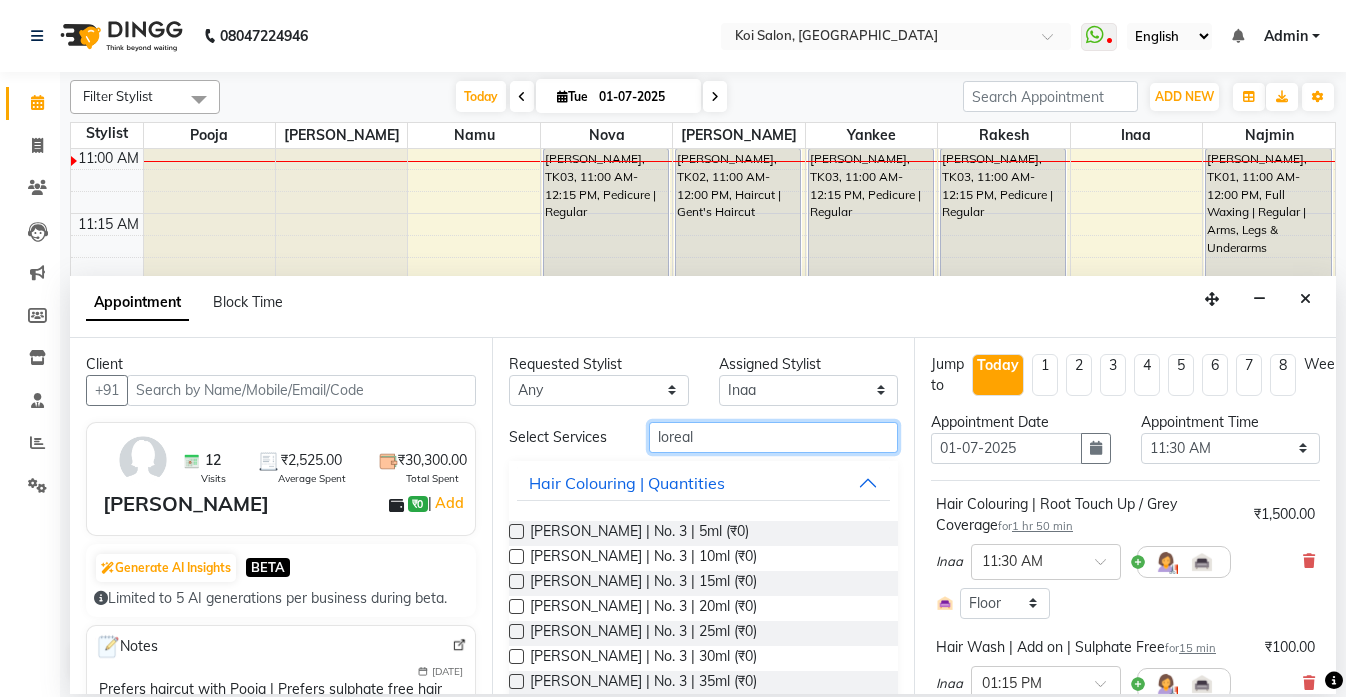 drag, startPoint x: 740, startPoint y: 437, endPoint x: 525, endPoint y: 413, distance: 216.33539 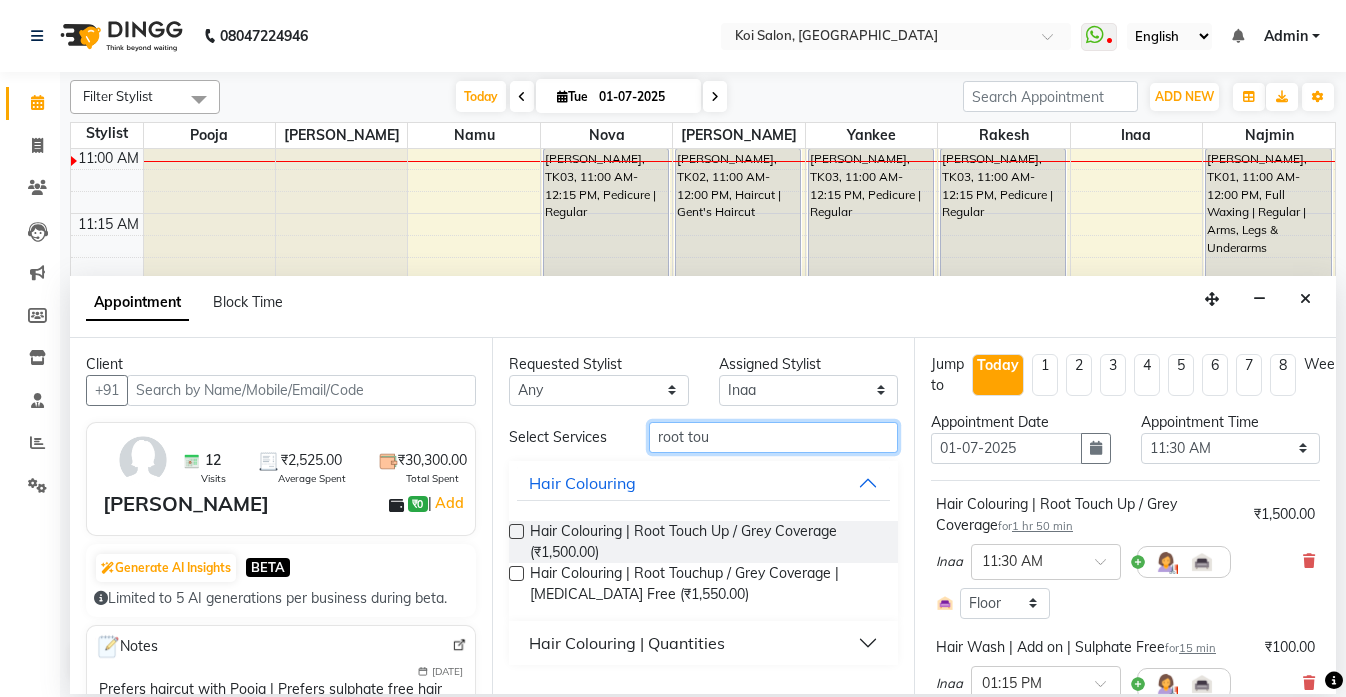 type on "root tou" 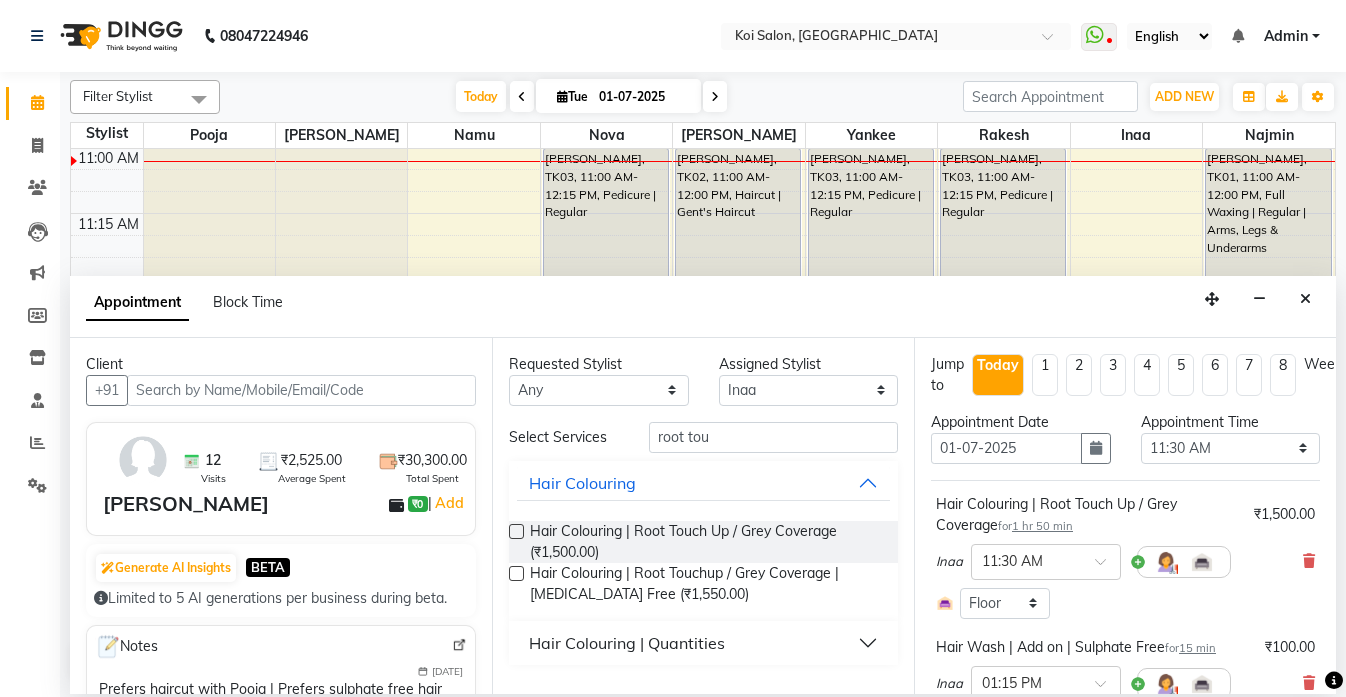 click on "Hair Colouring | Quantities" at bounding box center (627, 643) 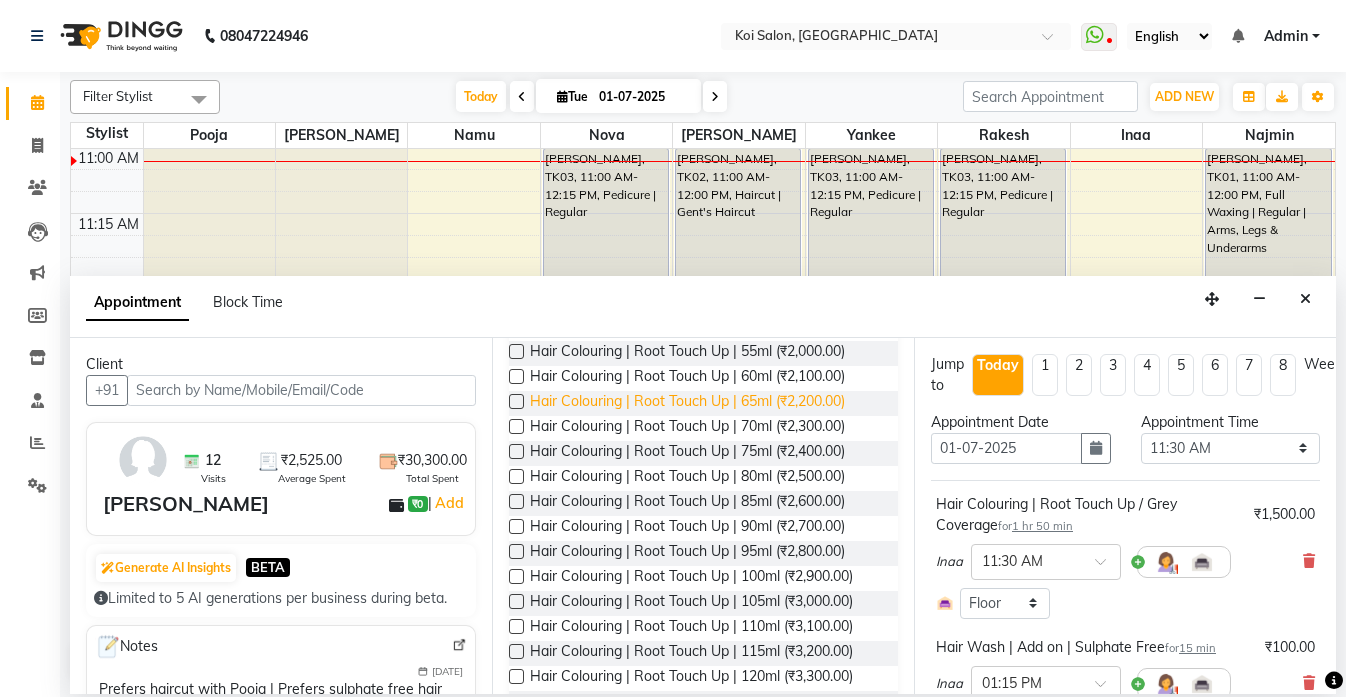 scroll, scrollTop: 444, scrollLeft: 0, axis: vertical 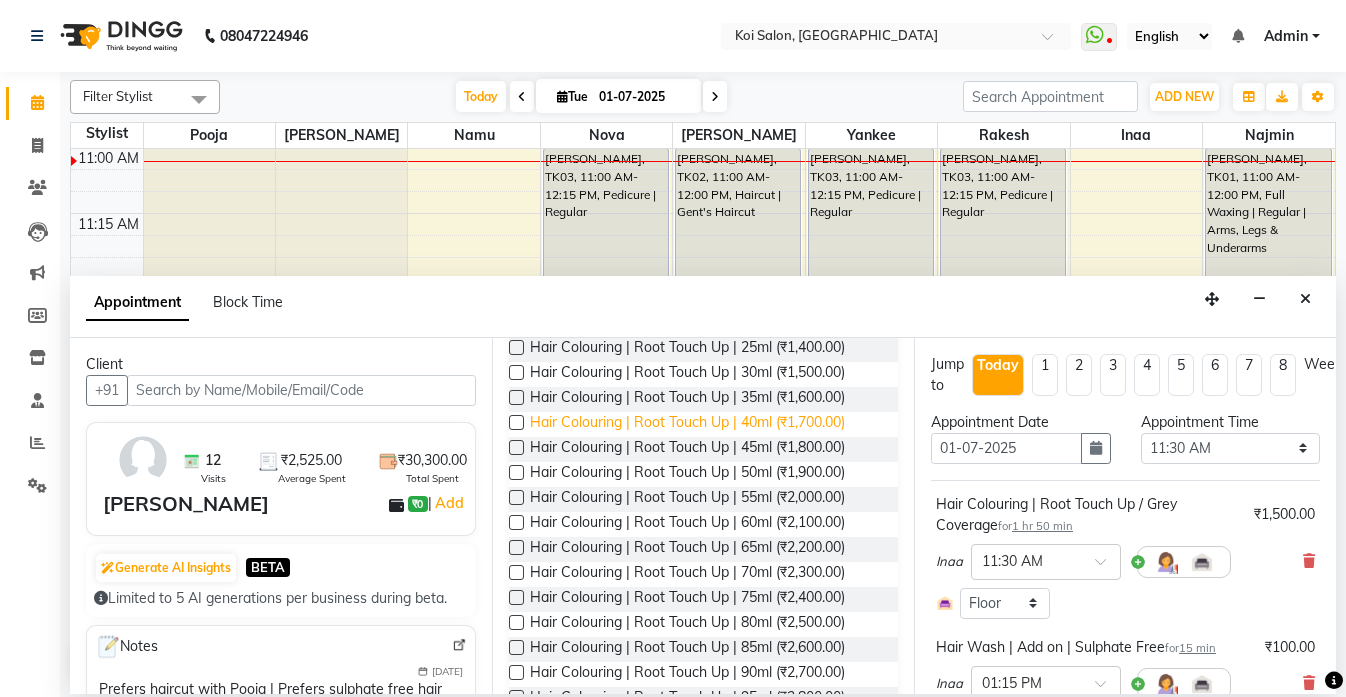 click on "Hair Colouring | Root Touch Up | 40ml (₹1,700.00)" at bounding box center (687, 424) 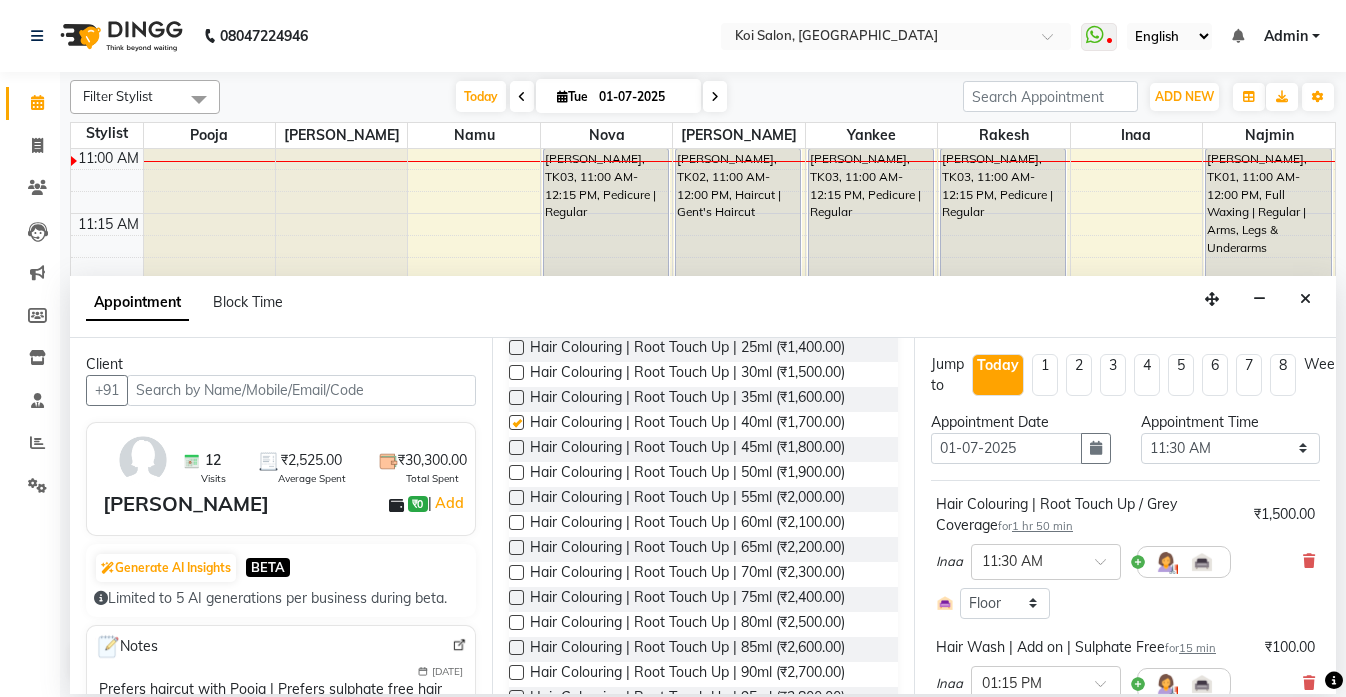 checkbox on "false" 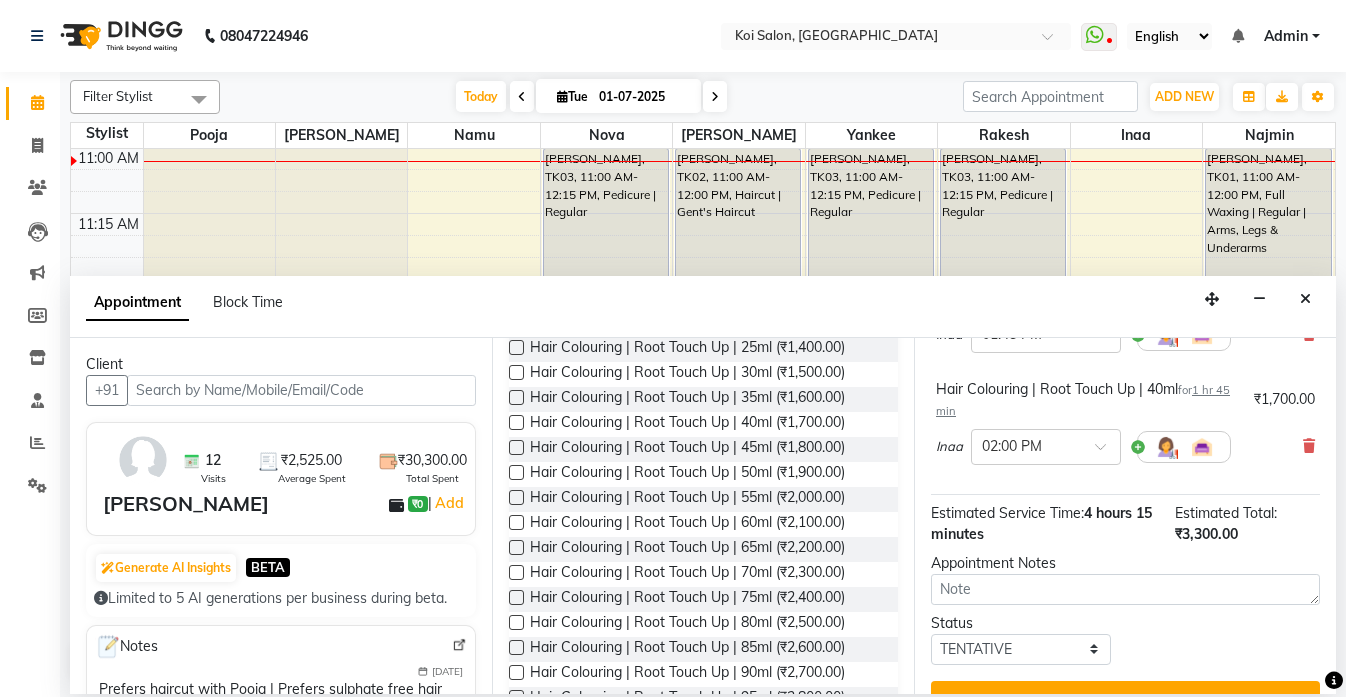 scroll, scrollTop: 601, scrollLeft: 0, axis: vertical 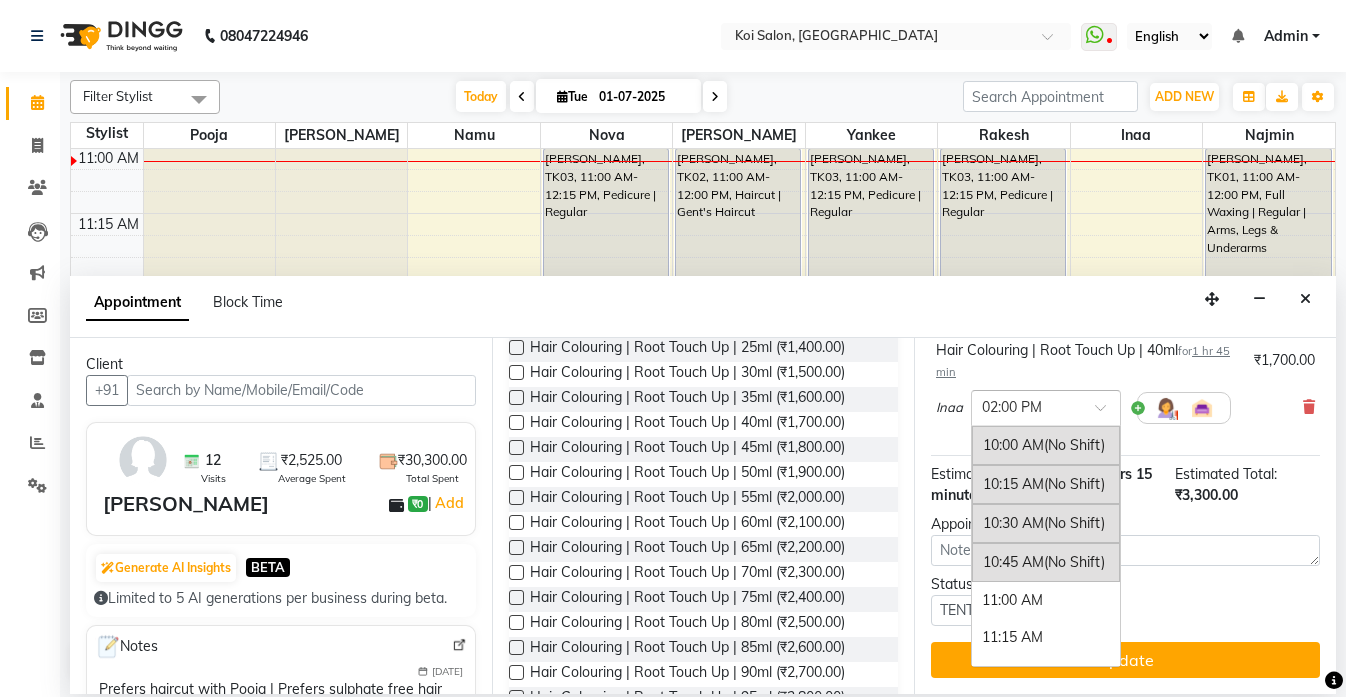 click at bounding box center (1026, 406) 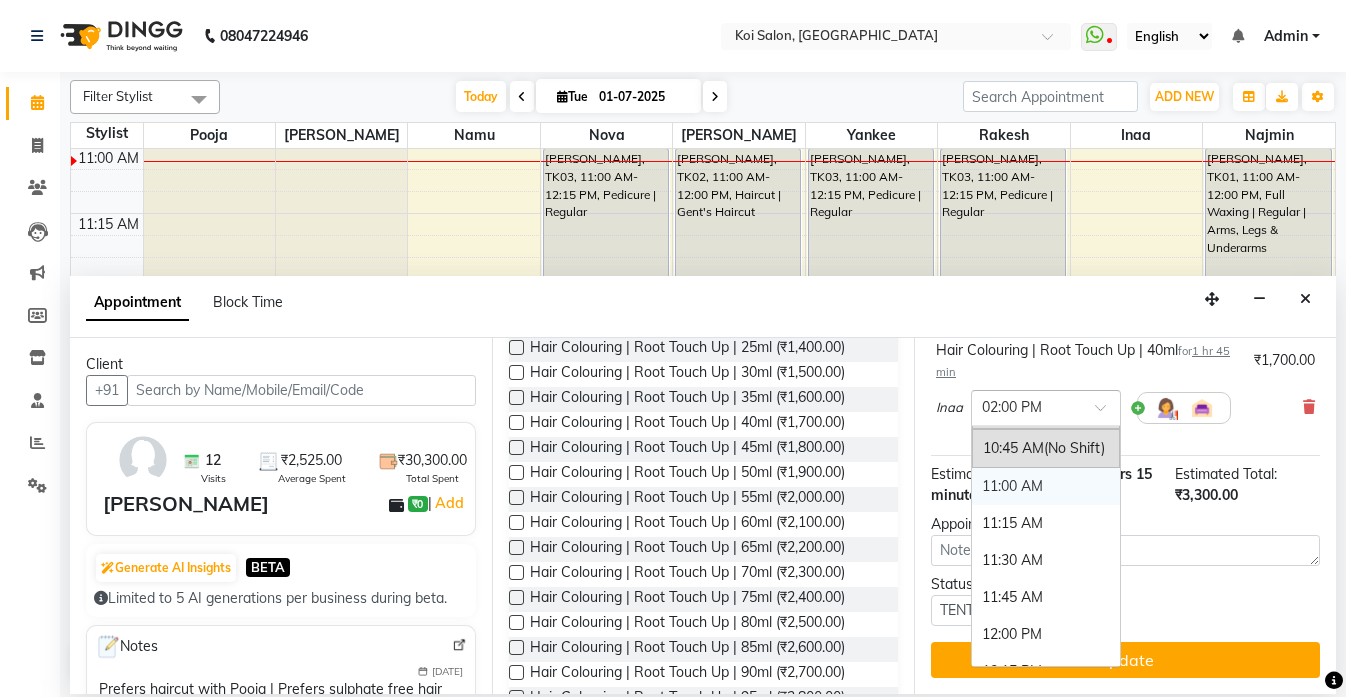 scroll, scrollTop: 113, scrollLeft: 0, axis: vertical 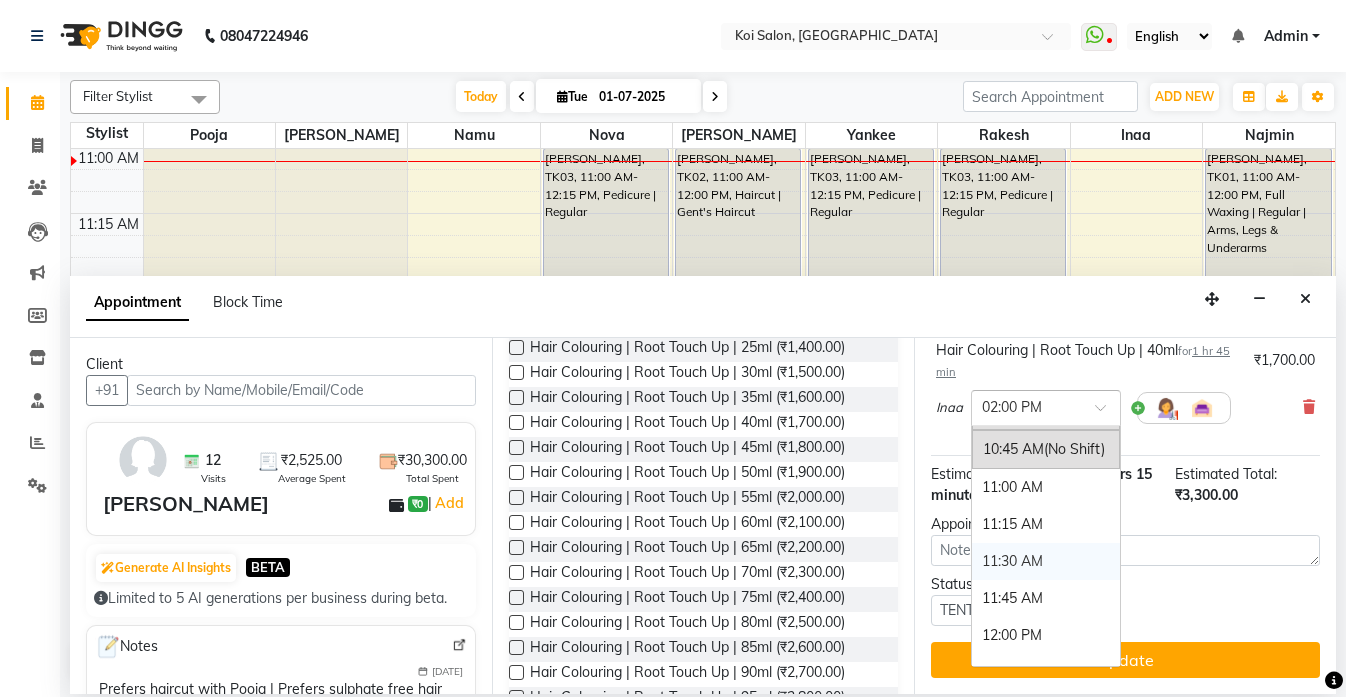 click on "11:30 AM" at bounding box center (1046, 561) 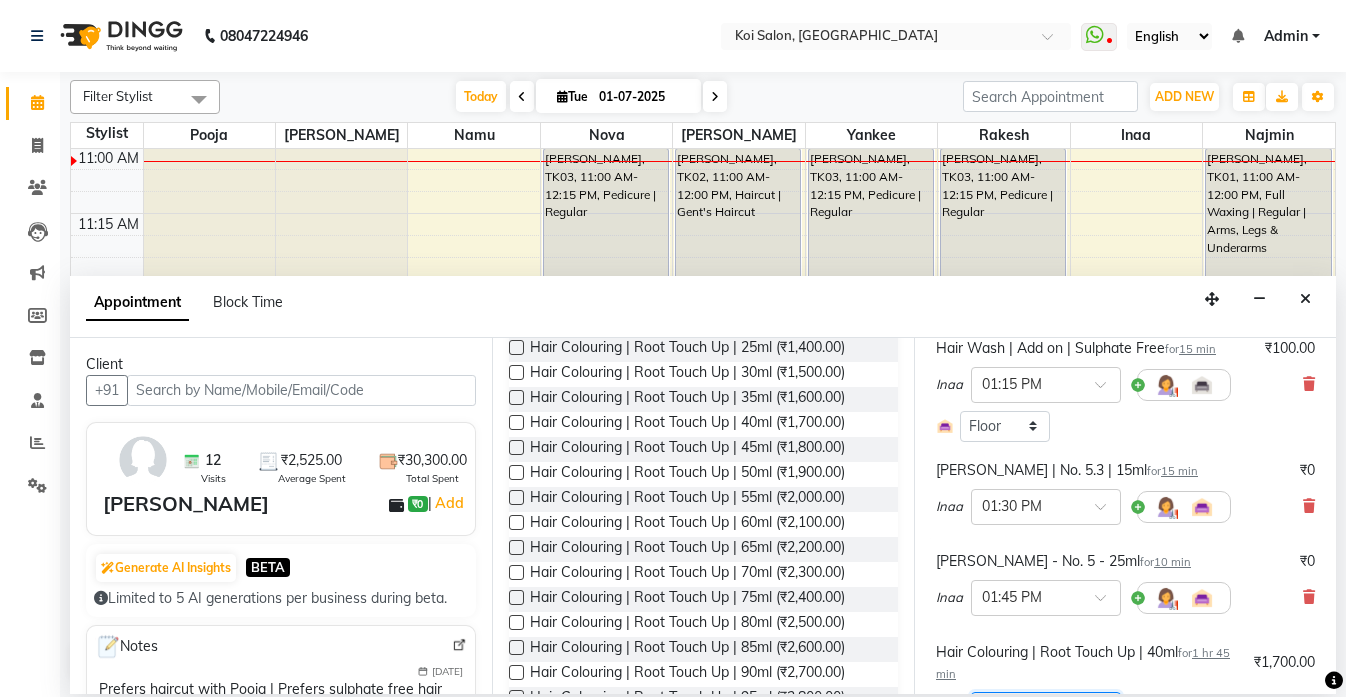scroll, scrollTop: 0, scrollLeft: 0, axis: both 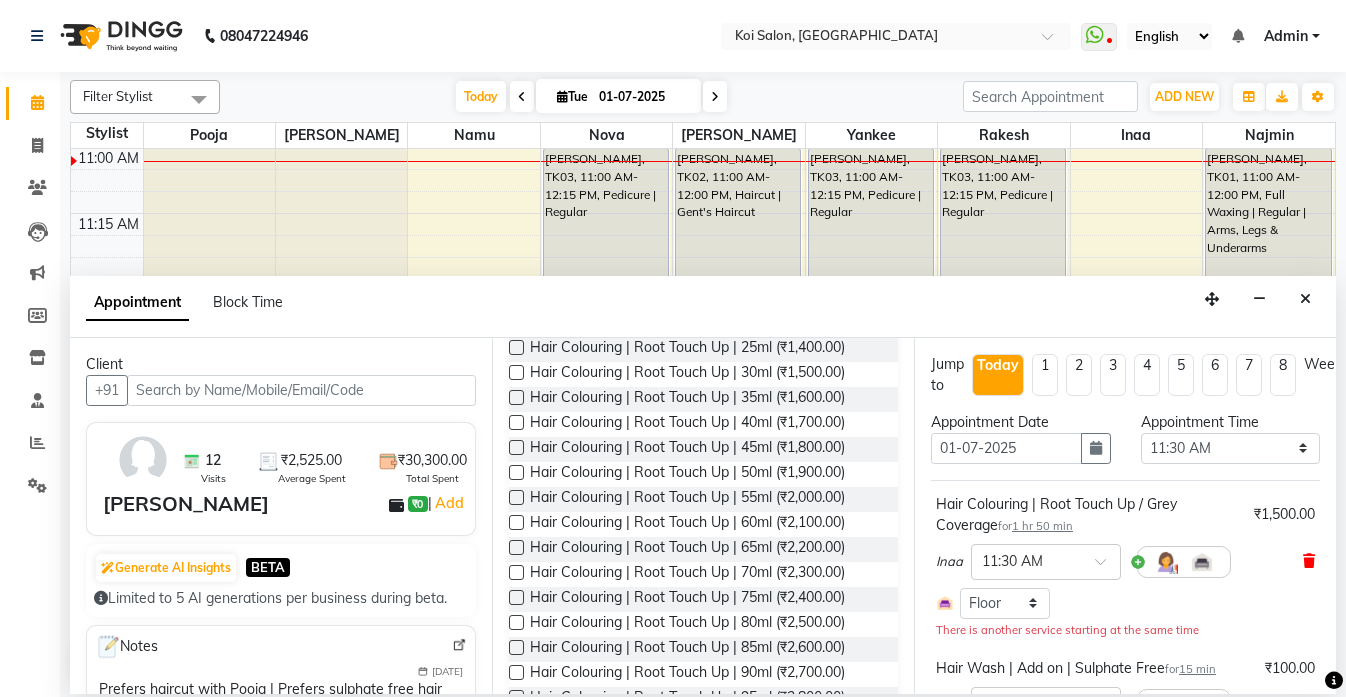 click at bounding box center [1309, 561] 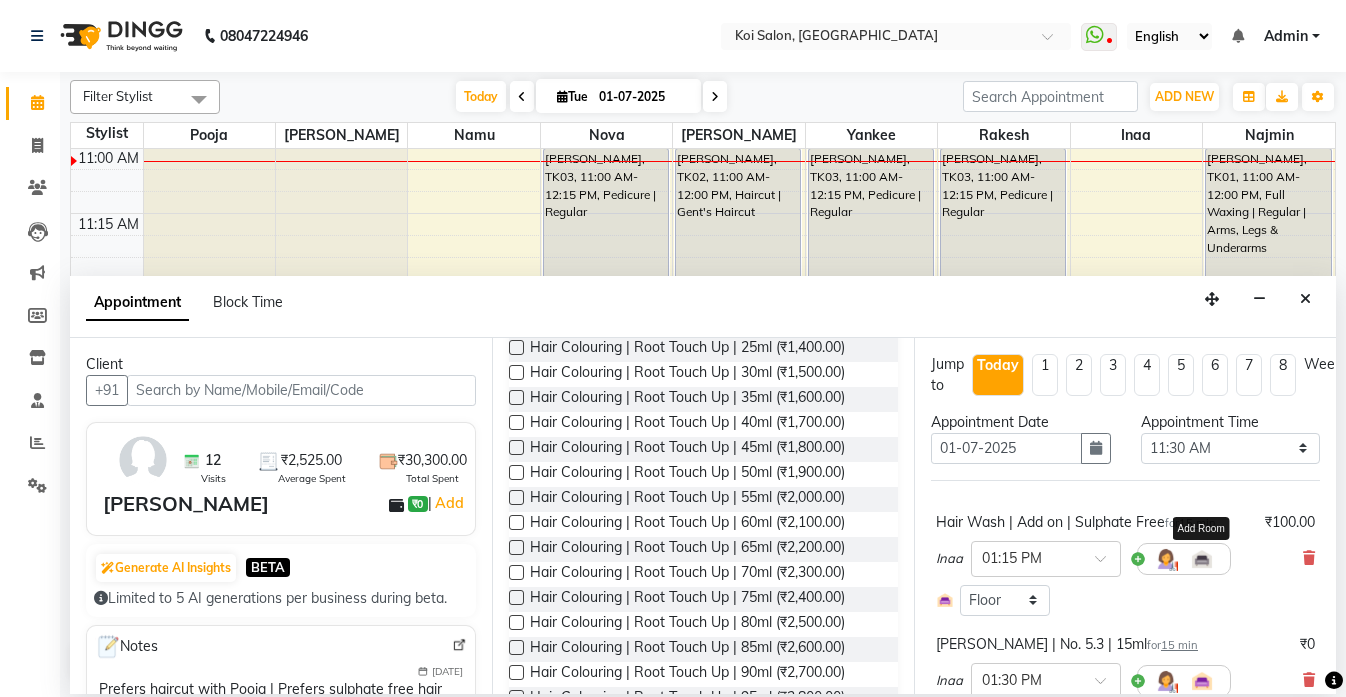 scroll, scrollTop: 476, scrollLeft: 0, axis: vertical 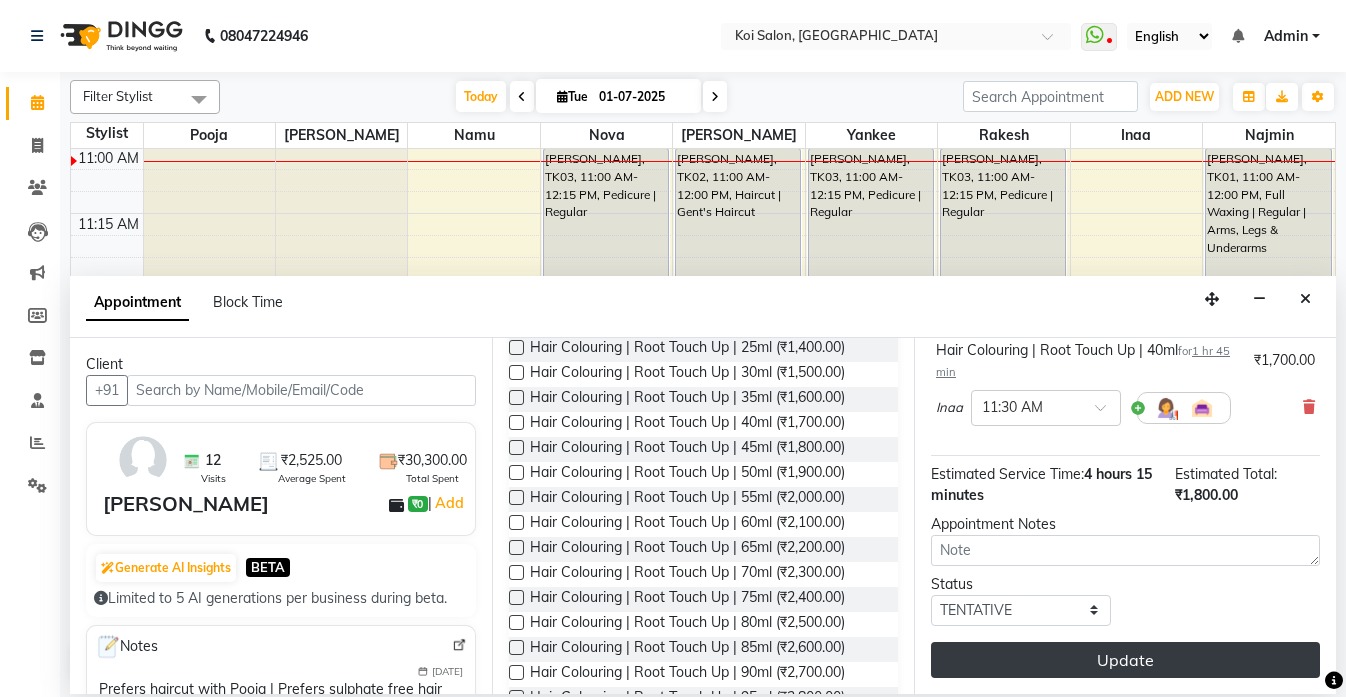 click on "Update" at bounding box center [1125, 660] 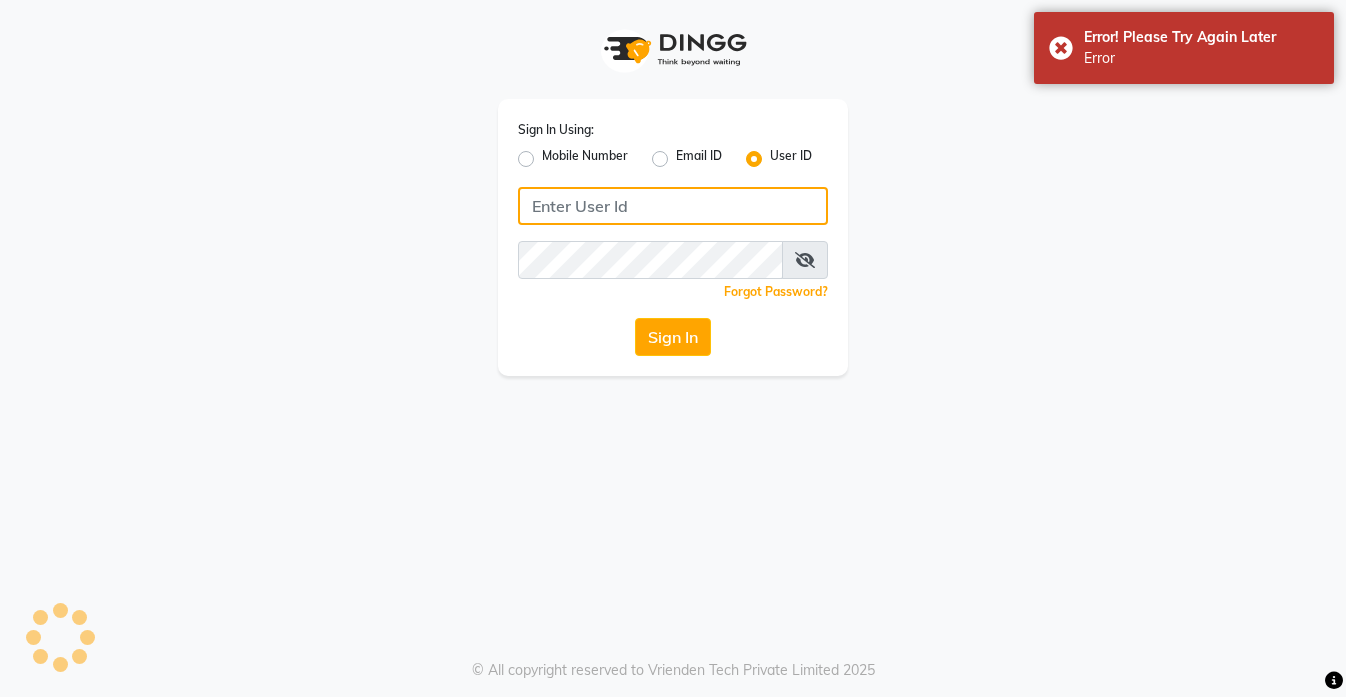 type on "koisalon" 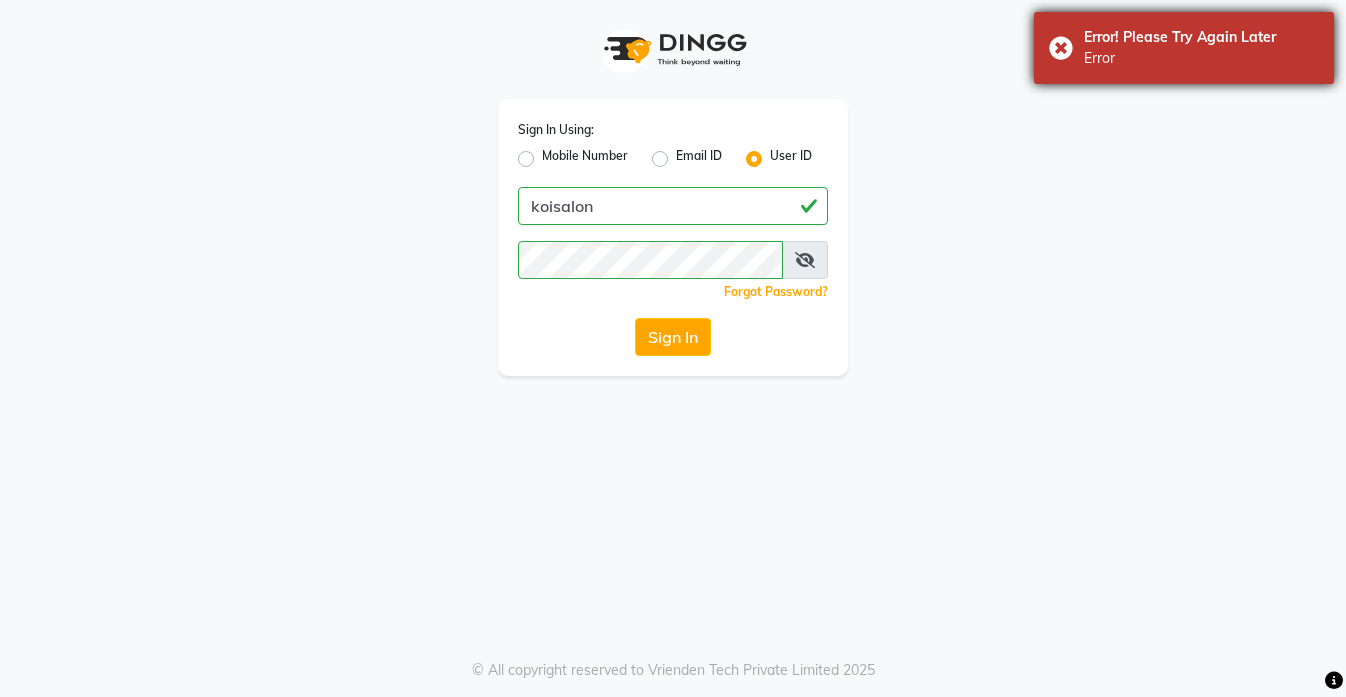 click on "Error" at bounding box center [1201, 58] 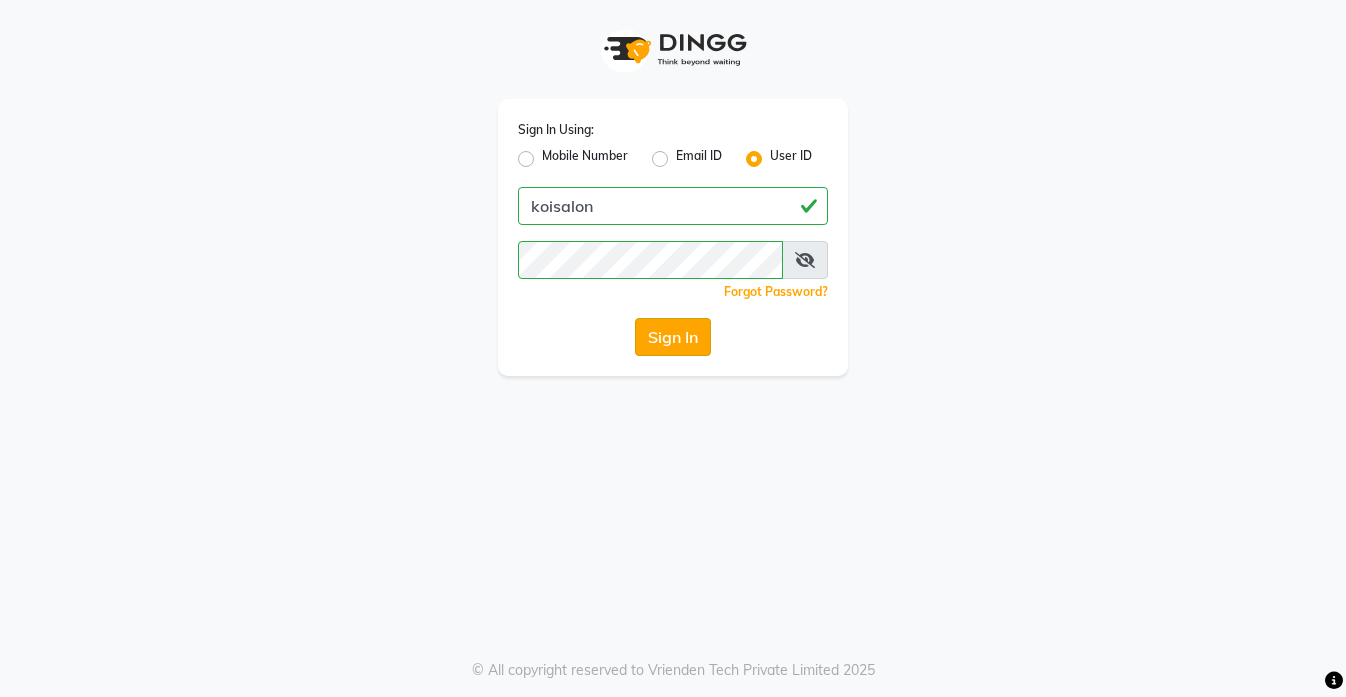 click on "Sign In" 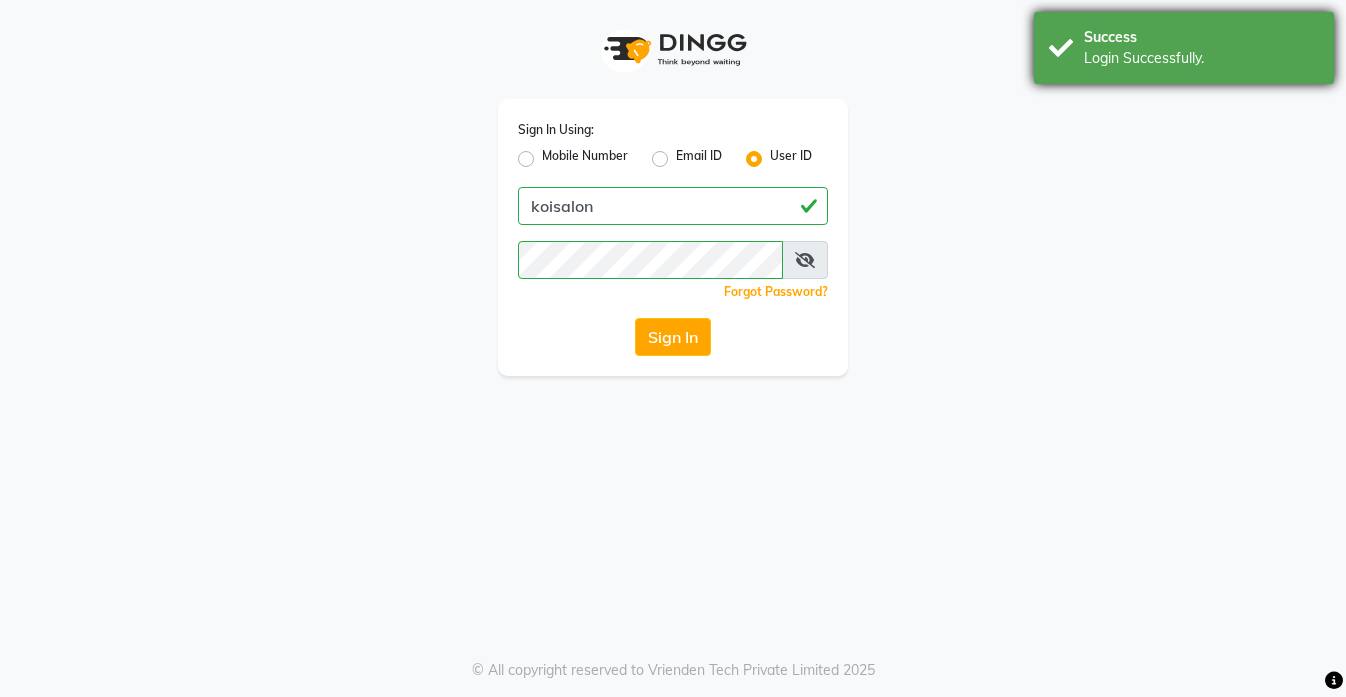 click on "Success" at bounding box center (1201, 37) 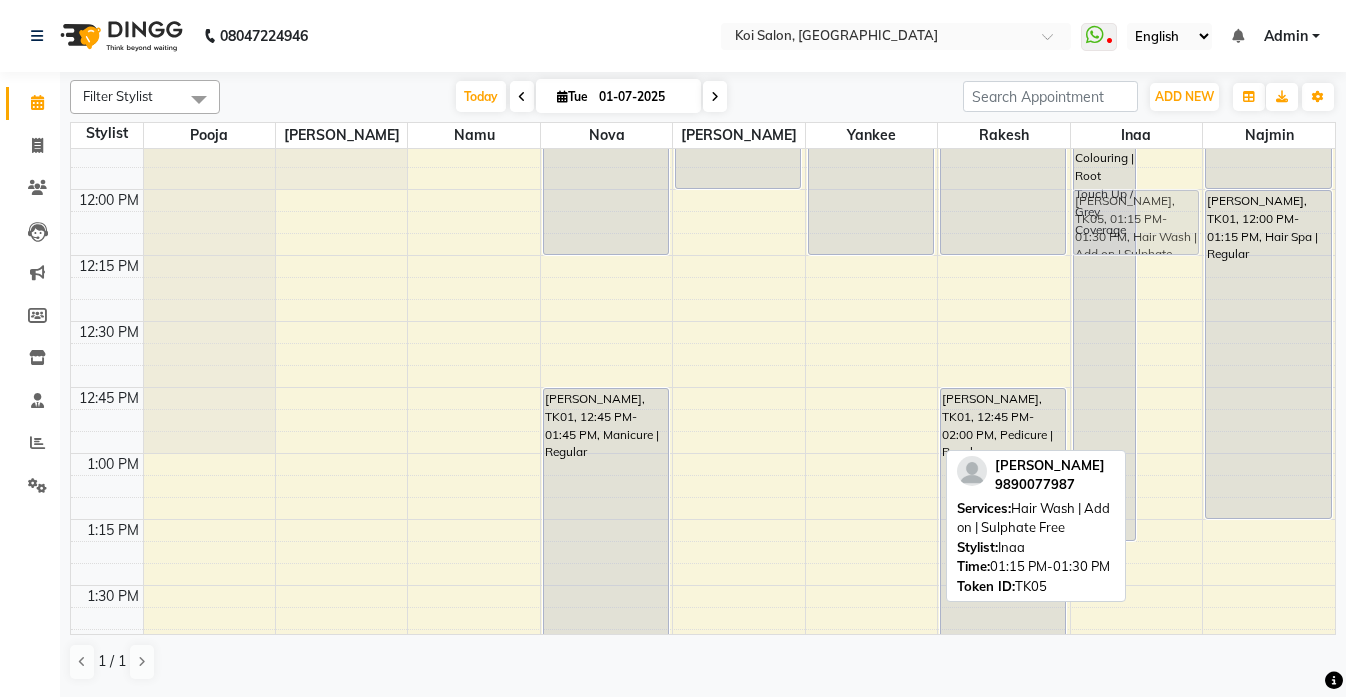 scroll, scrollTop: 579, scrollLeft: 0, axis: vertical 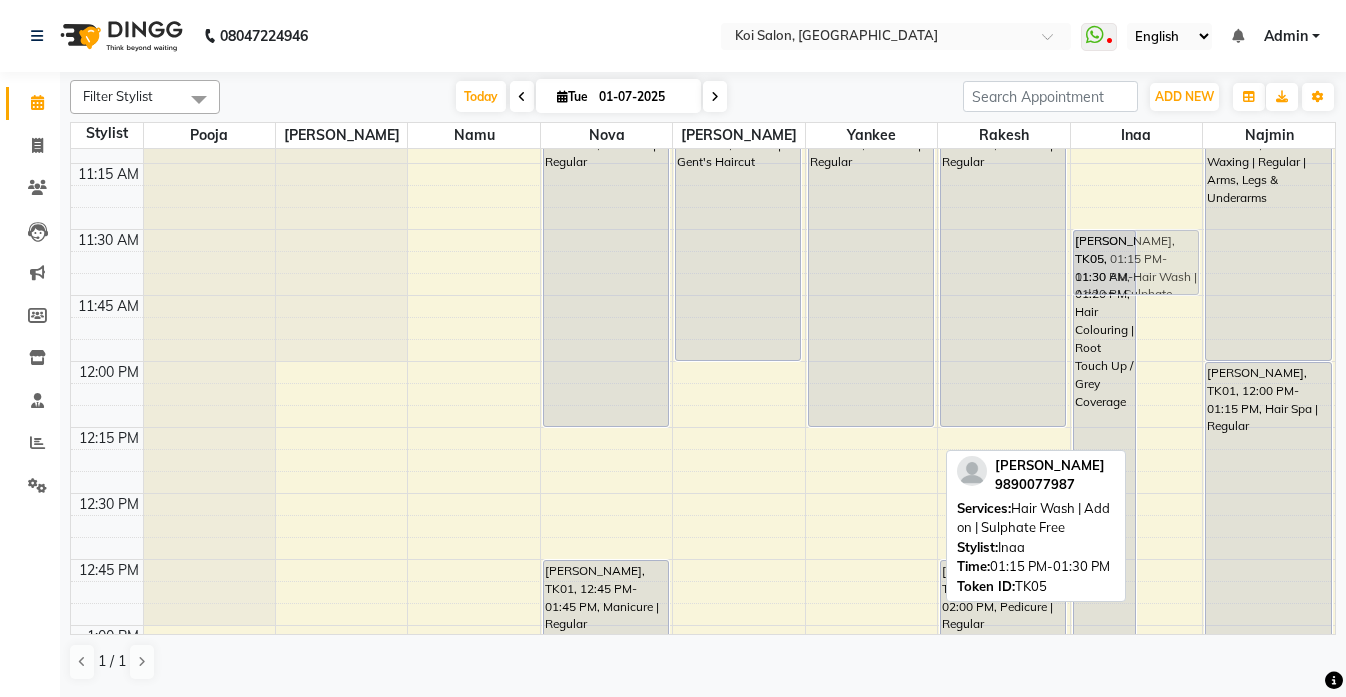drag, startPoint x: 1150, startPoint y: 428, endPoint x: 1147, endPoint y: 241, distance: 187.02406 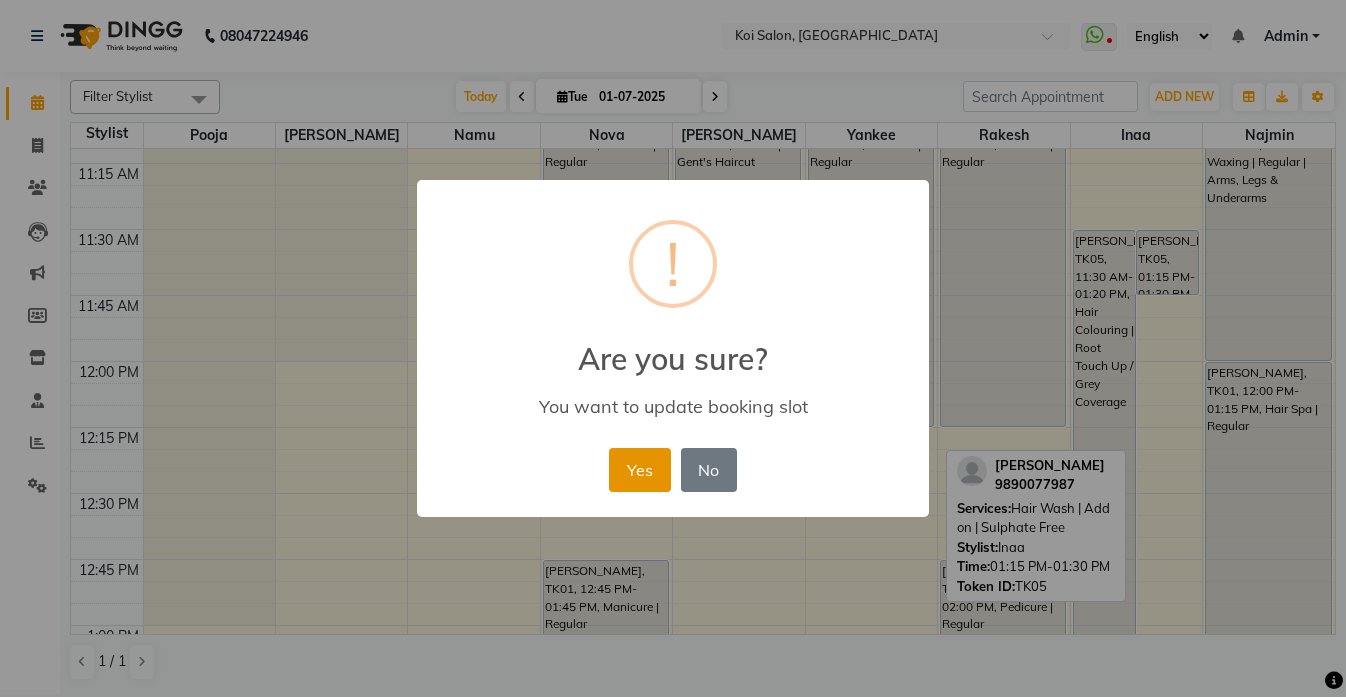 click on "Yes" at bounding box center (639, 470) 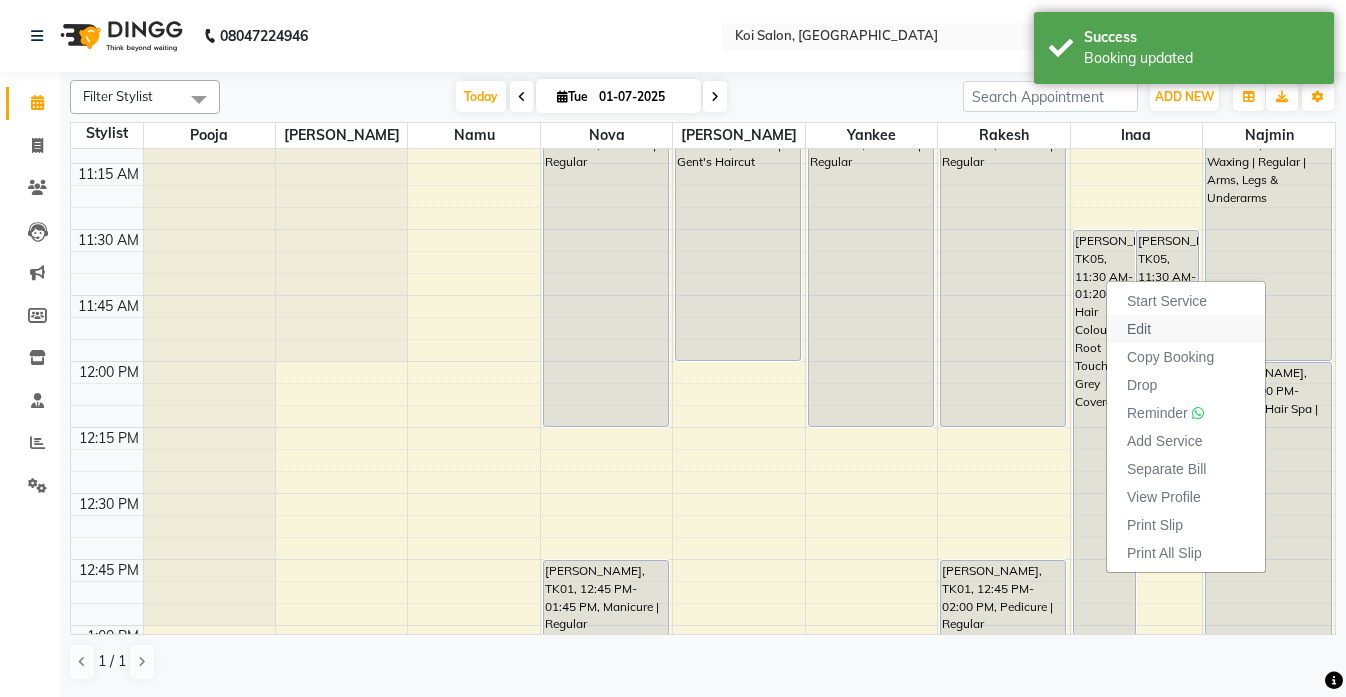 click on "Edit" at bounding box center [1139, 329] 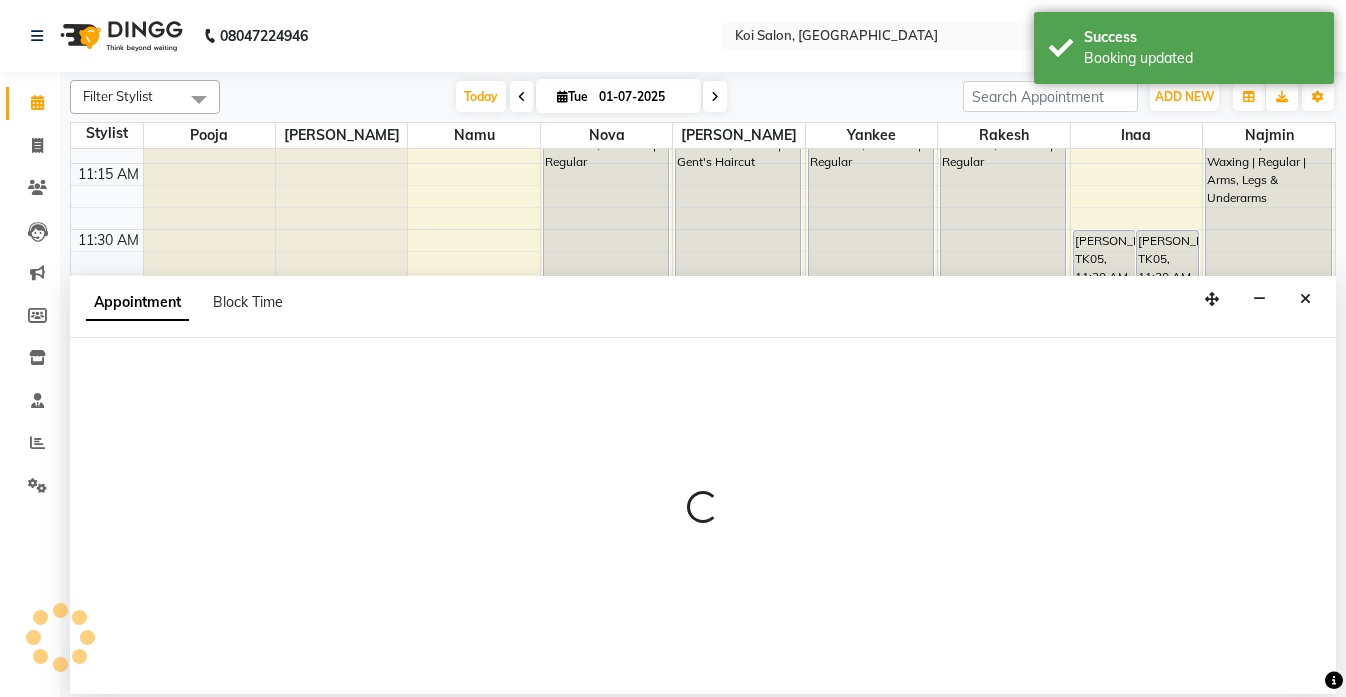 select on "tentative" 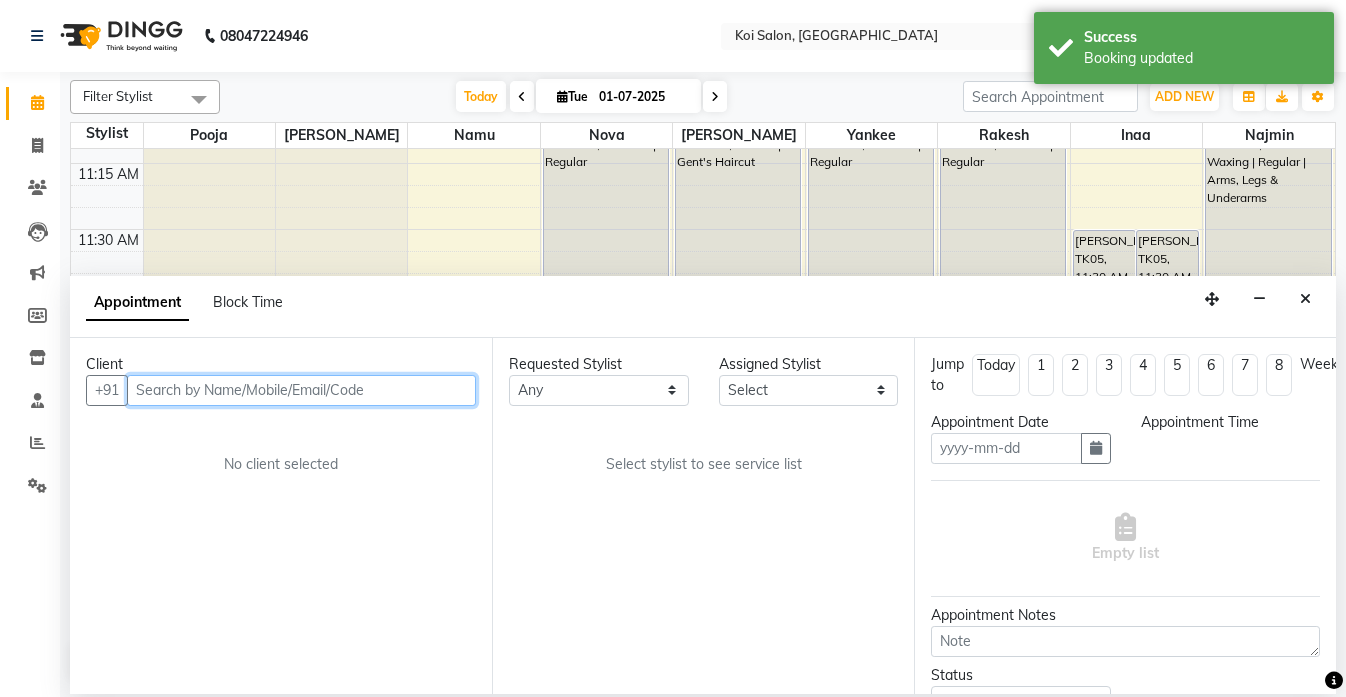 type on "01-07-2025" 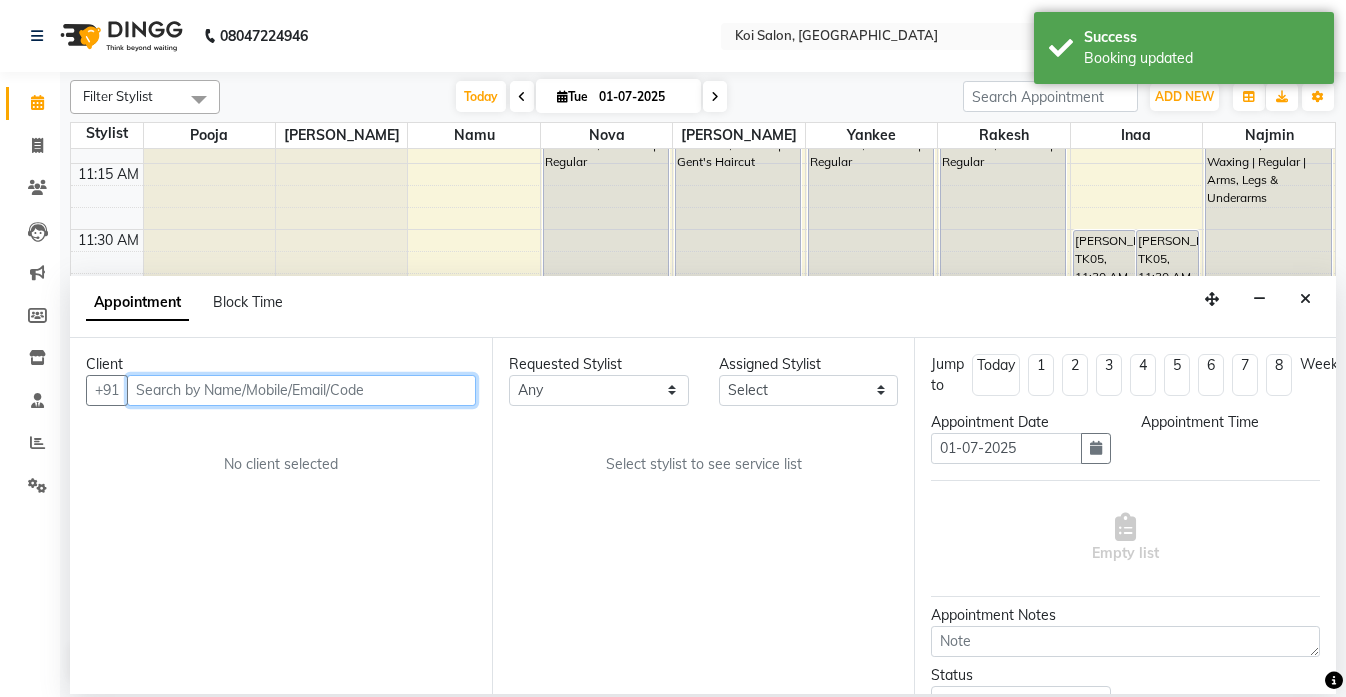 select on "690" 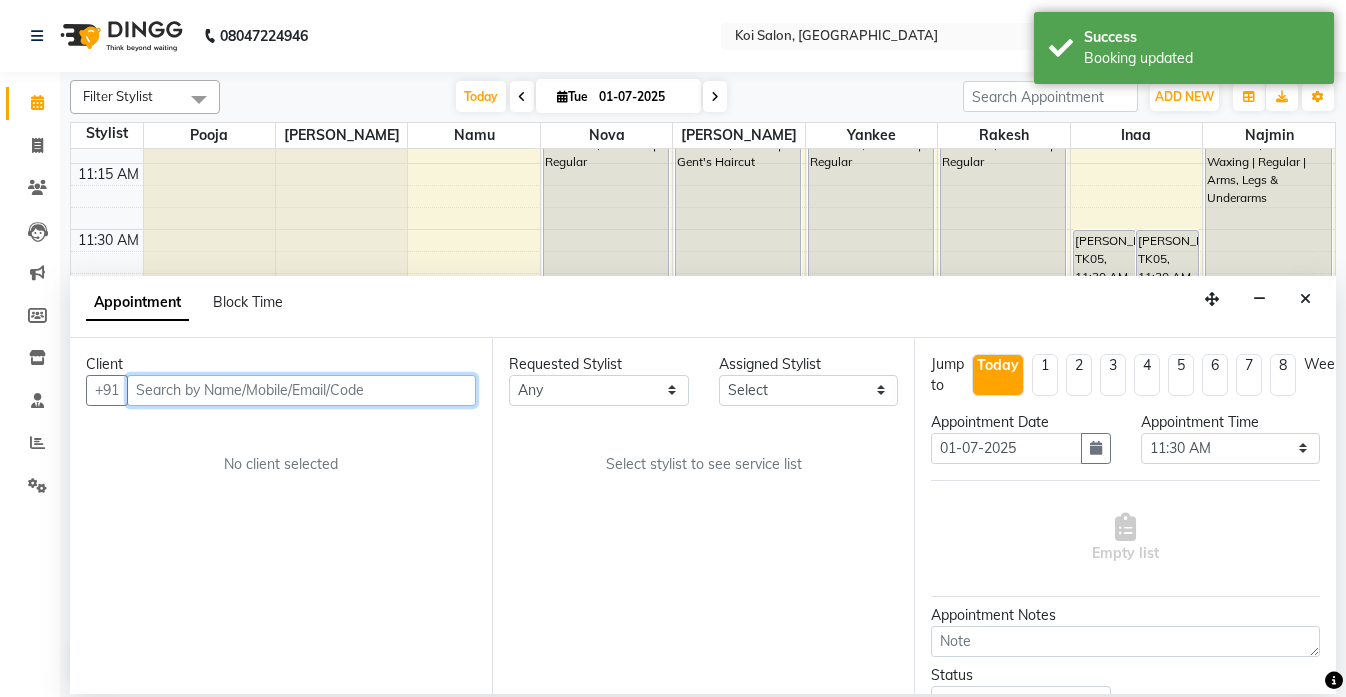 scroll, scrollTop: 529, scrollLeft: 0, axis: vertical 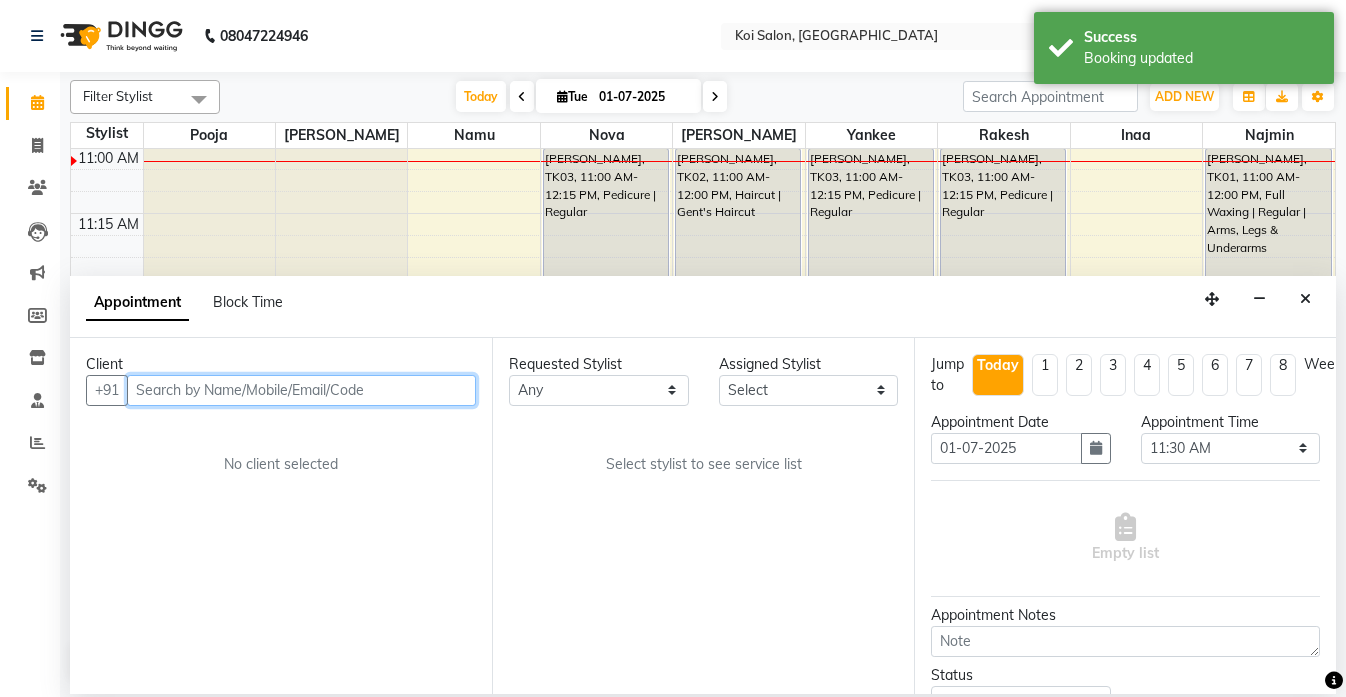 select on "44730" 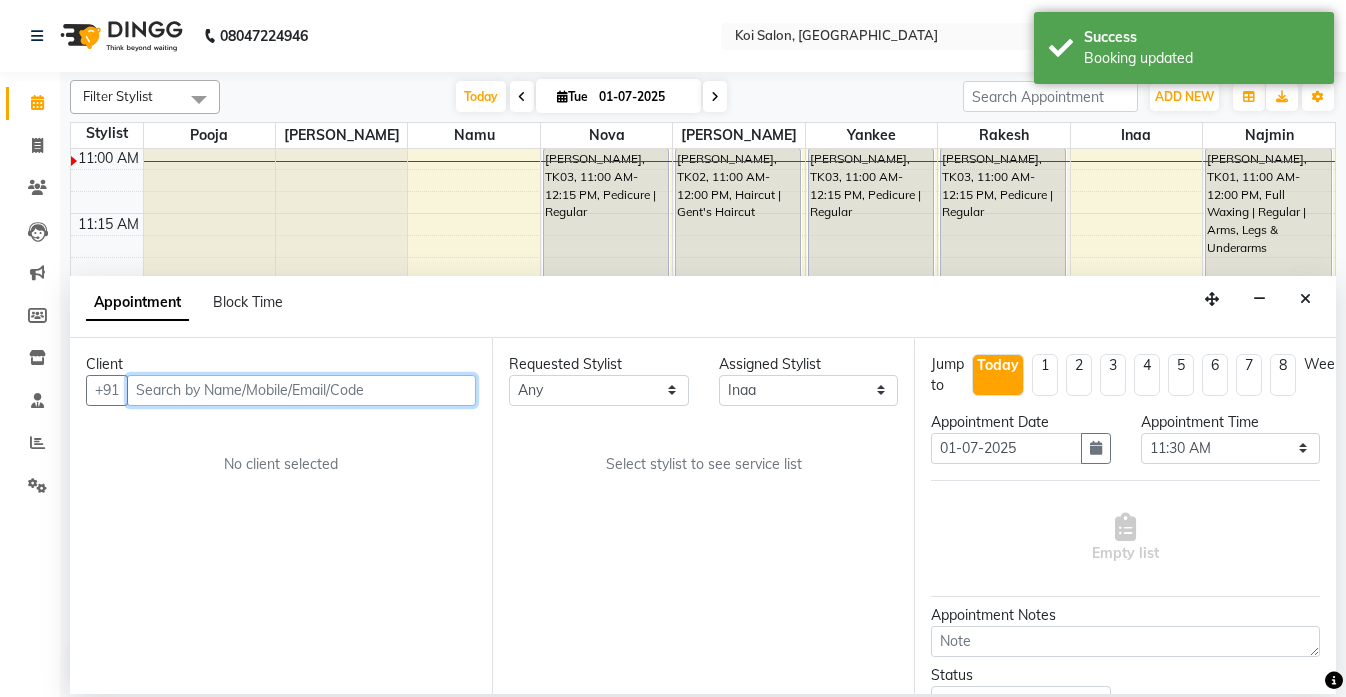 select on "1406" 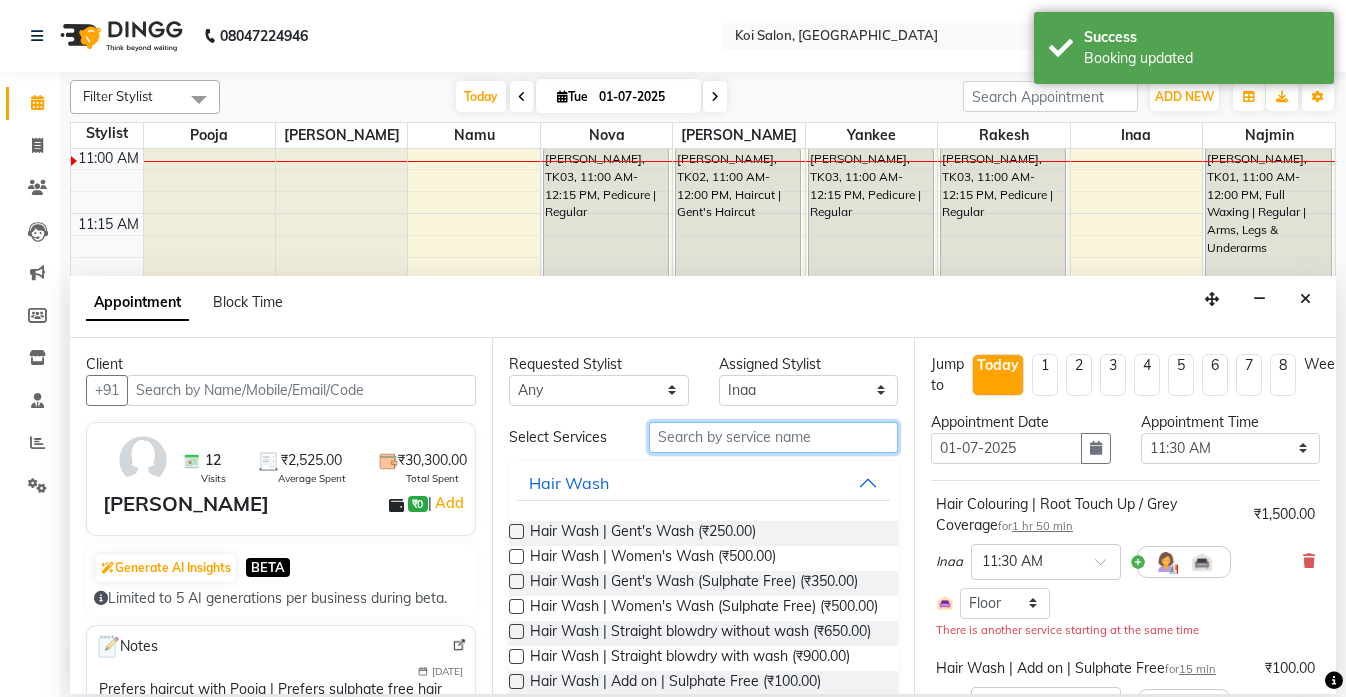 click at bounding box center (773, 437) 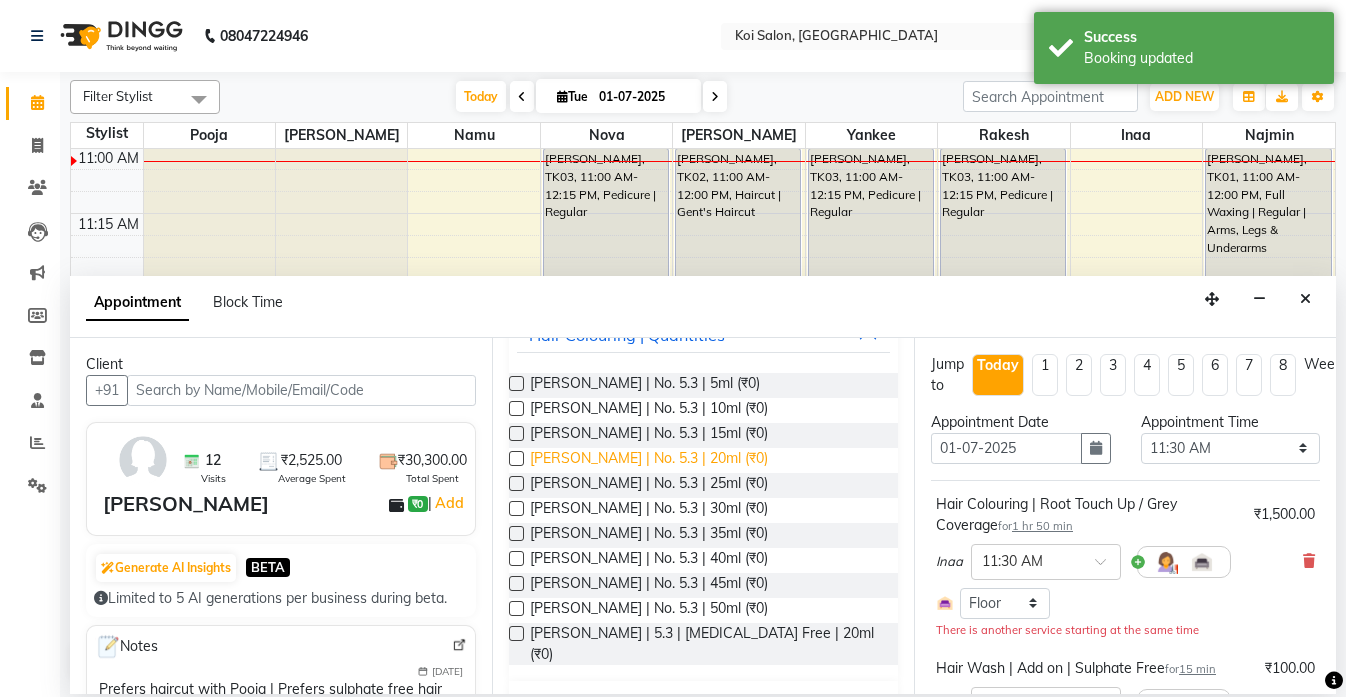 scroll, scrollTop: 147, scrollLeft: 0, axis: vertical 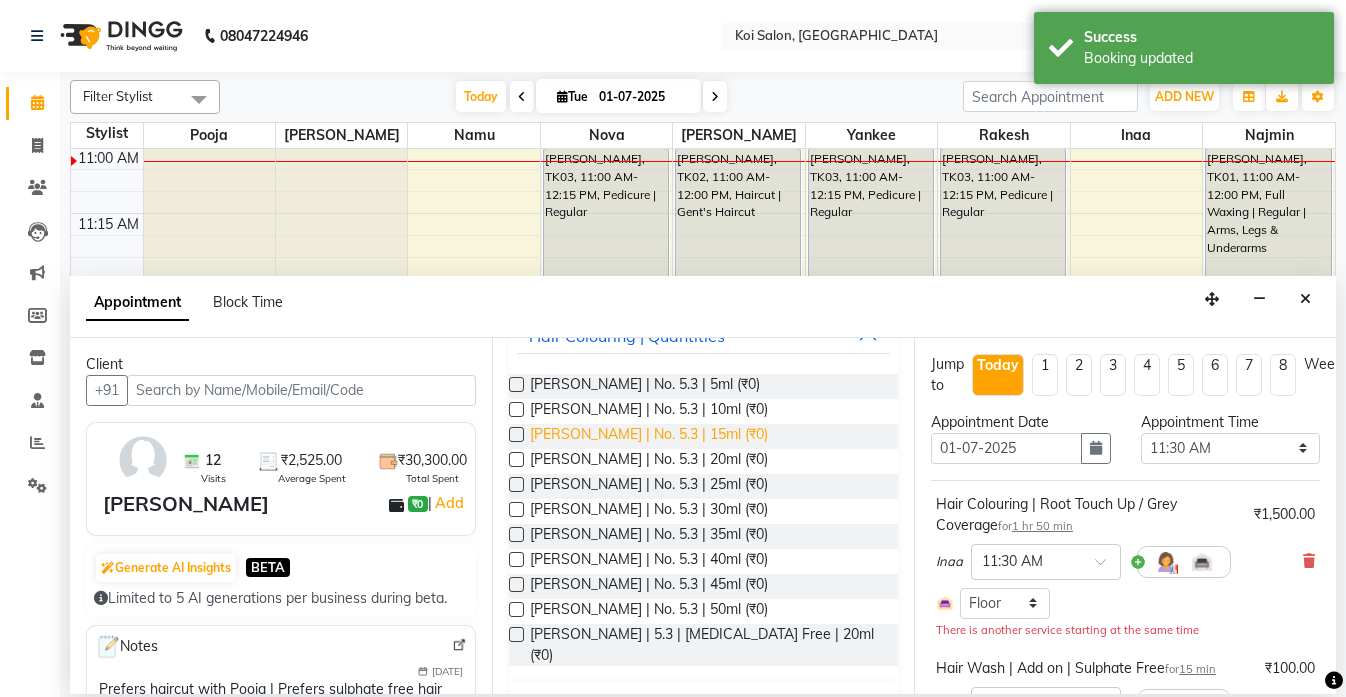 type on "5.3" 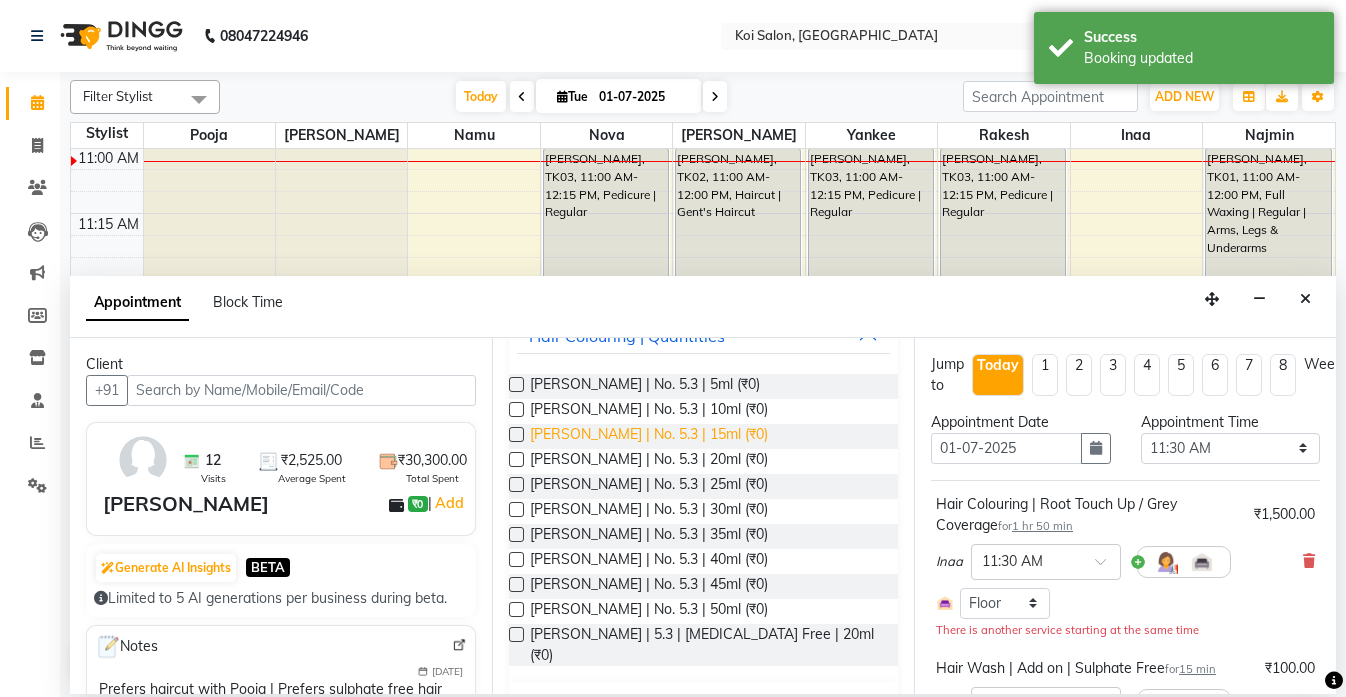 click on "[PERSON_NAME] | No. 5.3 | 15ml (₹0)" at bounding box center [649, 436] 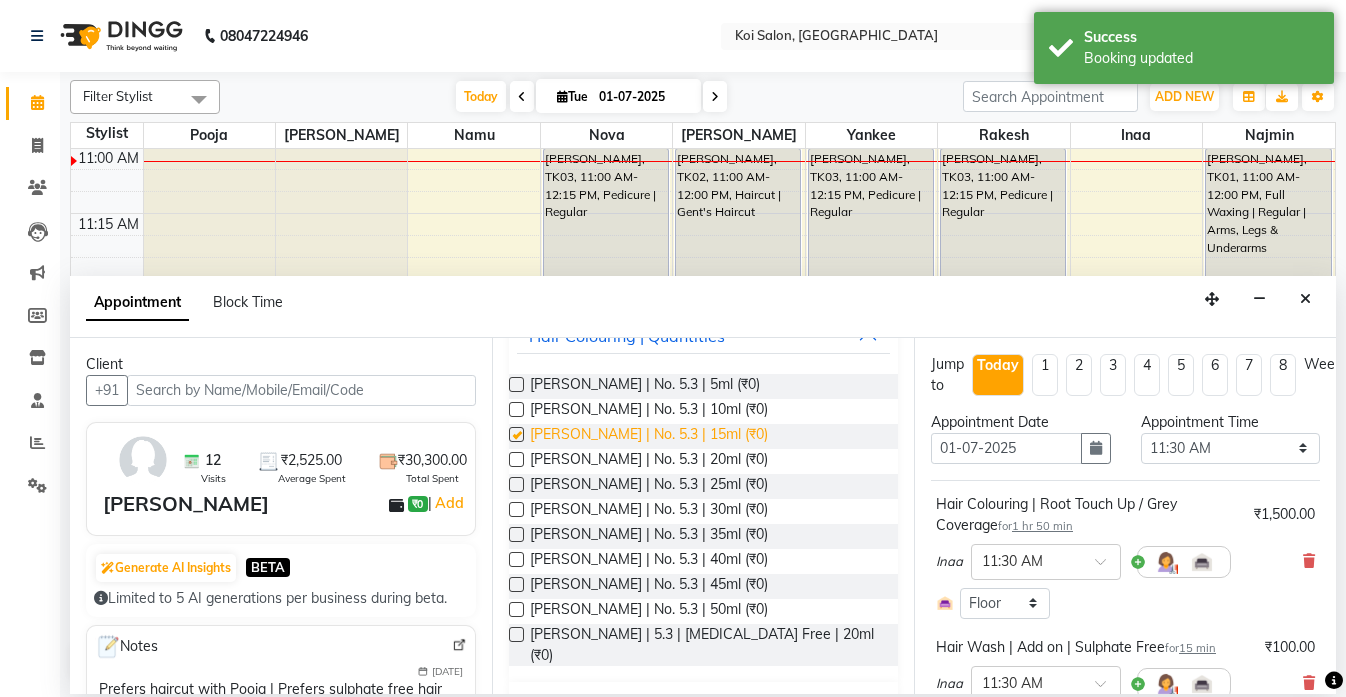 checkbox on "false" 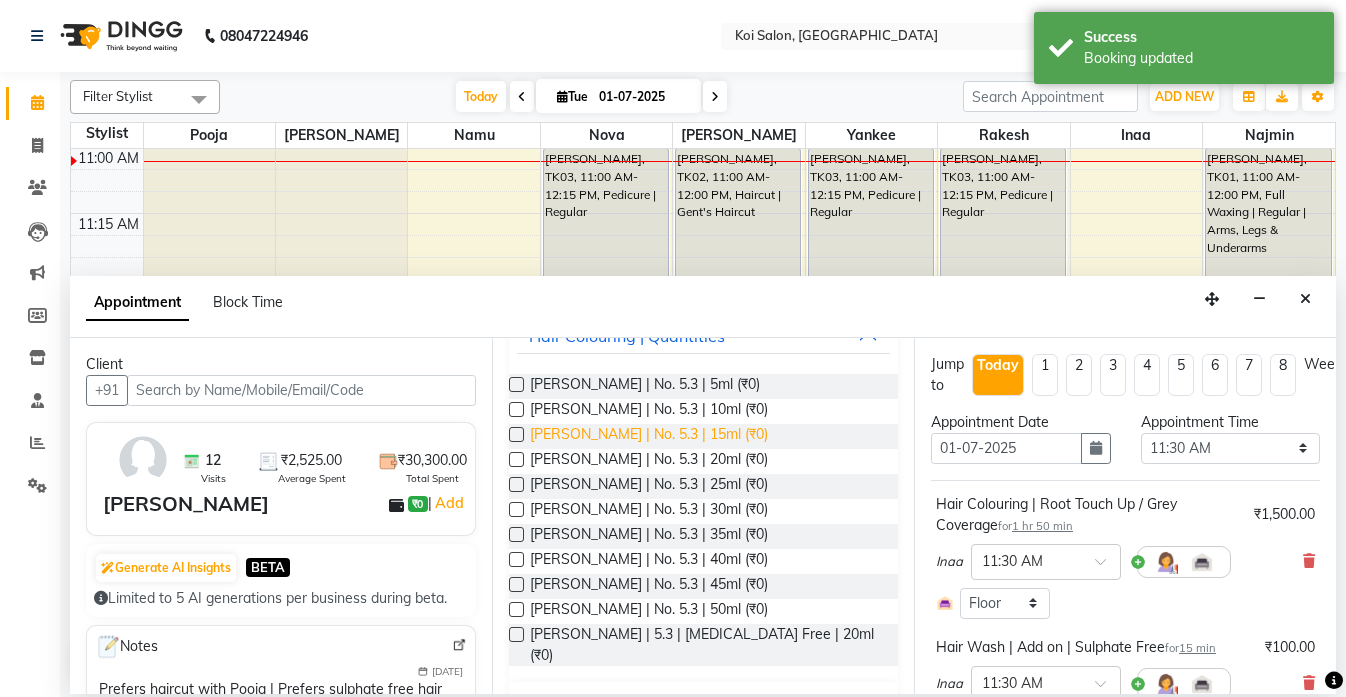 scroll, scrollTop: 0, scrollLeft: 0, axis: both 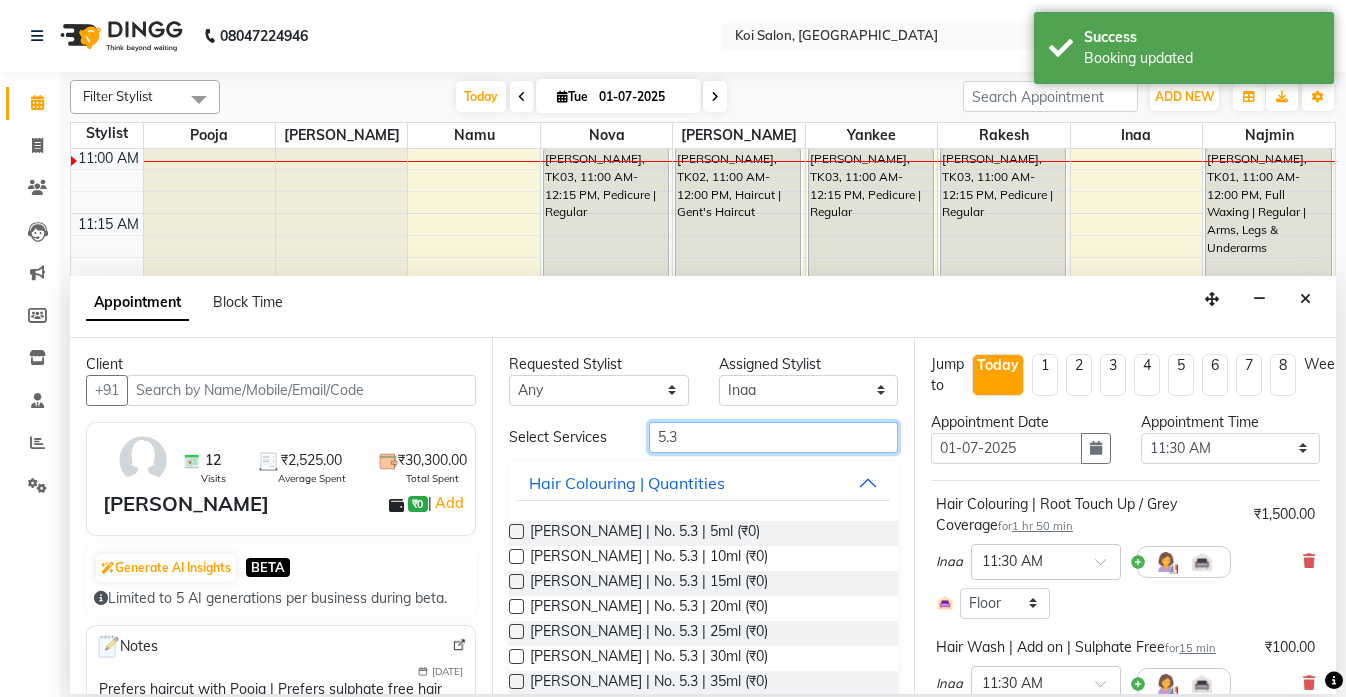 drag, startPoint x: 717, startPoint y: 431, endPoint x: 586, endPoint y: 422, distance: 131.30879 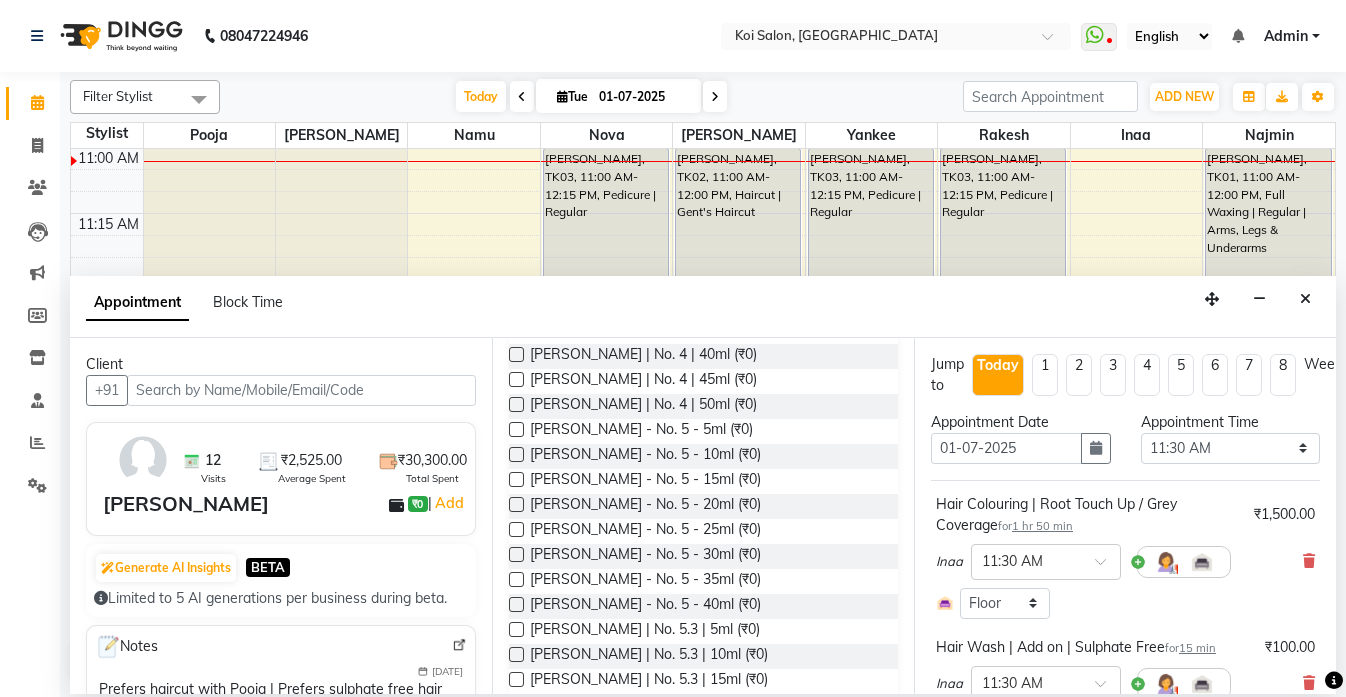 scroll, scrollTop: 628, scrollLeft: 0, axis: vertical 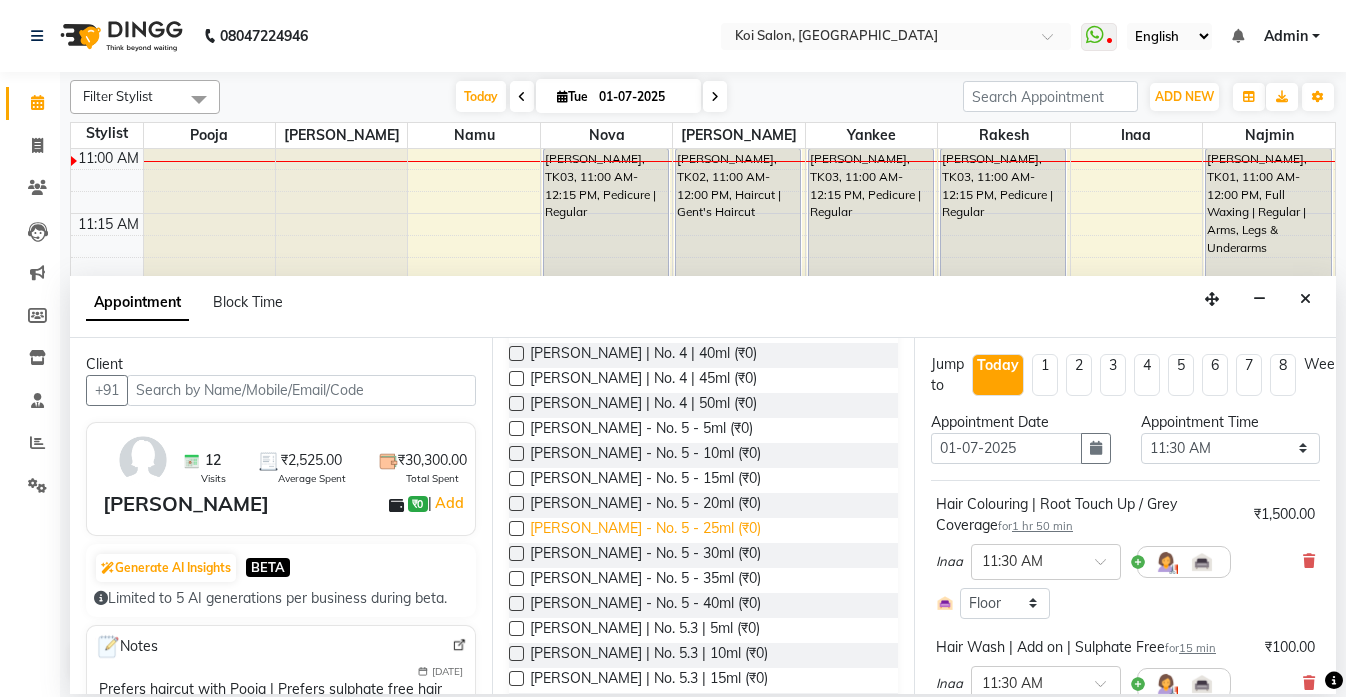 type on "loreal" 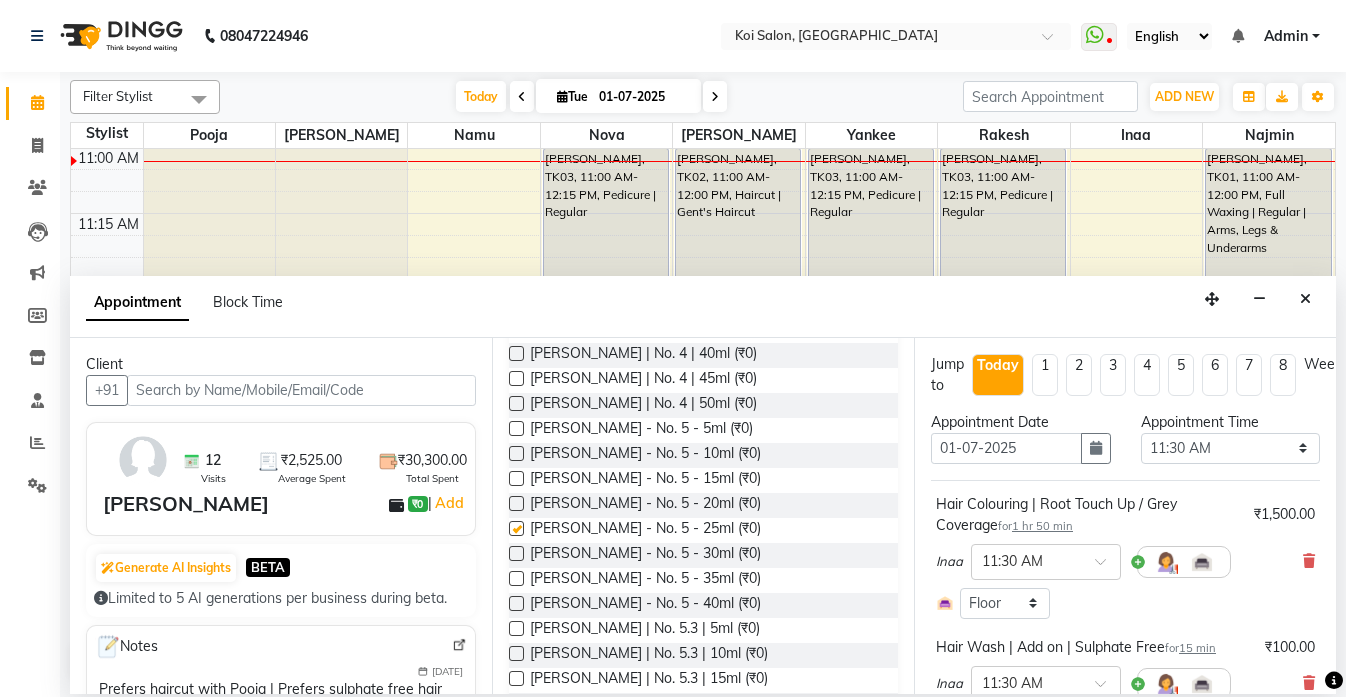 checkbox on "false" 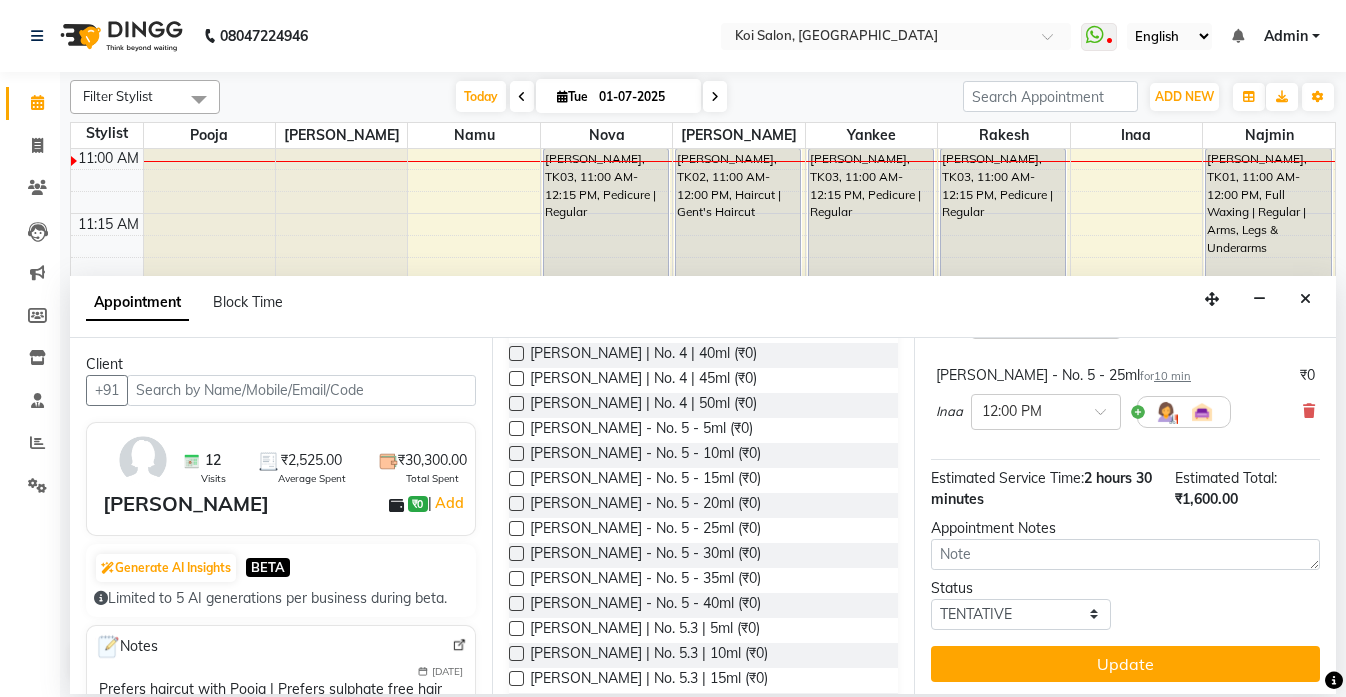 scroll, scrollTop: 489, scrollLeft: 0, axis: vertical 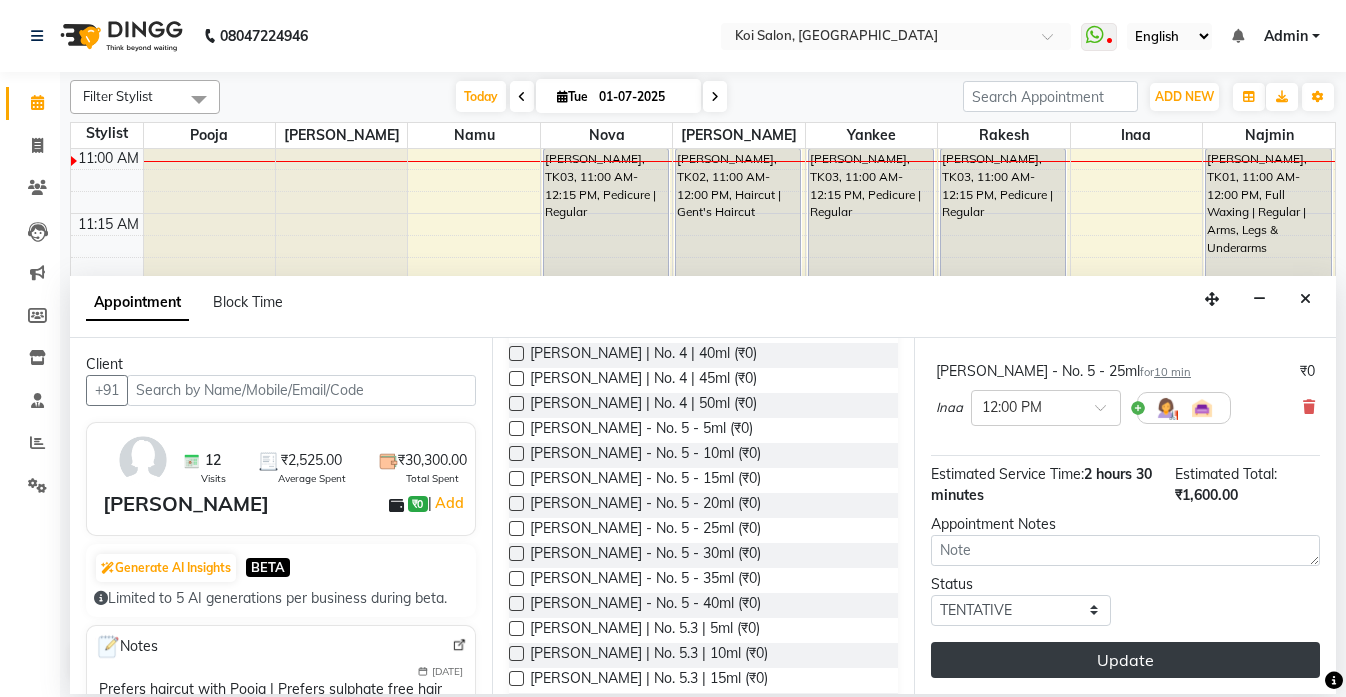 click on "Update" at bounding box center (1125, 660) 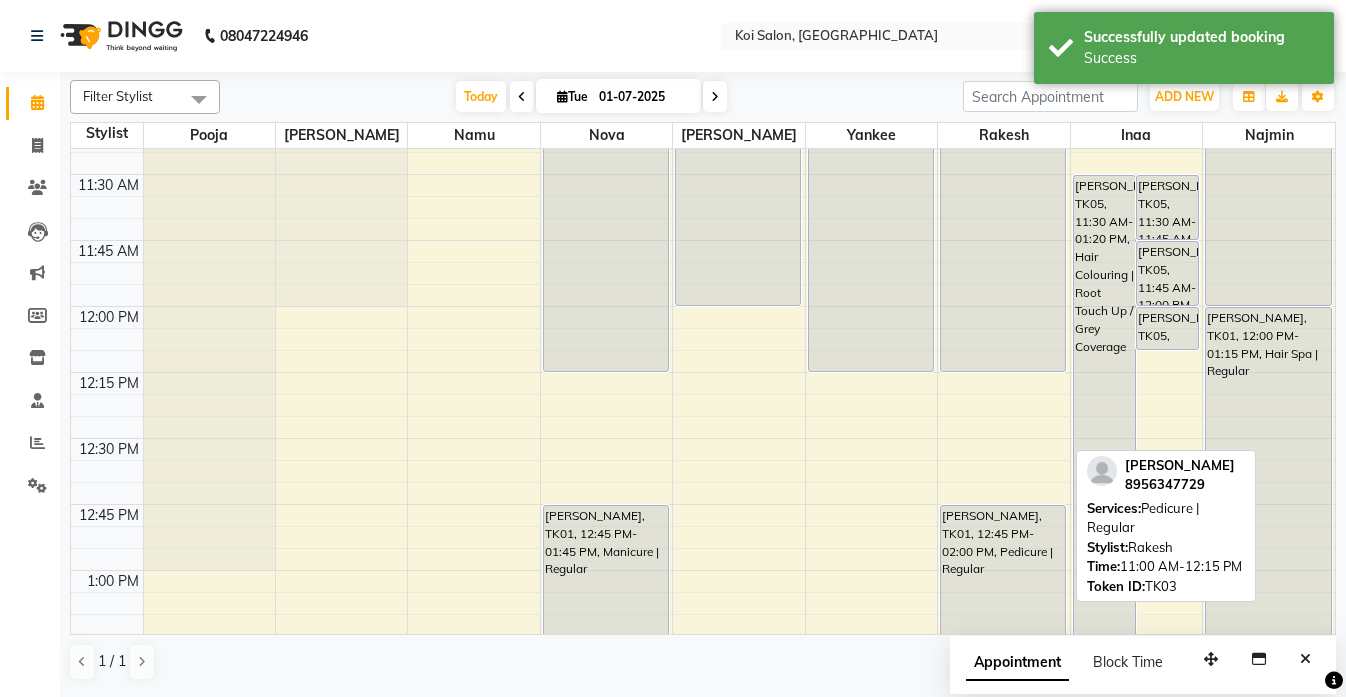 scroll, scrollTop: 521, scrollLeft: 0, axis: vertical 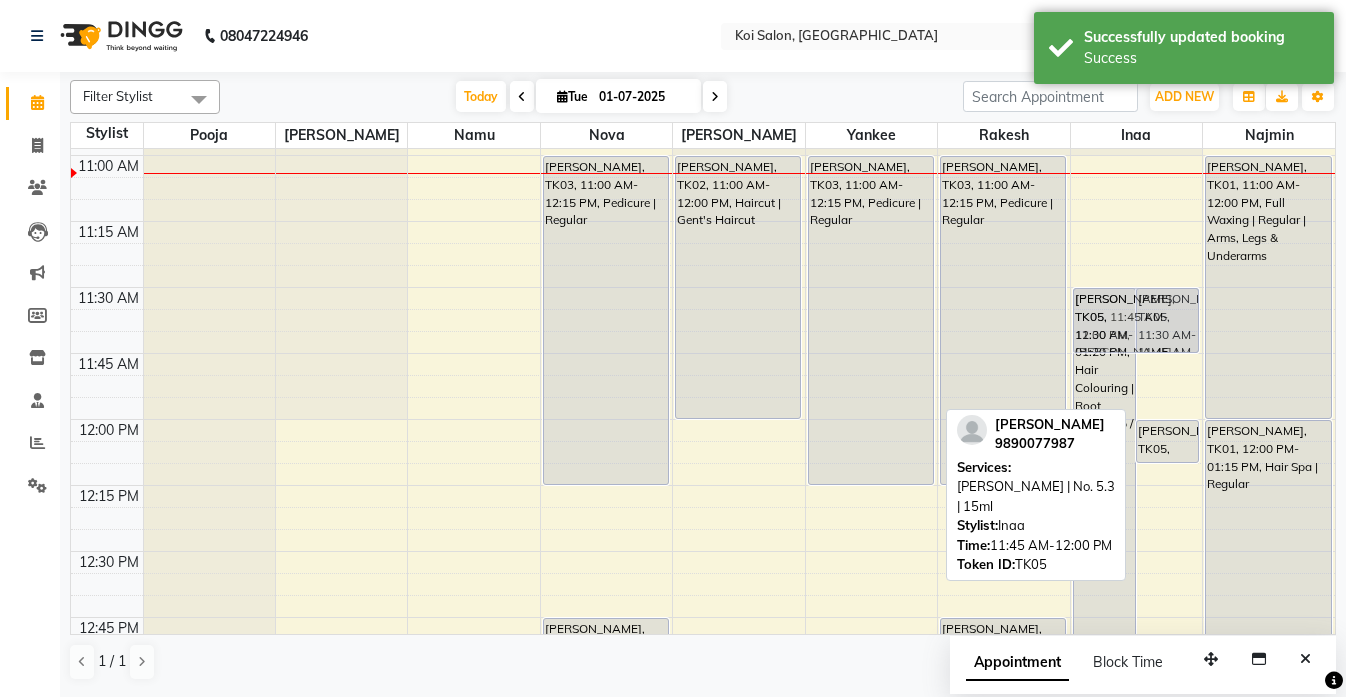 drag, startPoint x: 1153, startPoint y: 369, endPoint x: 1150, endPoint y: 305, distance: 64.070274 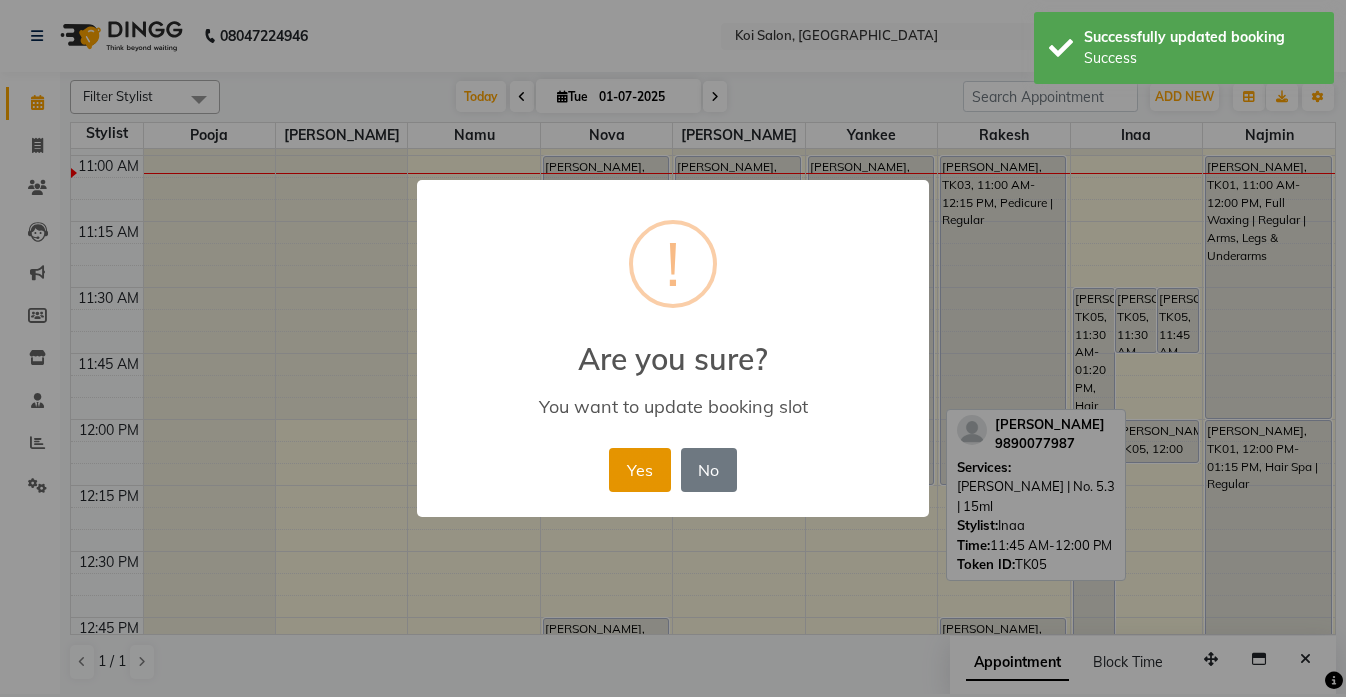 click on "Yes" at bounding box center (639, 470) 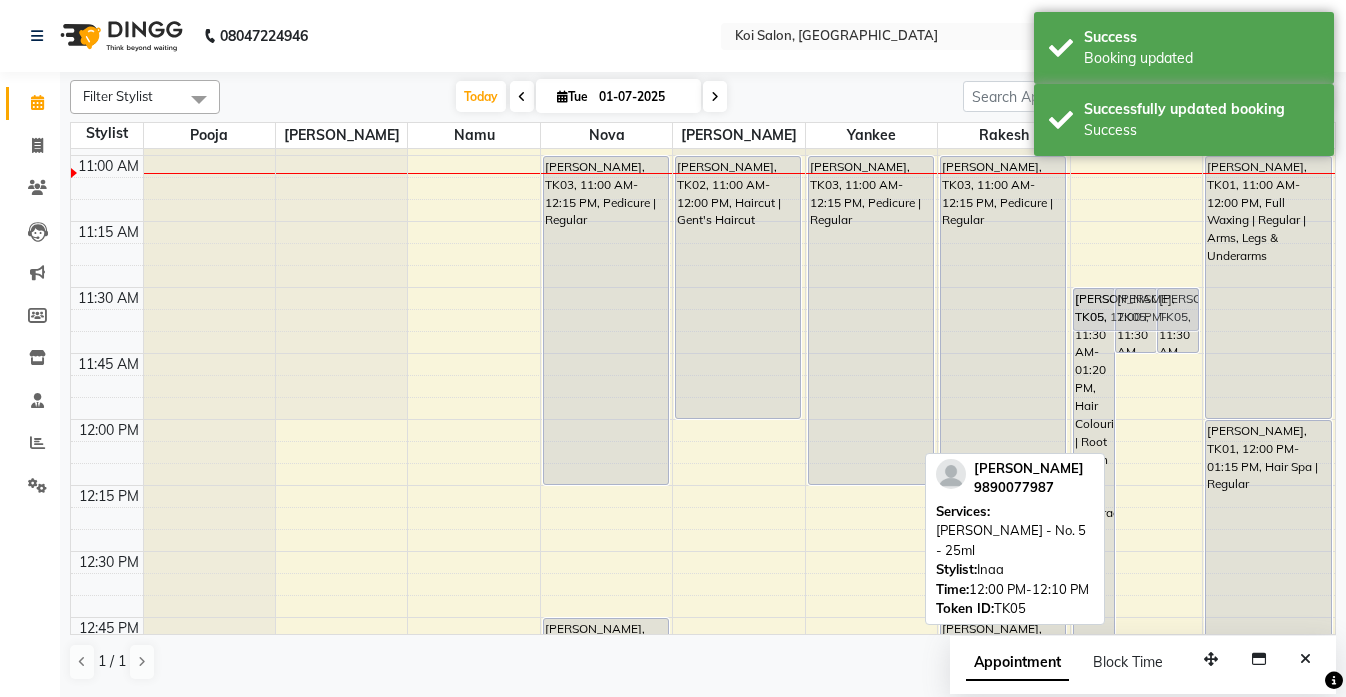 drag, startPoint x: 1144, startPoint y: 437, endPoint x: 1144, endPoint y: 298, distance: 139 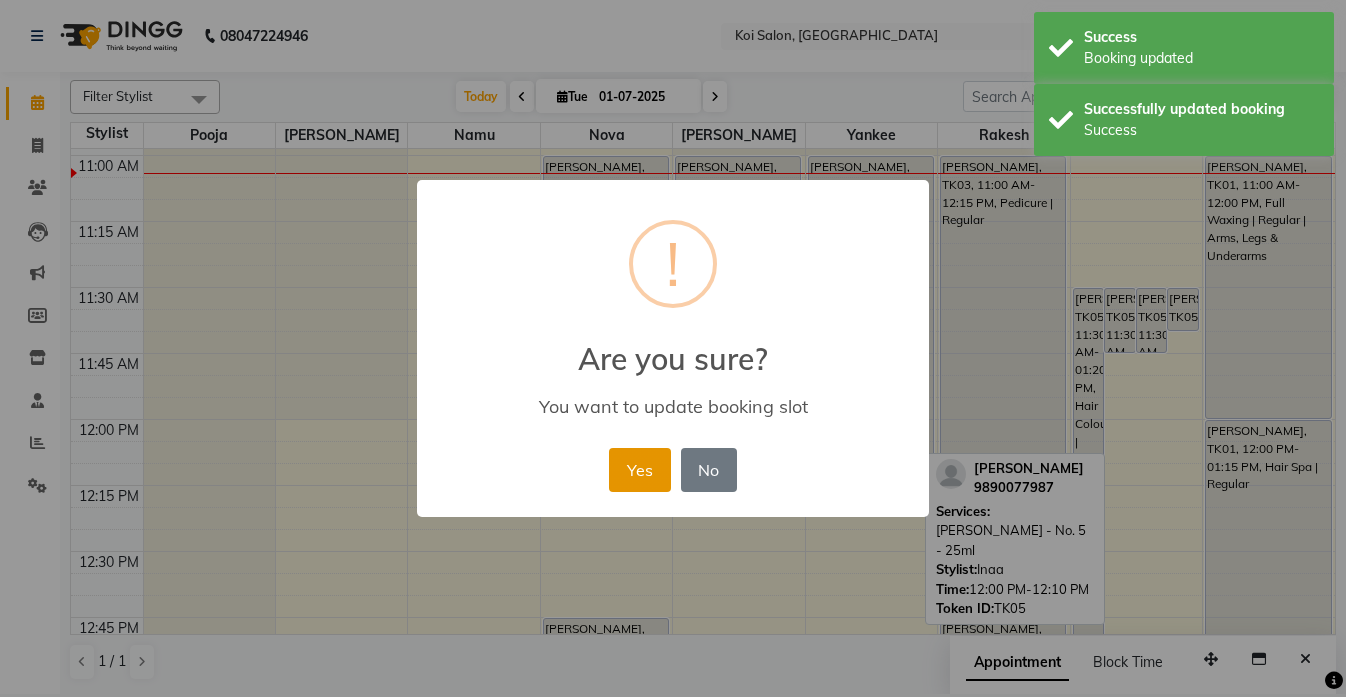 click on "Yes" at bounding box center (639, 470) 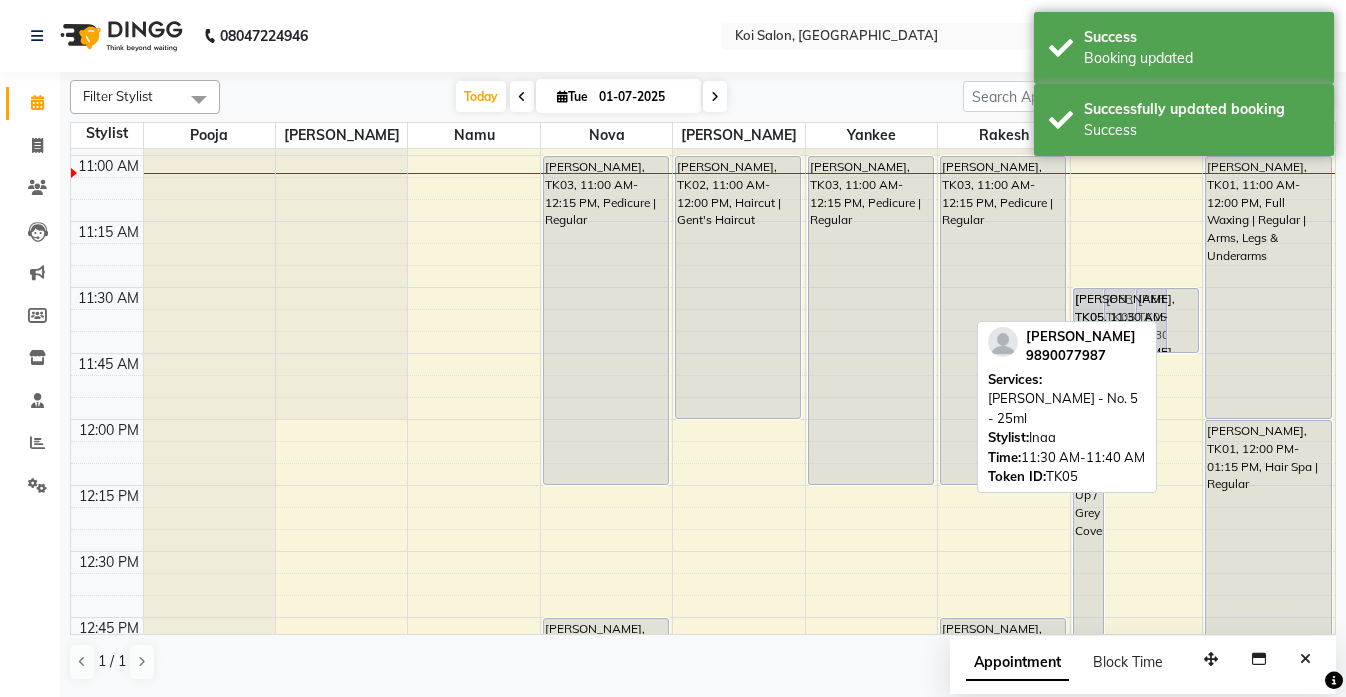 drag, startPoint x: 1180, startPoint y: 326, endPoint x: 1180, endPoint y: 338, distance: 12 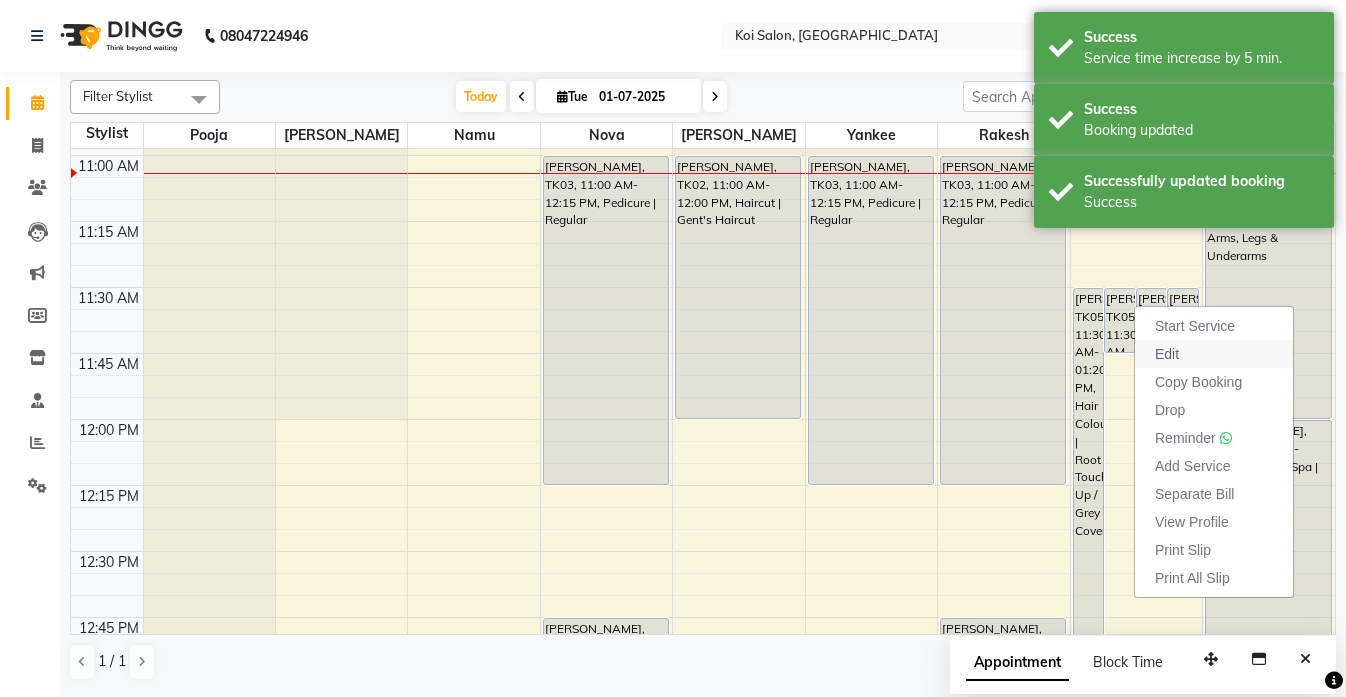 click on "Edit" at bounding box center (1167, 354) 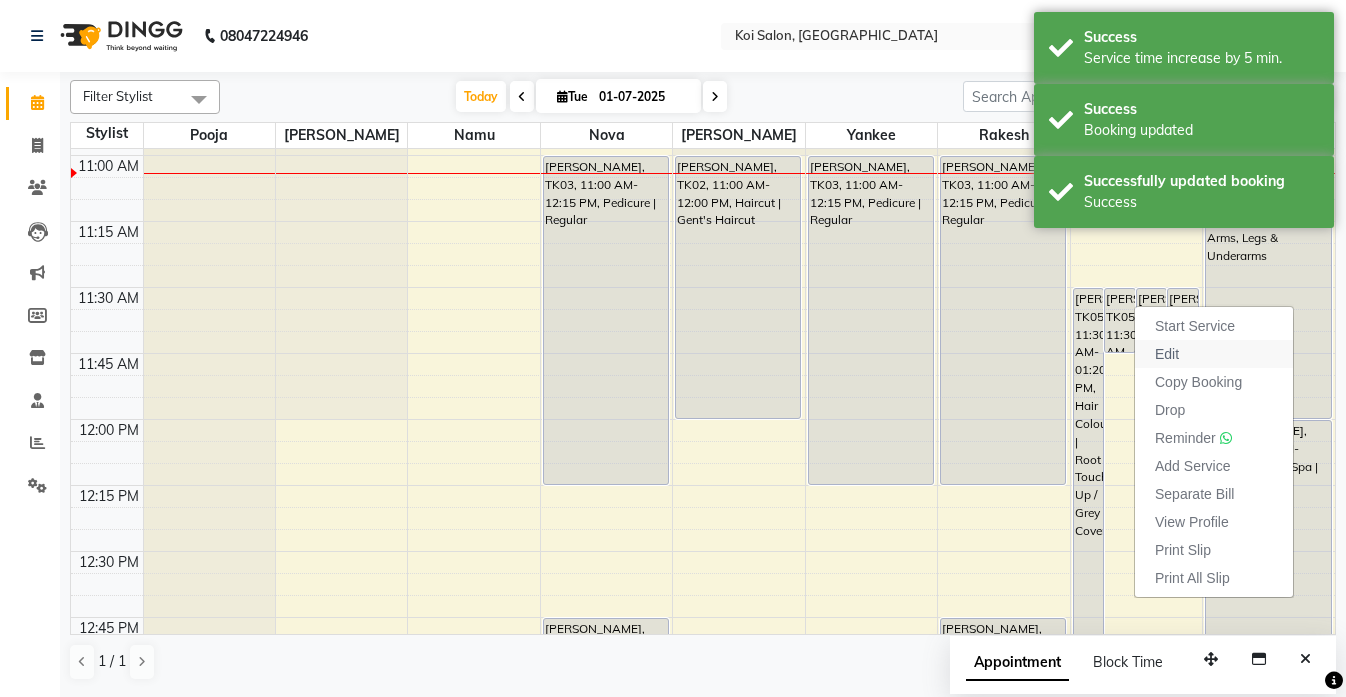 select on "tentative" 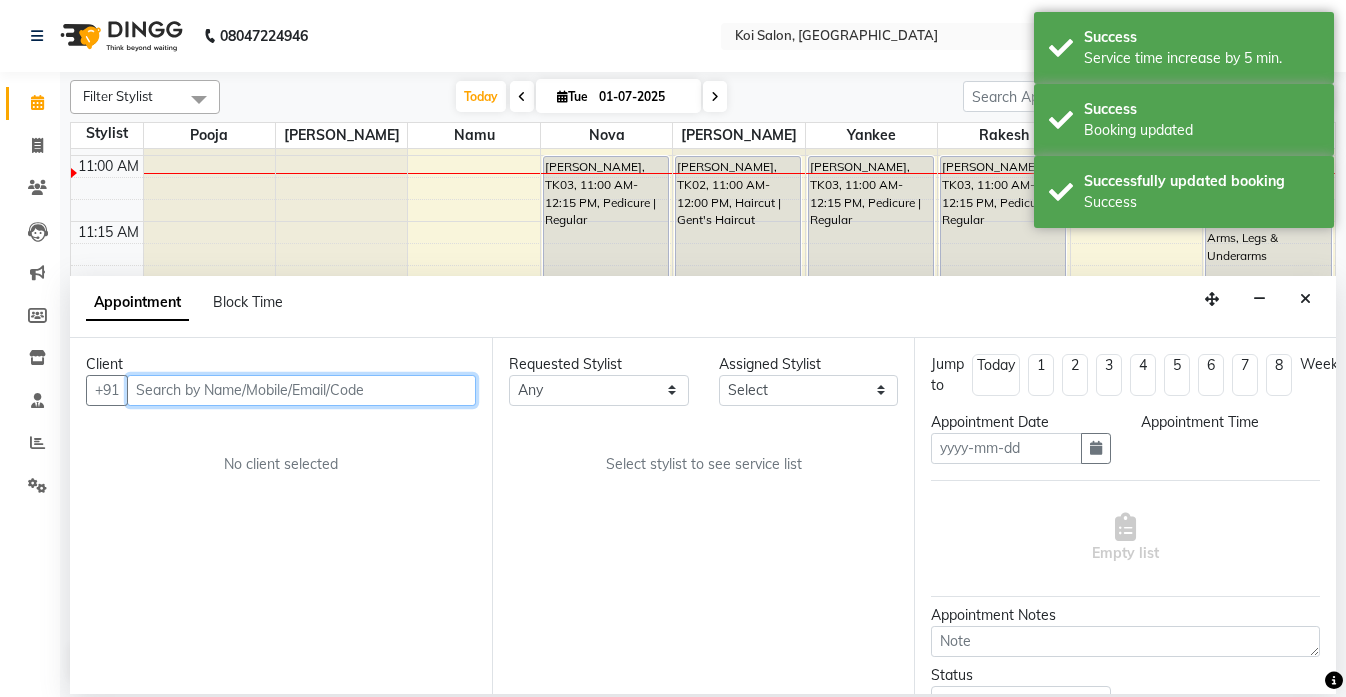 type on "01-07-2025" 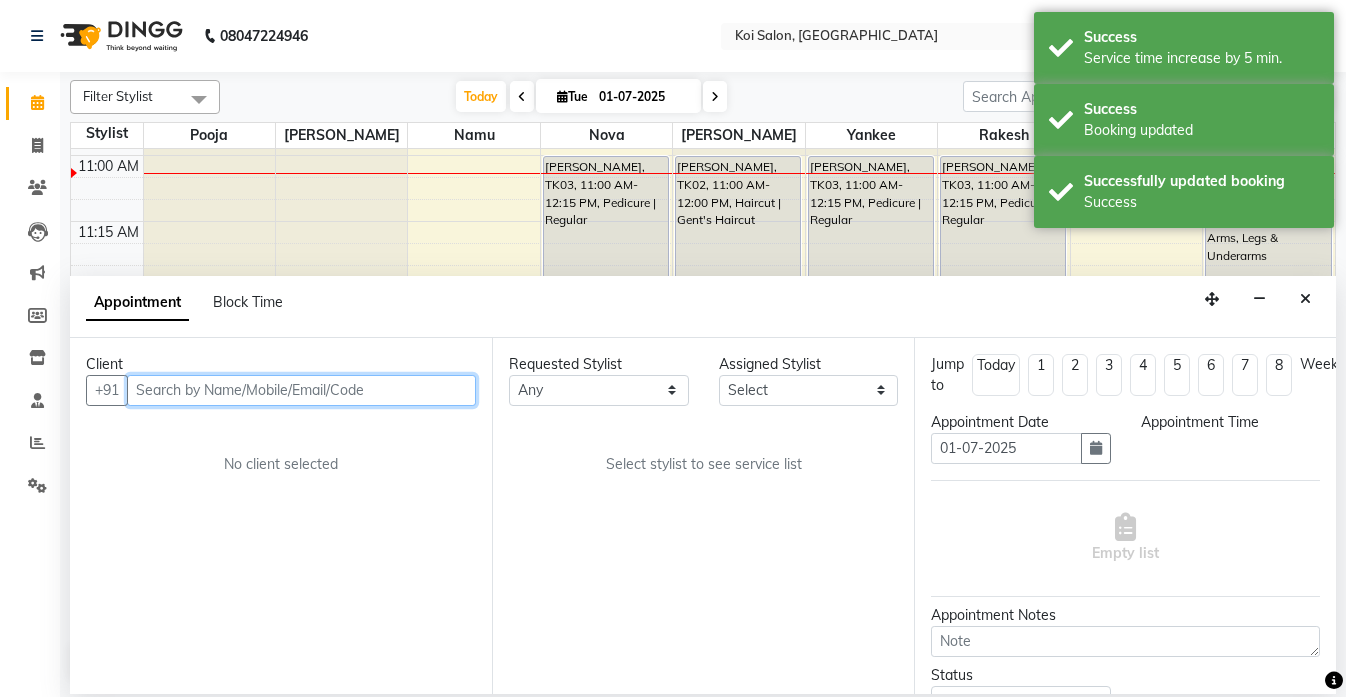 scroll, scrollTop: 529, scrollLeft: 0, axis: vertical 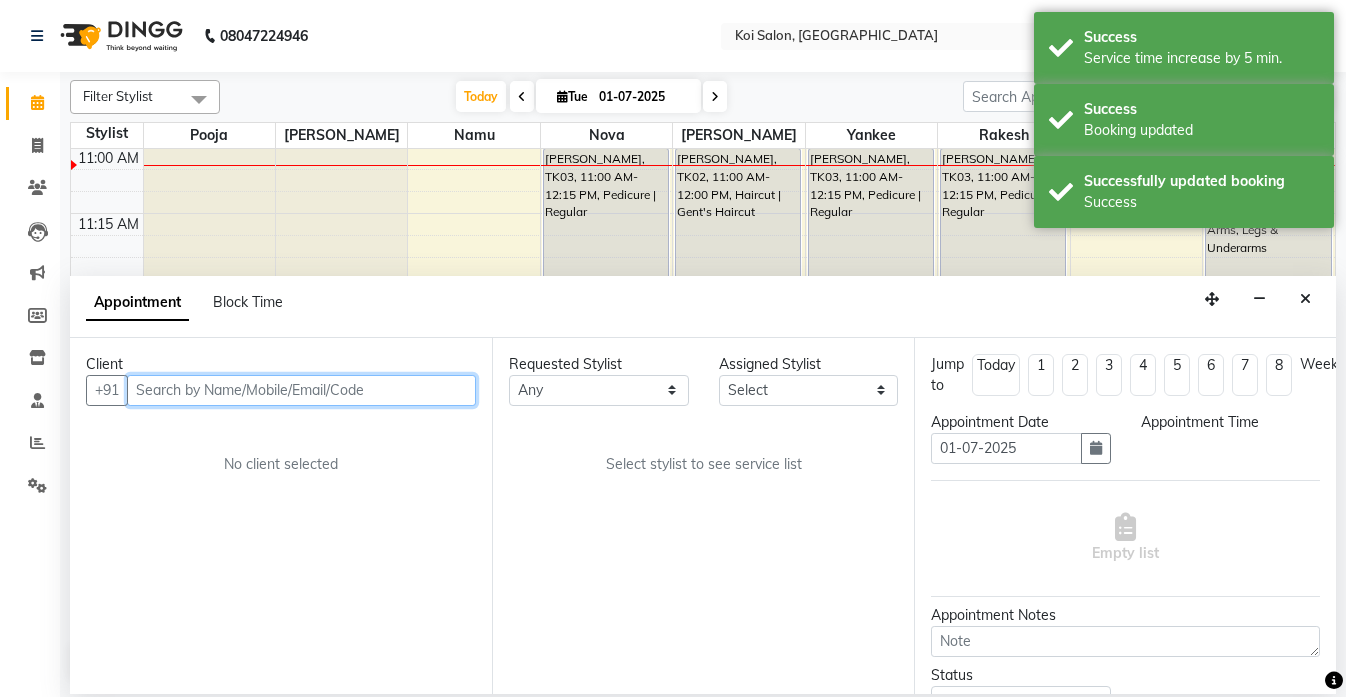 select on "44730" 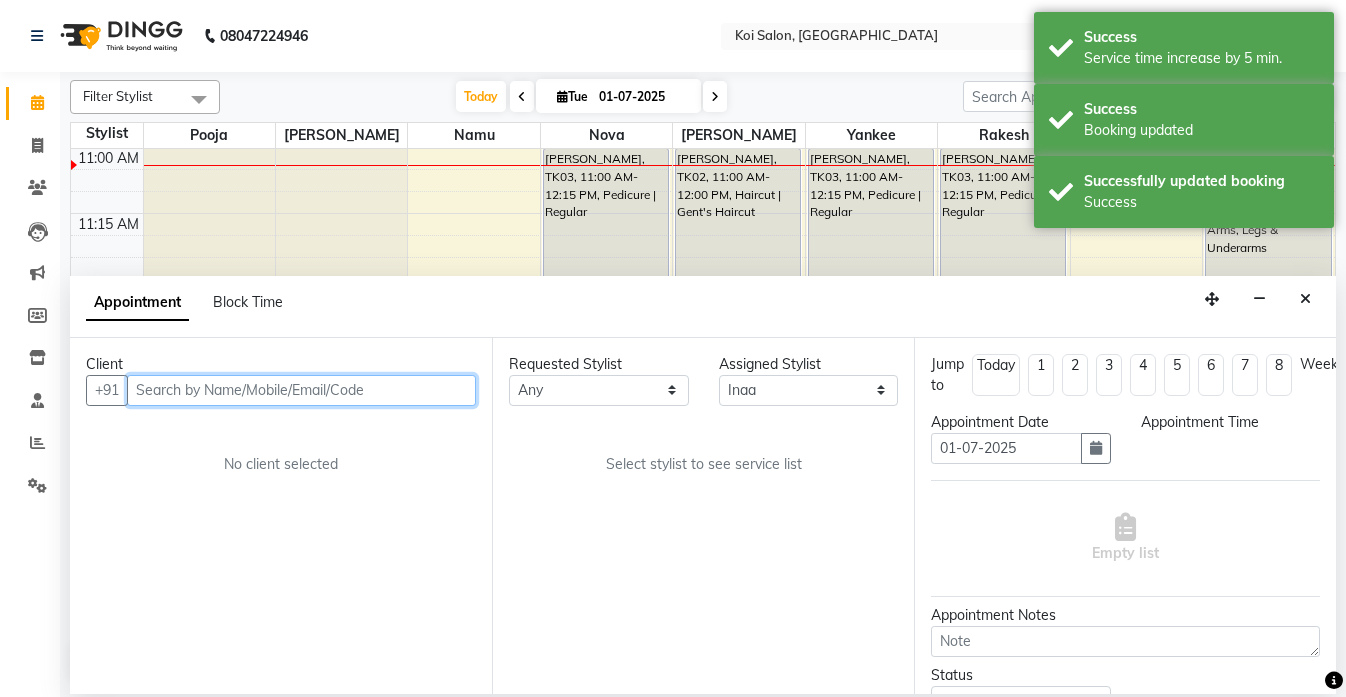 select on "690" 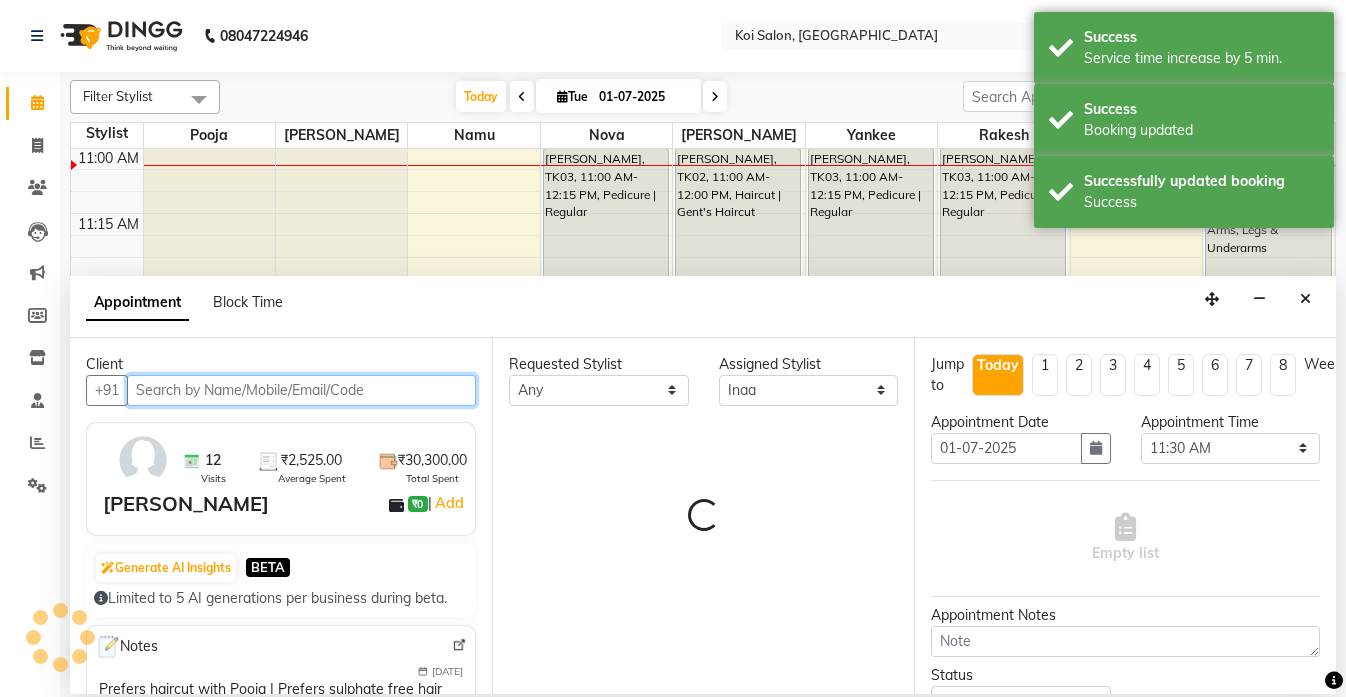 select on "1406" 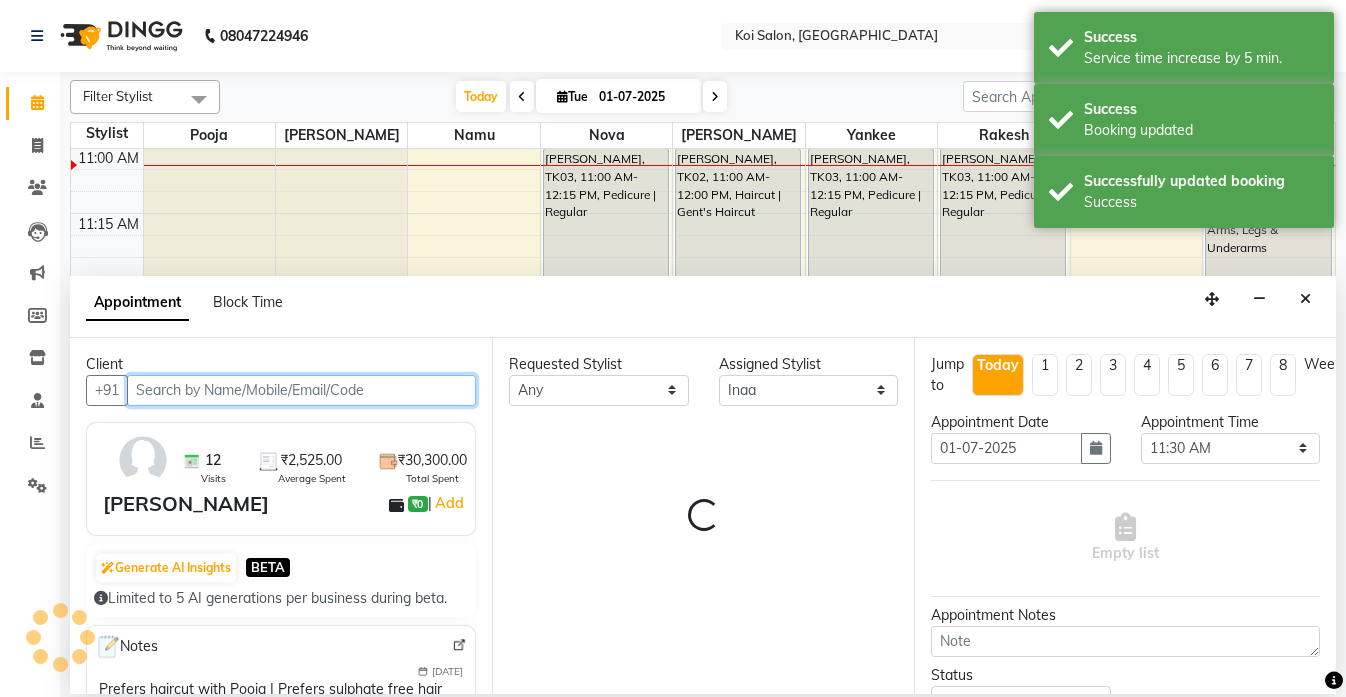 select on "1406" 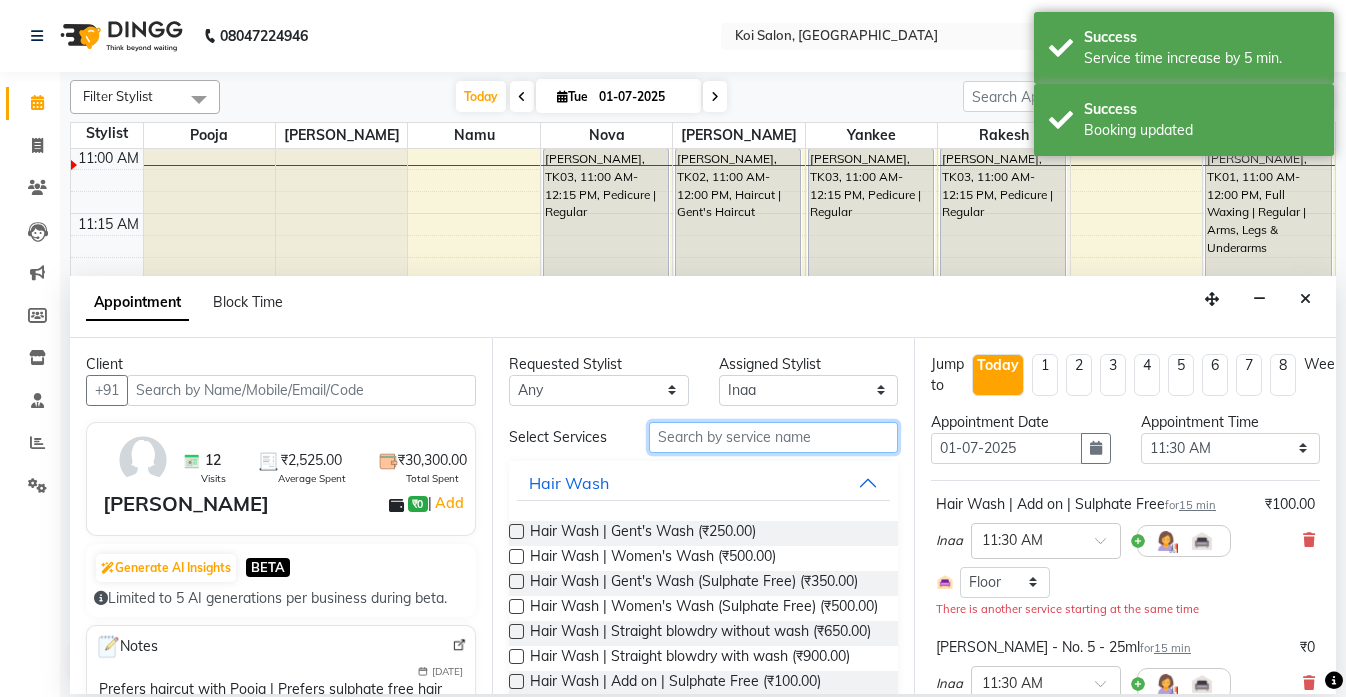 click at bounding box center [773, 437] 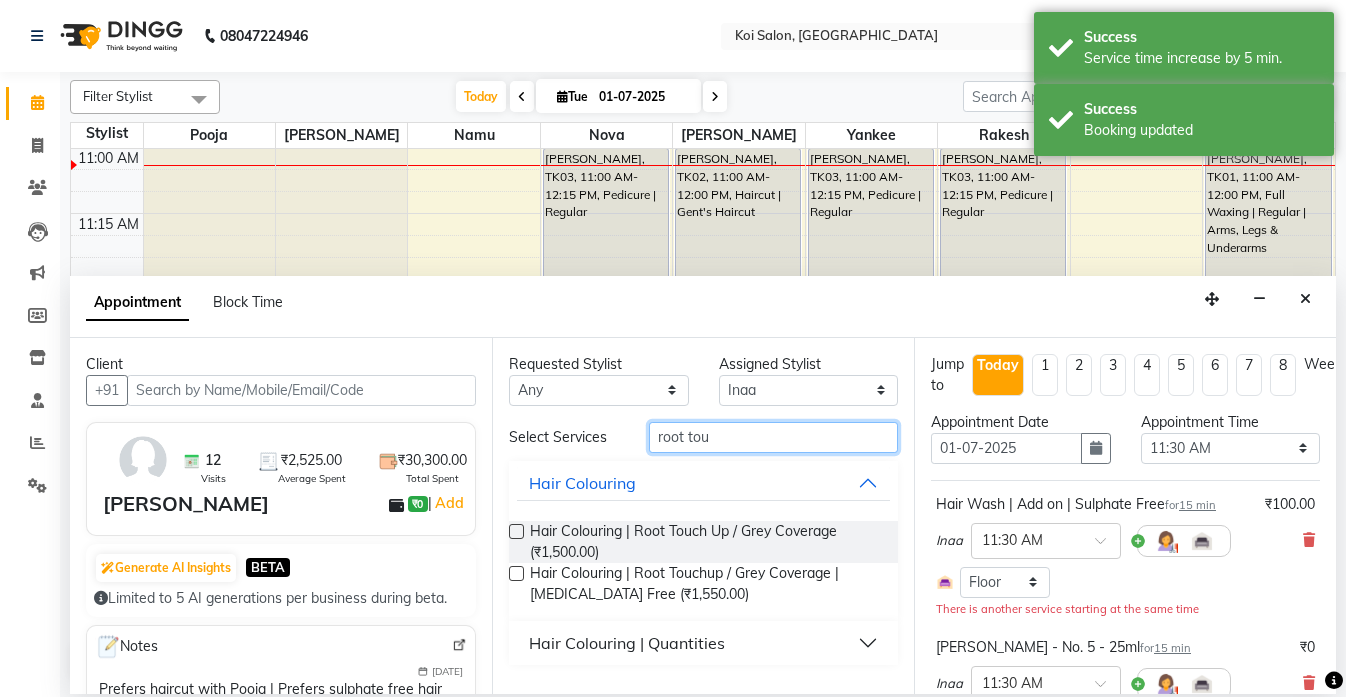 type on "root tou" 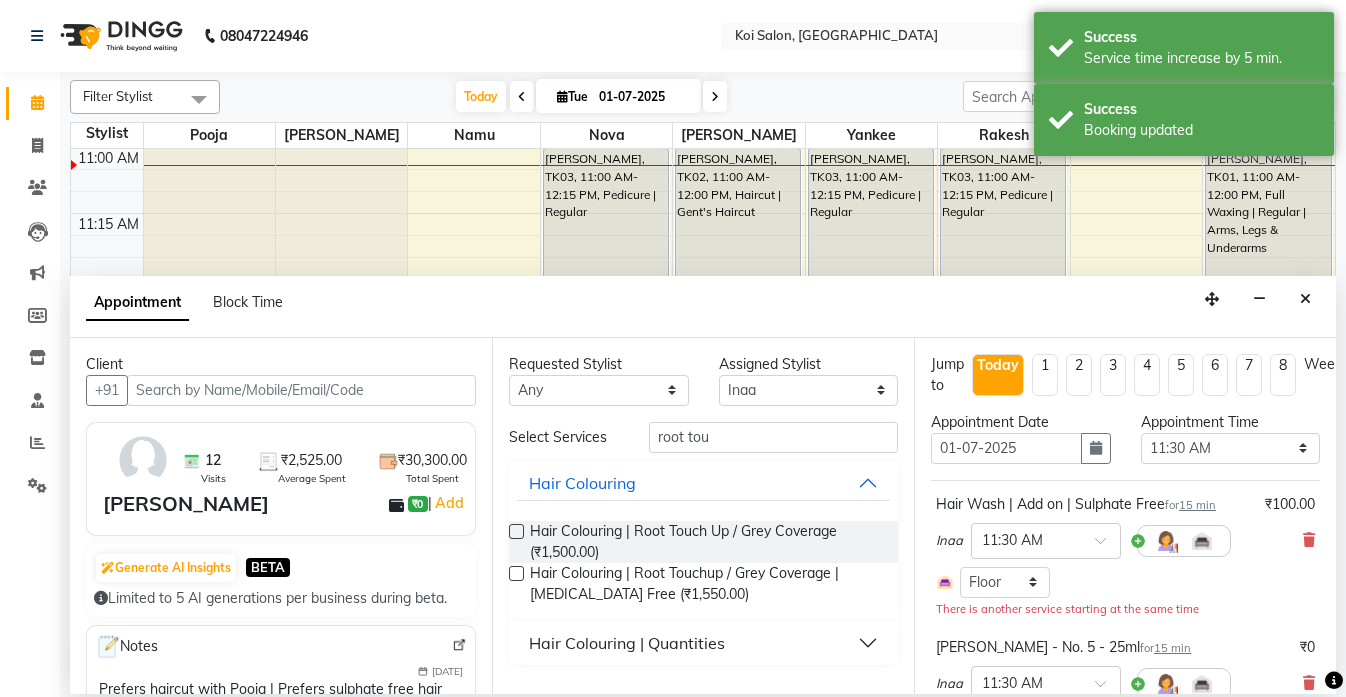 click on "Hair Colouring | Quantities" at bounding box center (627, 643) 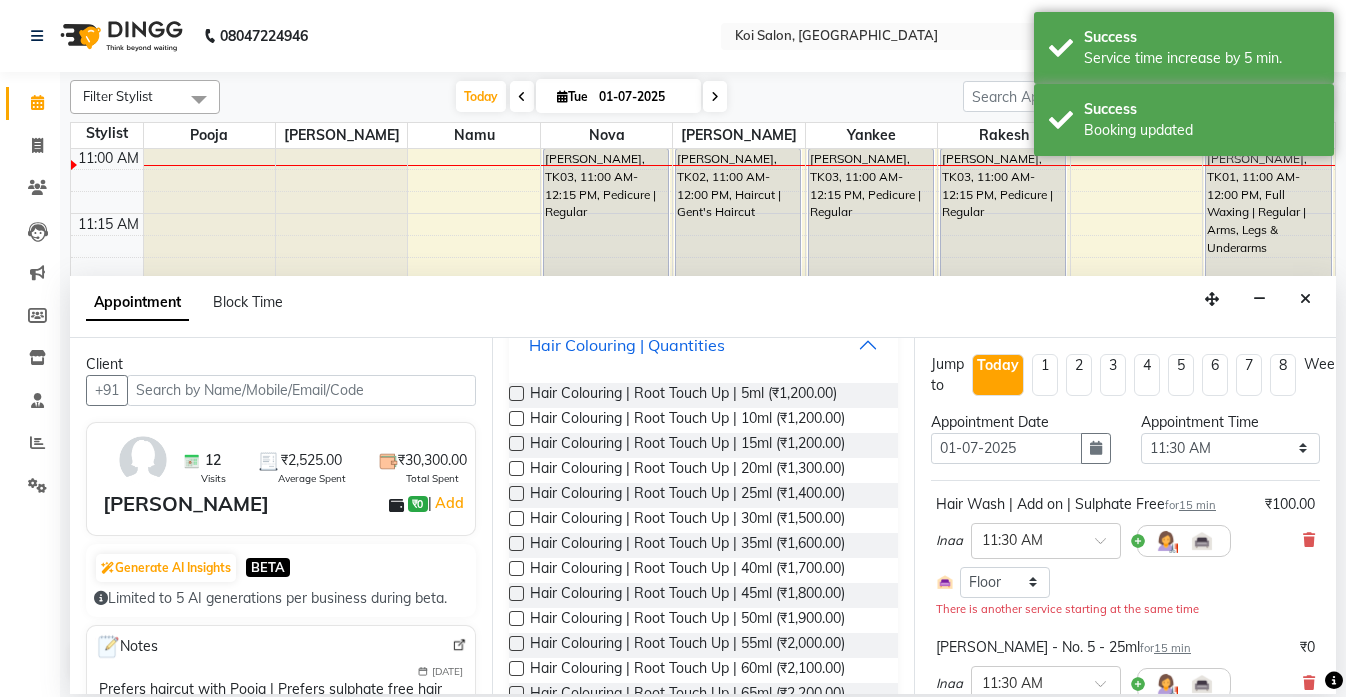 scroll, scrollTop: 423, scrollLeft: 0, axis: vertical 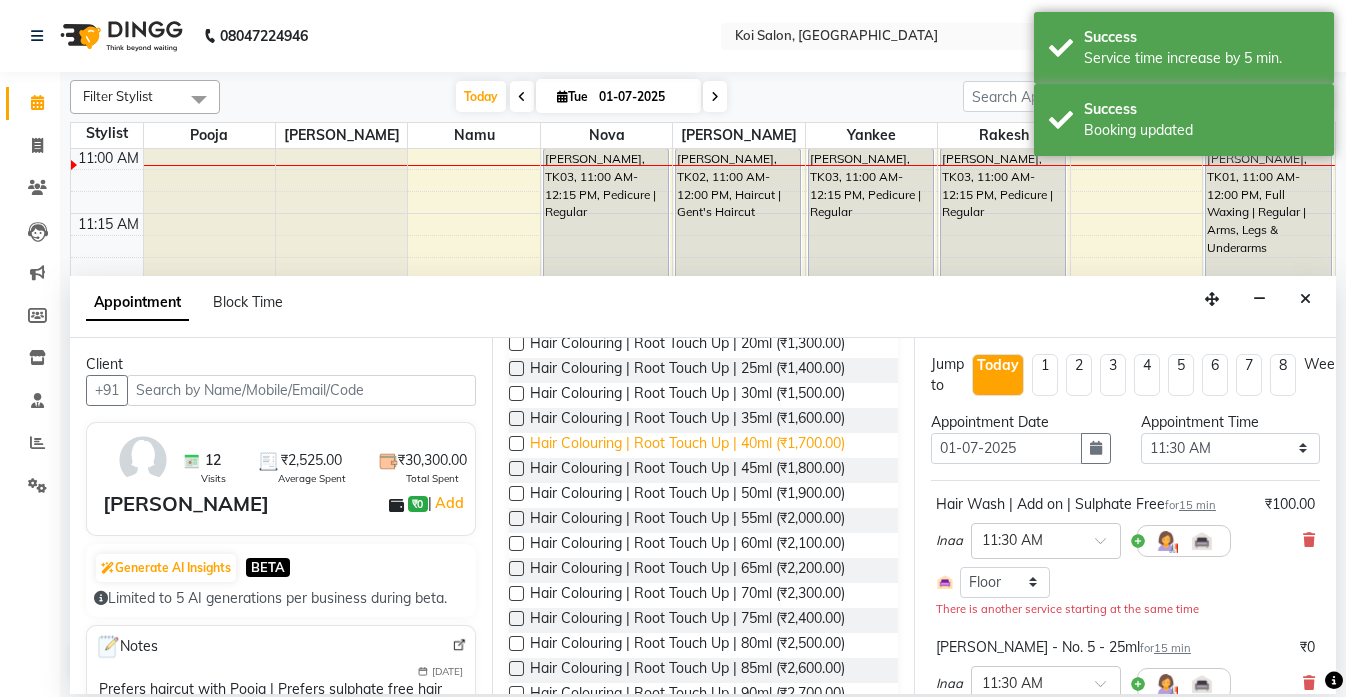 click on "Hair Colouring | Root Touch Up | 40ml (₹1,700.00)" at bounding box center [687, 445] 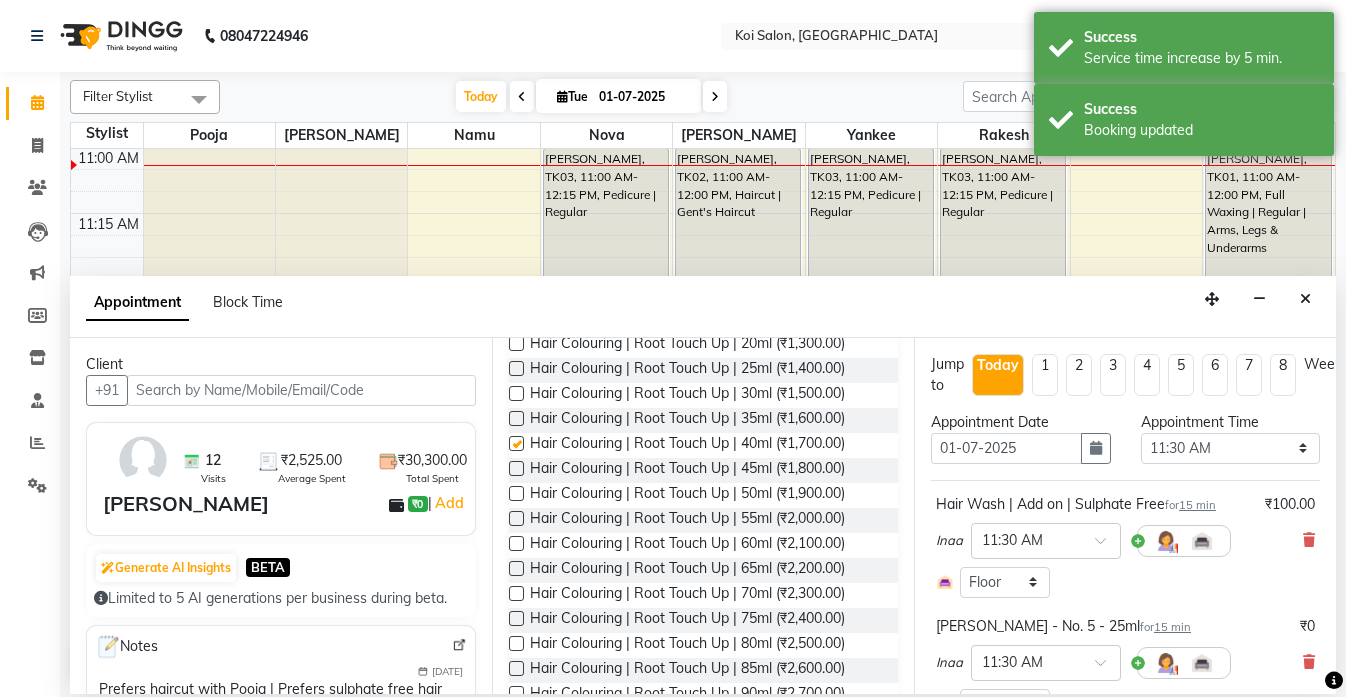 checkbox on "false" 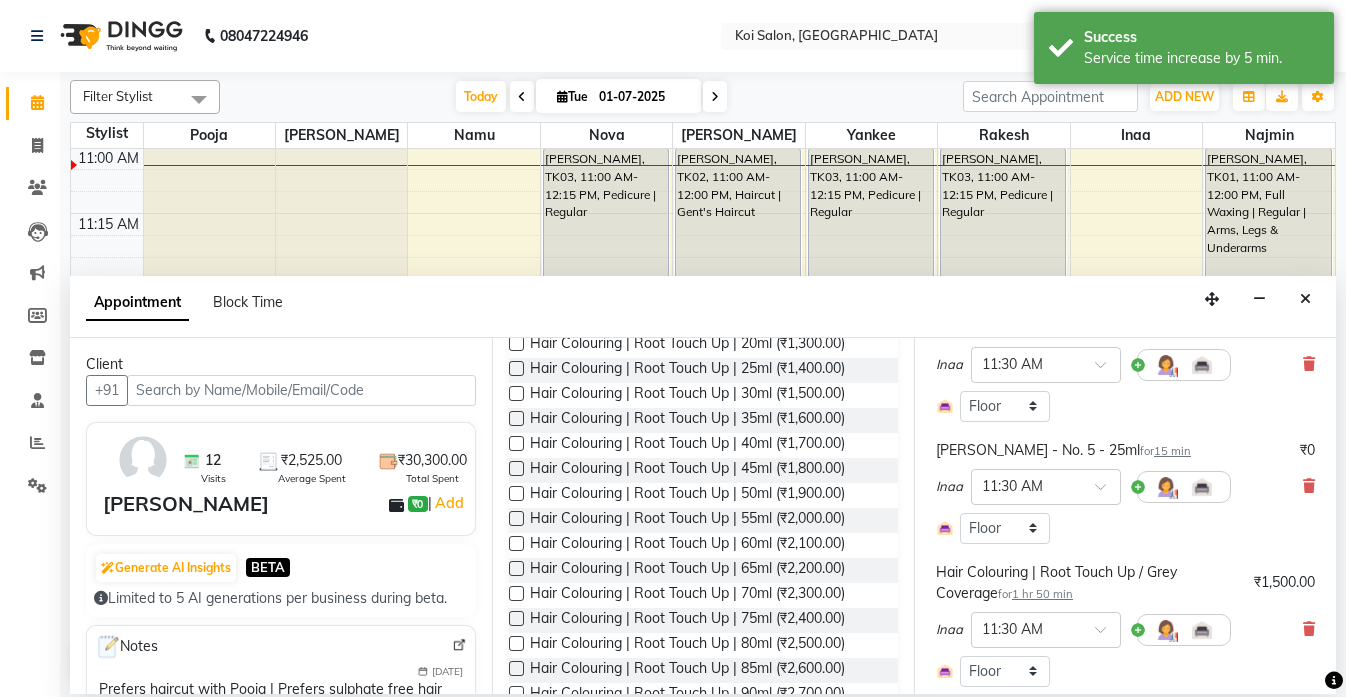 scroll, scrollTop: 274, scrollLeft: 0, axis: vertical 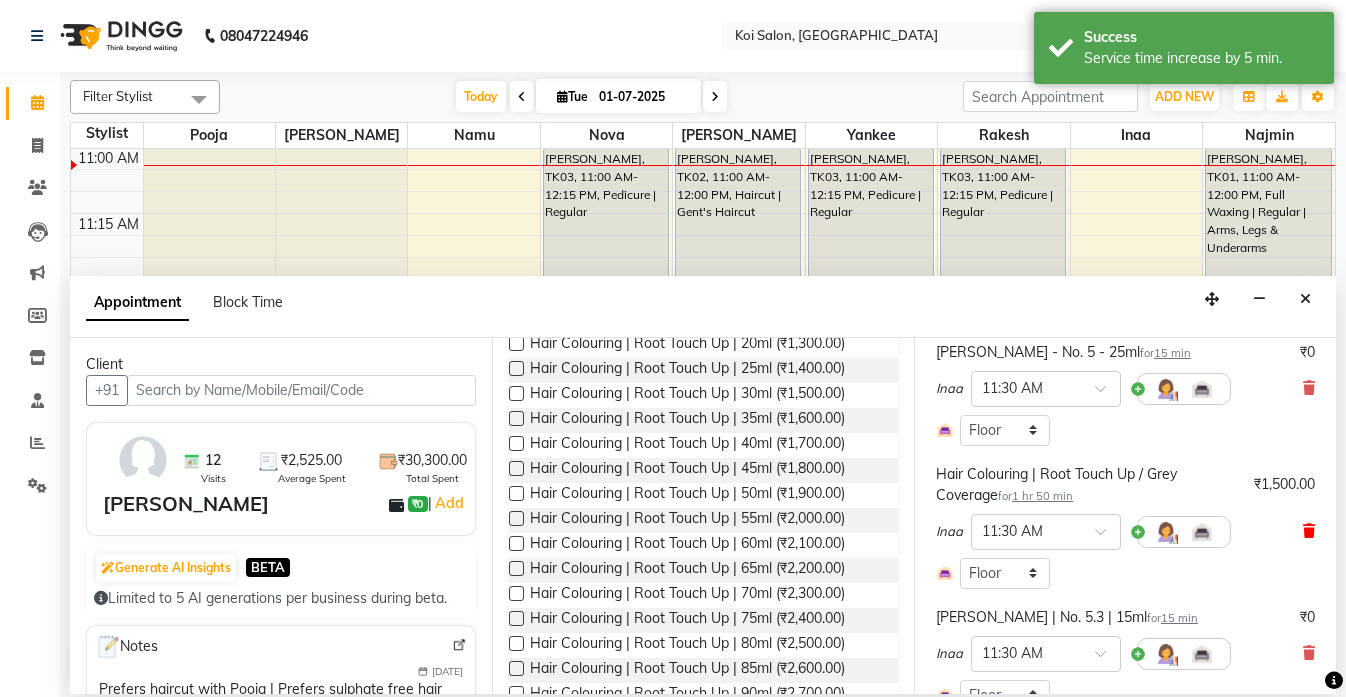 click at bounding box center (1309, 531) 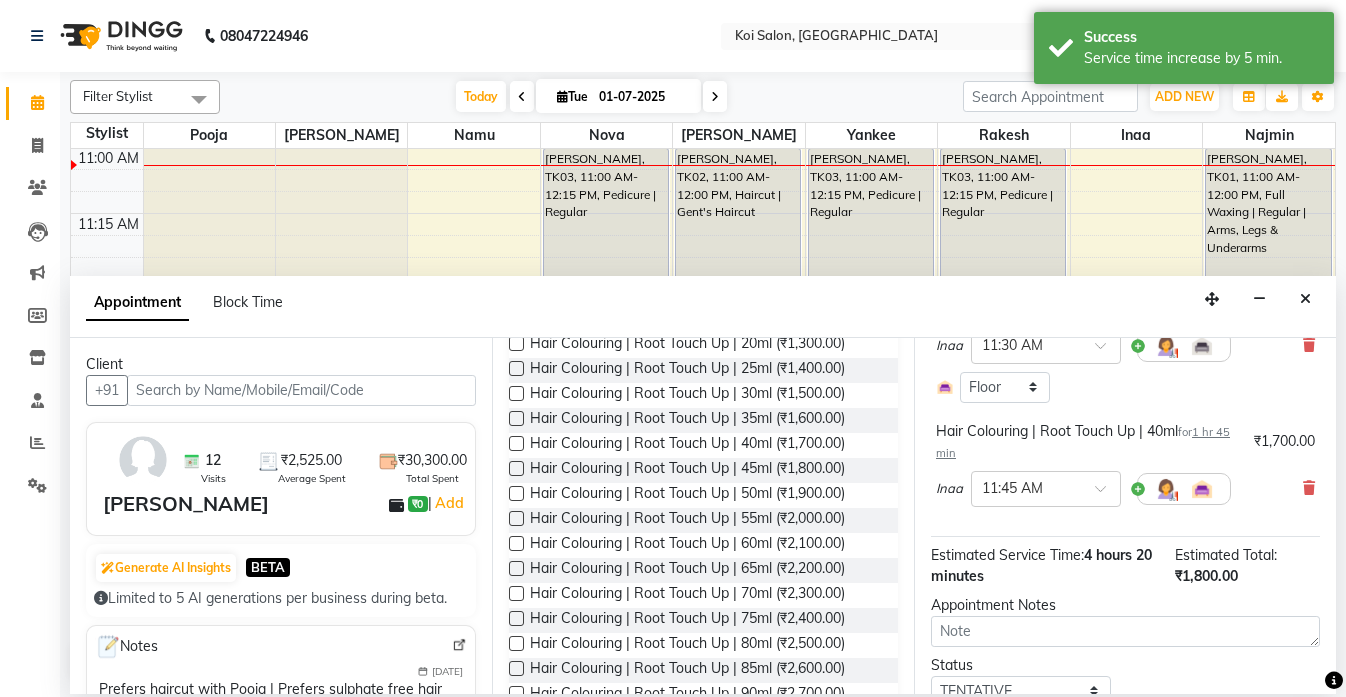 scroll, scrollTop: 538, scrollLeft: 0, axis: vertical 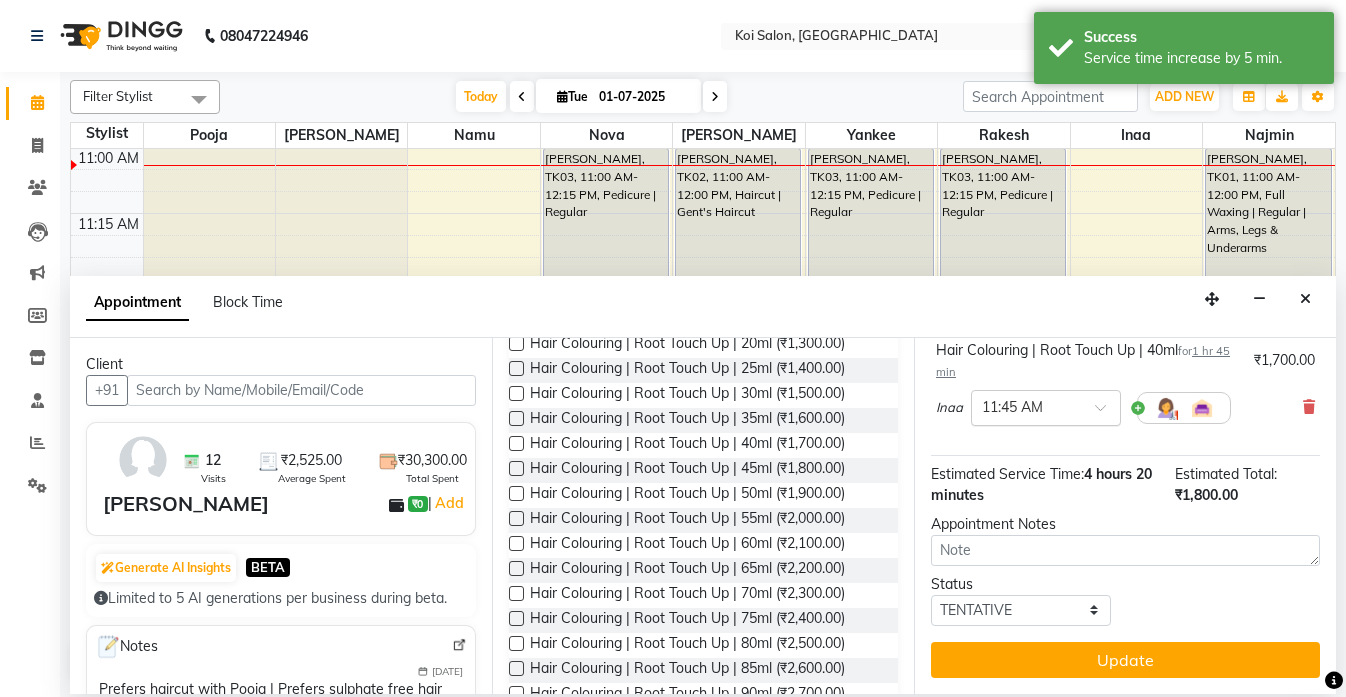 click at bounding box center [1046, 406] 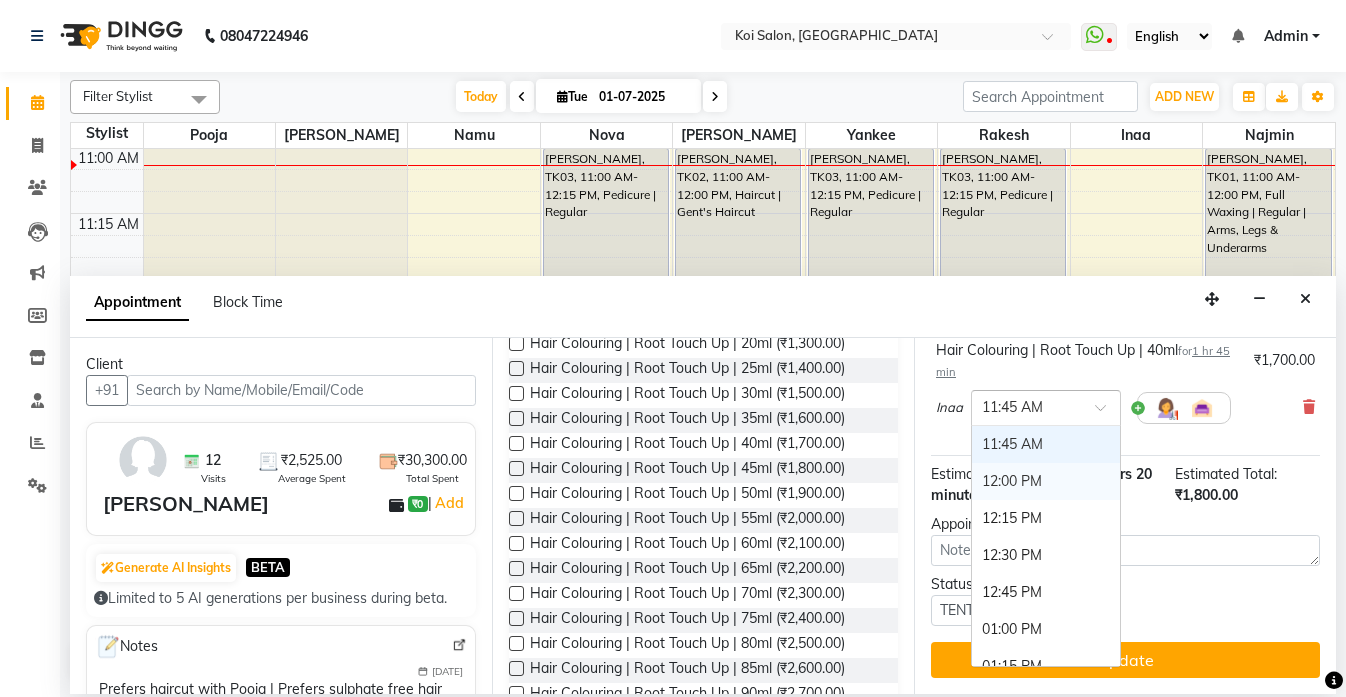scroll, scrollTop: 220, scrollLeft: 0, axis: vertical 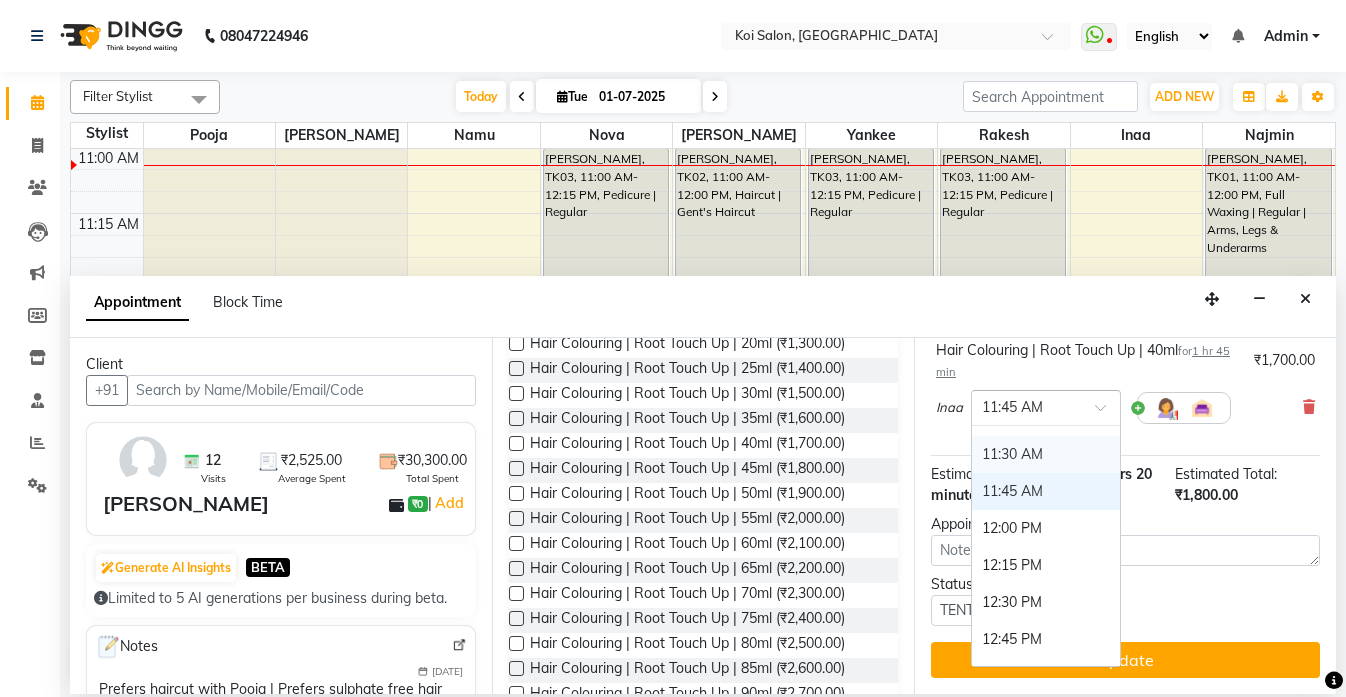 click on "11:30 AM" at bounding box center (1046, 454) 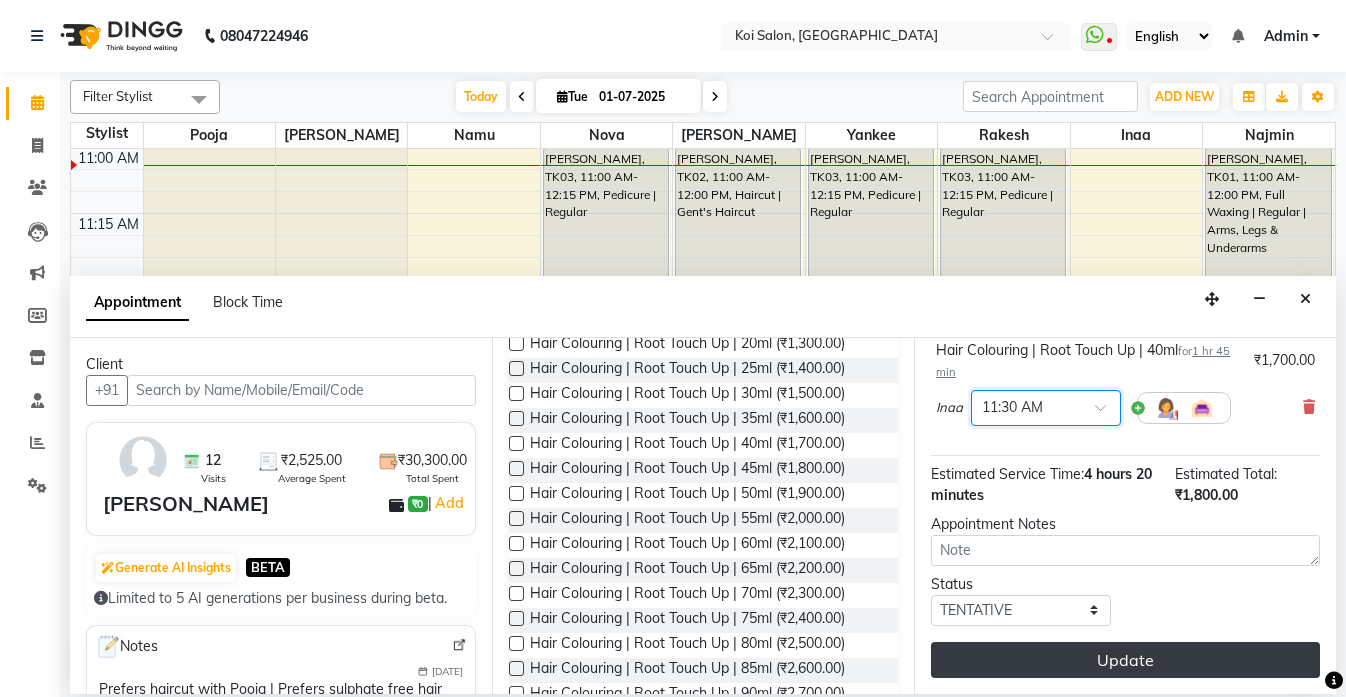 click on "Update" at bounding box center [1125, 660] 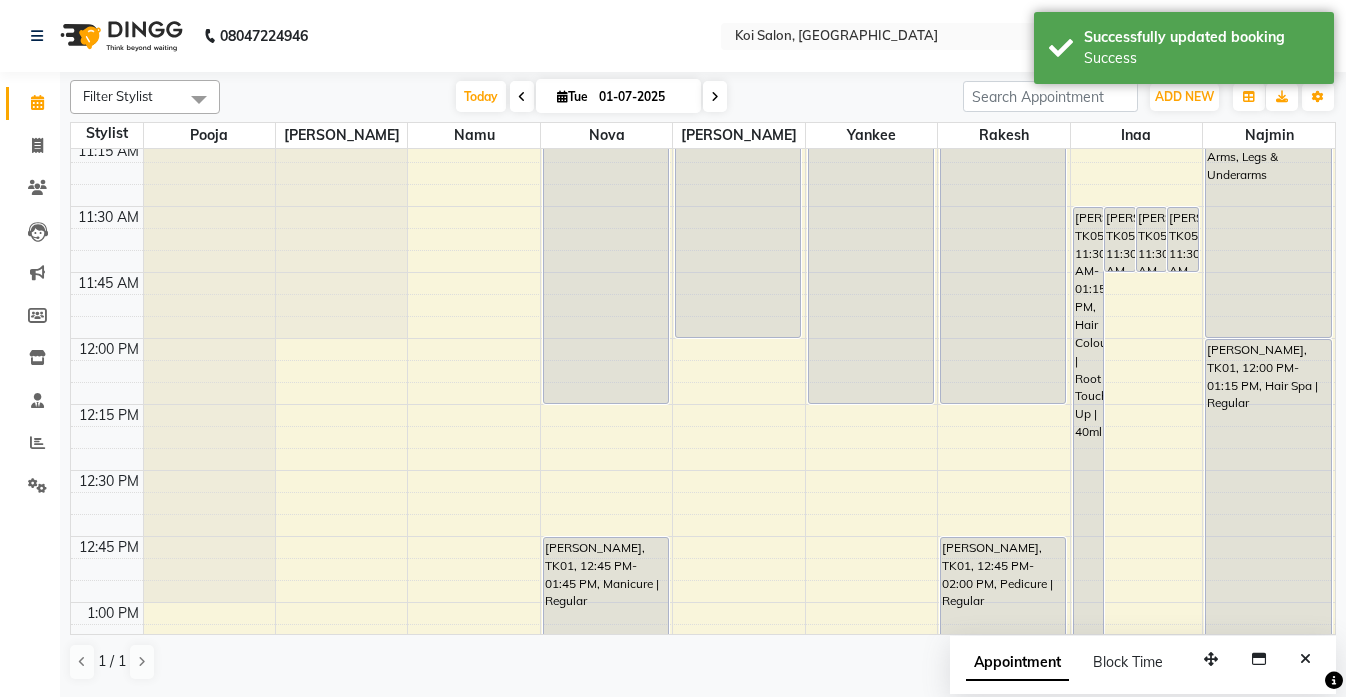 scroll, scrollTop: 611, scrollLeft: 0, axis: vertical 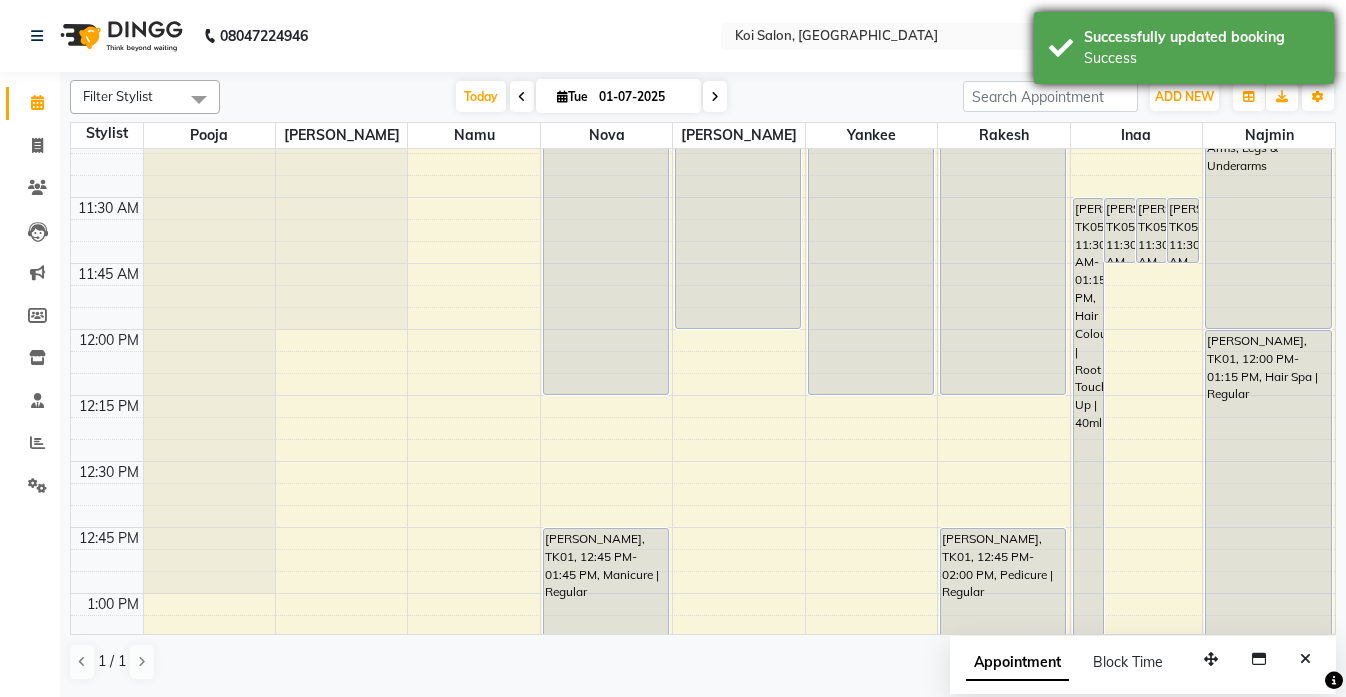 click on "Successfully updated booking   Success" at bounding box center [1184, 48] 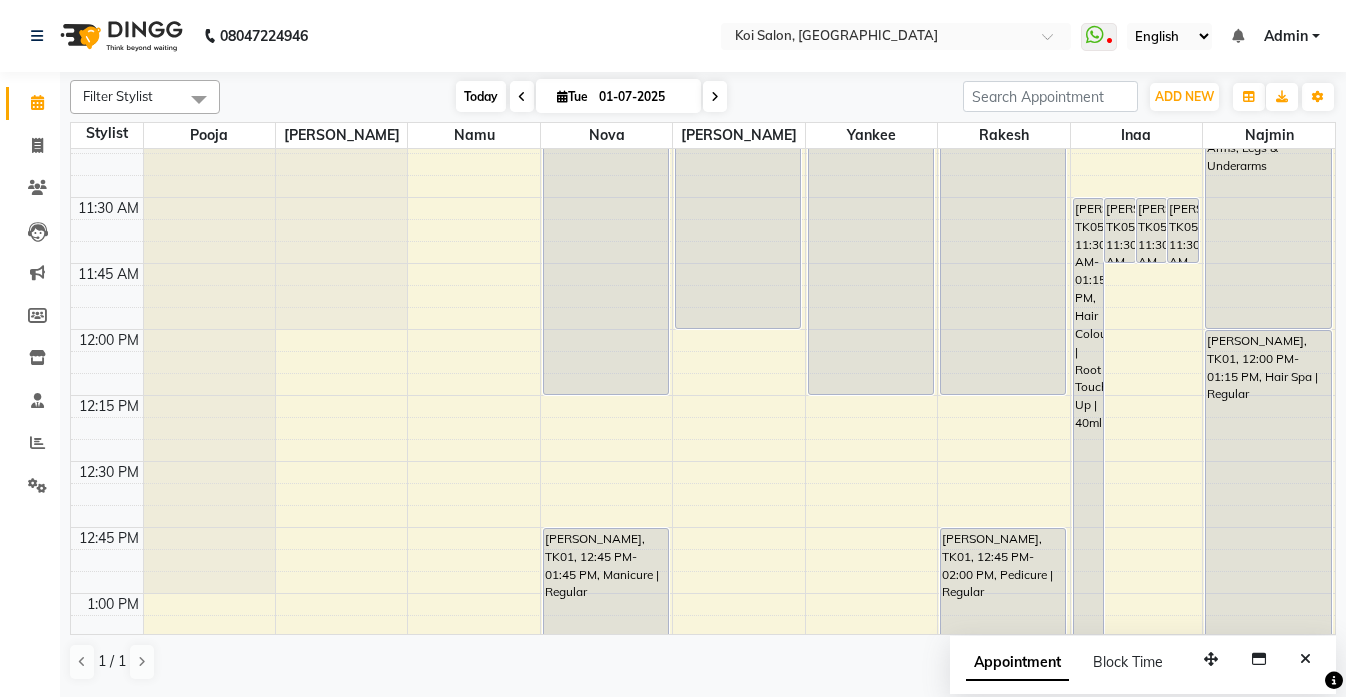 click on "Today" at bounding box center (481, 96) 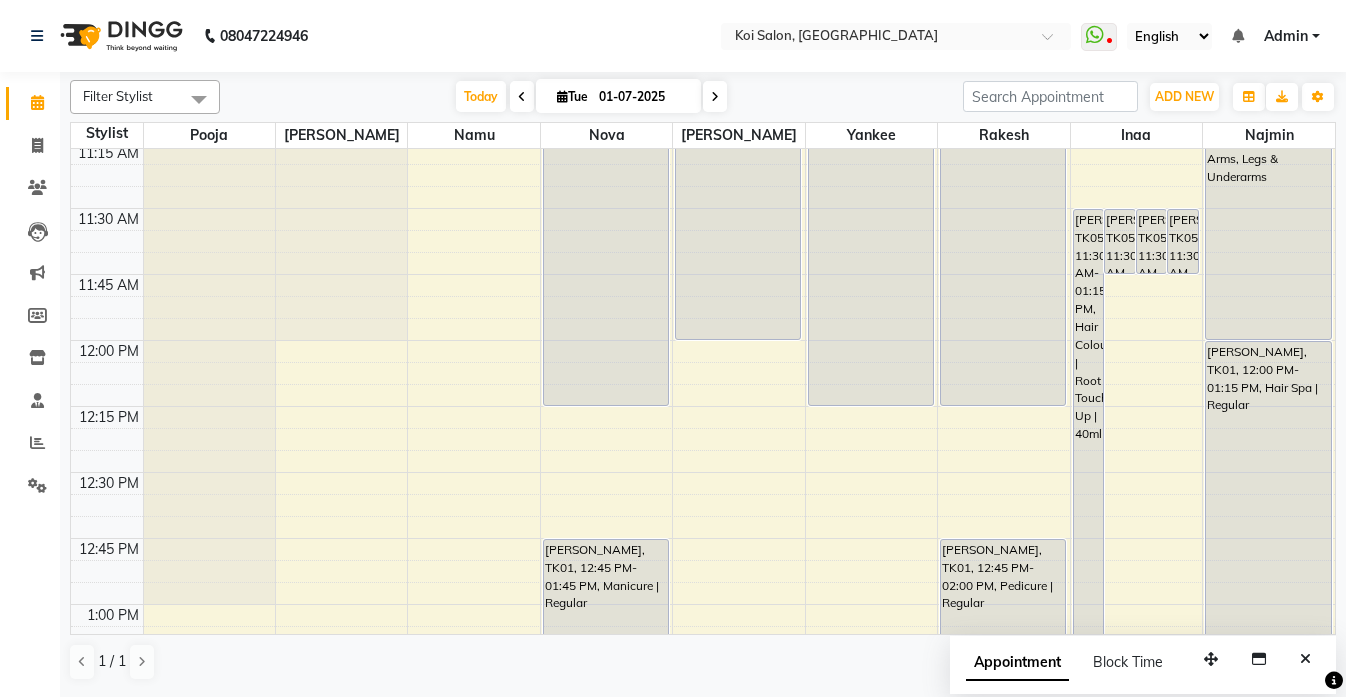 scroll, scrollTop: 602, scrollLeft: 0, axis: vertical 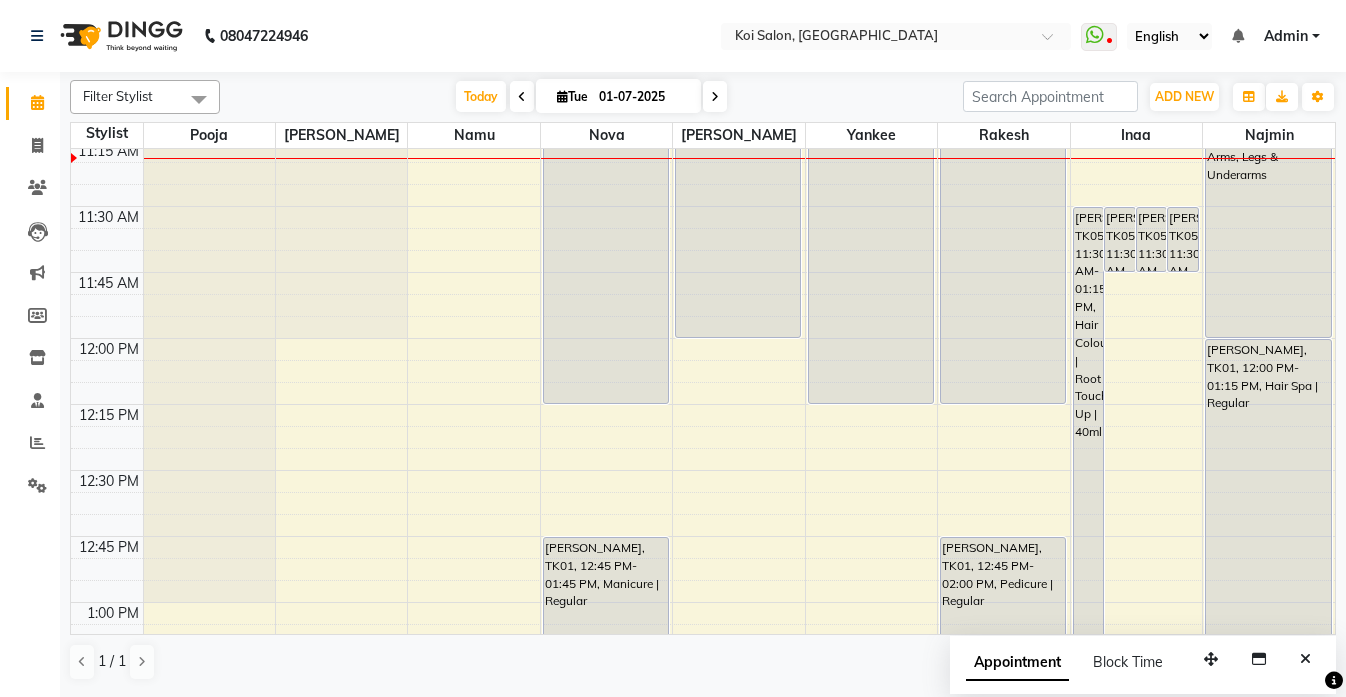 click on "9:00 AM 9:15 AM 9:30 AM 9:45 AM 10:00 AM 10:15 AM 10:30 AM 10:45 AM 11:00 AM 11:15 AM 11:30 AM 11:45 AM 12:00 PM 12:15 PM 12:30 PM 12:45 PM 1:00 PM 1:15 PM 1:30 PM 1:45 PM 2:00 PM 2:15 PM 2:30 PM 2:45 PM 3:00 PM 3:15 PM 3:30 PM 3:45 PM 4:00 PM 4:15 PM 4:30 PM 4:45 PM 5:00 PM 5:15 PM 5:30 PM 5:45 PM 6:00 PM 6:15 PM 6:30 PM 6:45 PM 7:00 PM 7:15 PM 7:30 PM 7:45 PM 8:00 PM 8:15 PM 8:30 PM 8:45 PM    [PERSON_NAME], TK04, 03:30 PM-04:30 PM, Haircut | [DEMOGRAPHIC_DATA]'s Haircut | Creative Director  [PERSON_NAME] needs to check if Shama needs a trim or not.   gym     [PERSON_NAME], TK04, 02:00 PM-03:45 PM, Hair Colouring | Root Touch Up | Personal Product    [PERSON_NAME], TK03, 11:00 AM-12:15 PM, Pedicure | Regular    [PERSON_NAME], TK01, 12:45 PM-01:45 PM, Manicure | Regular    [PERSON_NAME], TK02, 11:00 AM-12:00 PM, Haircut | Gent's Haircut    [PERSON_NAME], TK03, 11:00 AM-12:15 PM, Pedicure | Regular    [PERSON_NAME], TK03, 11:00 AM-12:15 PM, Pedicure | Regular    [PERSON_NAME], TK01, 12:45 PM-02:00 PM, Pedicure | Regular" at bounding box center (703, 1130) 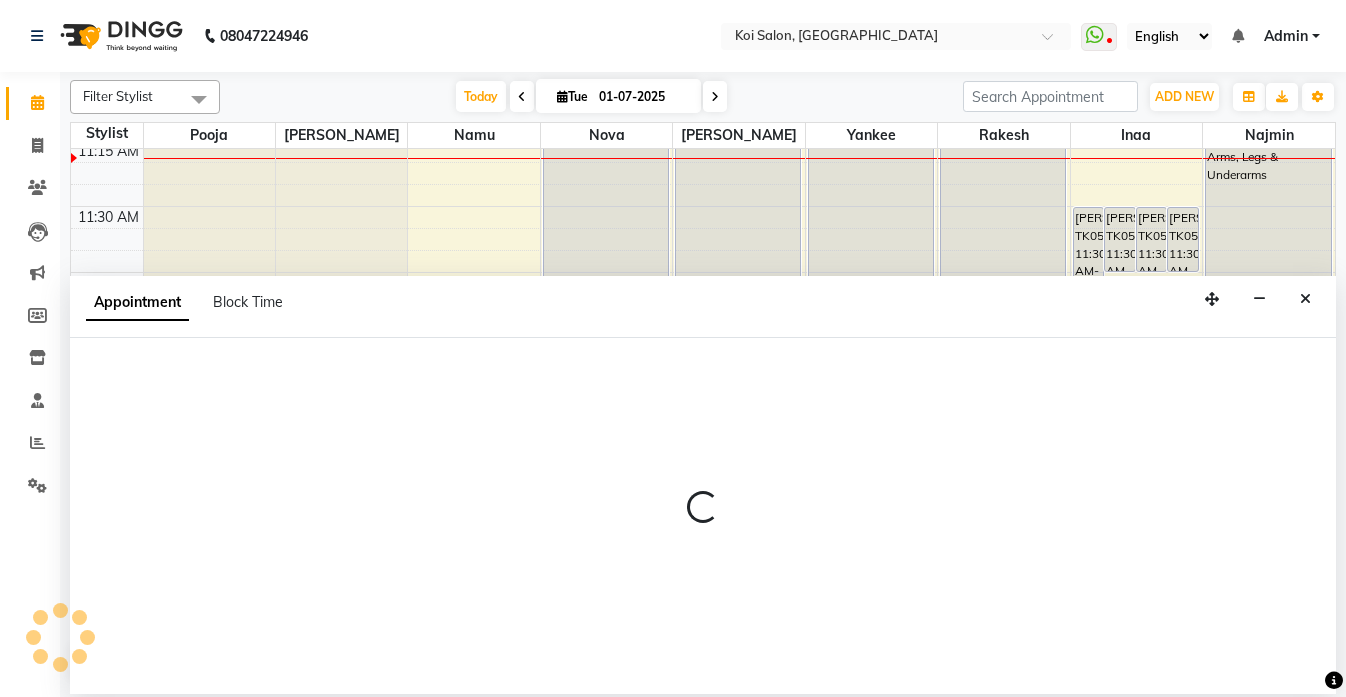 select on "34434" 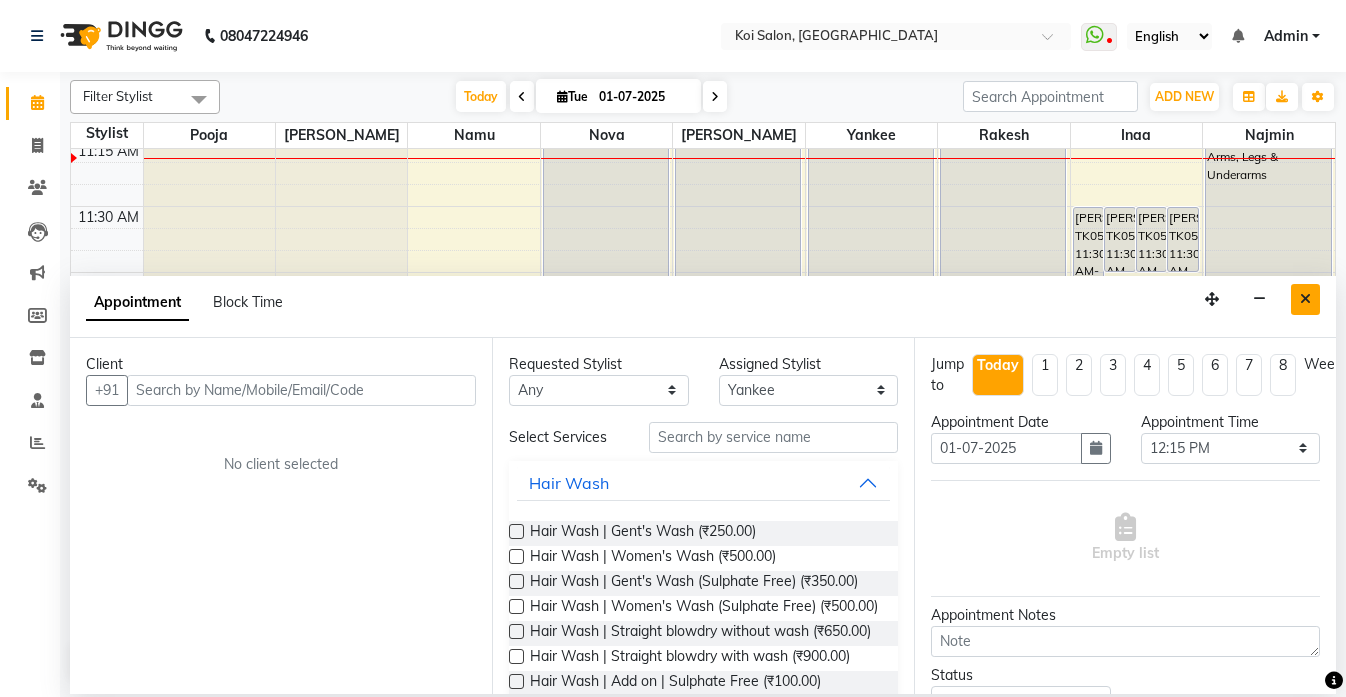 click at bounding box center [1305, 299] 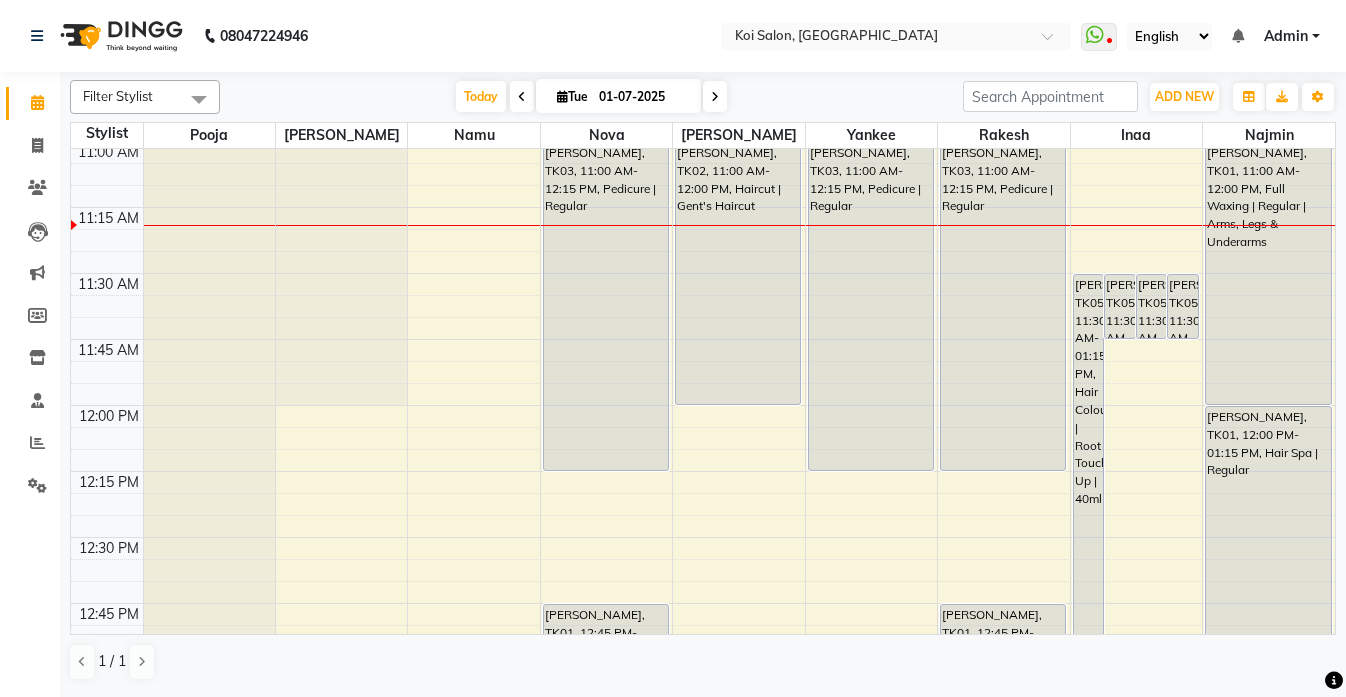scroll, scrollTop: 528, scrollLeft: 0, axis: vertical 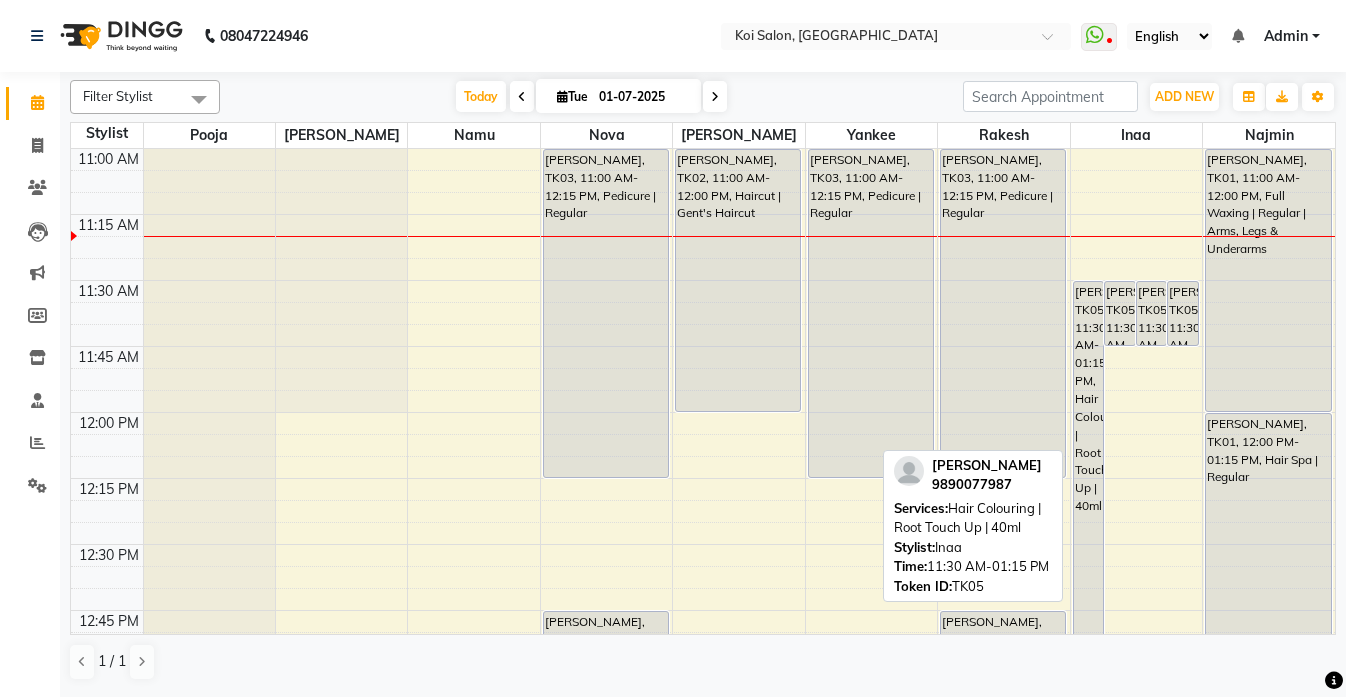 click on "[PERSON_NAME], TK05, 11:30 AM-01:15 PM, Hair Colouring | Root Touch Up | 40ml" at bounding box center [1089, 511] 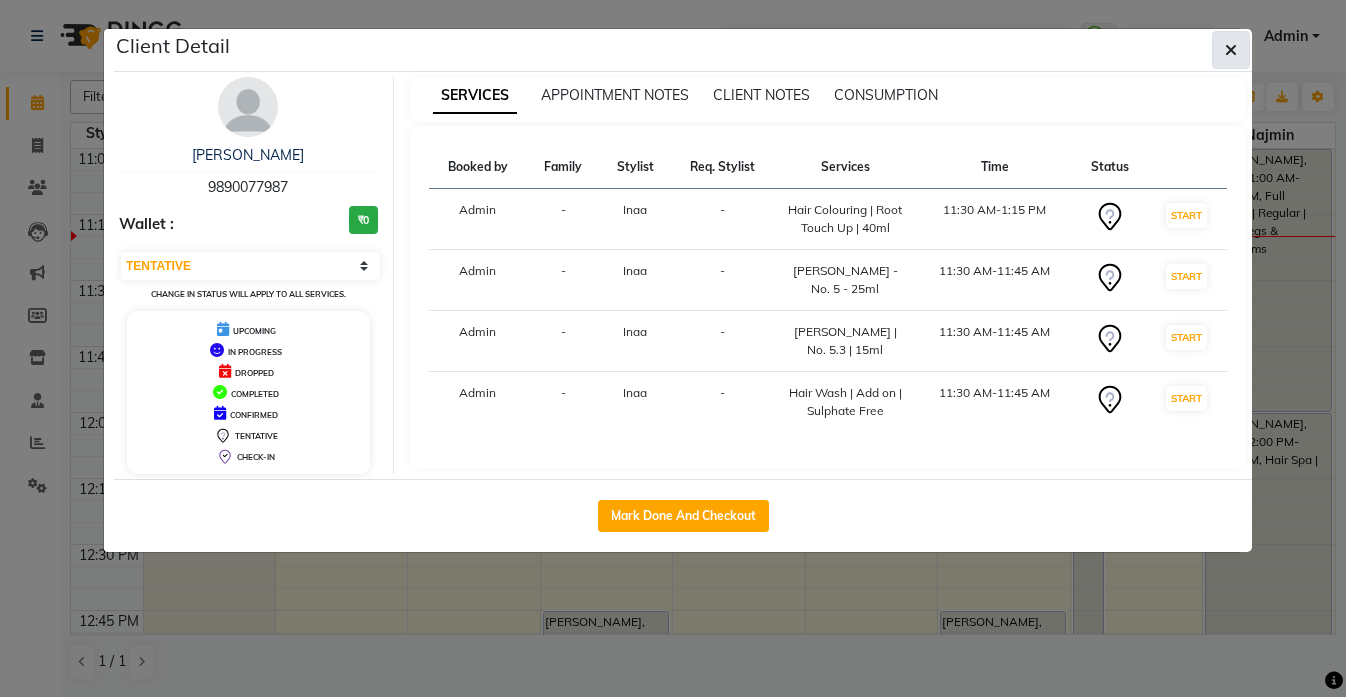 click 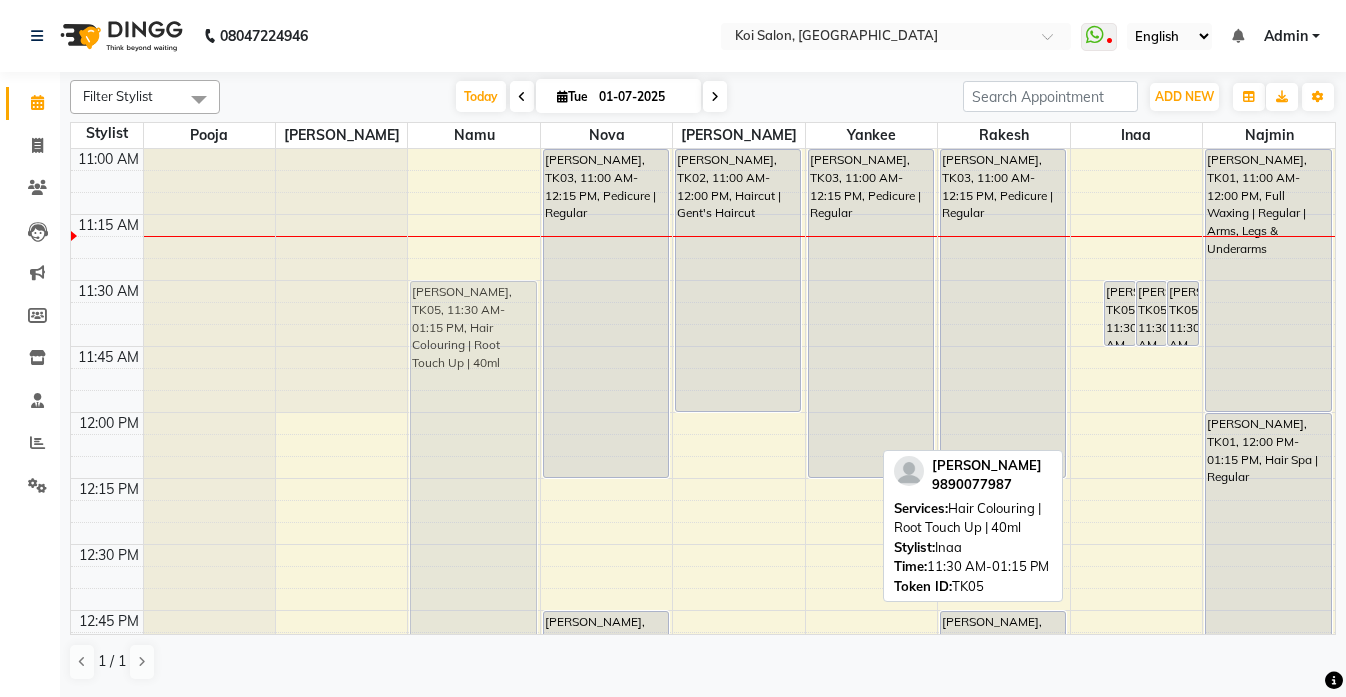 drag, startPoint x: 1087, startPoint y: 419, endPoint x: 441, endPoint y: 417, distance: 646.0031 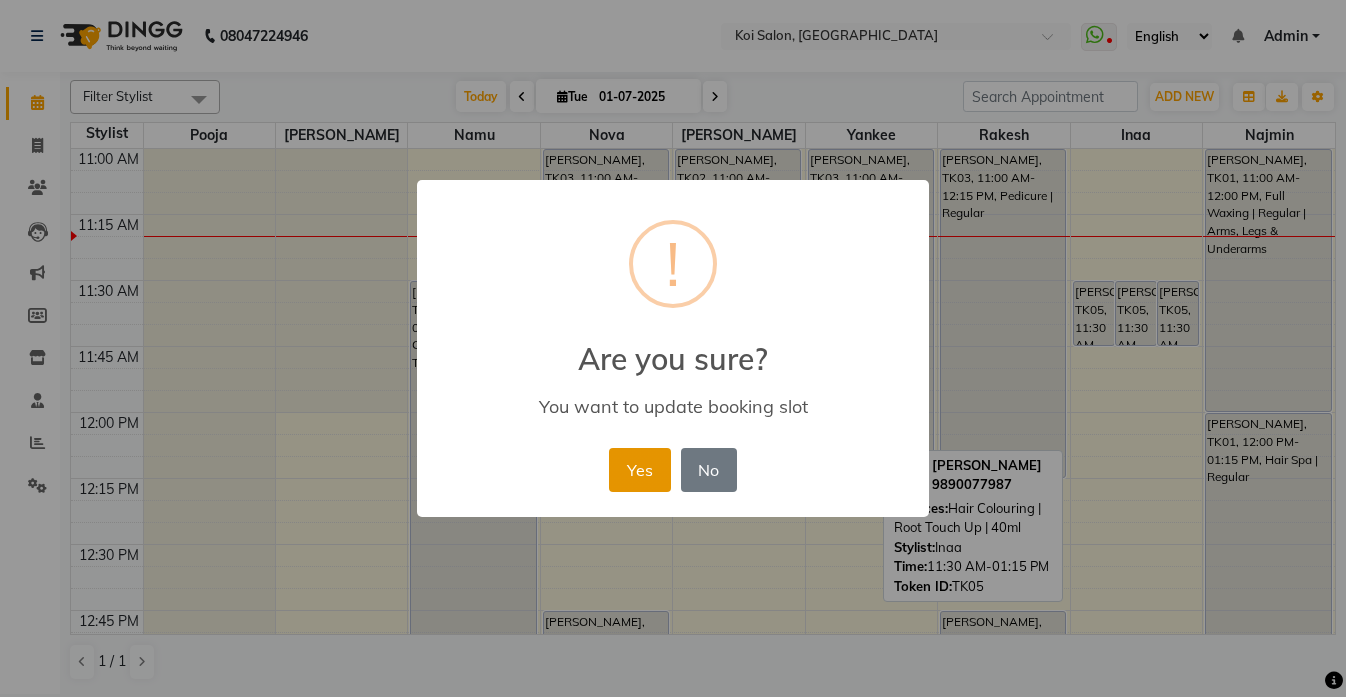 click on "Yes" at bounding box center [639, 470] 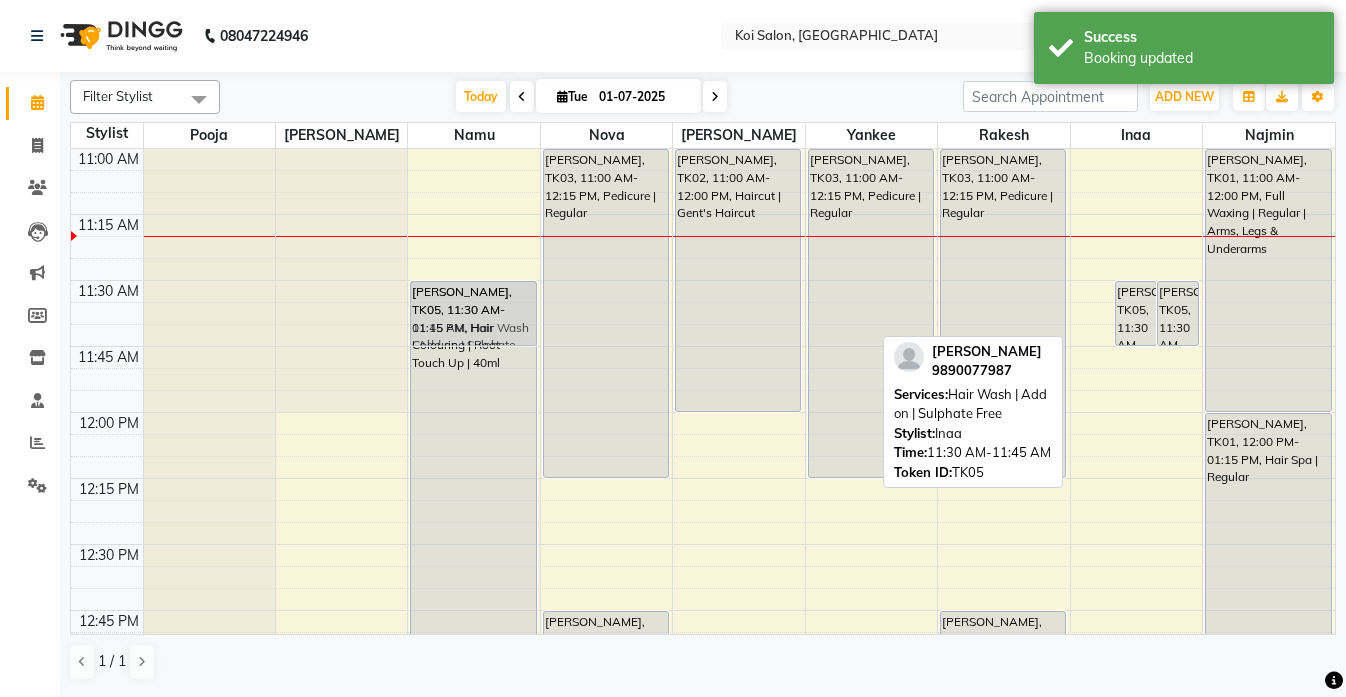 drag, startPoint x: 1100, startPoint y: 335, endPoint x: 530, endPoint y: 328, distance: 570.04297 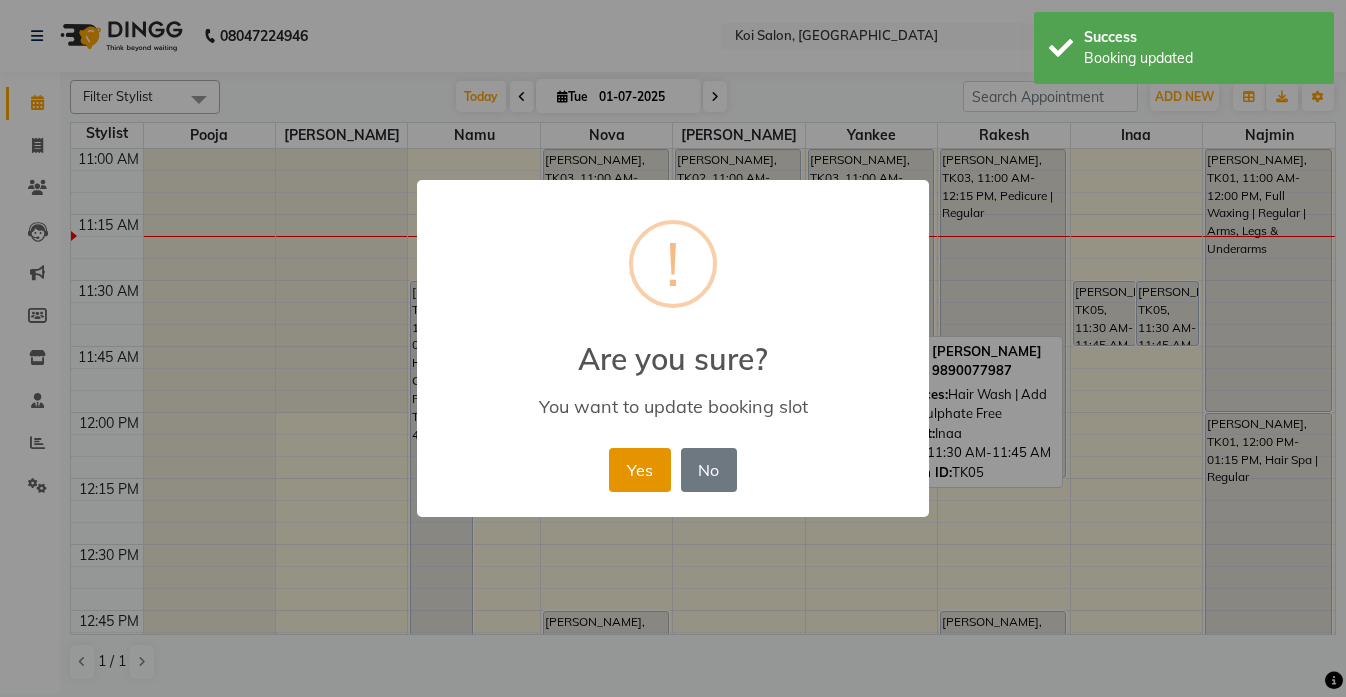 click on "Yes" at bounding box center (639, 470) 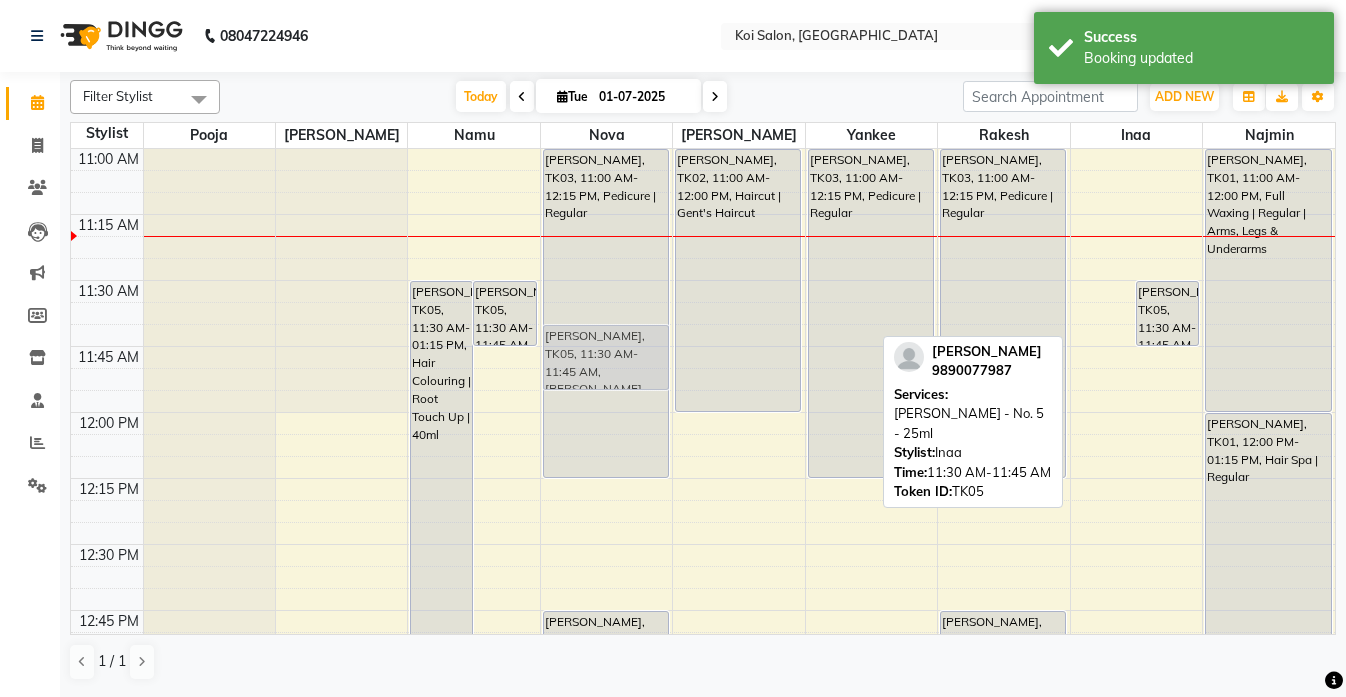 drag, startPoint x: 1105, startPoint y: 304, endPoint x: 589, endPoint y: 346, distance: 517.7065 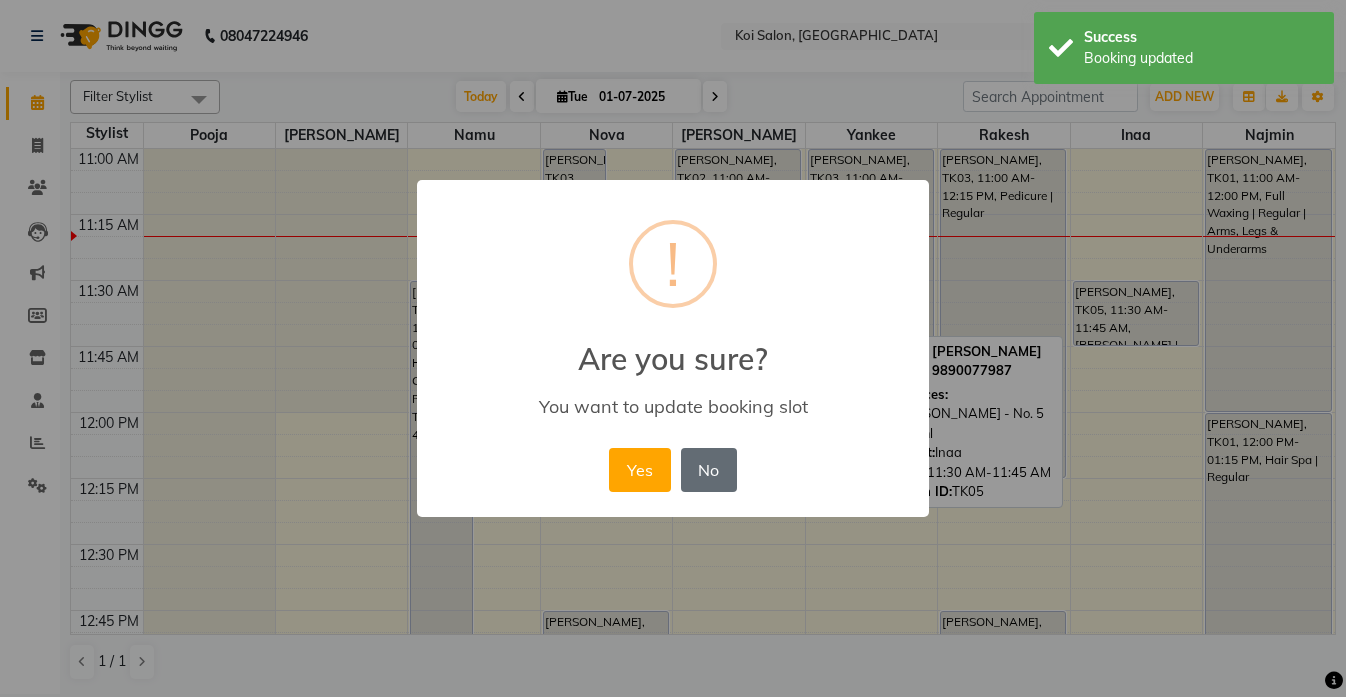 click on "No" at bounding box center [709, 470] 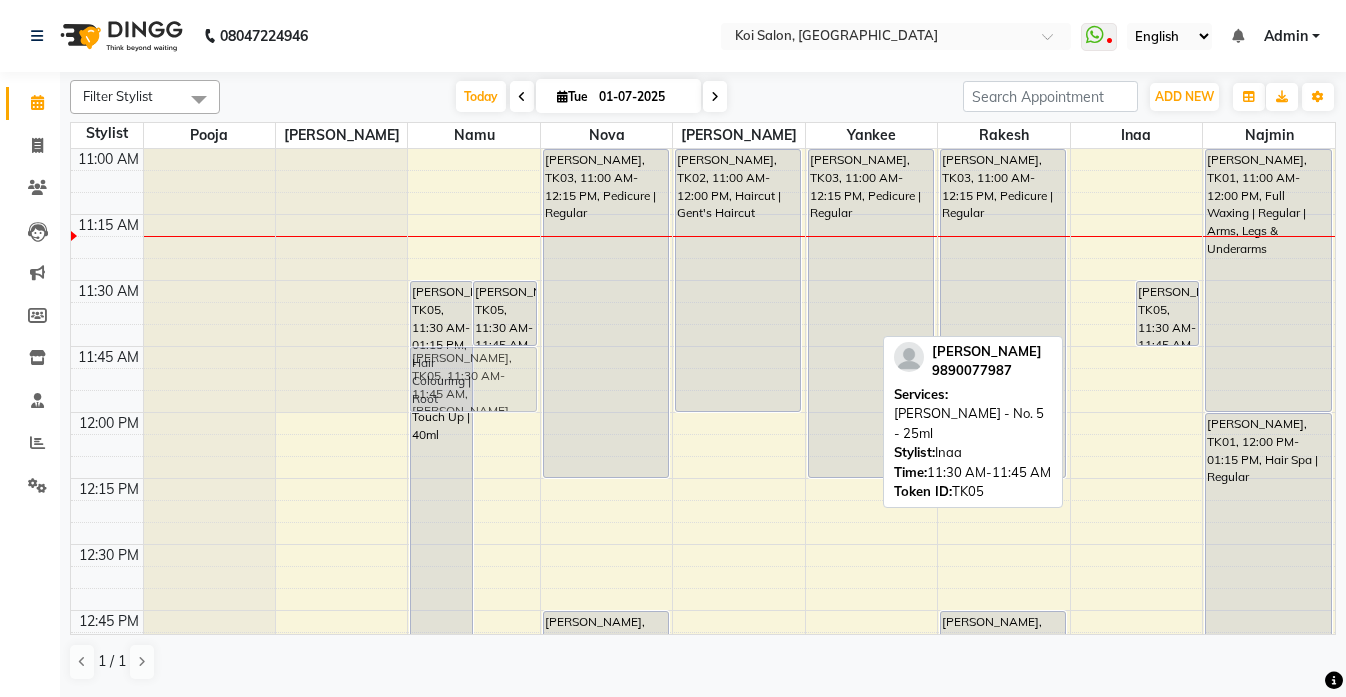 drag, startPoint x: 1102, startPoint y: 327, endPoint x: 529, endPoint y: 383, distance: 575.73 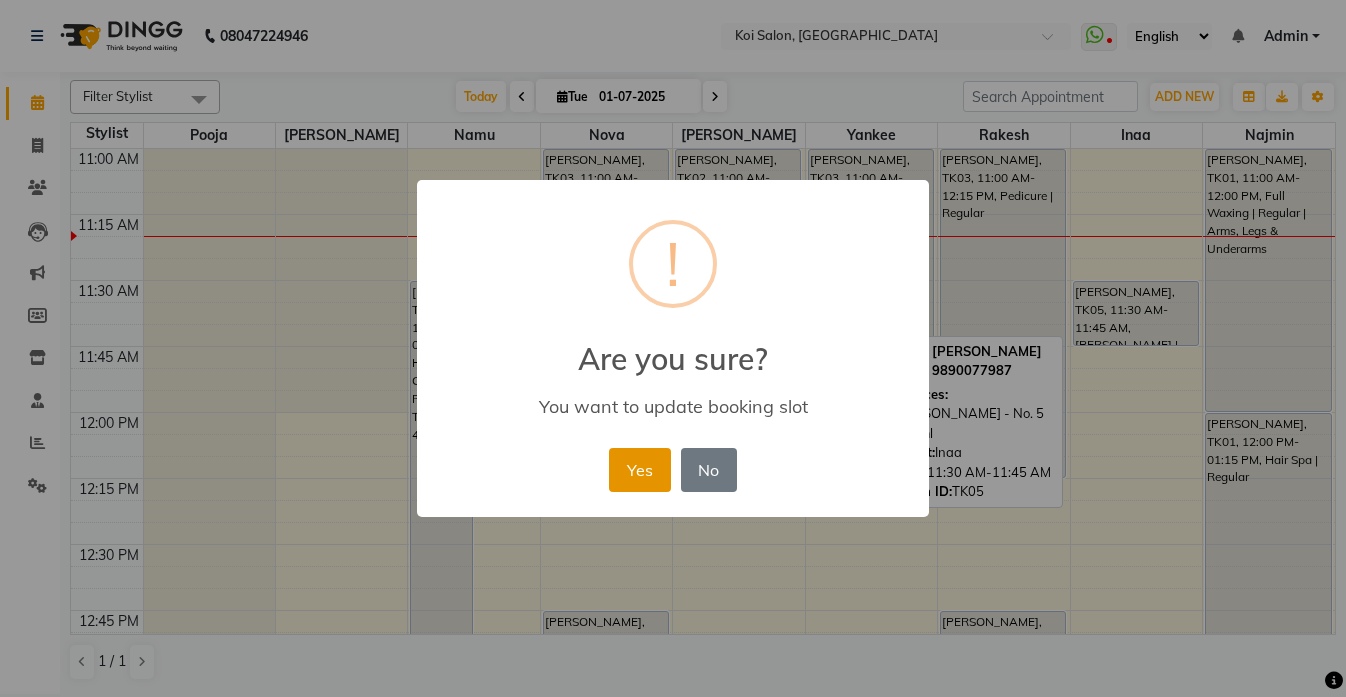 click on "Yes" at bounding box center [639, 470] 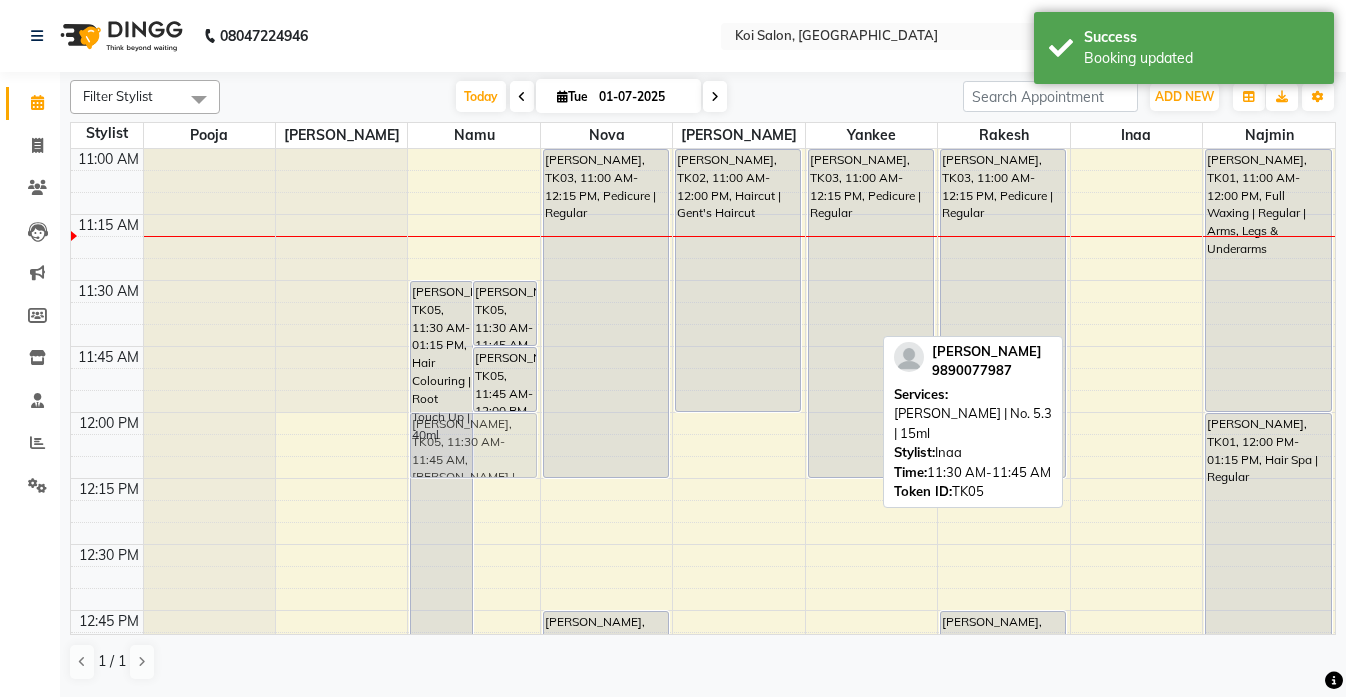 drag, startPoint x: 1108, startPoint y: 321, endPoint x: 451, endPoint y: 445, distance: 668.5993 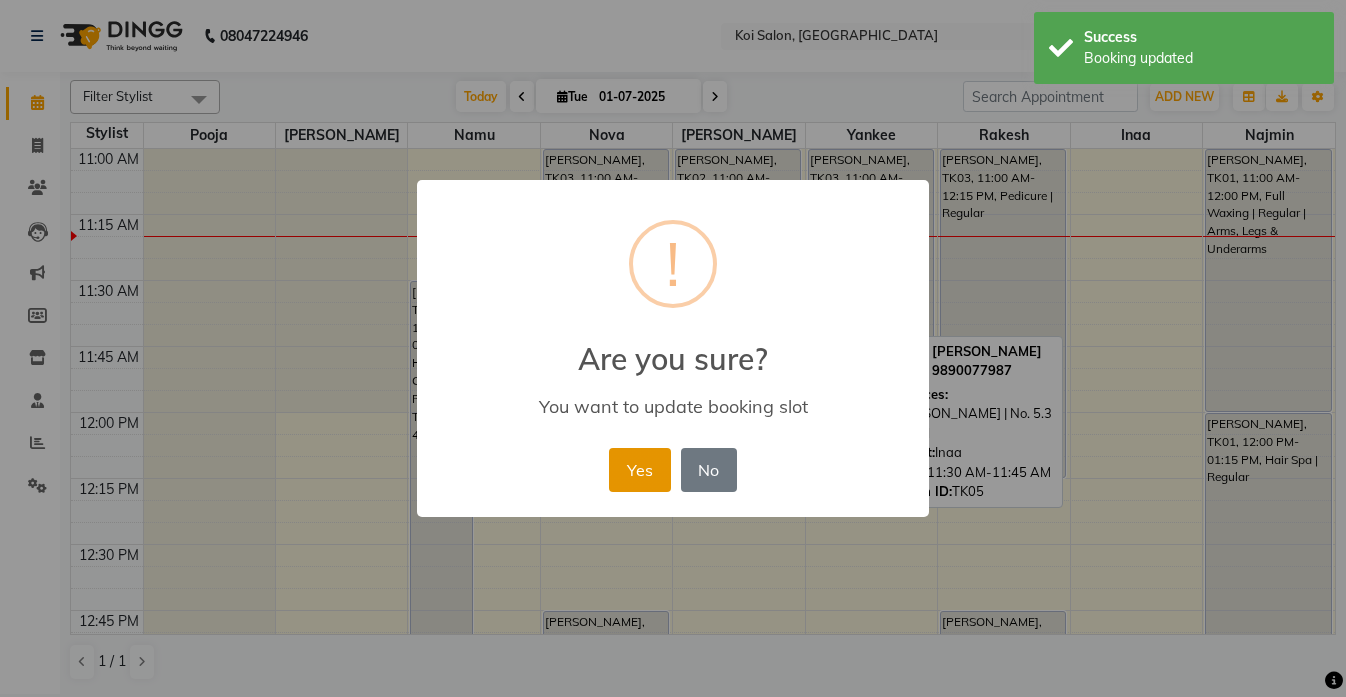 click on "Yes" at bounding box center (639, 470) 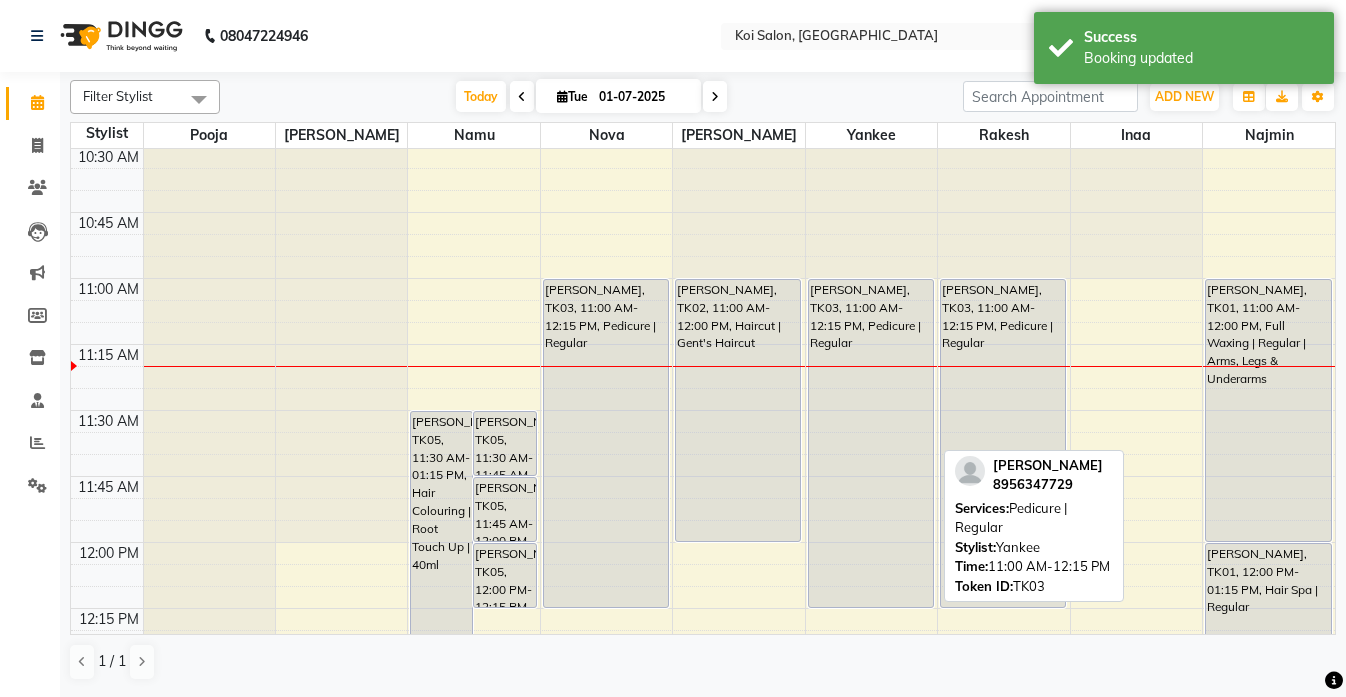 scroll, scrollTop: 396, scrollLeft: 0, axis: vertical 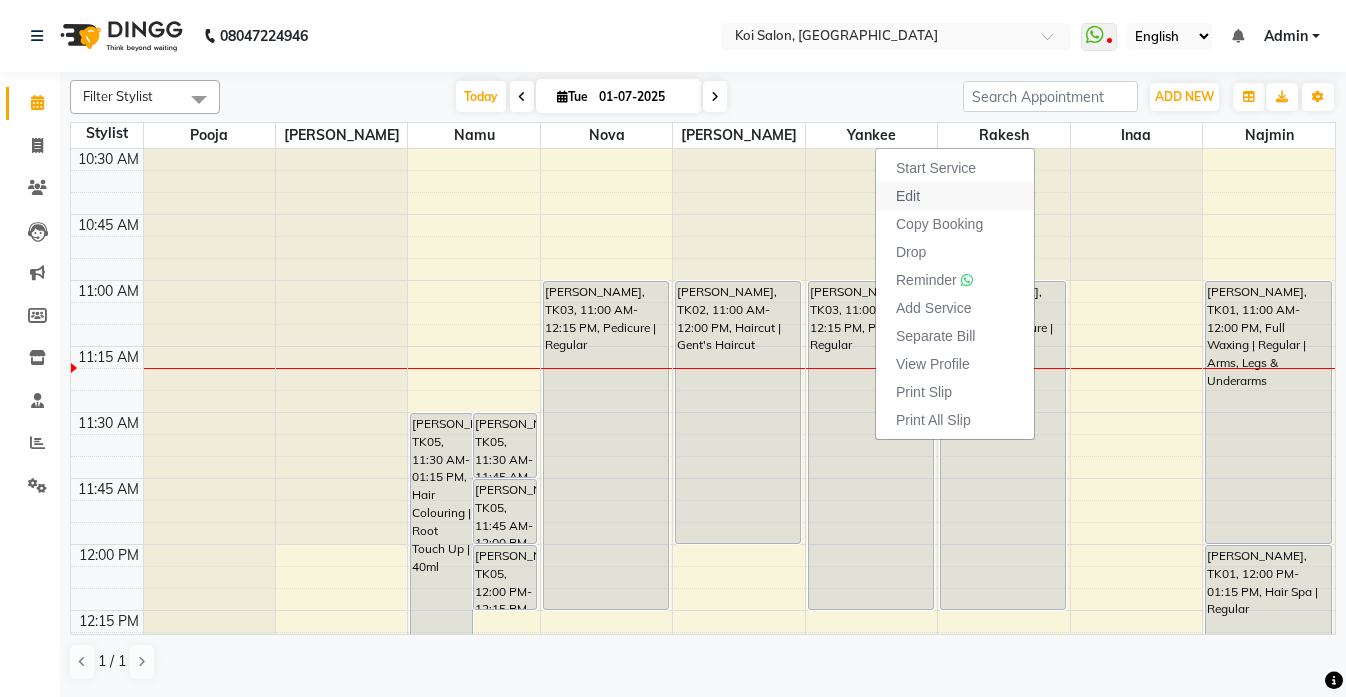 click on "Edit" at bounding box center (908, 196) 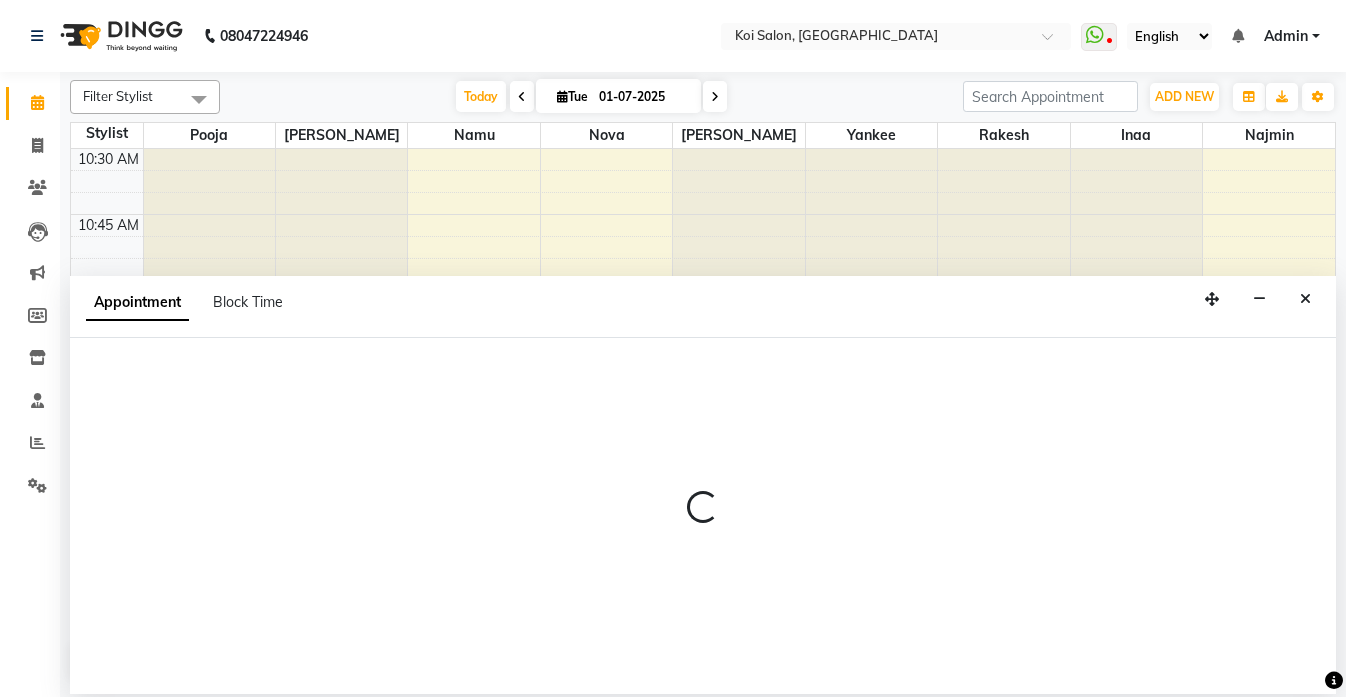 select on "tentative" 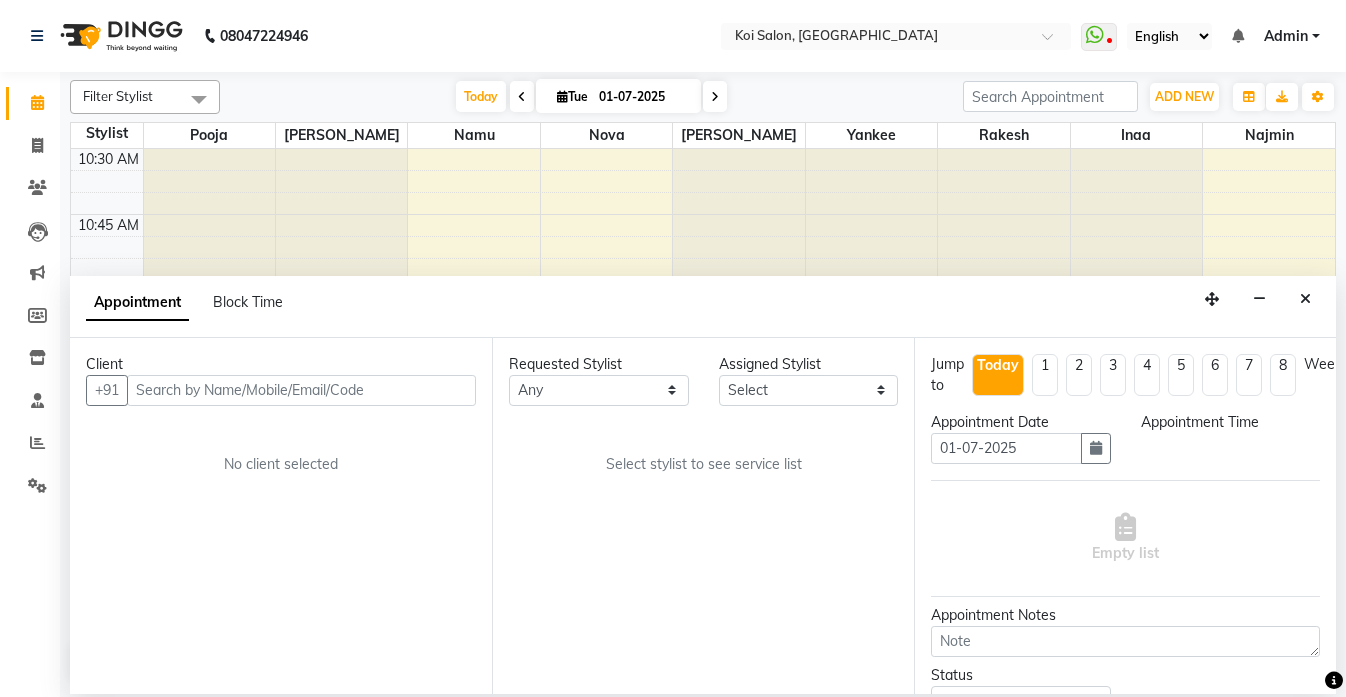 scroll, scrollTop: 0, scrollLeft: 0, axis: both 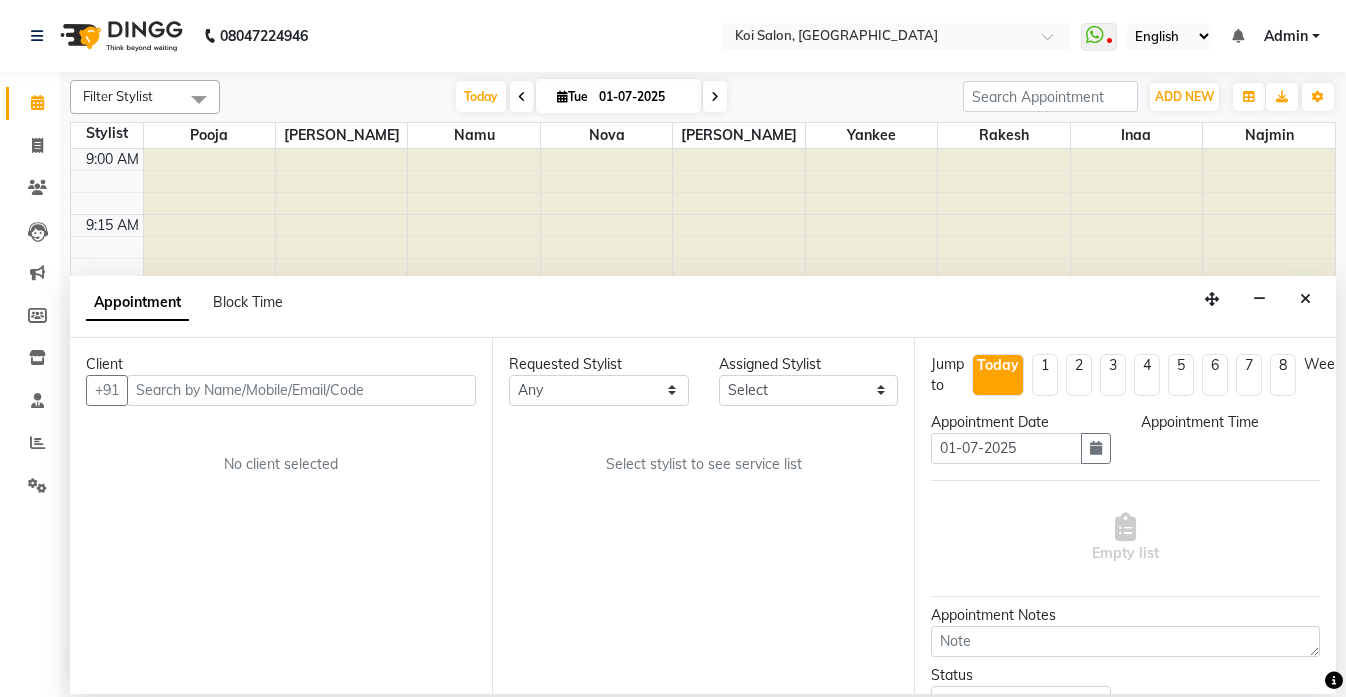 select on "37562" 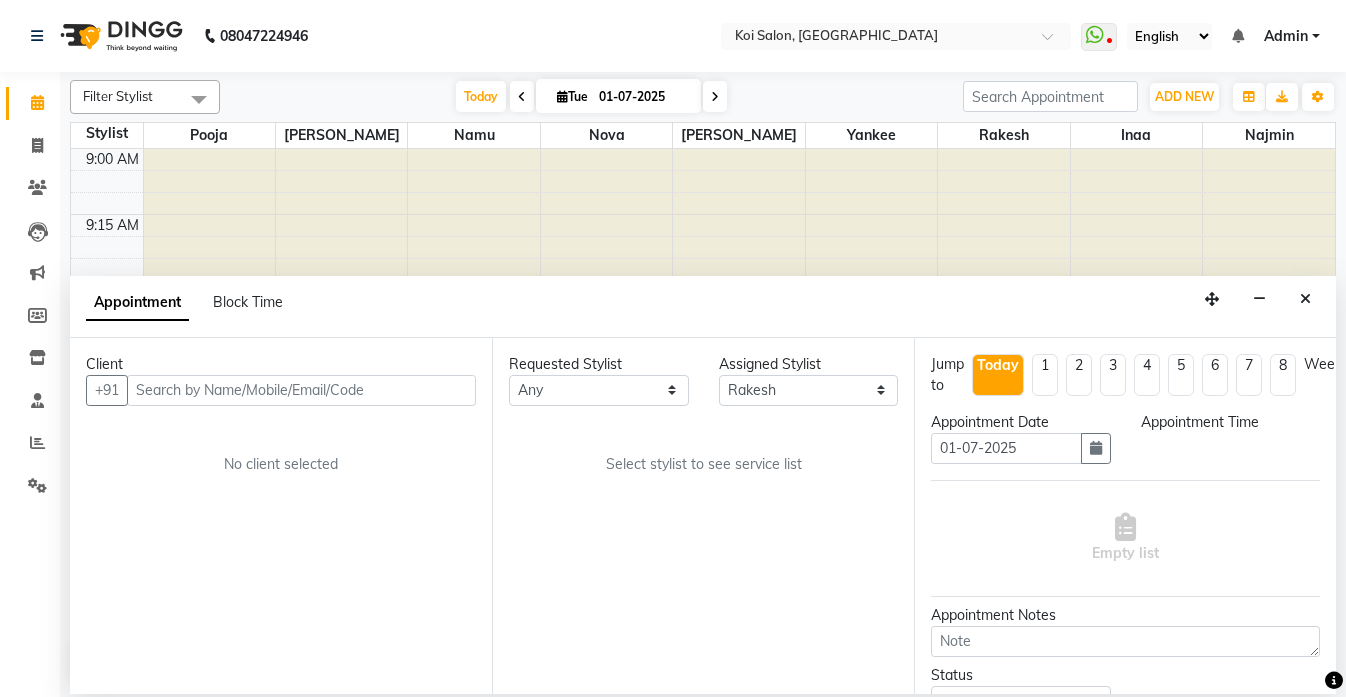 scroll, scrollTop: 529, scrollLeft: 0, axis: vertical 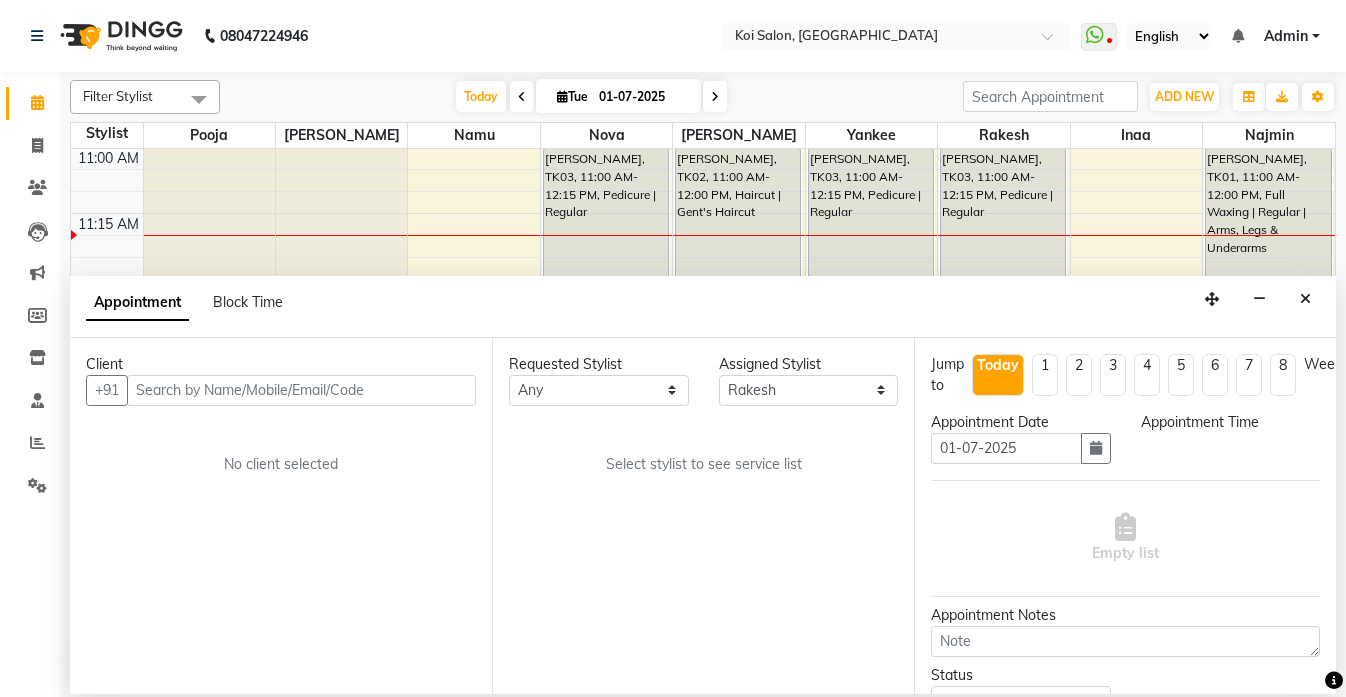 select on "660" 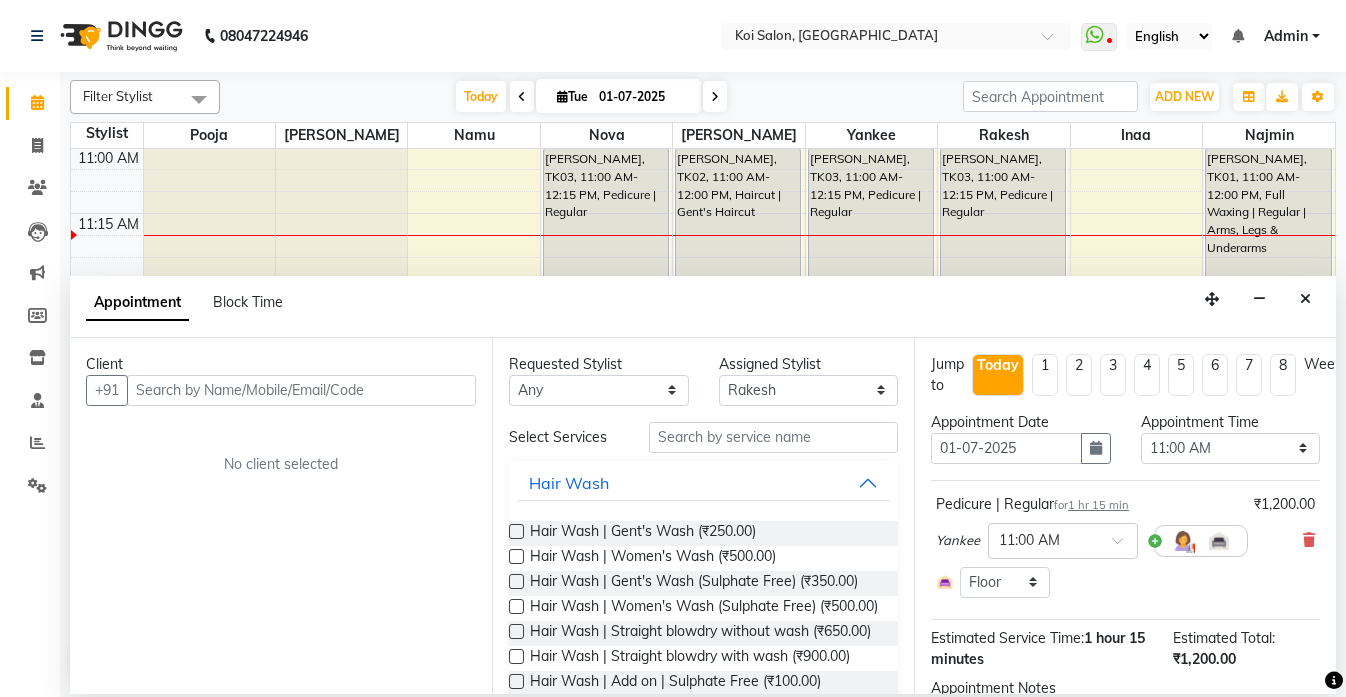 select on "1406" 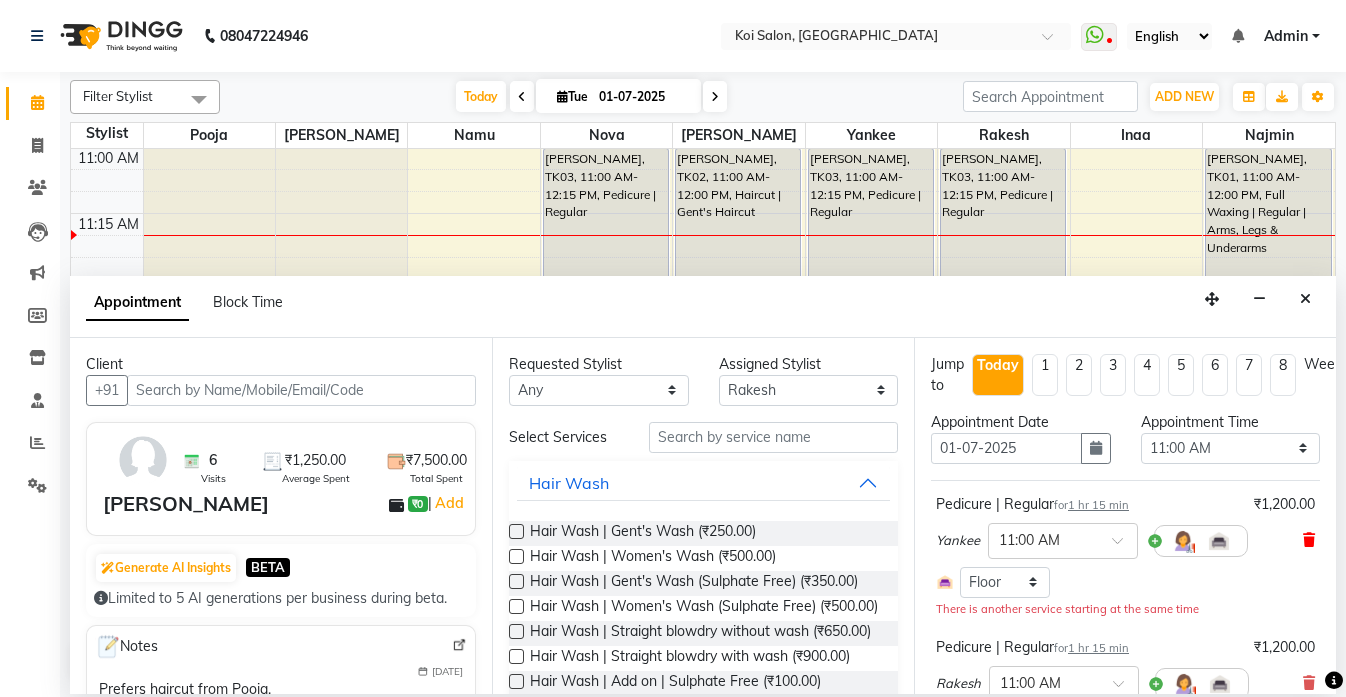 click at bounding box center (1309, 540) 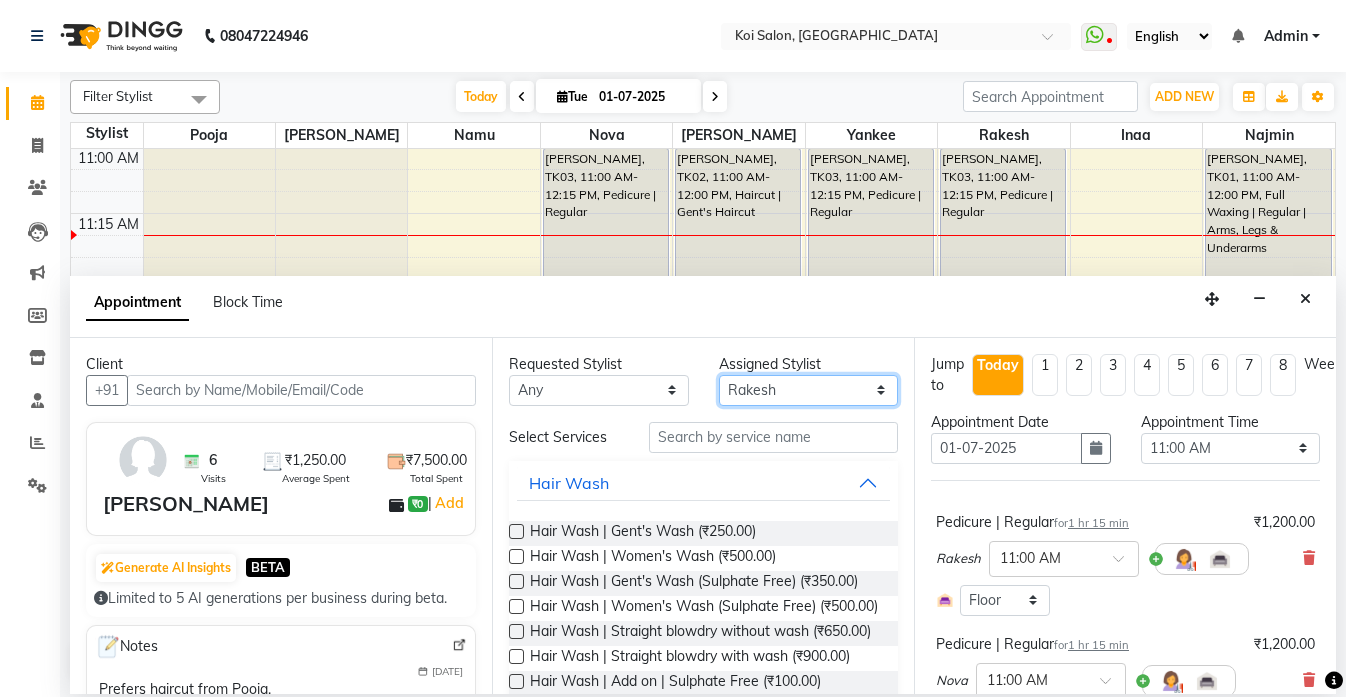 click on "Select [PERSON_NAME] Namu Nova Pooja [PERSON_NAME]" at bounding box center [809, 390] 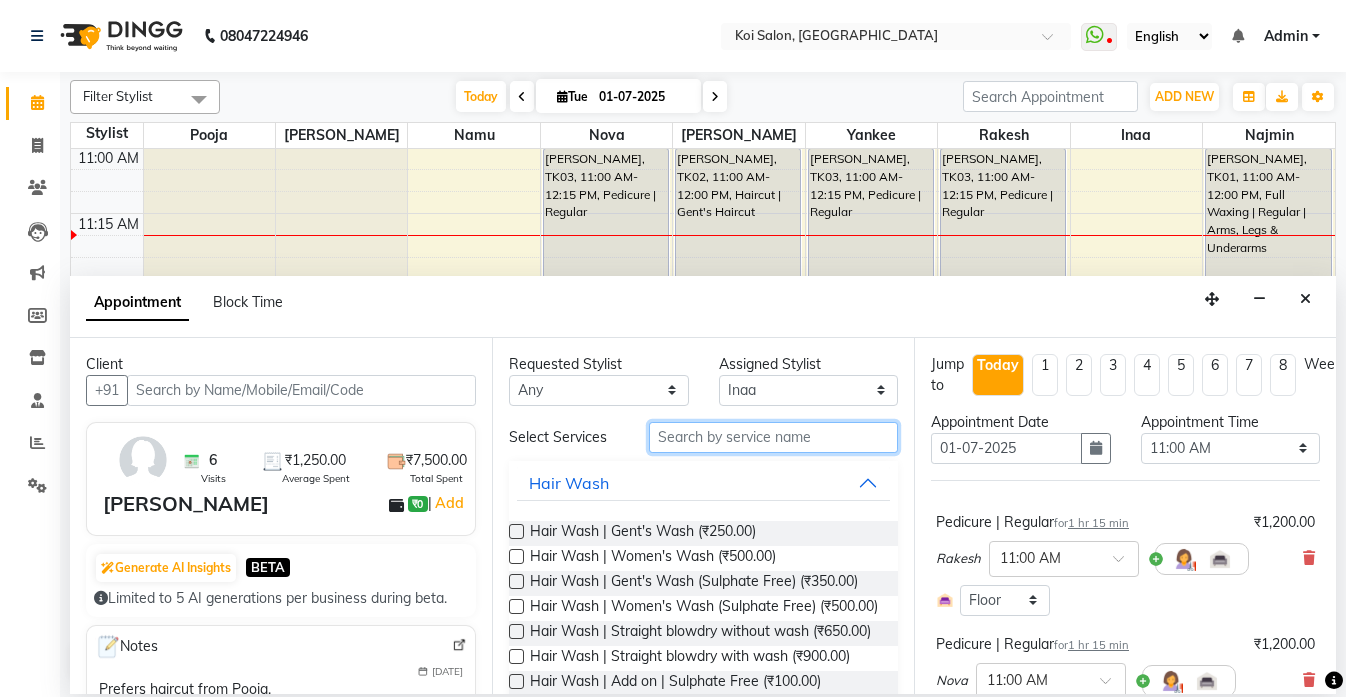 click at bounding box center [773, 437] 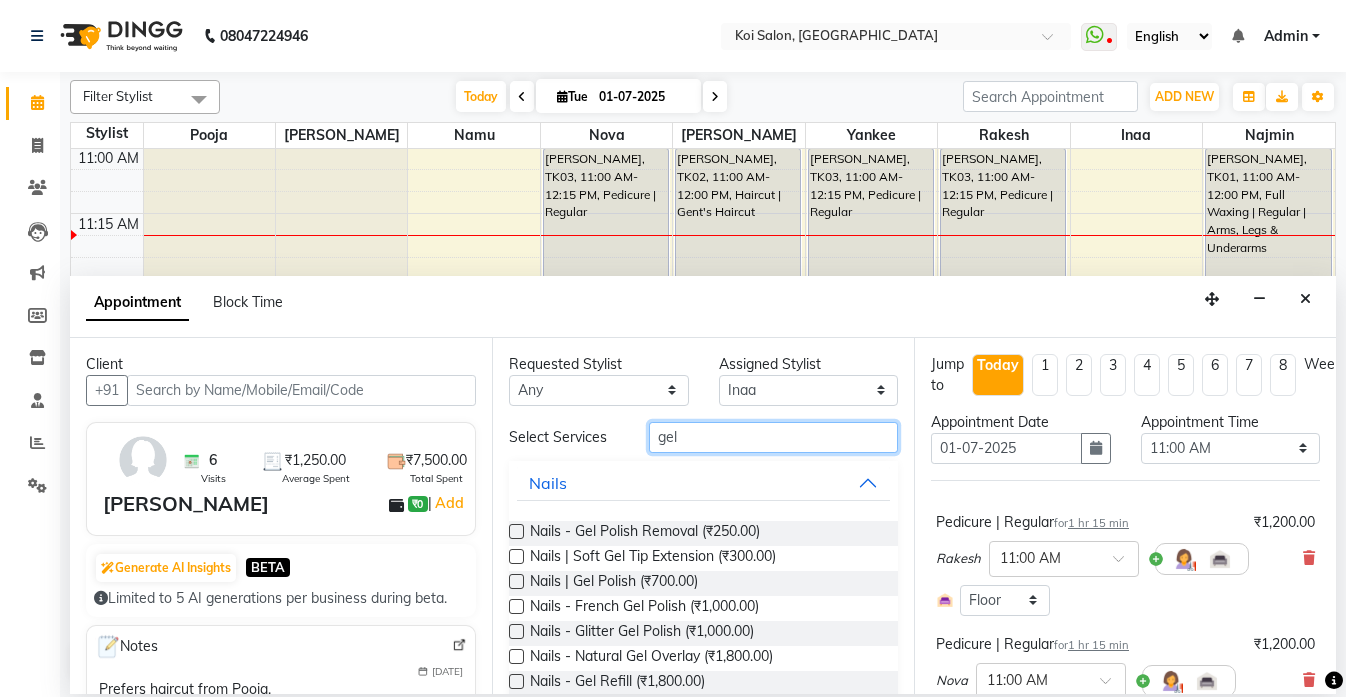 type on "gel" 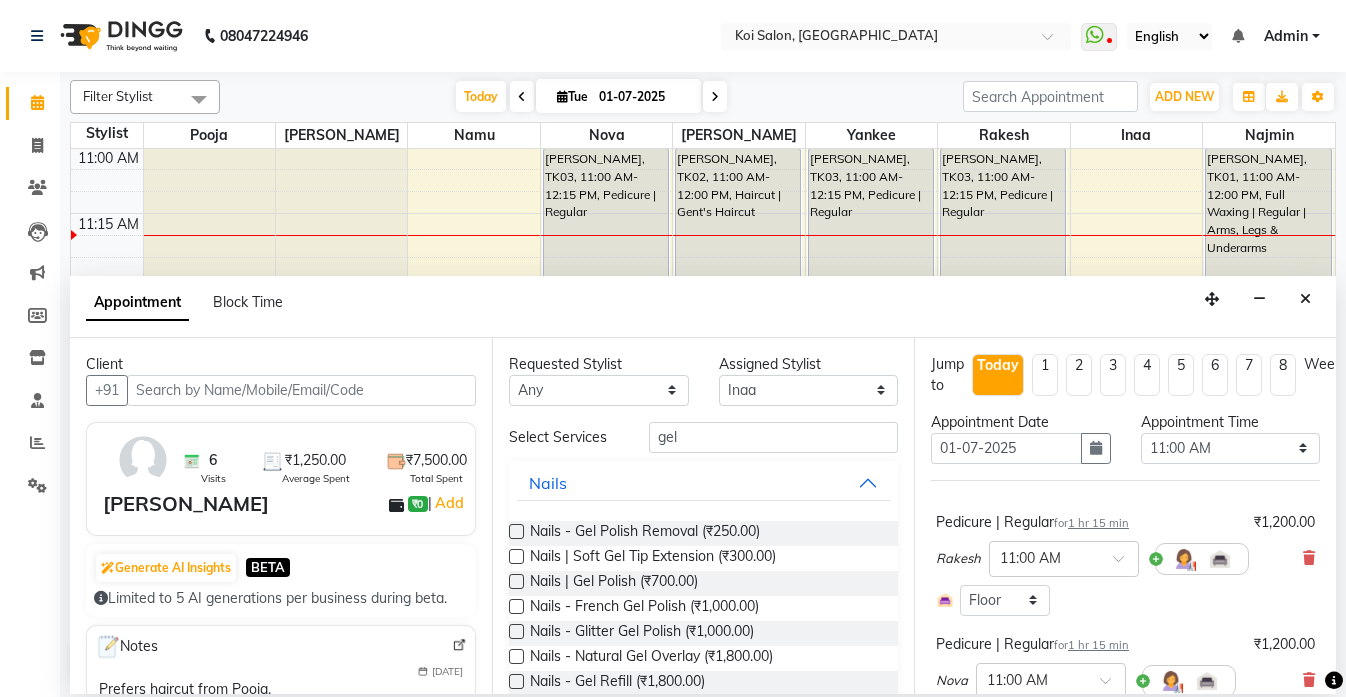 click at bounding box center [516, 581] 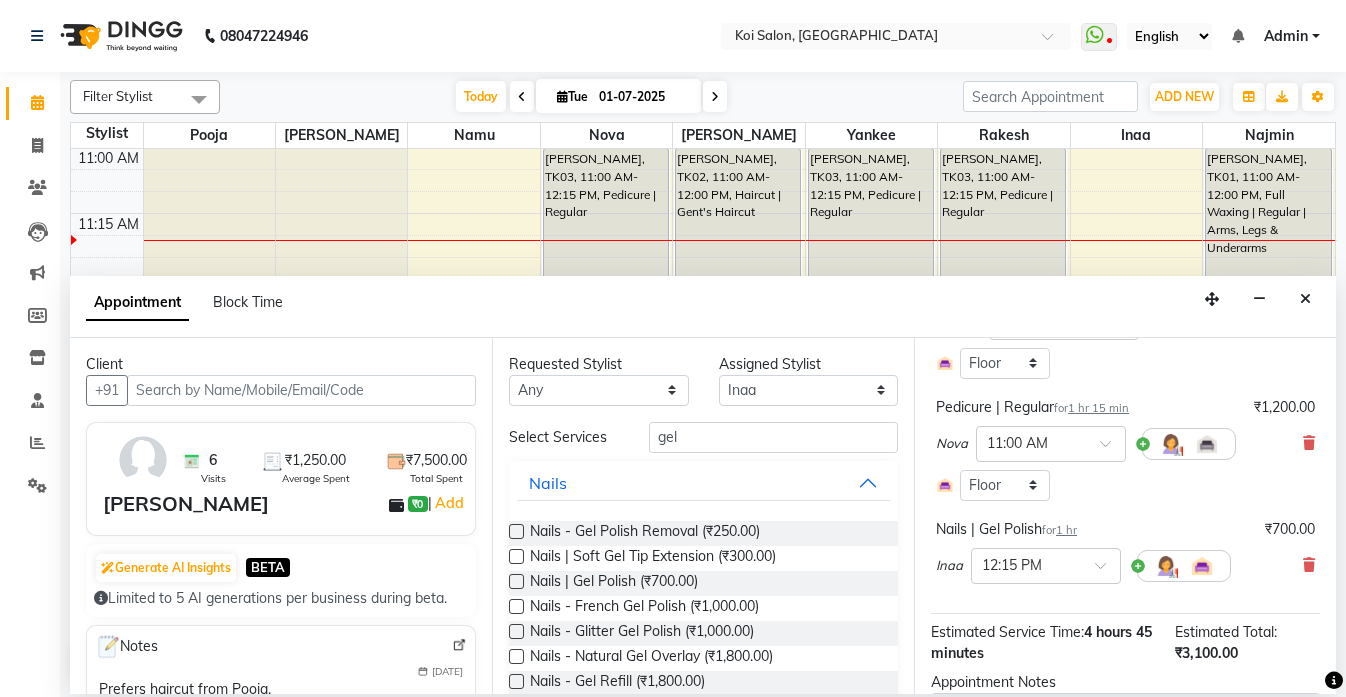 scroll, scrollTop: 229, scrollLeft: 0, axis: vertical 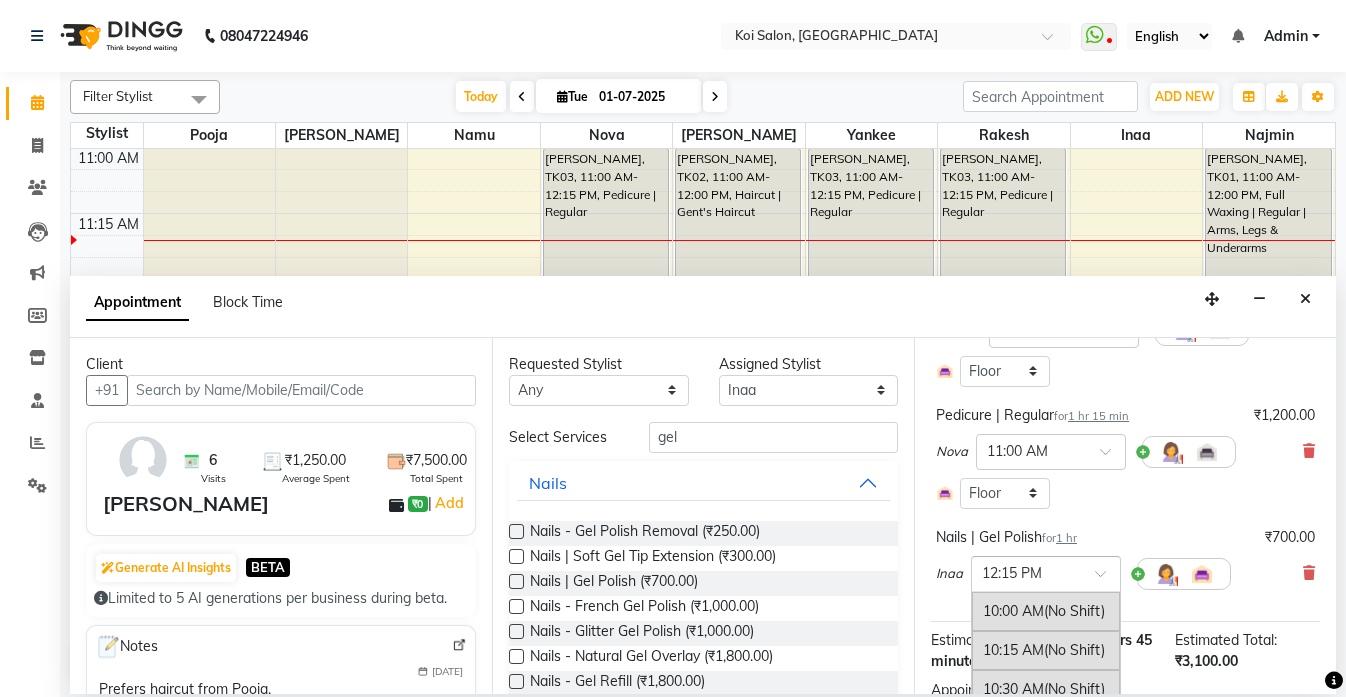 click at bounding box center [1107, 579] 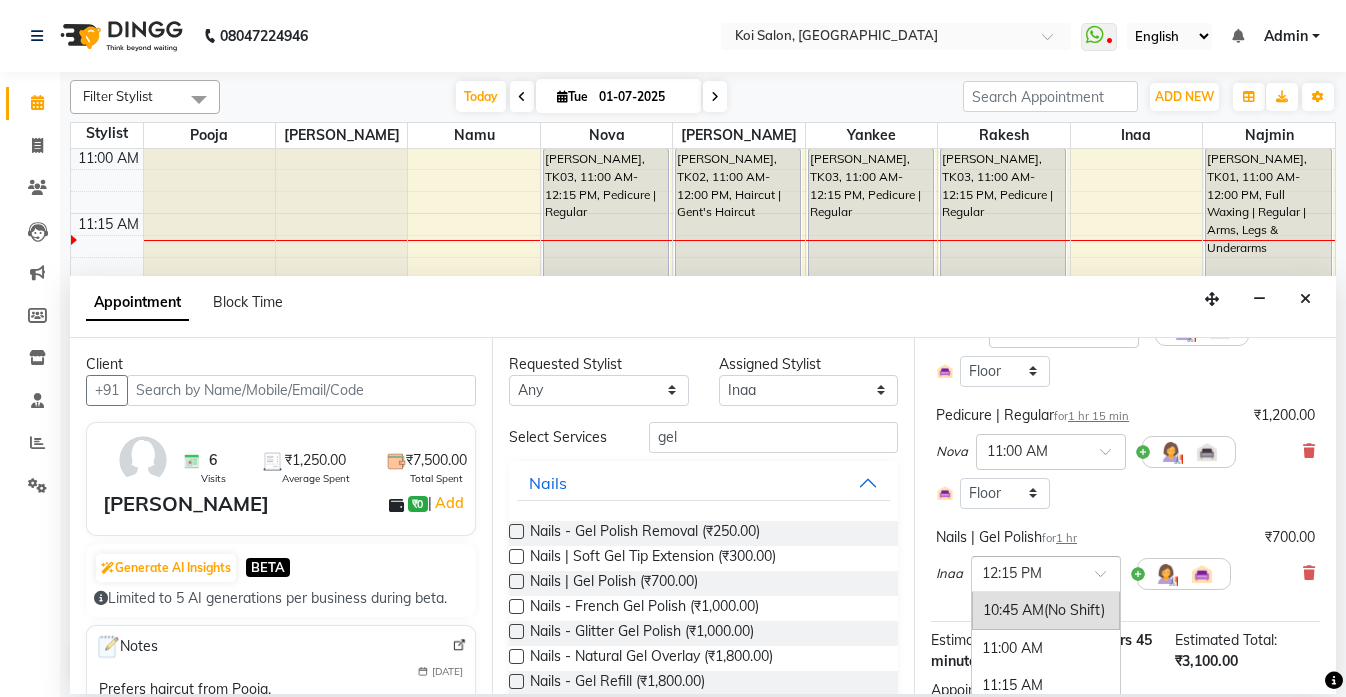 scroll, scrollTop: 117, scrollLeft: 0, axis: vertical 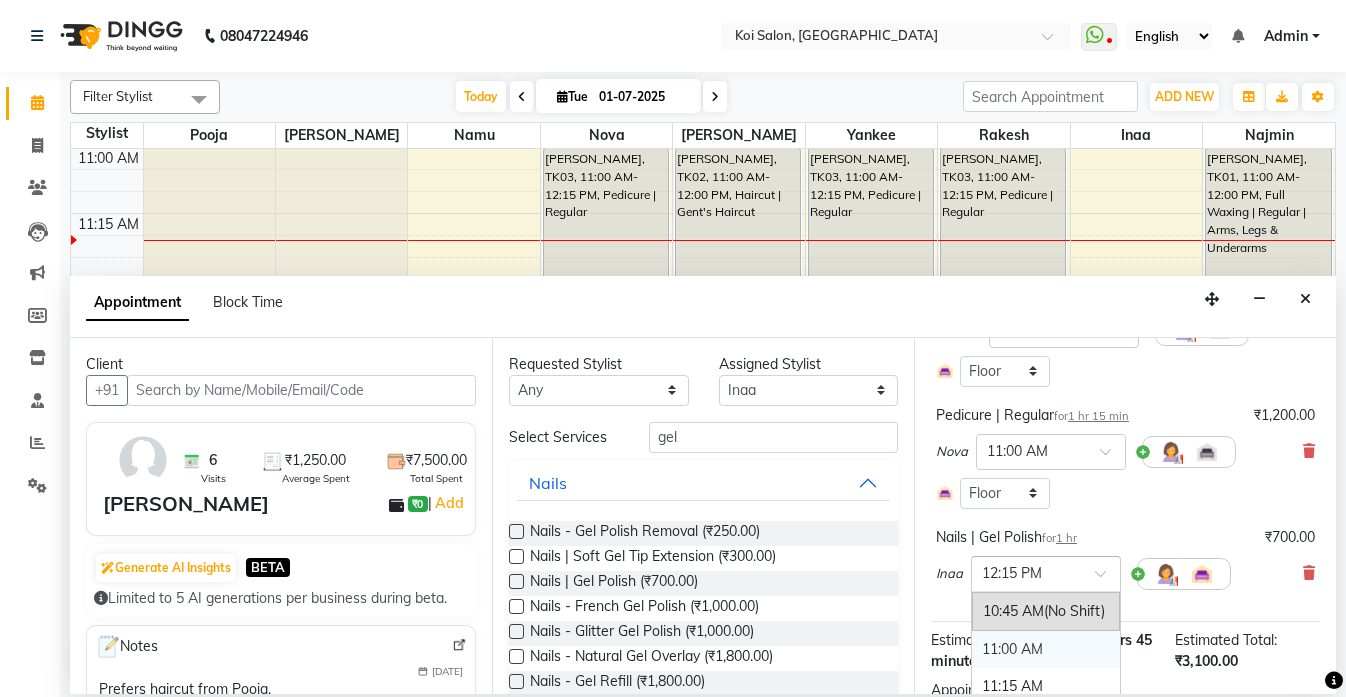 click on "11:00 AM" at bounding box center [1046, 649] 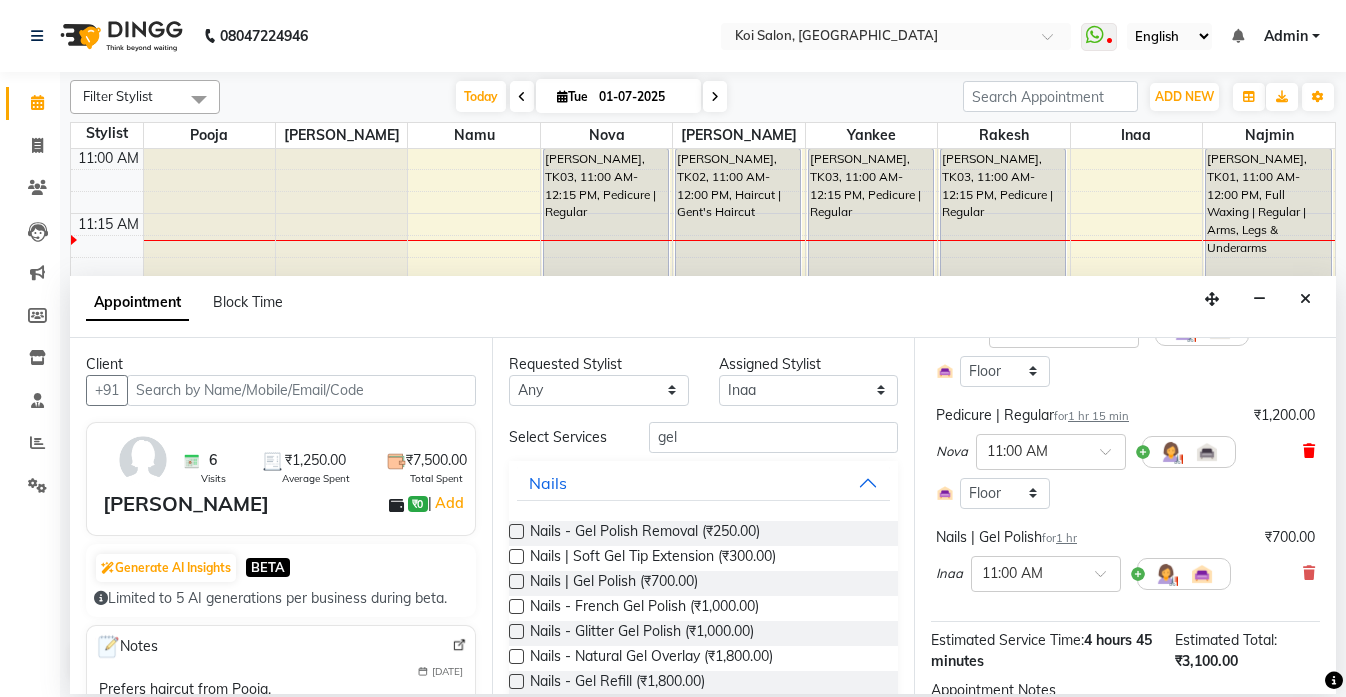 click at bounding box center (1309, 451) 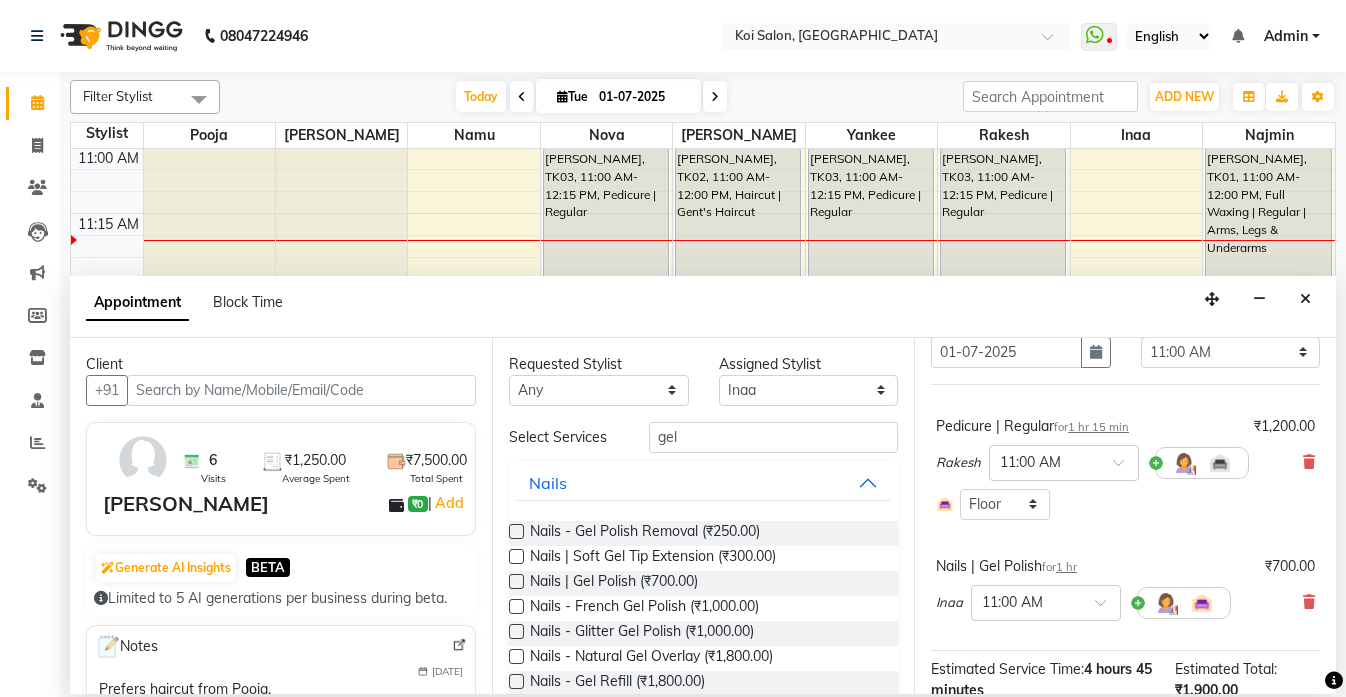 scroll, scrollTop: 93, scrollLeft: 0, axis: vertical 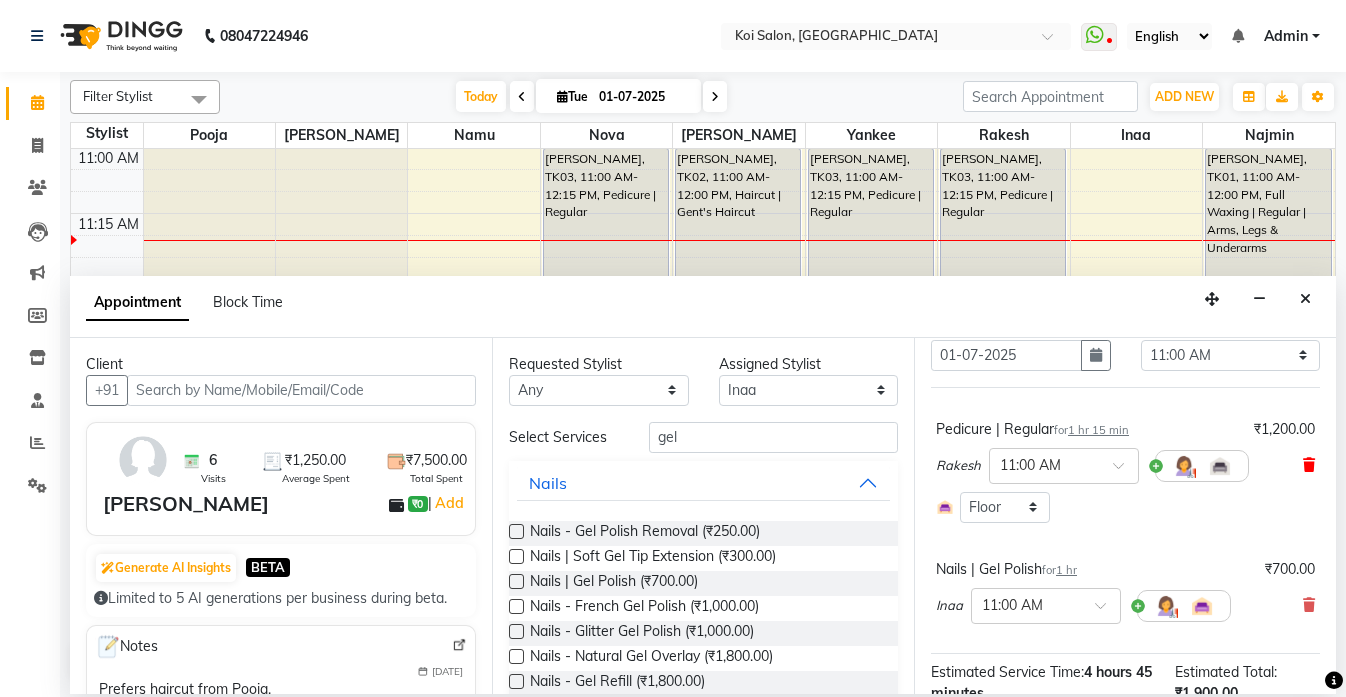 click at bounding box center (1309, 465) 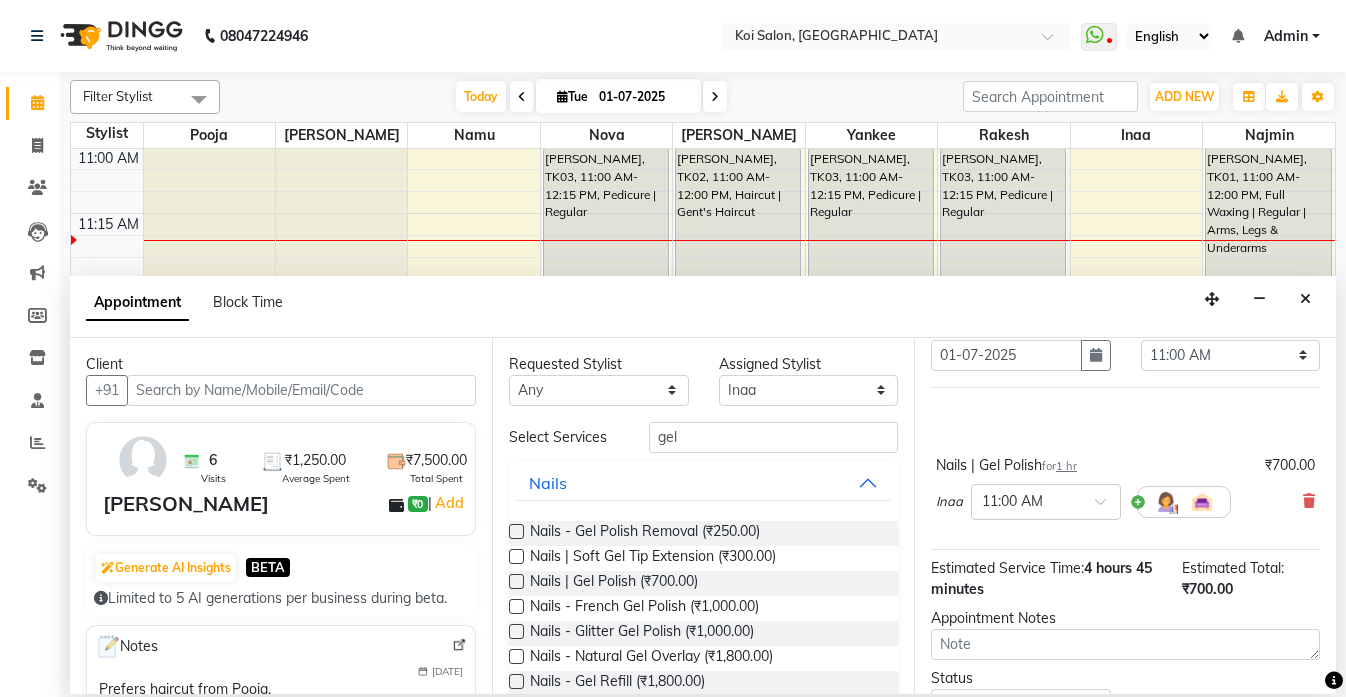 click on "Requested Stylist Any [PERSON_NAME] Inaa Najmin Namu Nova Pooja [PERSON_NAME] Yankee Assigned Stylist Select [PERSON_NAME] Inaa Najmin Namu Nova Pooja [PERSON_NAME] Yankee Select Services gel    Nails Nails - Gel Polish Removal (₹250.00) Nails | Soft Gel Tip Extension (₹300.00) Nails | Gel Polish (₹700.00) Nails - French Gel Polish (₹1,000.00) Nails - Glitter Gel Polish (₹1,000.00) Nails - Natural Gel Overlay (₹1,800.00) Nails - Gel Refill (₹1,800.00) Nails - Gel Extensions (₹2,500.00) Nails - Gel Polish - Blue Sky - A082P Sun Cream (₹700.00) Nails - Gel Polish - Blue Sky - DC103P Nude Pink (₹700.00) Nails - Gel Polish - Blue Sky - 7408P (₹700.00) Nails - Gel Polish - Blue Sky - KA1467P Coral Woo (₹700.00) Nails - Gel Polish - Blue Sky - CS27P Latte (₹700.00) Nails - Gel Polish - Blue Sky - ND12P (₹700.00) Nails - Gel Polish - Blue Sky - 80565P Nude Knickers (₹700.00) Nails - Gel Polish - Blue Sky - 80571 (₹700.00) Nails - Gel Polish - Blue Sky - A044P Mush Pink (₹700.00)" at bounding box center [703, 516] 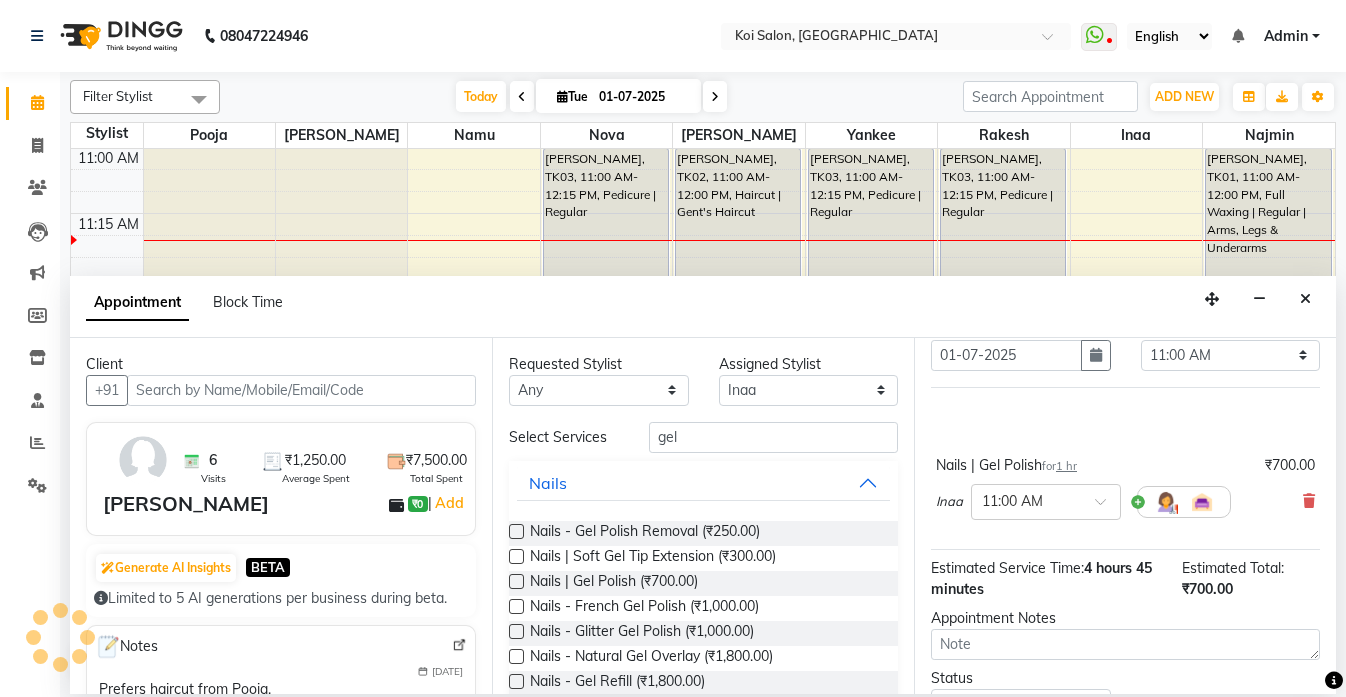 click at bounding box center [516, 581] 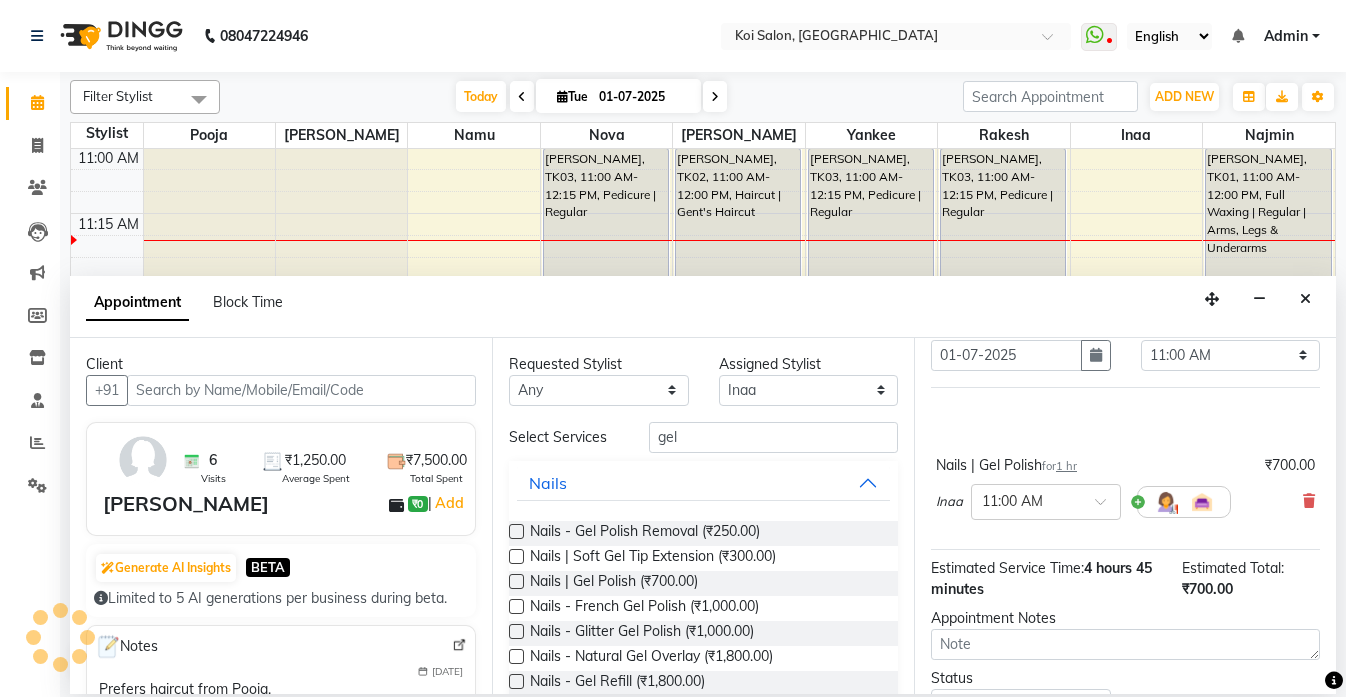 click at bounding box center [515, 583] 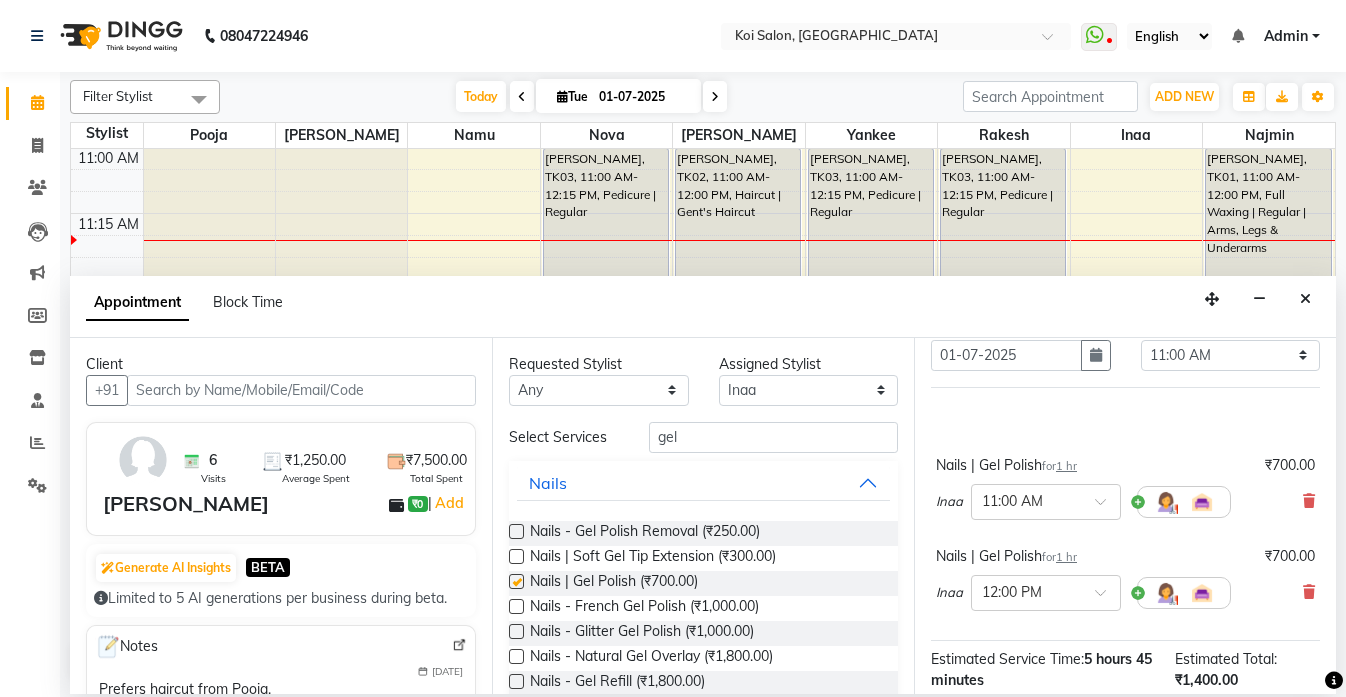 checkbox on "false" 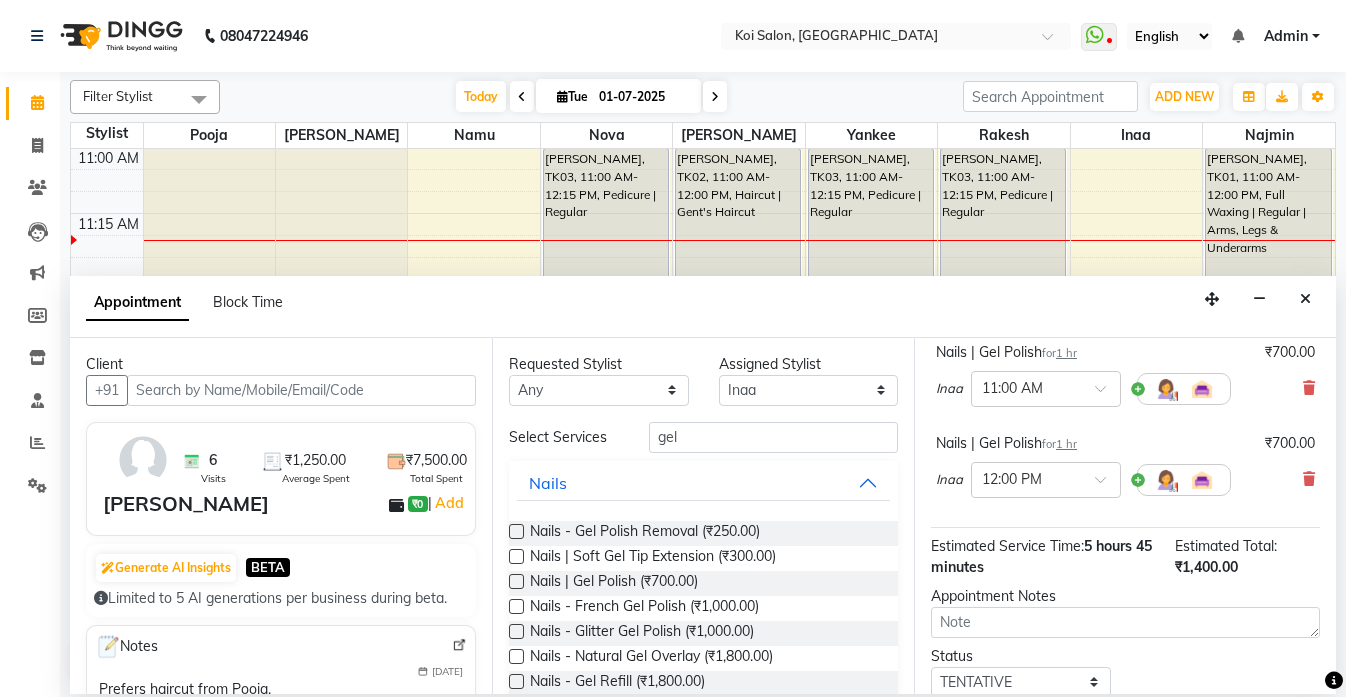 scroll, scrollTop: 278, scrollLeft: 0, axis: vertical 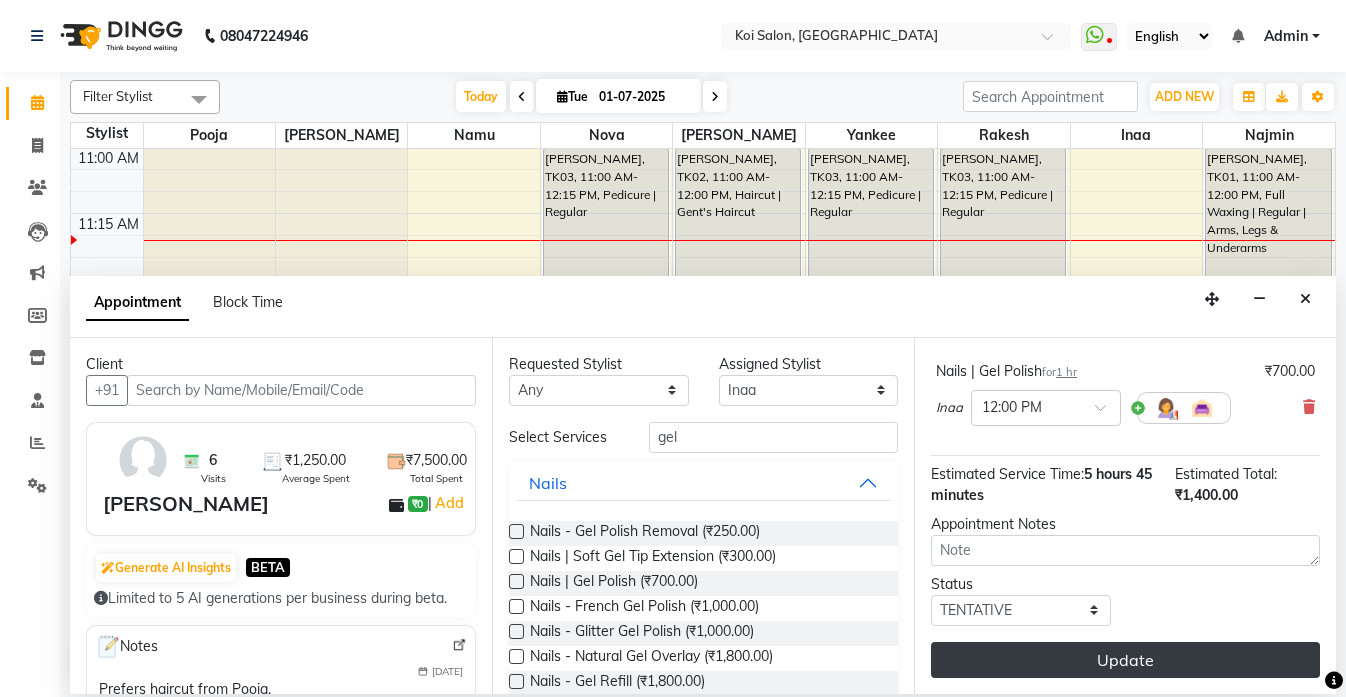 click on "Update" at bounding box center (1125, 660) 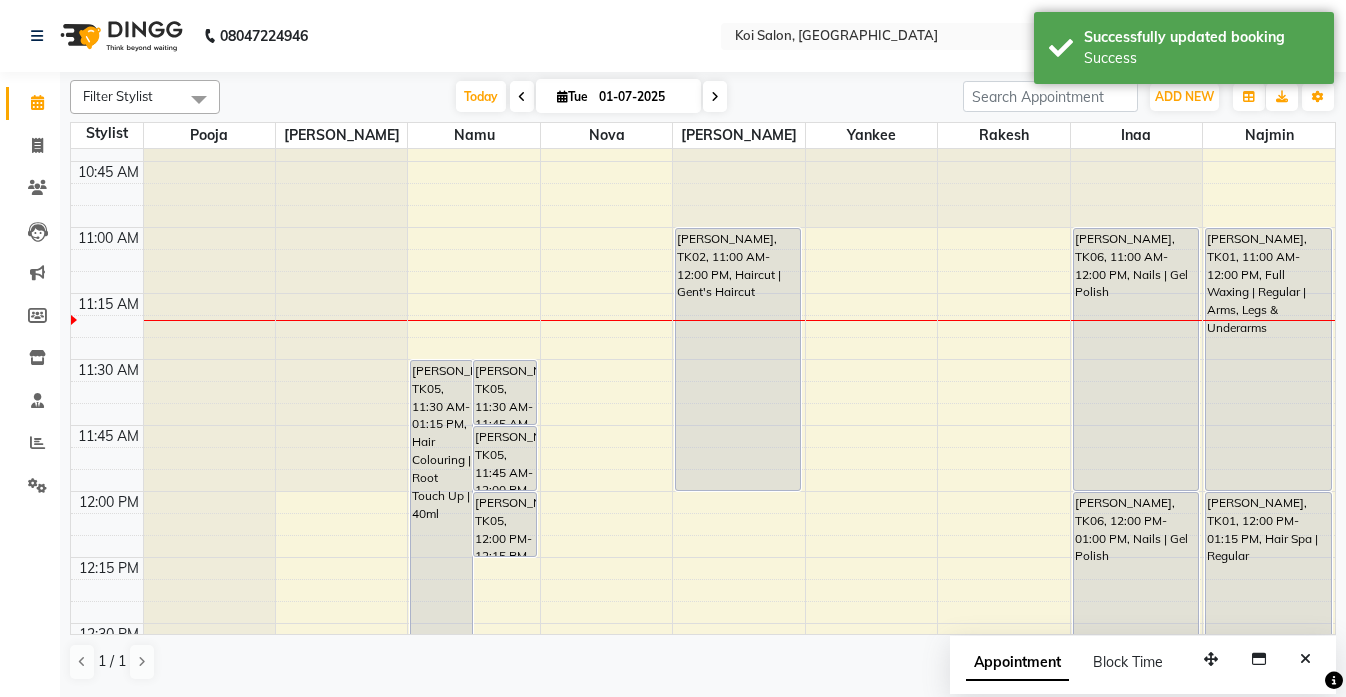 scroll, scrollTop: 457, scrollLeft: 0, axis: vertical 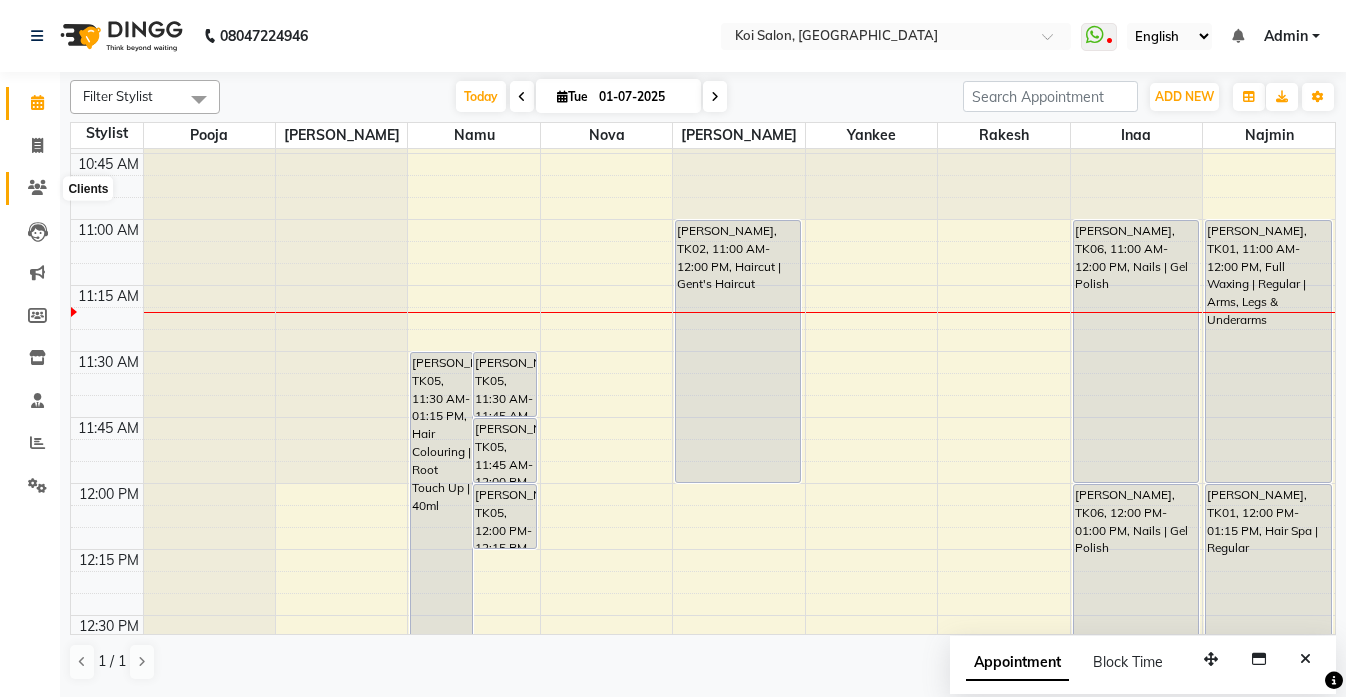 click 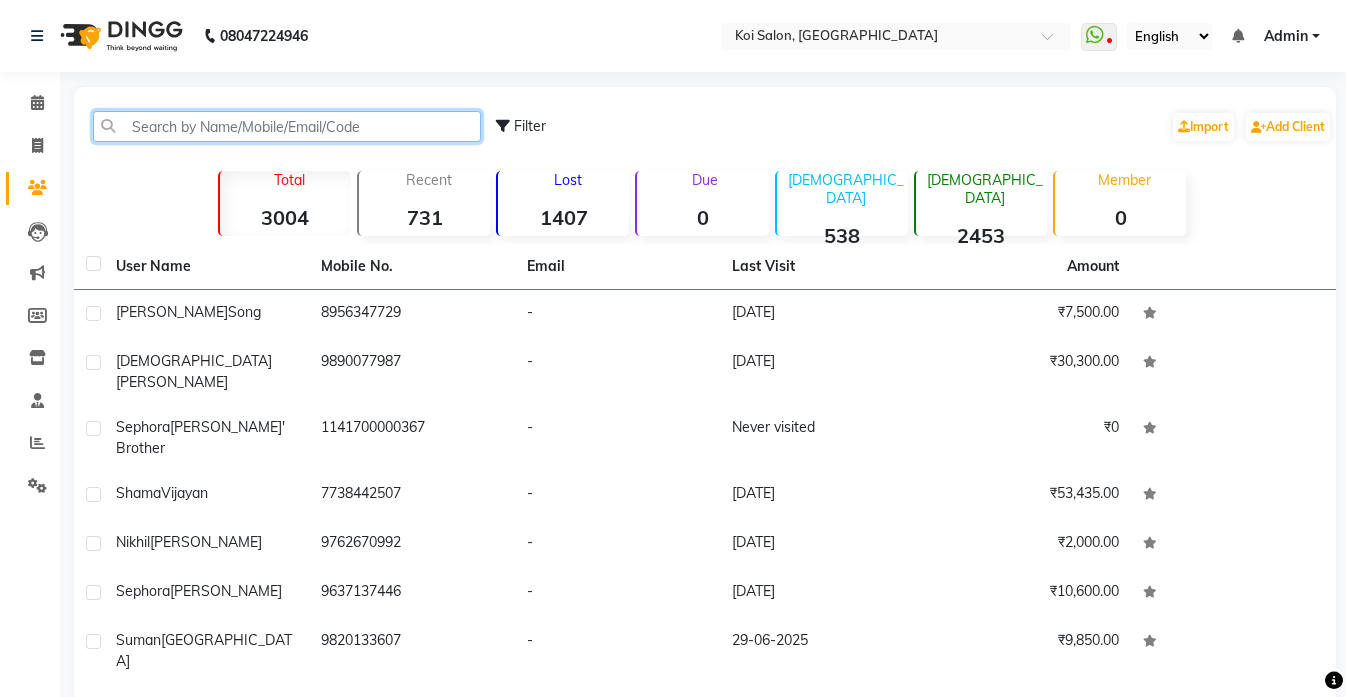 click 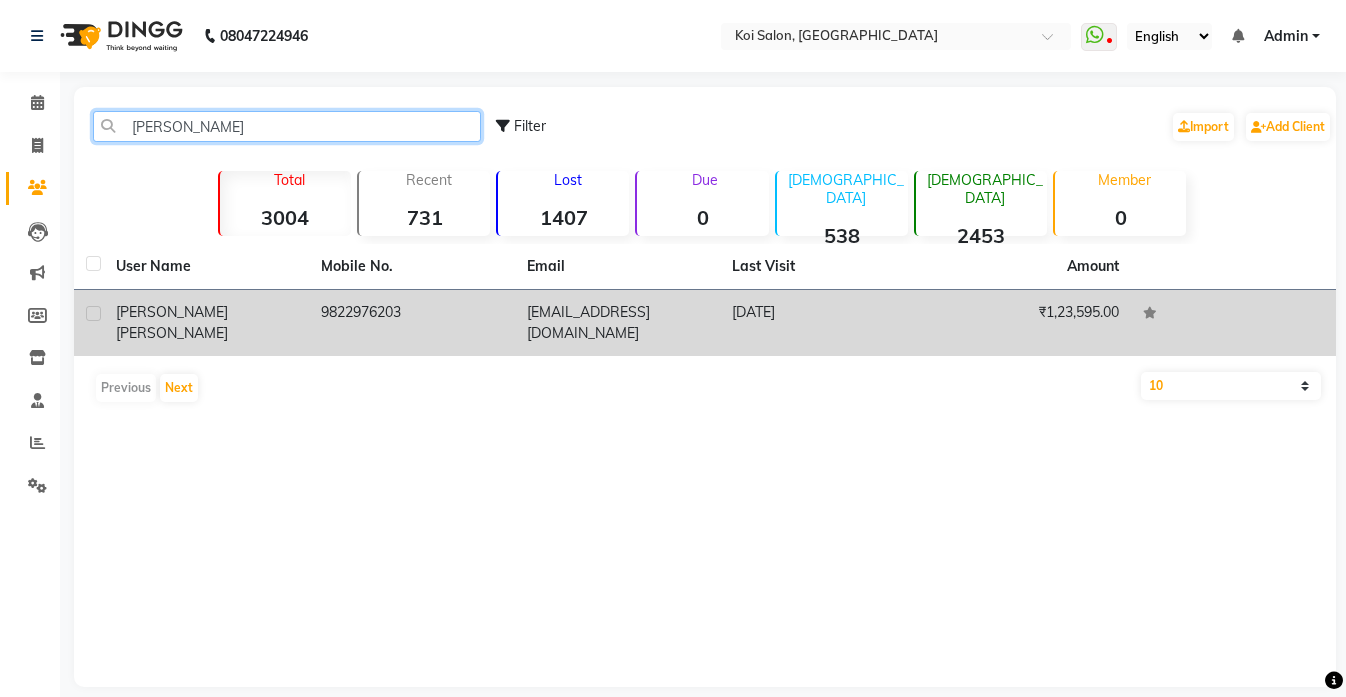 type on "[PERSON_NAME]" 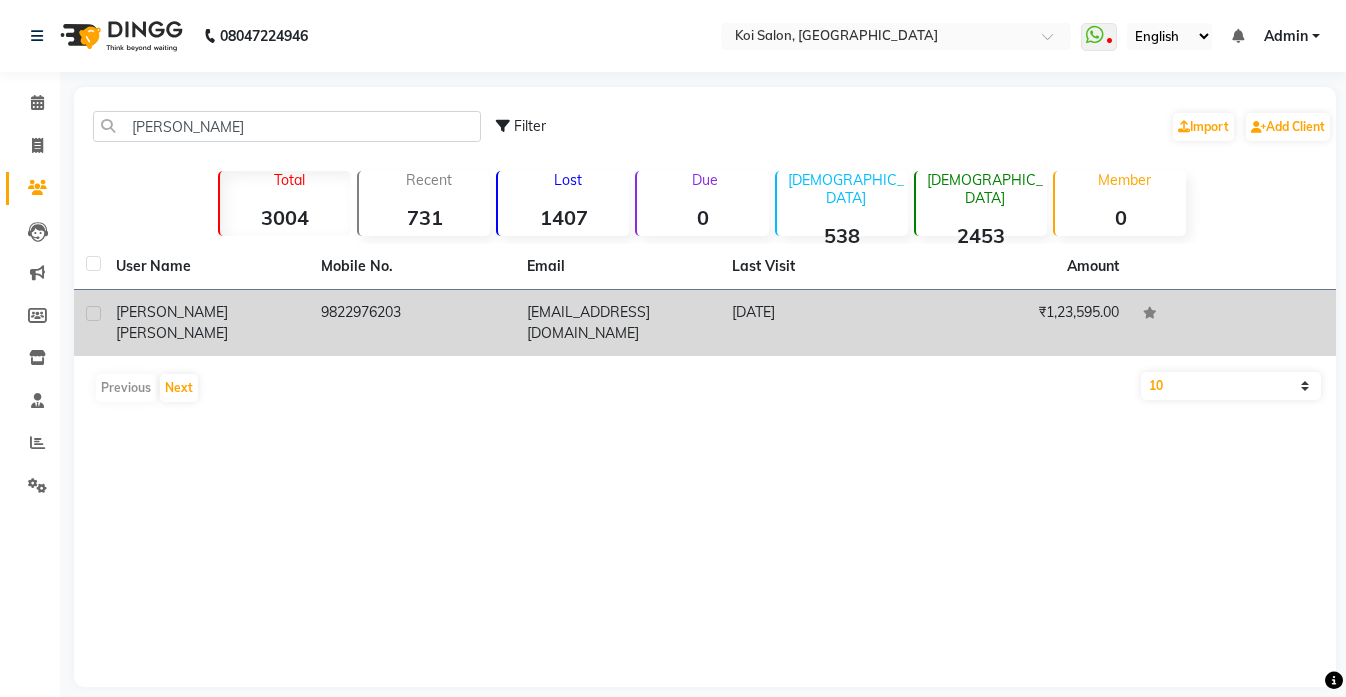 click on "[PERSON_NAME]" 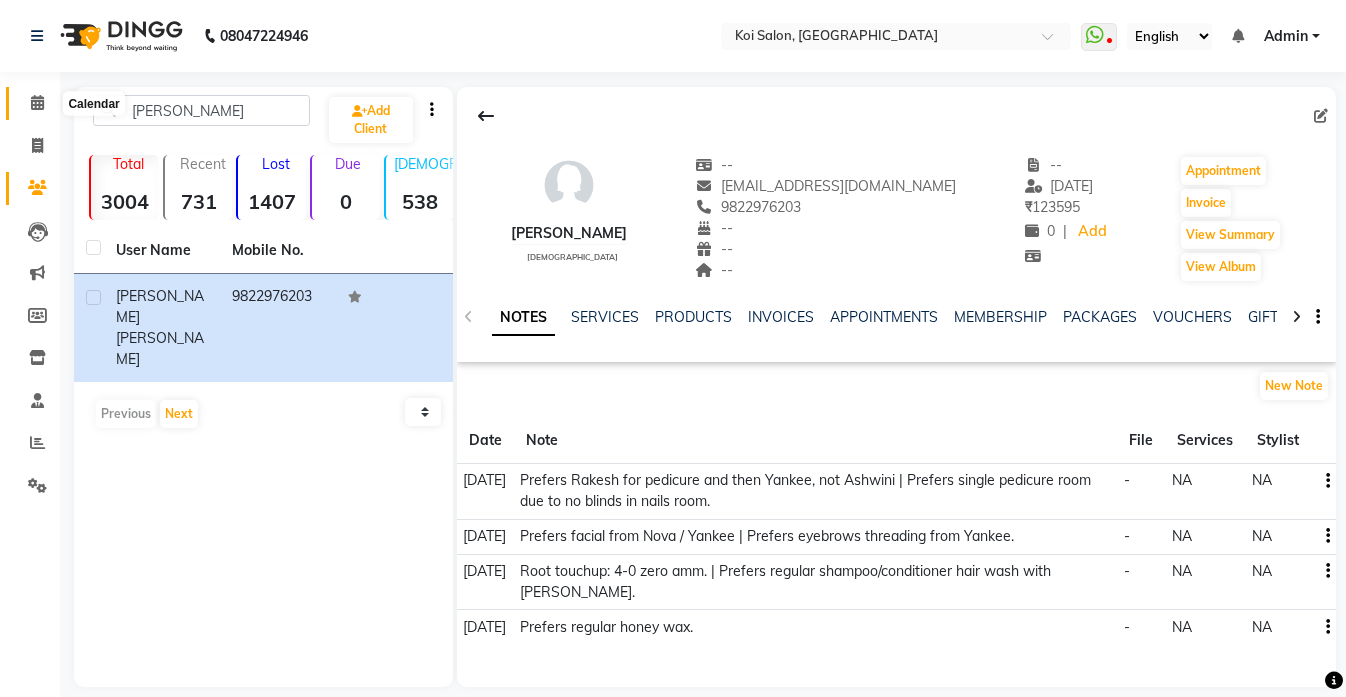 click 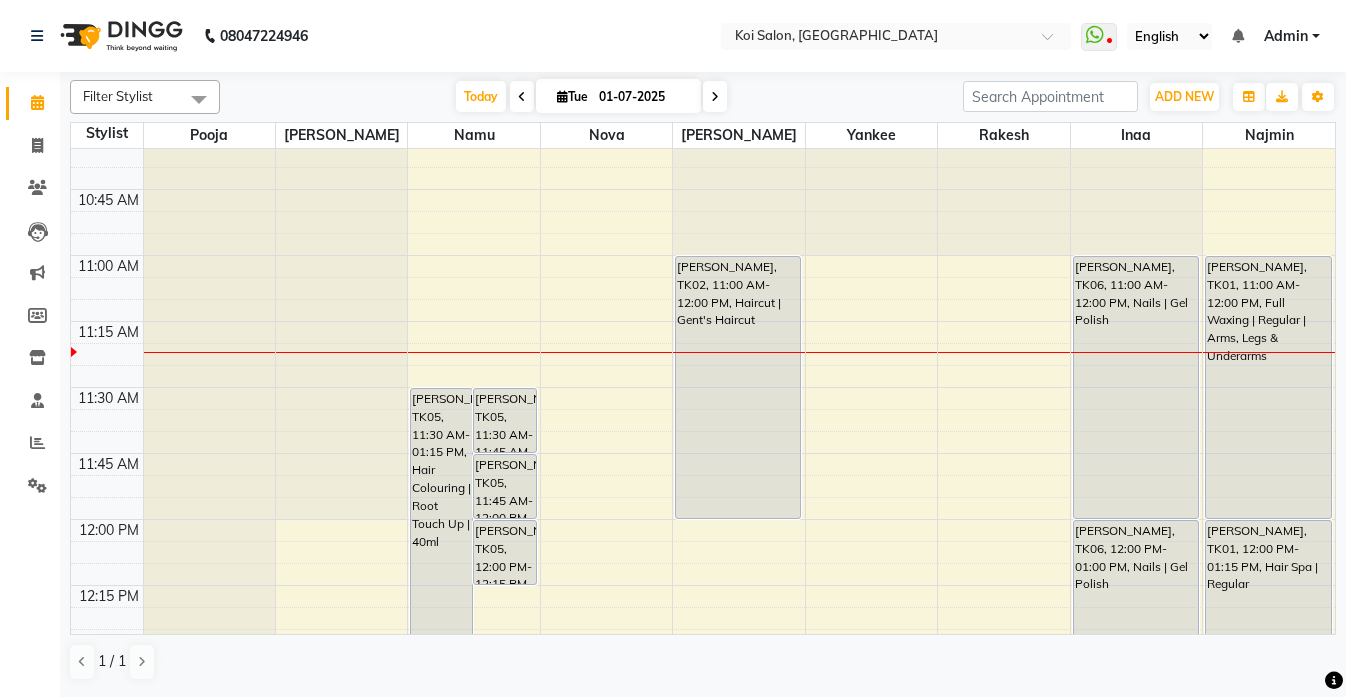 scroll, scrollTop: 422, scrollLeft: 0, axis: vertical 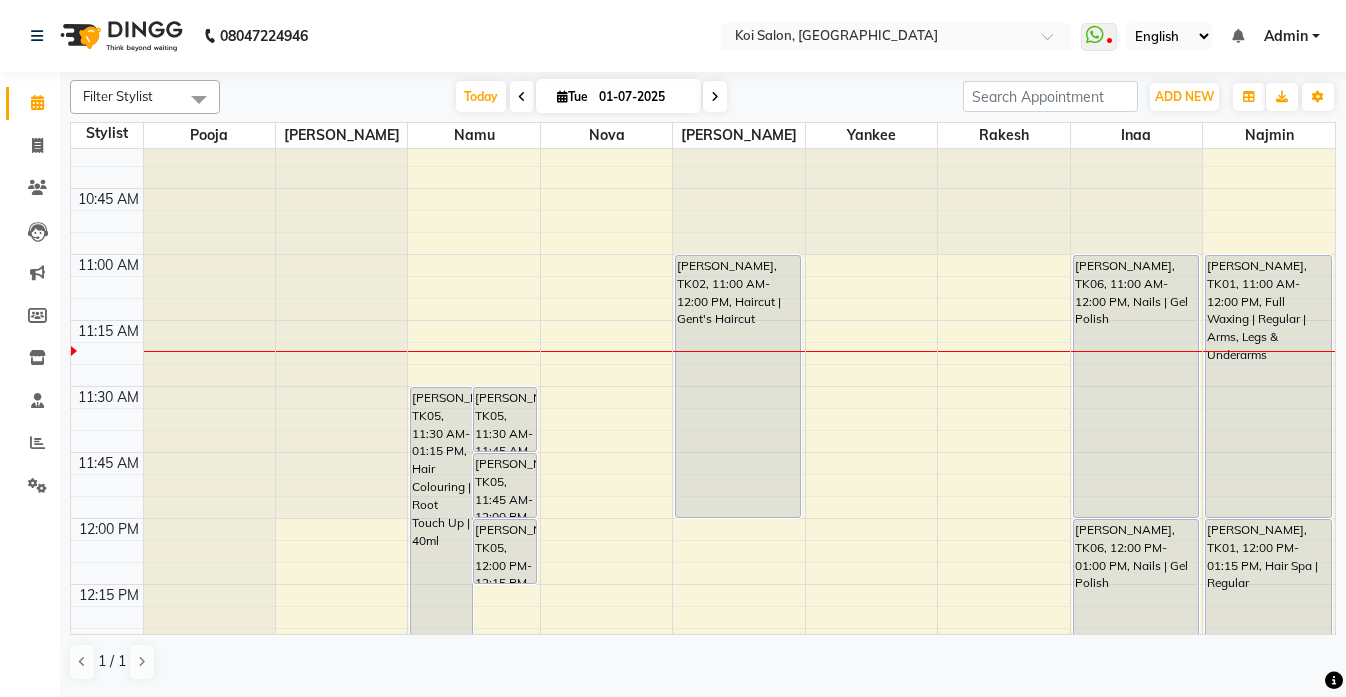click on "9:00 AM 9:15 AM 9:30 AM 9:45 AM 10:00 AM 10:15 AM 10:30 AM 10:45 AM 11:00 AM 11:15 AM 11:30 AM 11:45 AM 12:00 PM 12:15 PM 12:30 PM 12:45 PM 1:00 PM 1:15 PM 1:30 PM 1:45 PM 2:00 PM 2:15 PM 2:30 PM 2:45 PM 3:00 PM 3:15 PM 3:30 PM 3:45 PM 4:00 PM 4:15 PM 4:30 PM 4:45 PM 5:00 PM 5:15 PM 5:30 PM 5:45 PM 6:00 PM 6:15 PM 6:30 PM 6:45 PM 7:00 PM 7:15 PM 7:30 PM 7:45 PM 8:00 PM 8:15 PM 8:30 PM 8:45 PM    [PERSON_NAME], TK04, 03:30 PM-04:30 PM, Haircut | [DEMOGRAPHIC_DATA]'s Haircut | Creative Director  [PERSON_NAME] needs to check if Shama needs a trim or not.   gym     [PERSON_NAME], TK05, 11:30 AM-01:15 PM, Hair Colouring | Root Touch Up | 40ml    [PERSON_NAME], TK05, 11:30 AM-11:45 AM, Hair Wash | Add on | Sulphate Free    [PERSON_NAME], TK05, 11:45 AM-12:00 PM, Loreal Majirel - No. 5 - 25ml    [PERSON_NAME], TK05, 12:00 PM-12:15 PM, [PERSON_NAME] | No. 5.3 | 15ml    [PERSON_NAME], TK04, 02:00 PM-03:45 PM, Hair Colouring | Root Touch Up | Personal Product    [PERSON_NAME], TK01, 12:45 PM-01:45 PM, Manicure | Regular" at bounding box center [703, 1310] 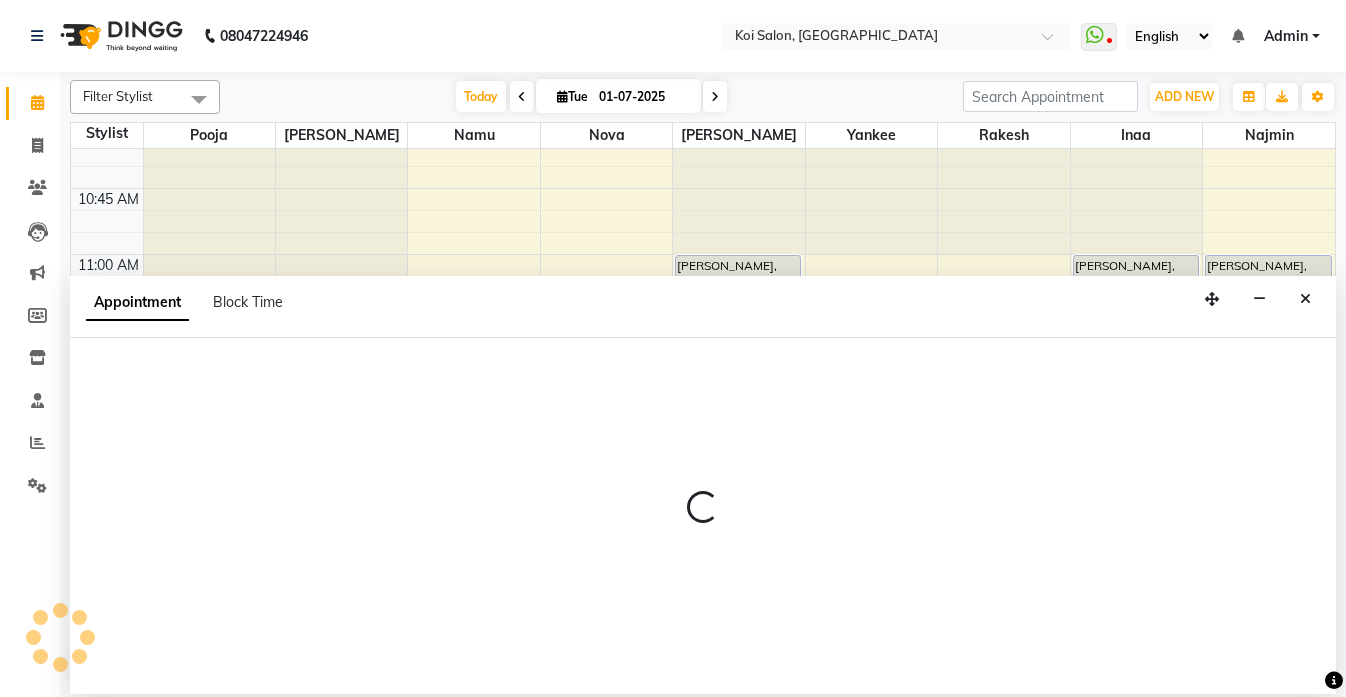 select on "34434" 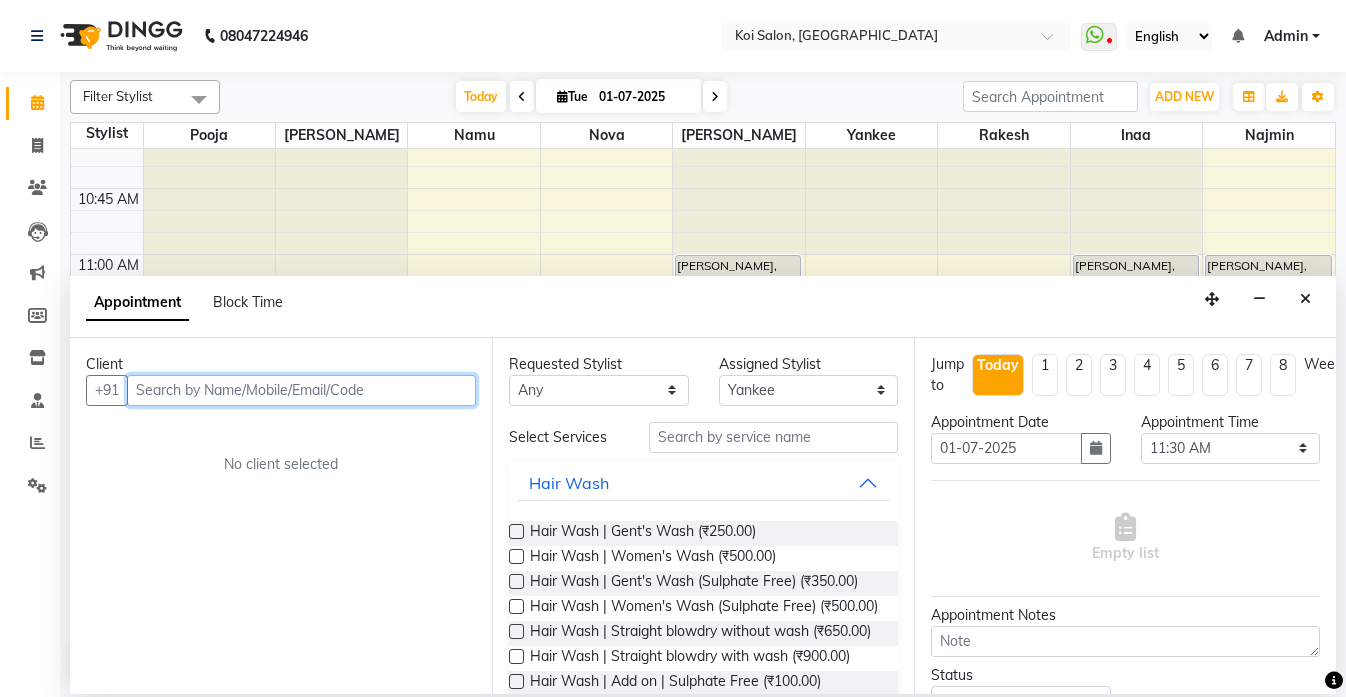 click at bounding box center [301, 390] 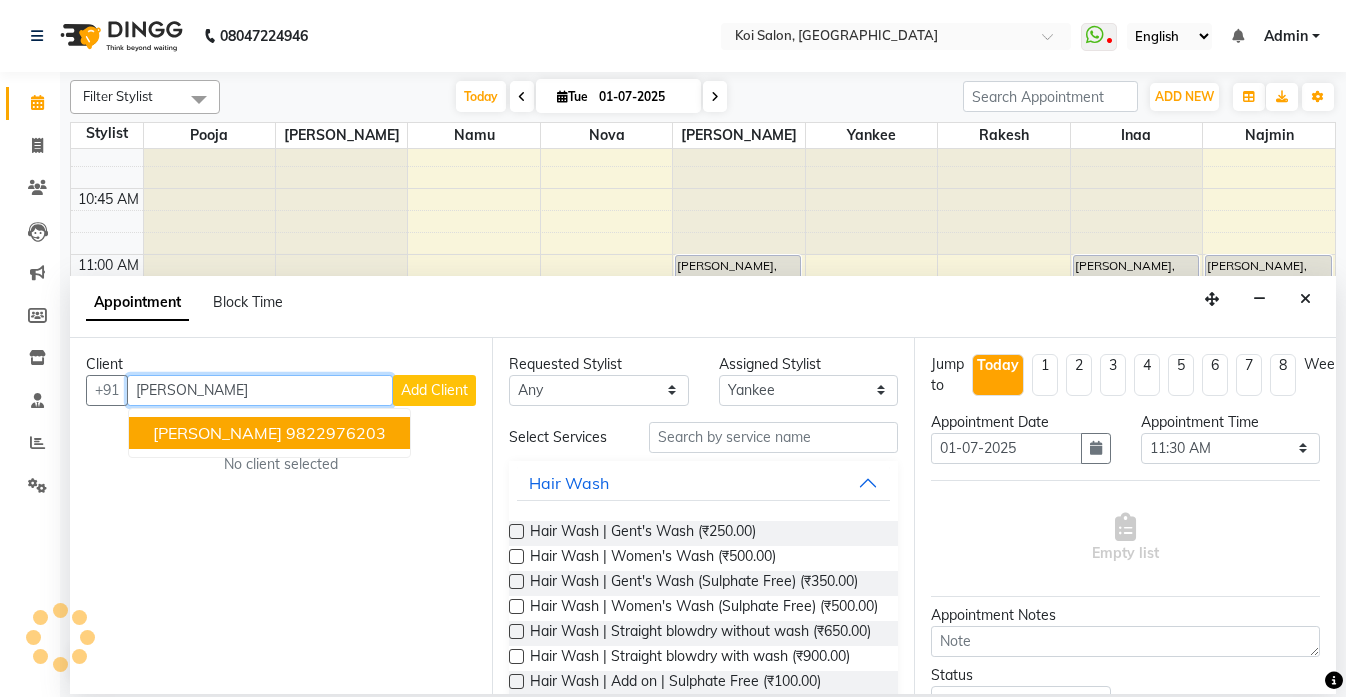click on "[PERSON_NAME]  9822976203" at bounding box center [269, 433] 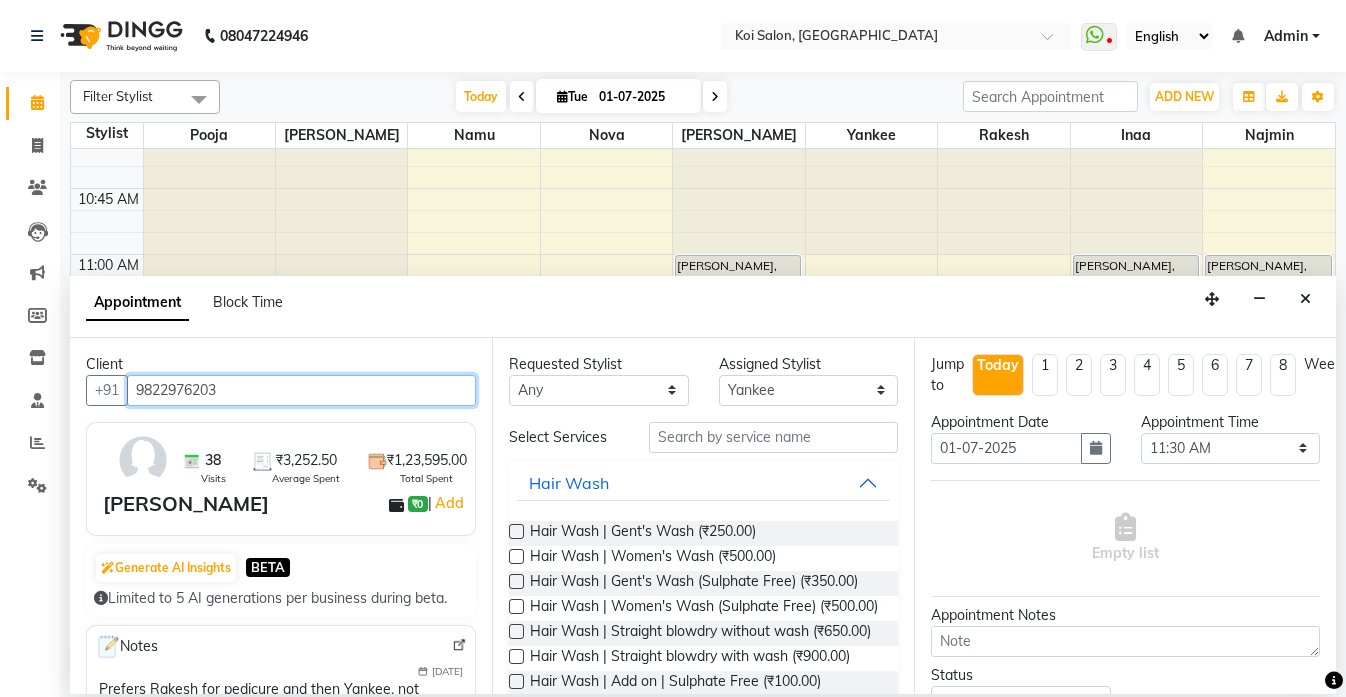 type on "9822976203" 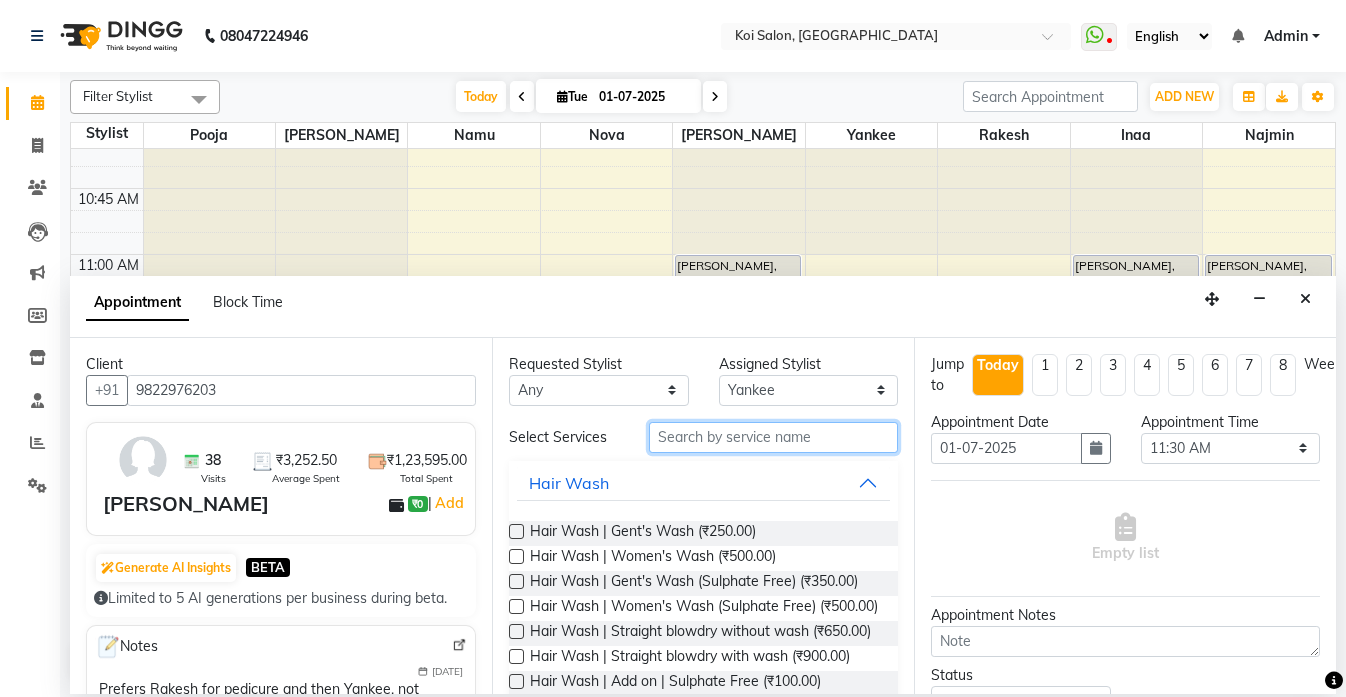 click at bounding box center (773, 437) 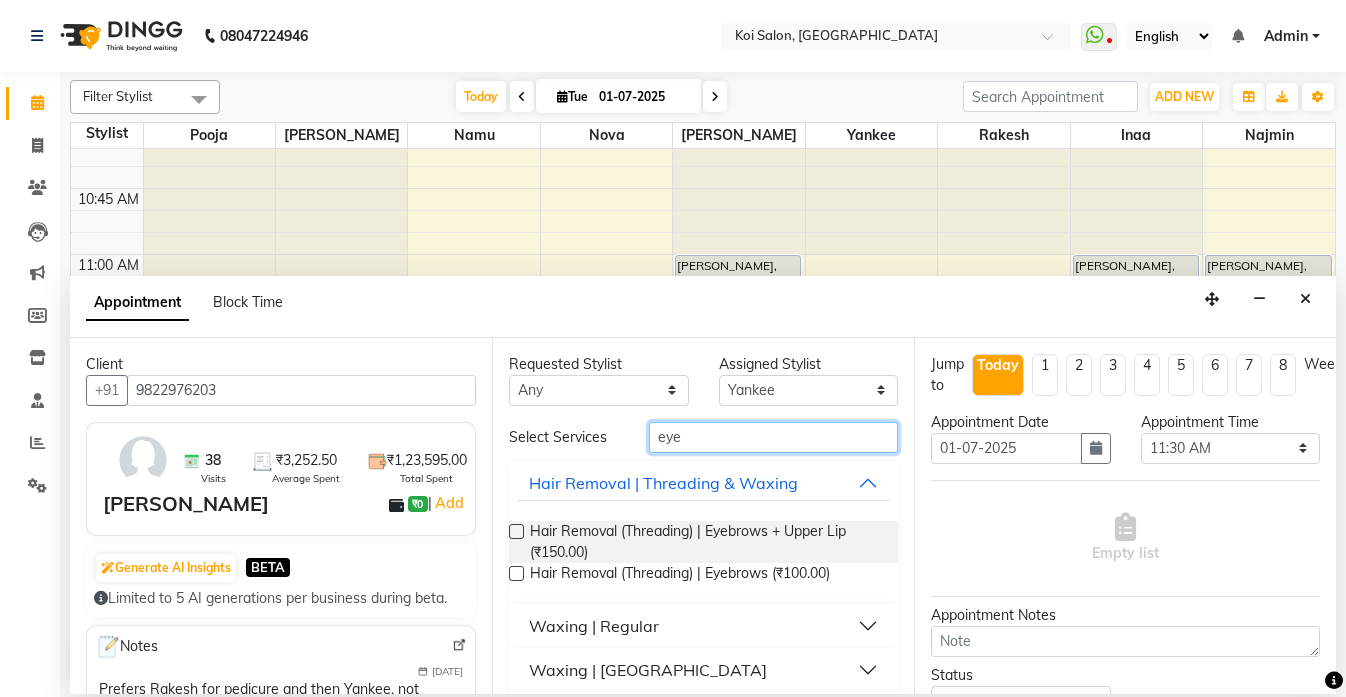 type on "eye" 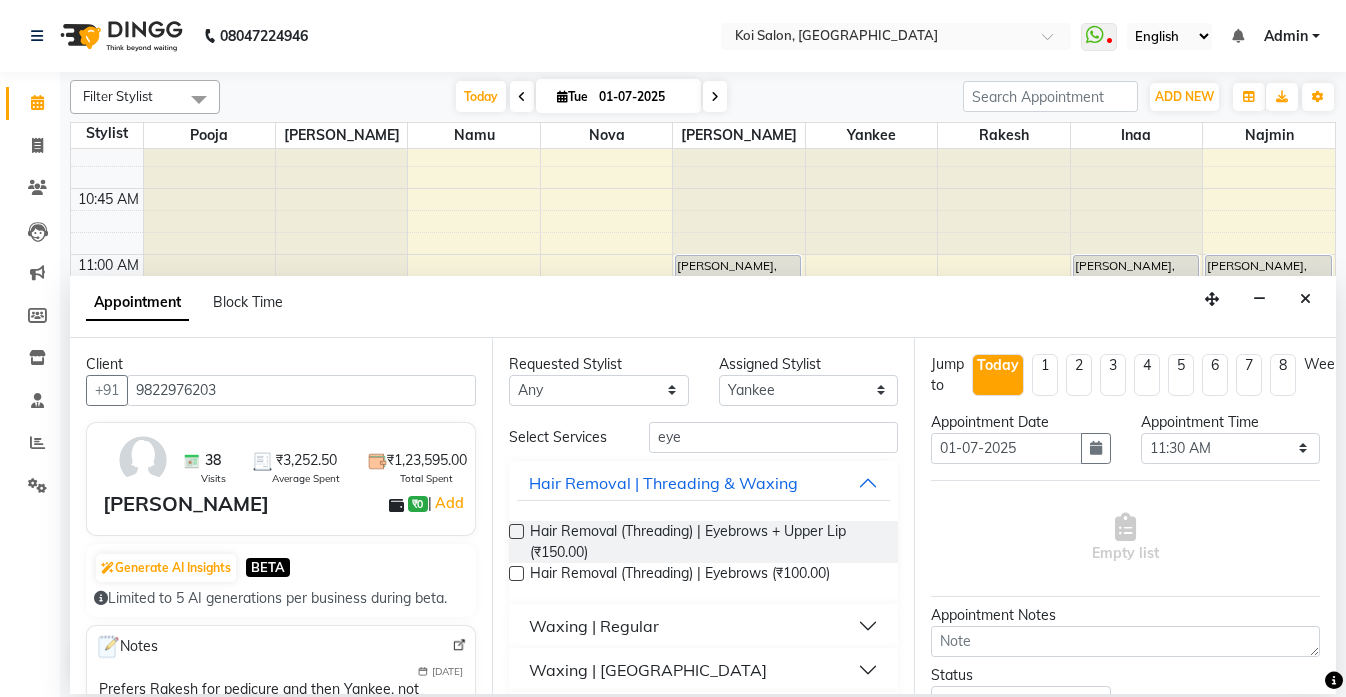 click at bounding box center [516, 531] 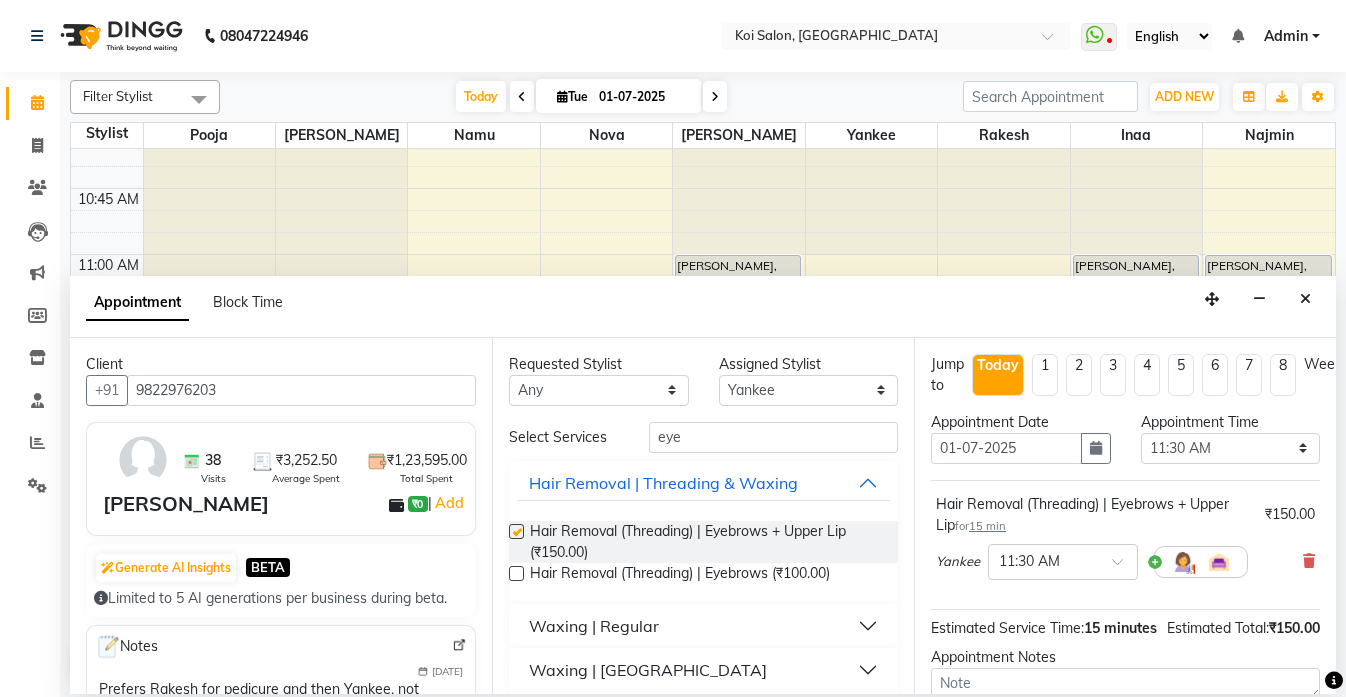 checkbox on "false" 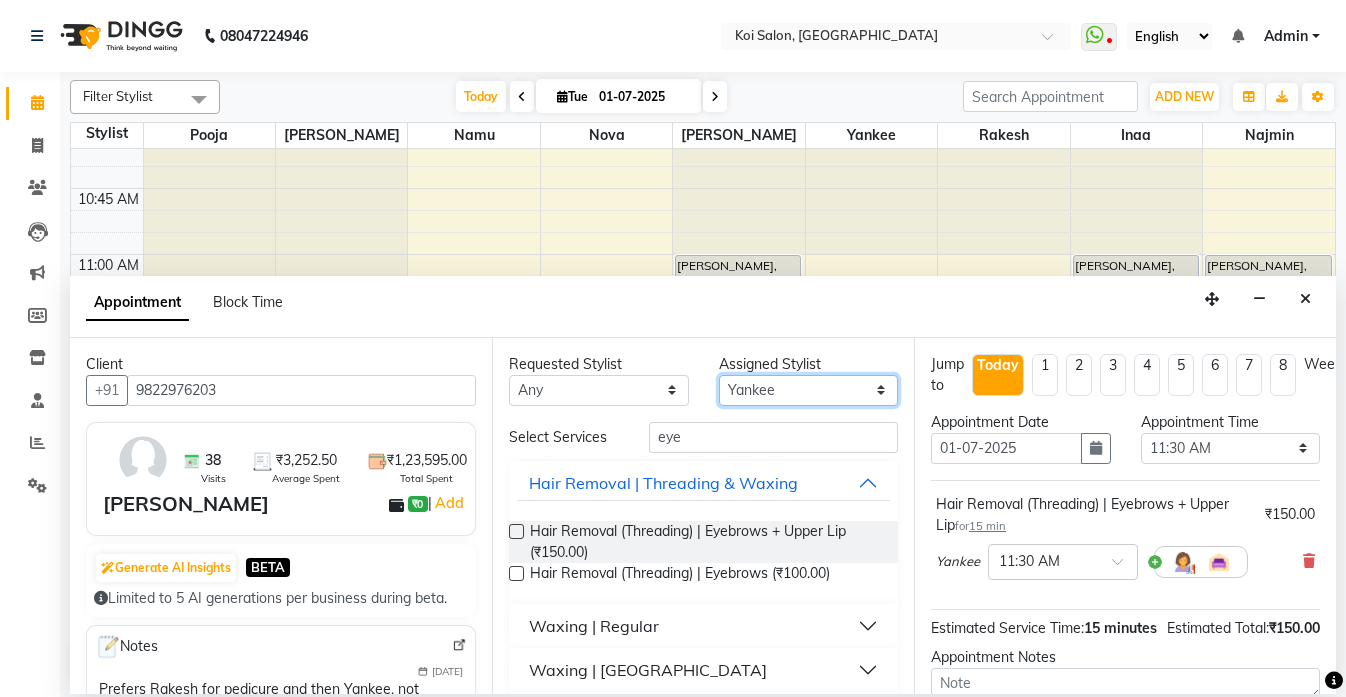 click on "Select [PERSON_NAME] Namu Nova Pooja [PERSON_NAME]" at bounding box center [809, 390] 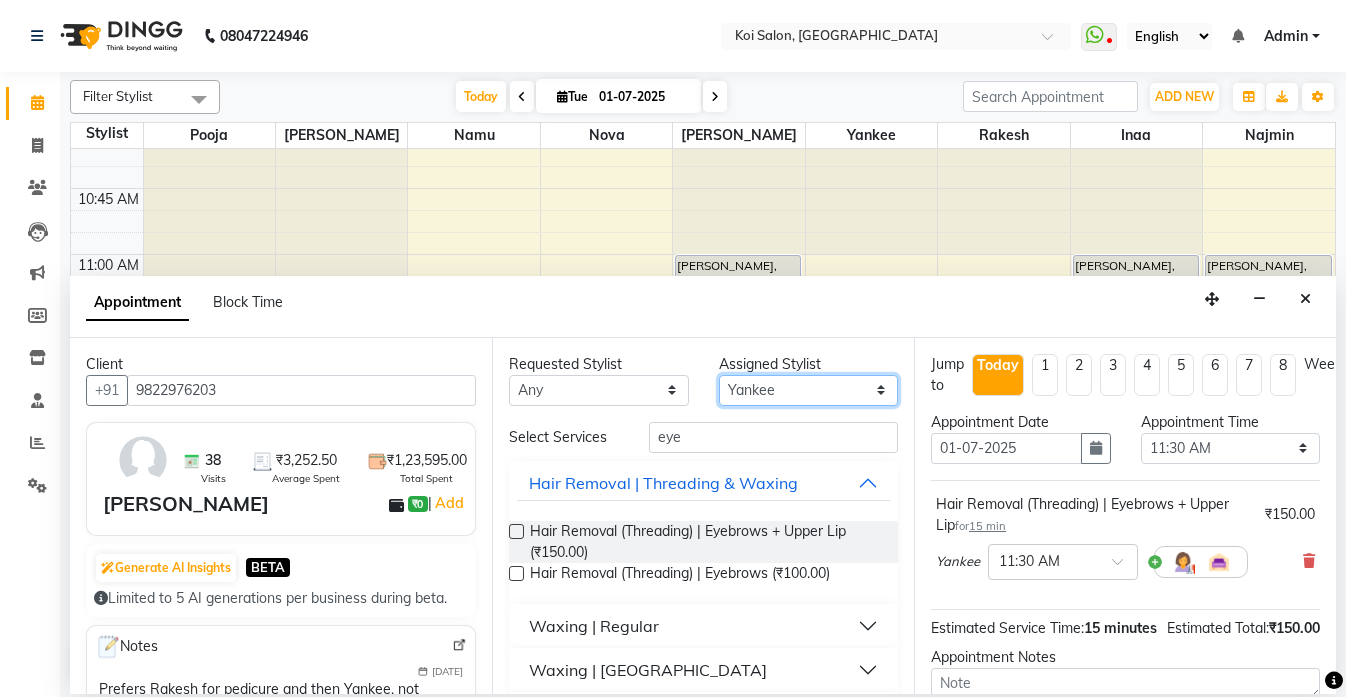 select on "37562" 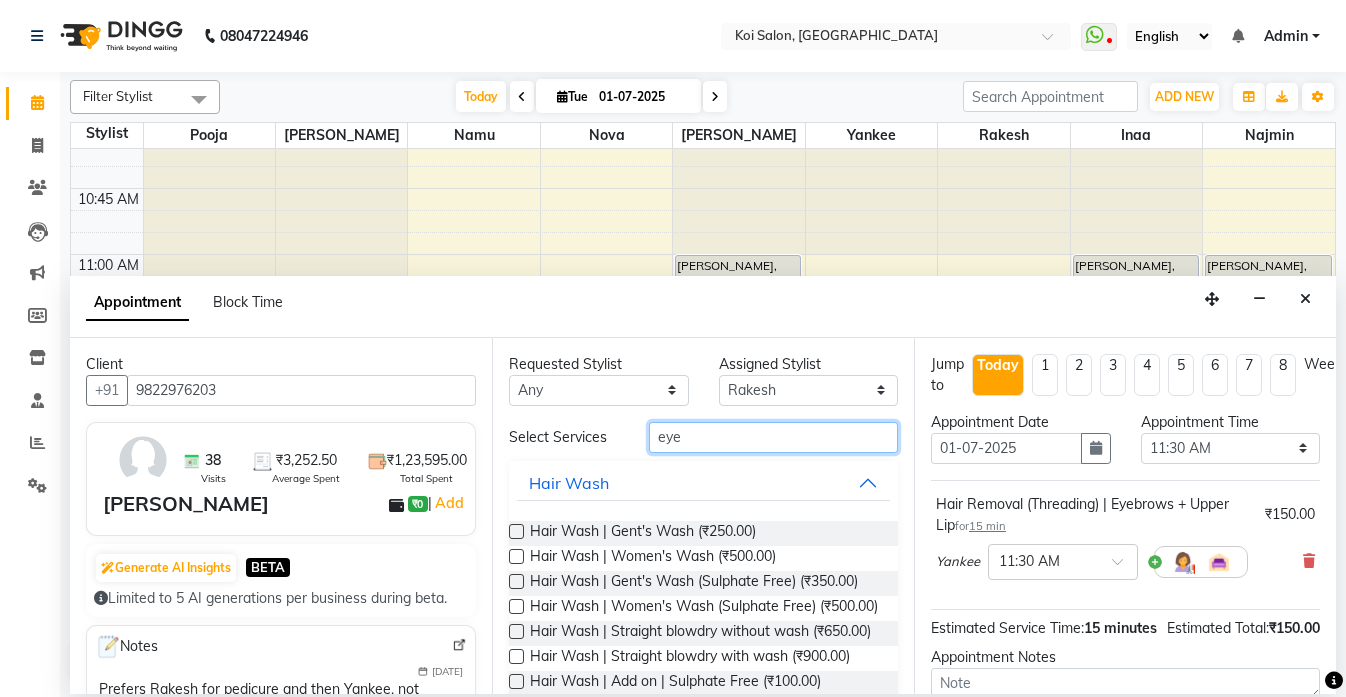 click on "eye" at bounding box center [773, 437] 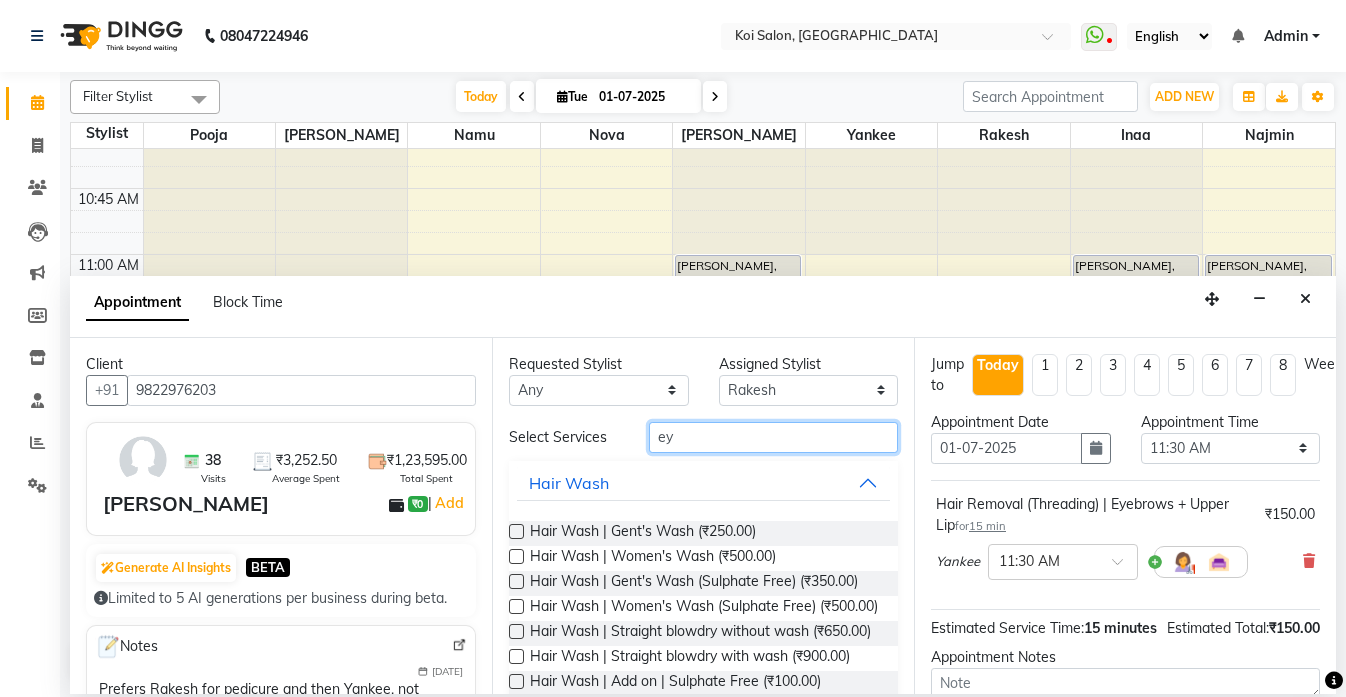 type on "e" 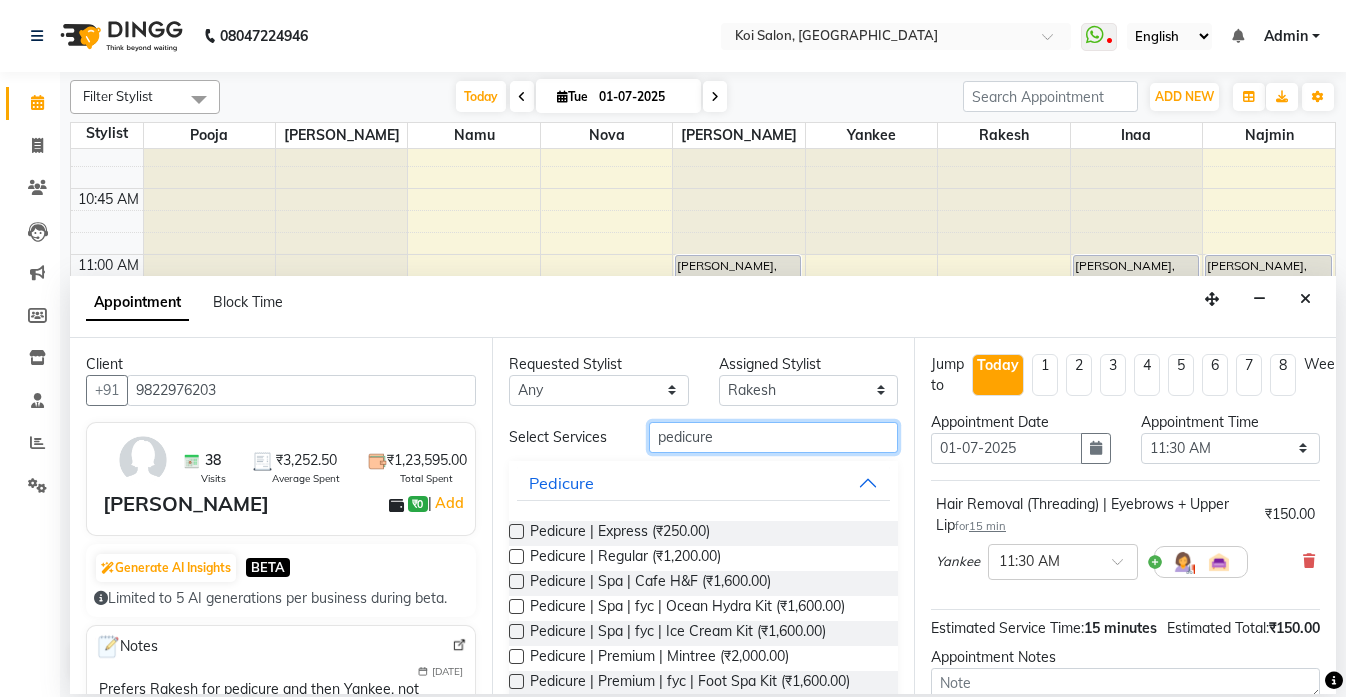 type on "pedicure" 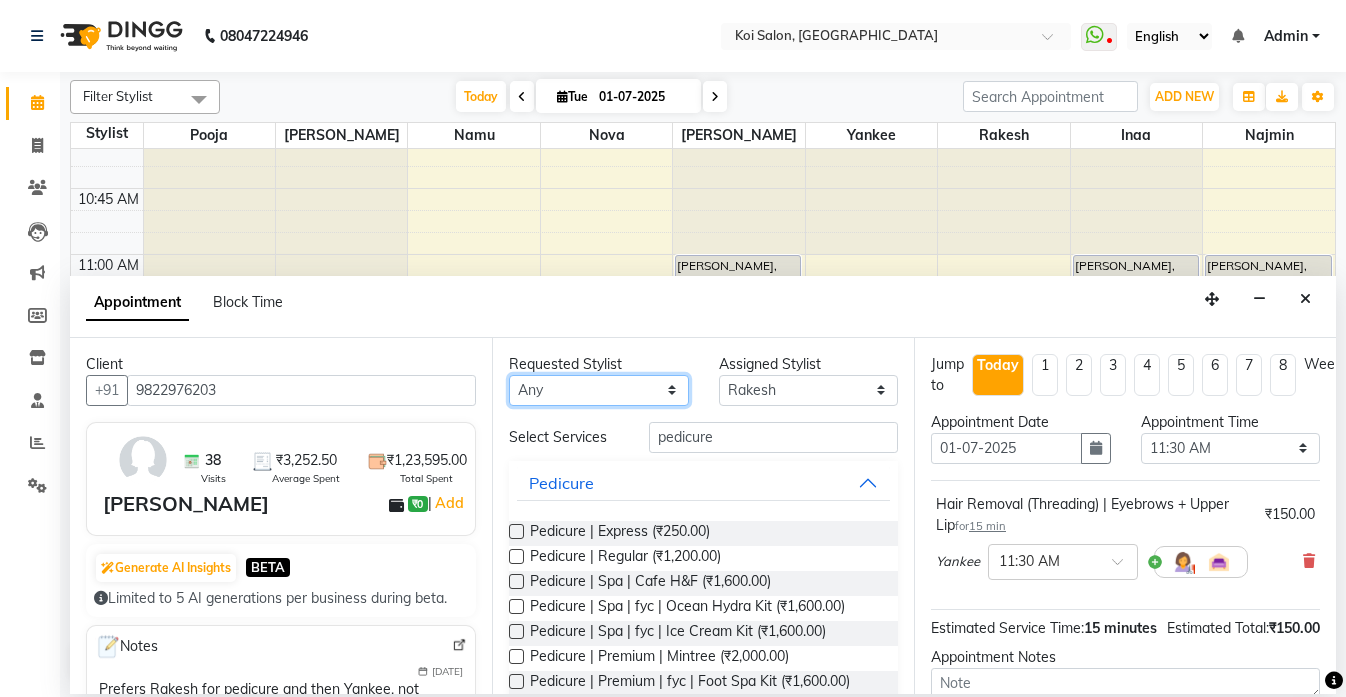 click on "Any [PERSON_NAME] Namu Nova Pooja [PERSON_NAME]" at bounding box center [599, 390] 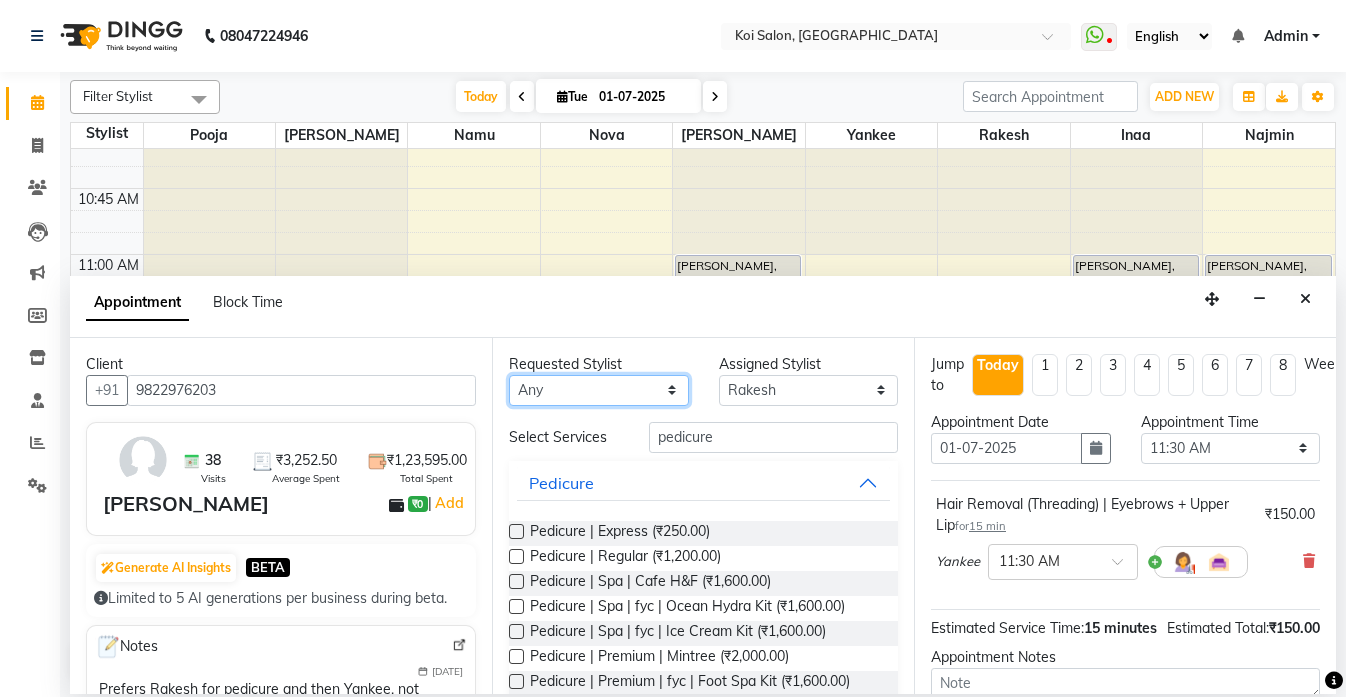 select on "37562" 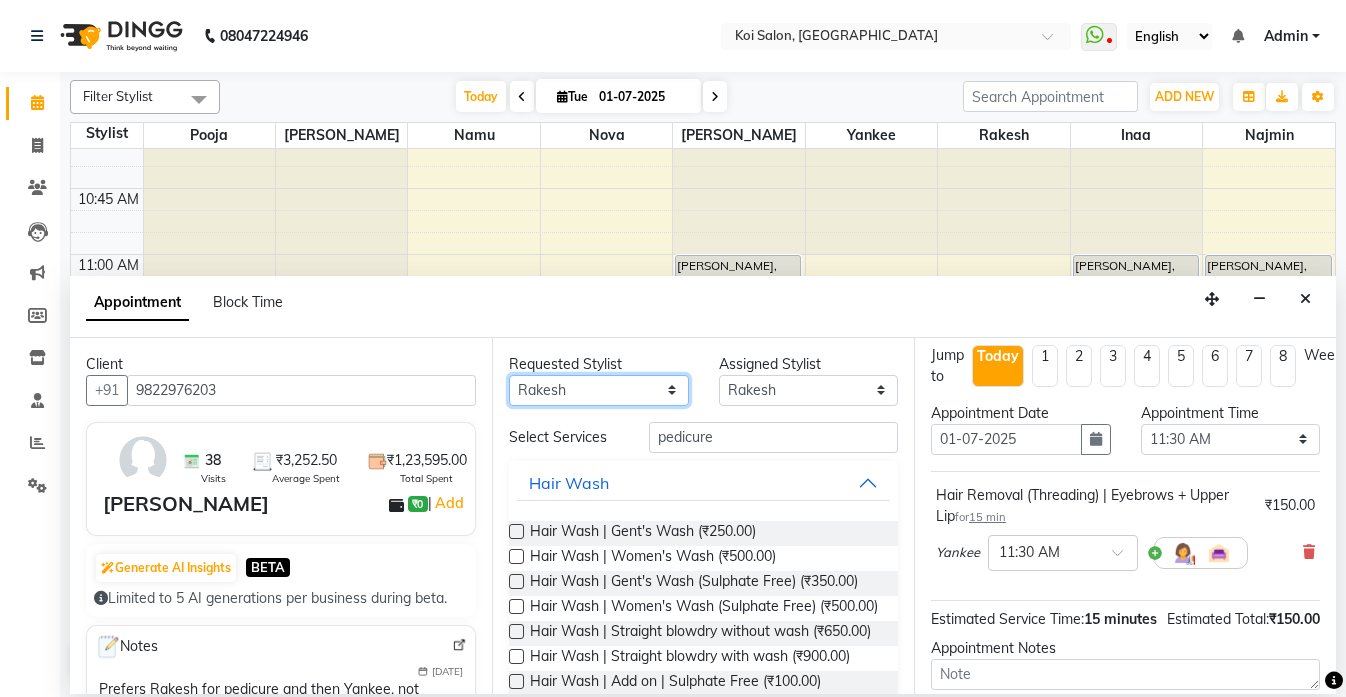 scroll, scrollTop: 6, scrollLeft: 0, axis: vertical 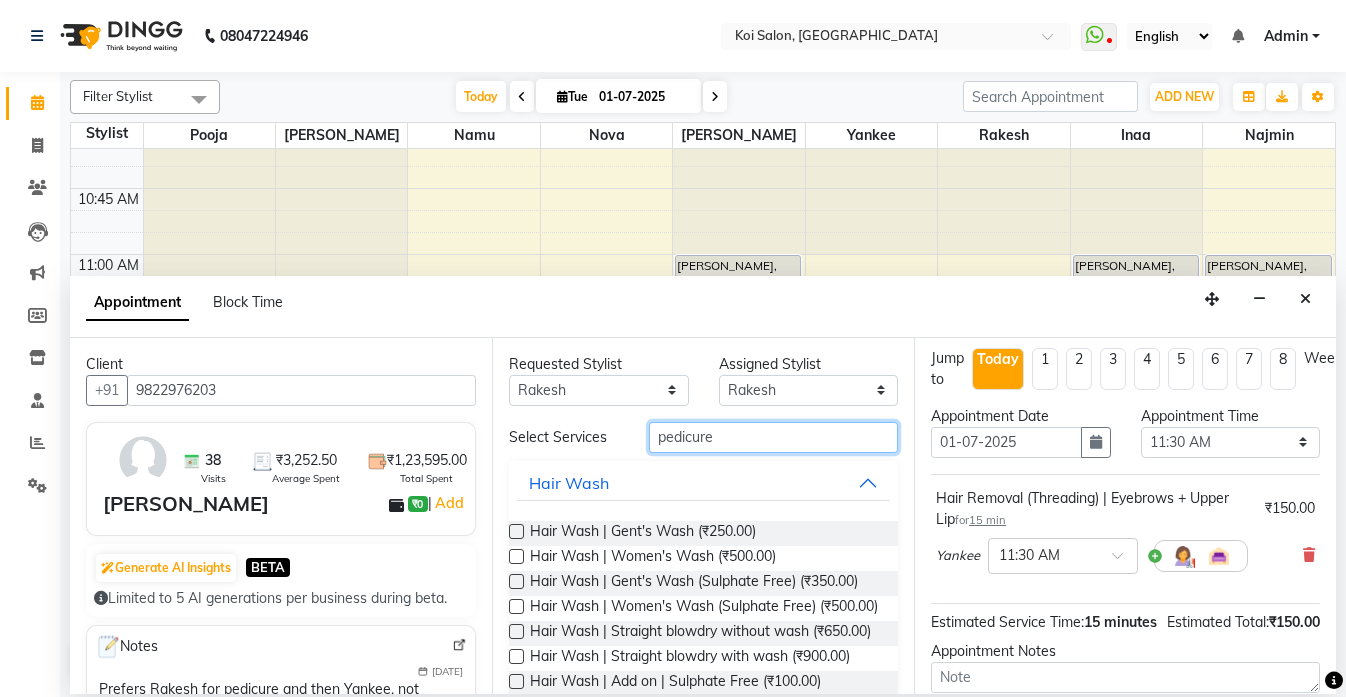 click on "pedicure" at bounding box center [773, 437] 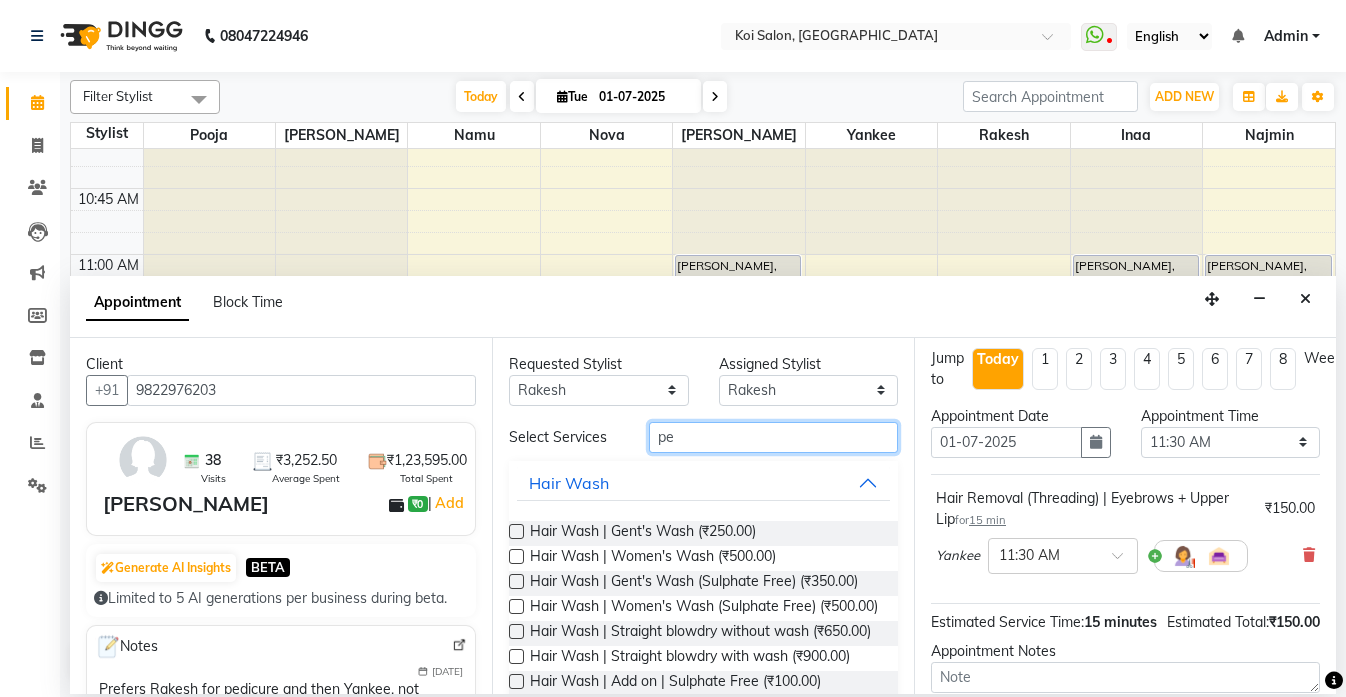 type on "p" 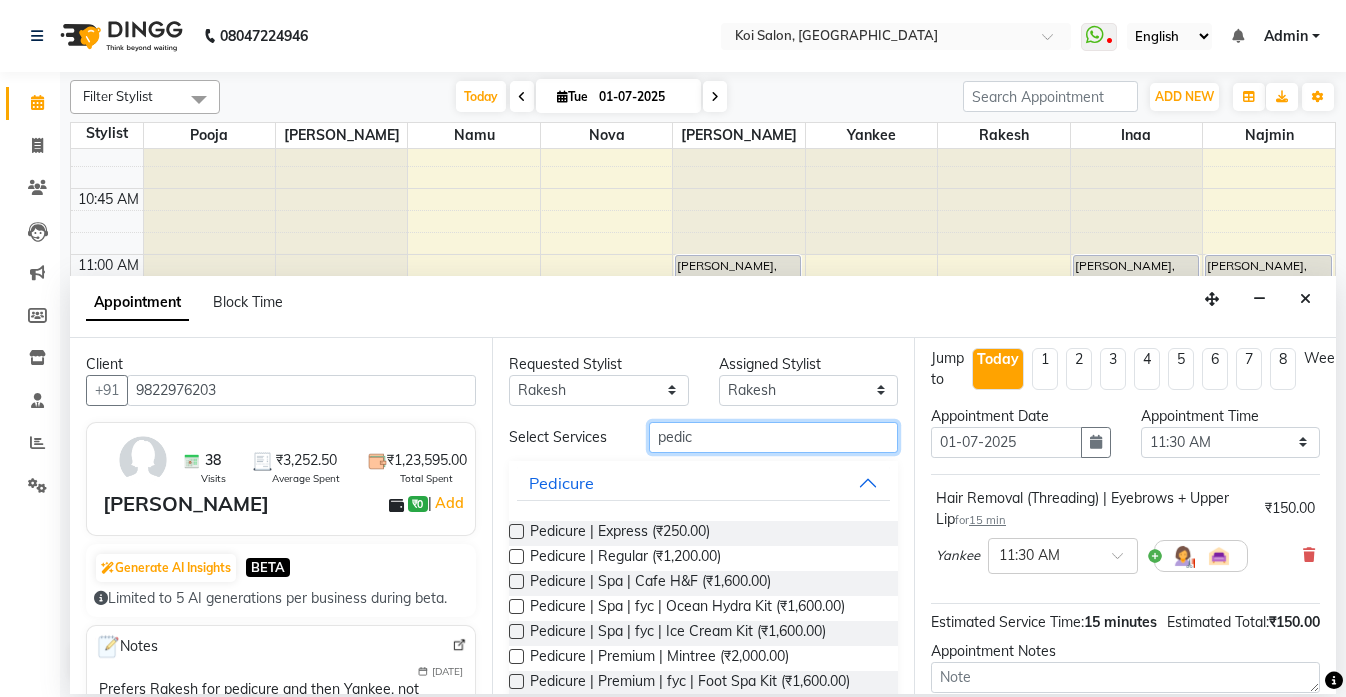 type on "pedic" 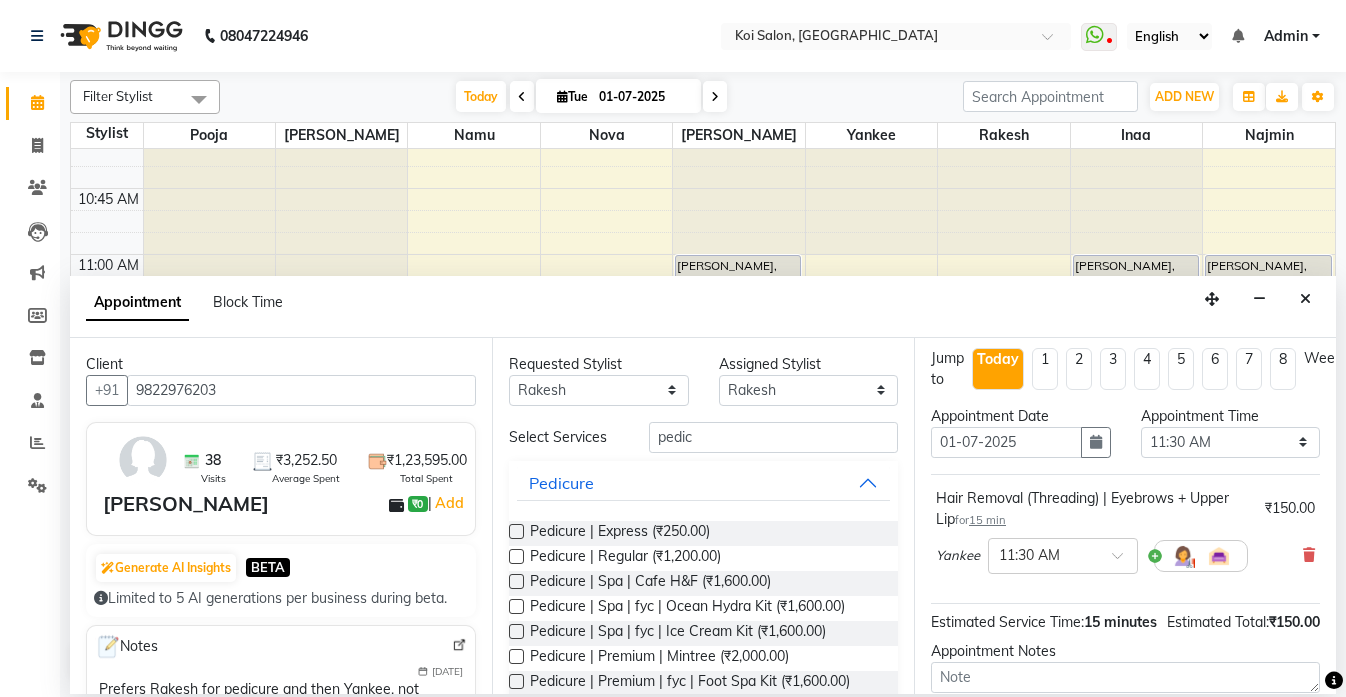 click at bounding box center (516, 556) 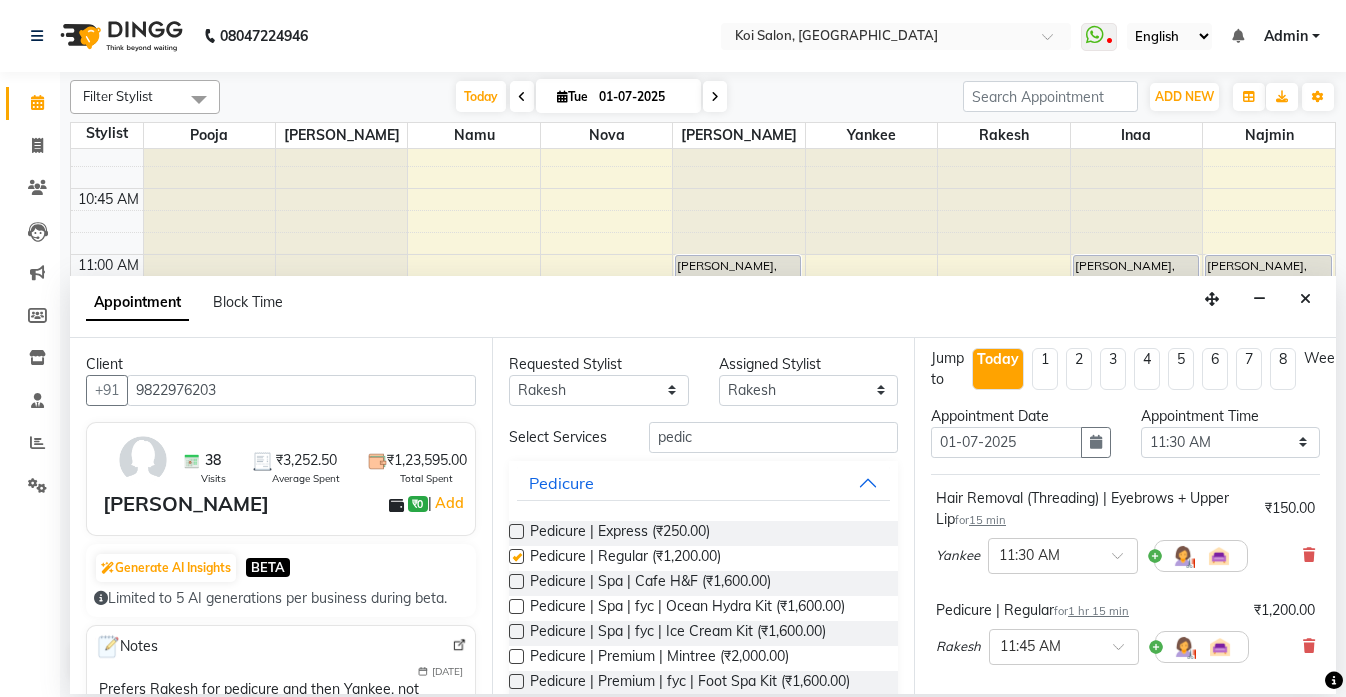 checkbox on "false" 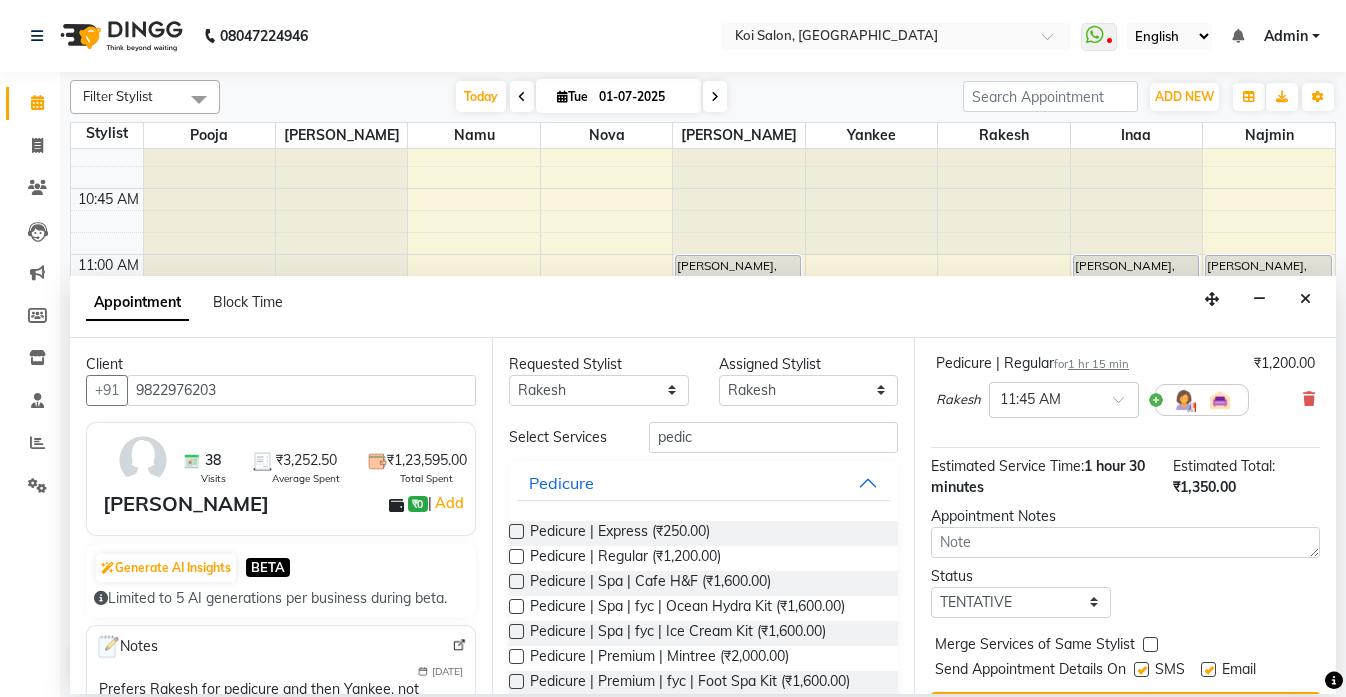 scroll, scrollTop: 303, scrollLeft: 0, axis: vertical 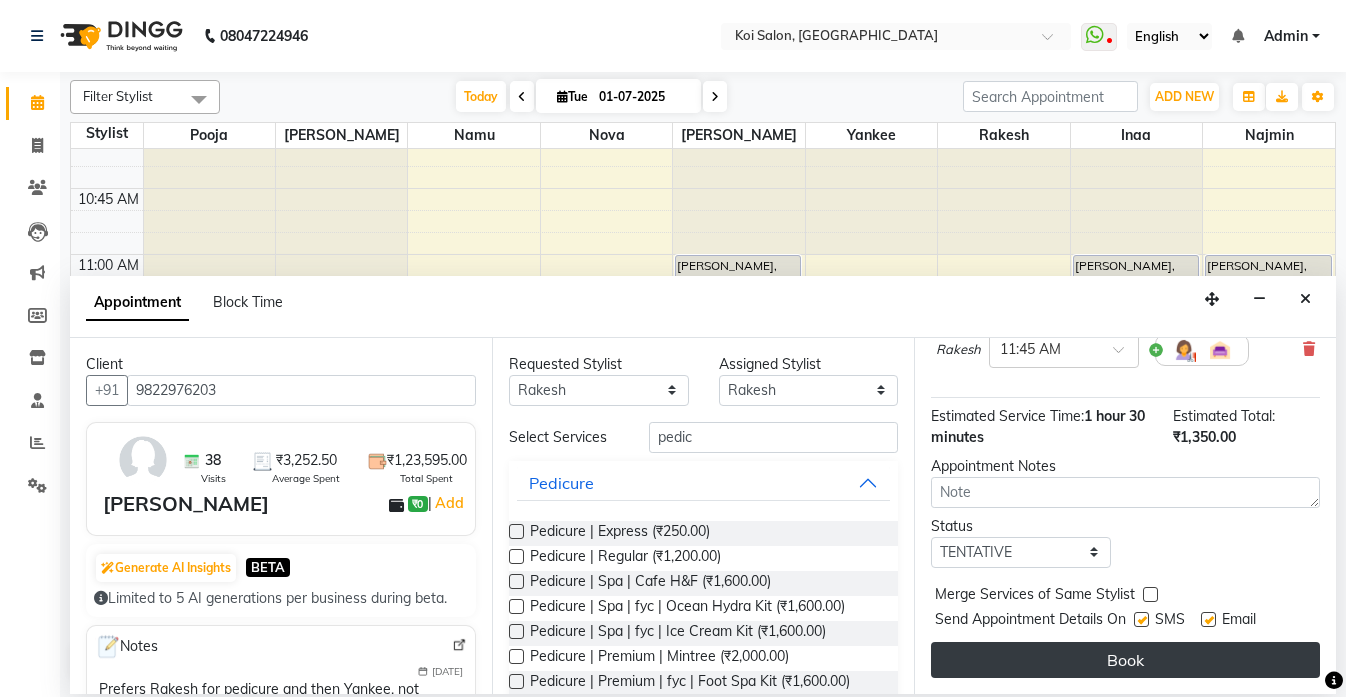 click on "Book" at bounding box center (1125, 660) 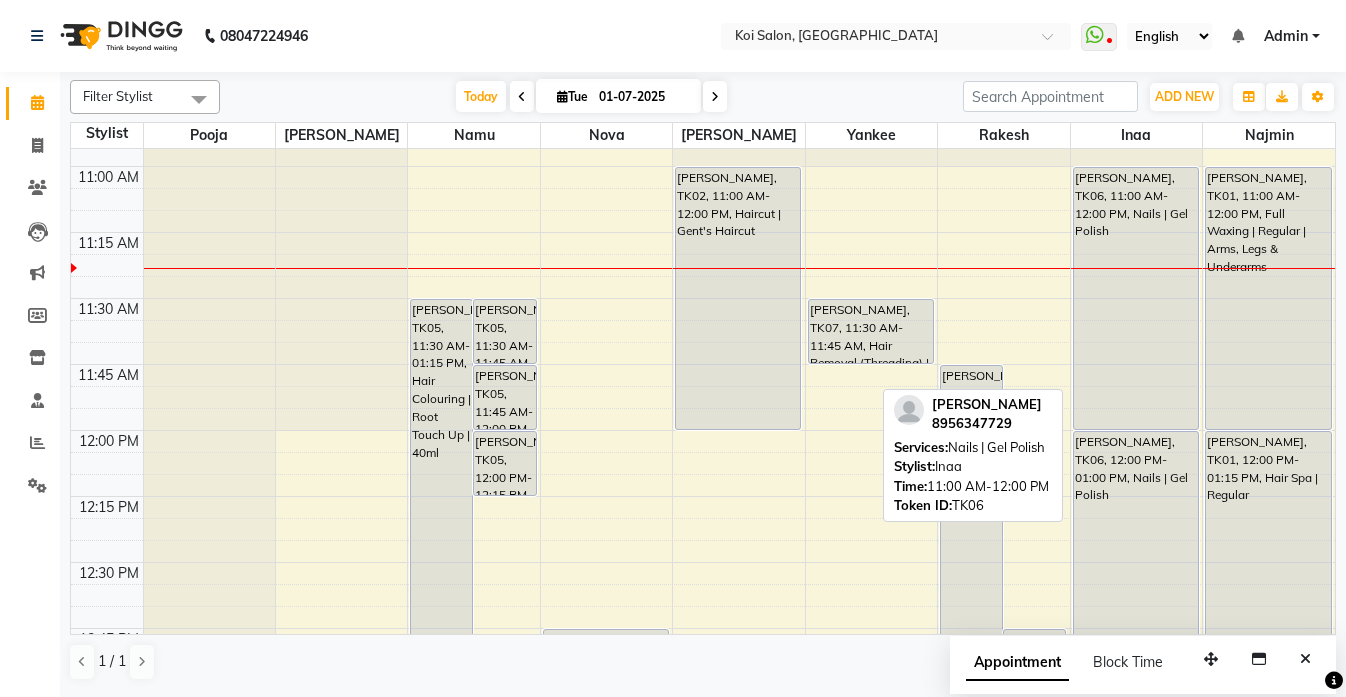 scroll, scrollTop: 505, scrollLeft: 0, axis: vertical 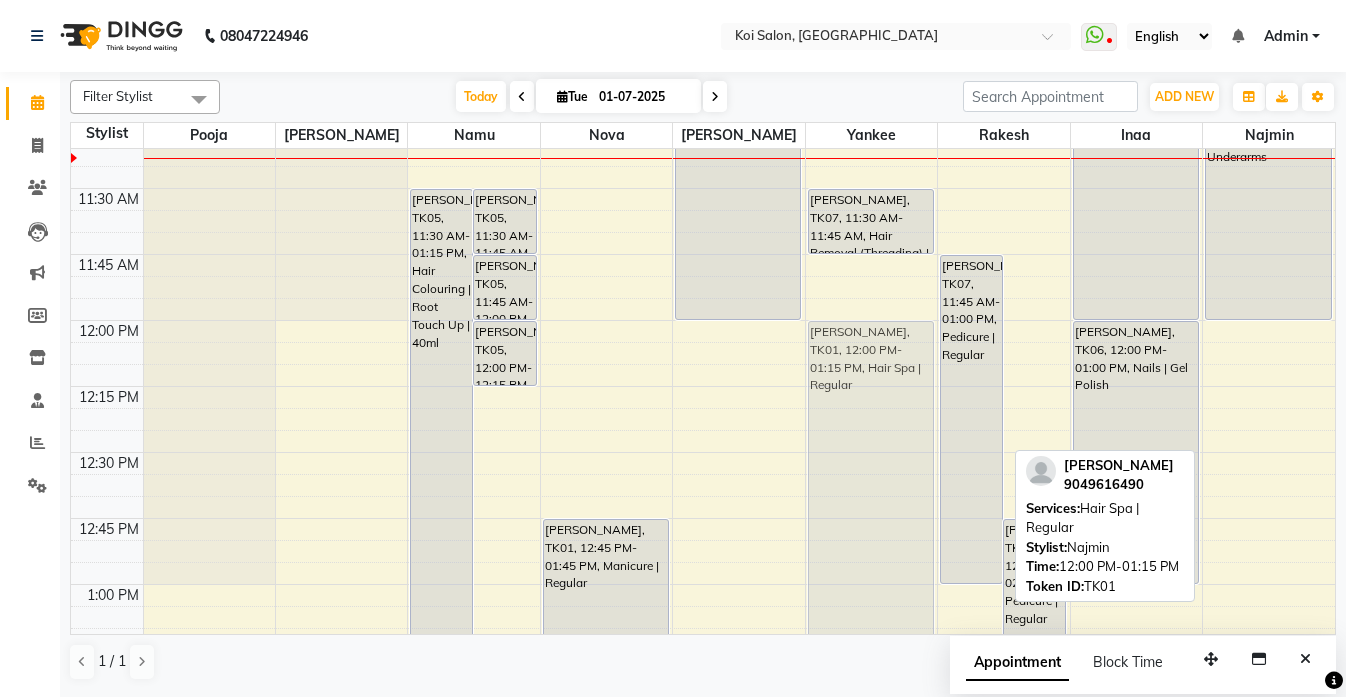drag, startPoint x: 1281, startPoint y: 493, endPoint x: 887, endPoint y: 495, distance: 394.00507 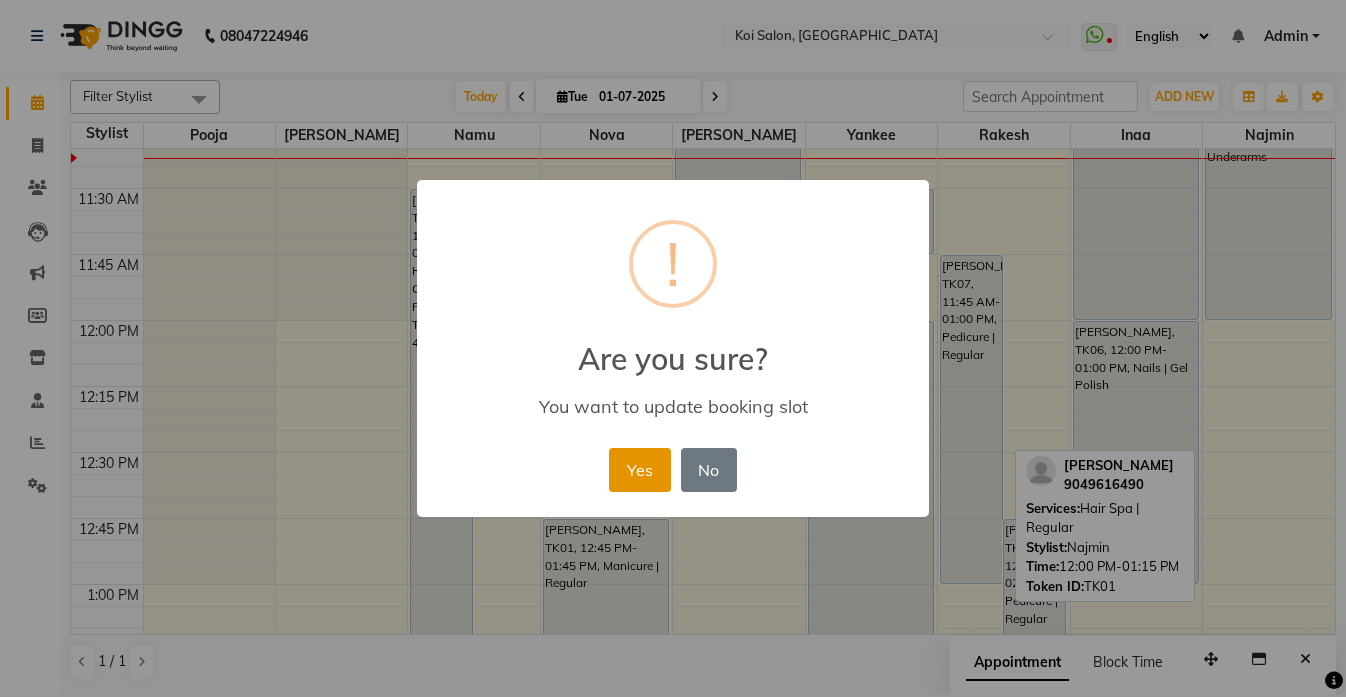 click on "Yes" at bounding box center [639, 470] 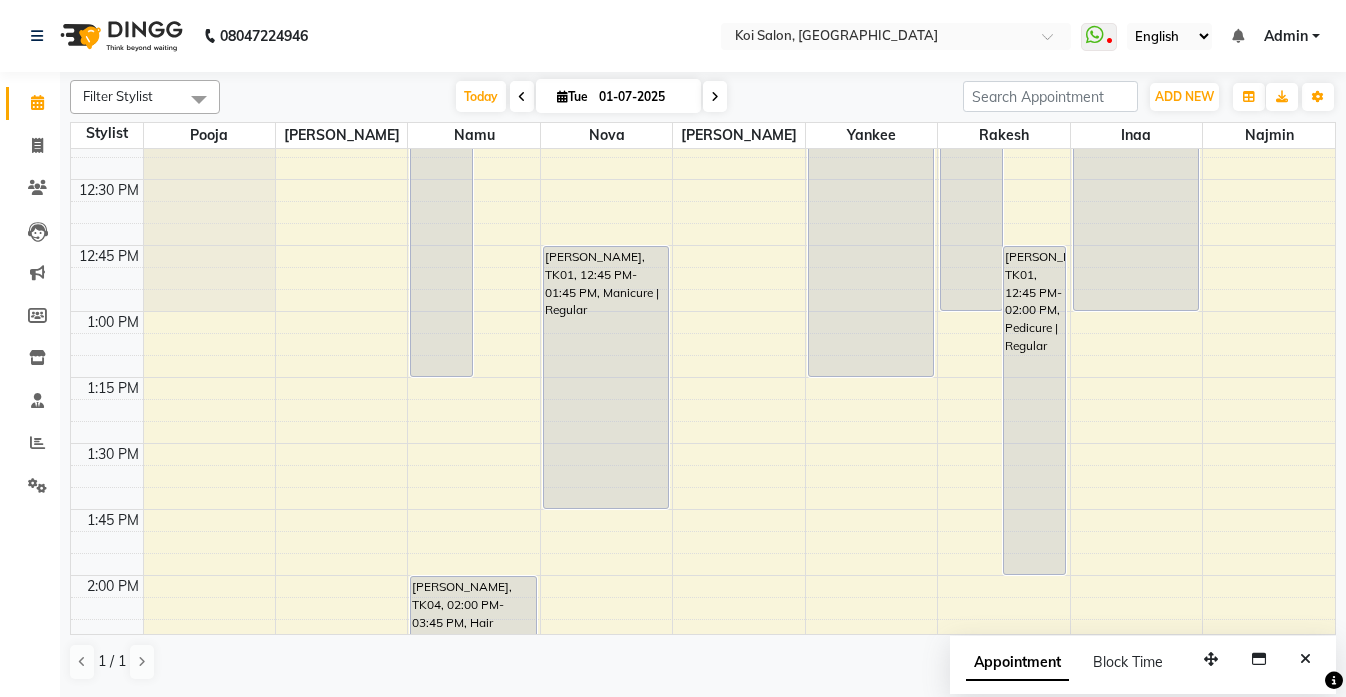 scroll, scrollTop: 892, scrollLeft: 0, axis: vertical 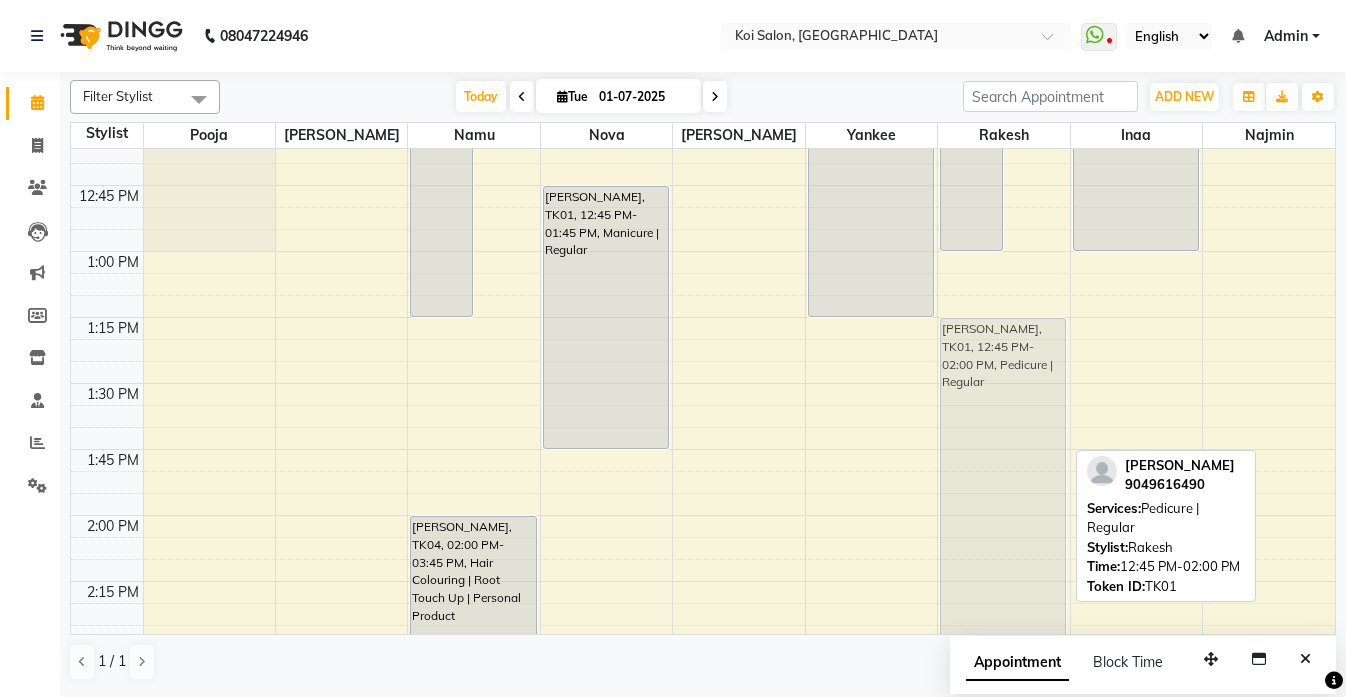drag, startPoint x: 1041, startPoint y: 489, endPoint x: 1020, endPoint y: 550, distance: 64.513565 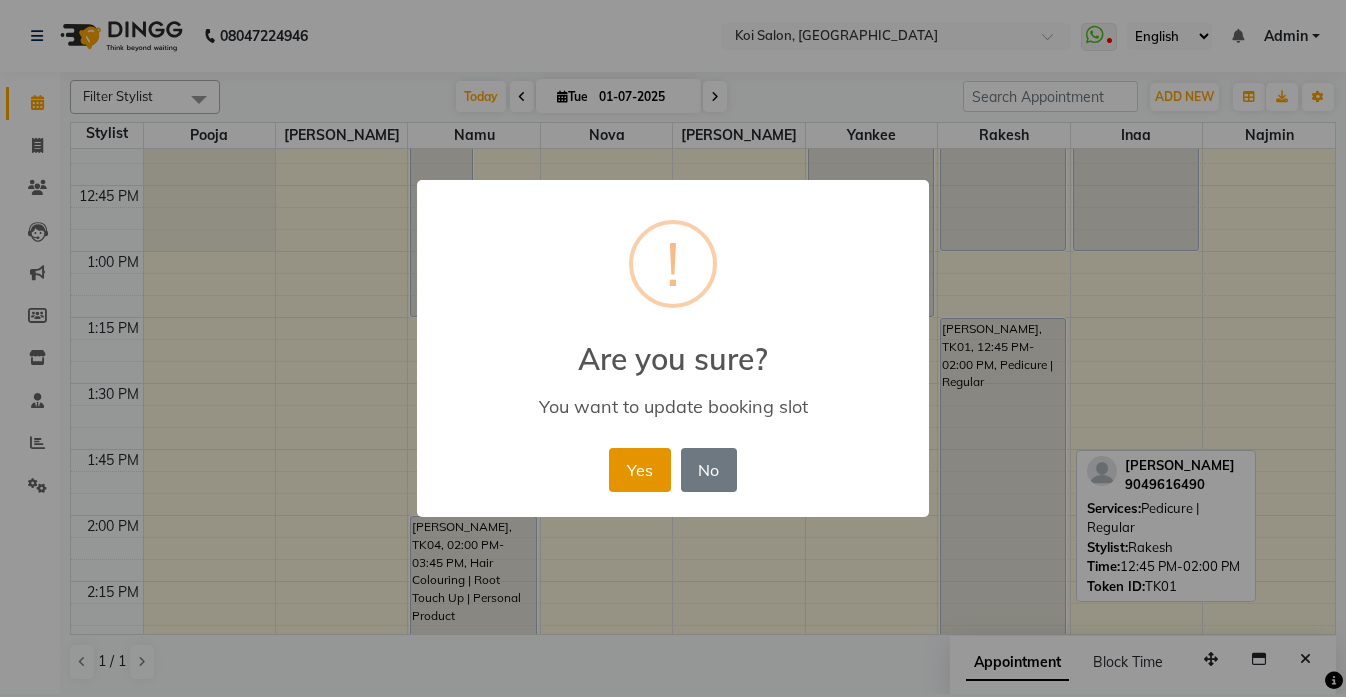 click on "Yes" at bounding box center (639, 470) 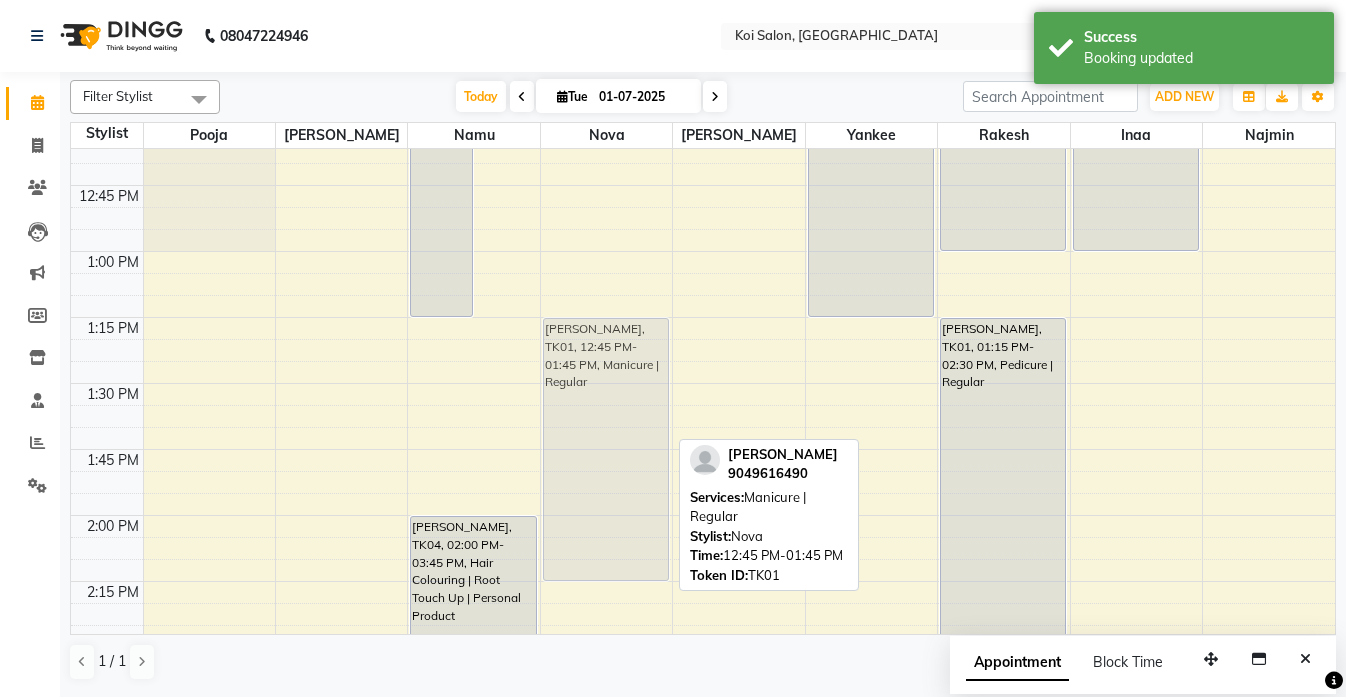 drag, startPoint x: 570, startPoint y: 368, endPoint x: 572, endPoint y: 496, distance: 128.01562 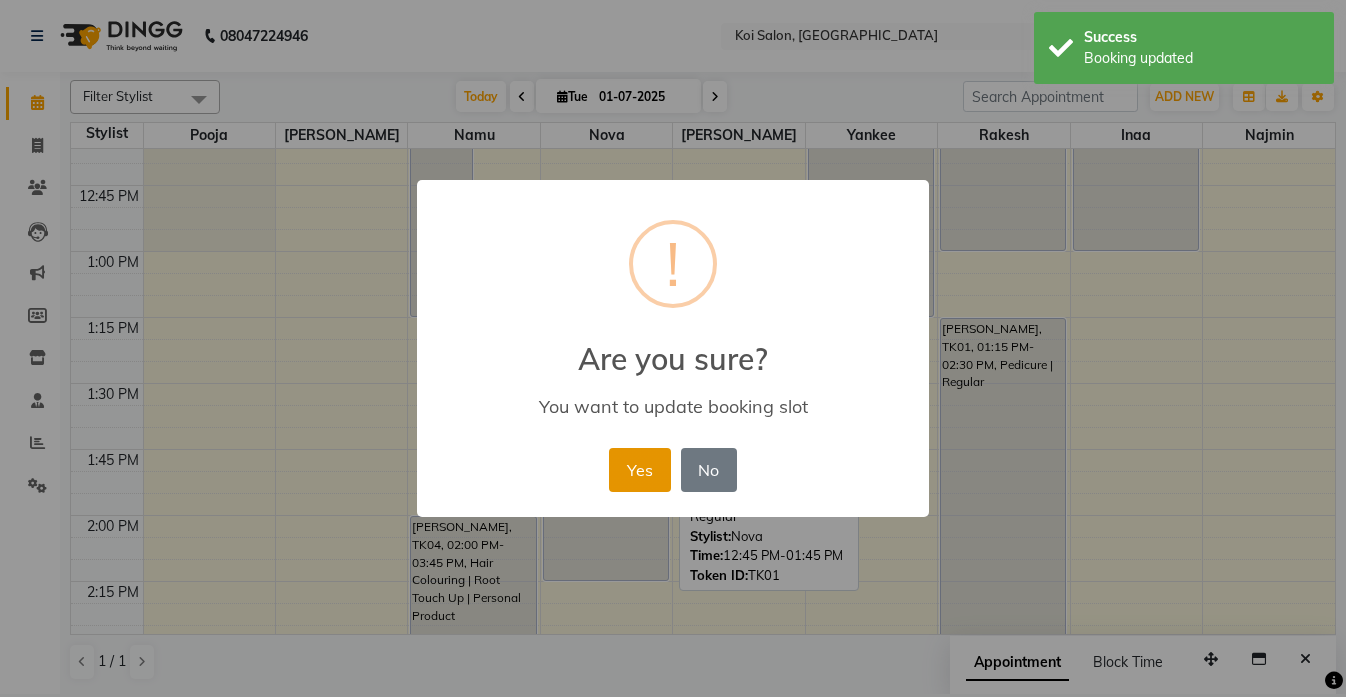 click on "Yes" at bounding box center [639, 470] 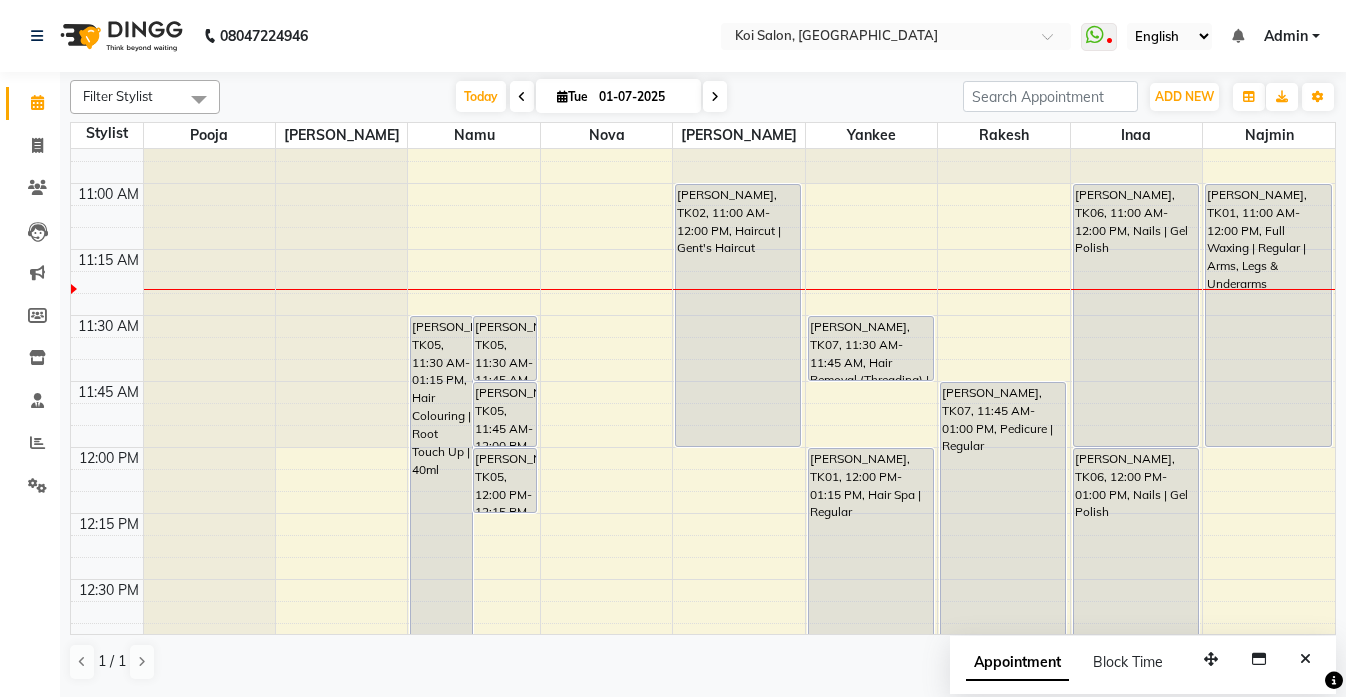 scroll, scrollTop: 499, scrollLeft: 0, axis: vertical 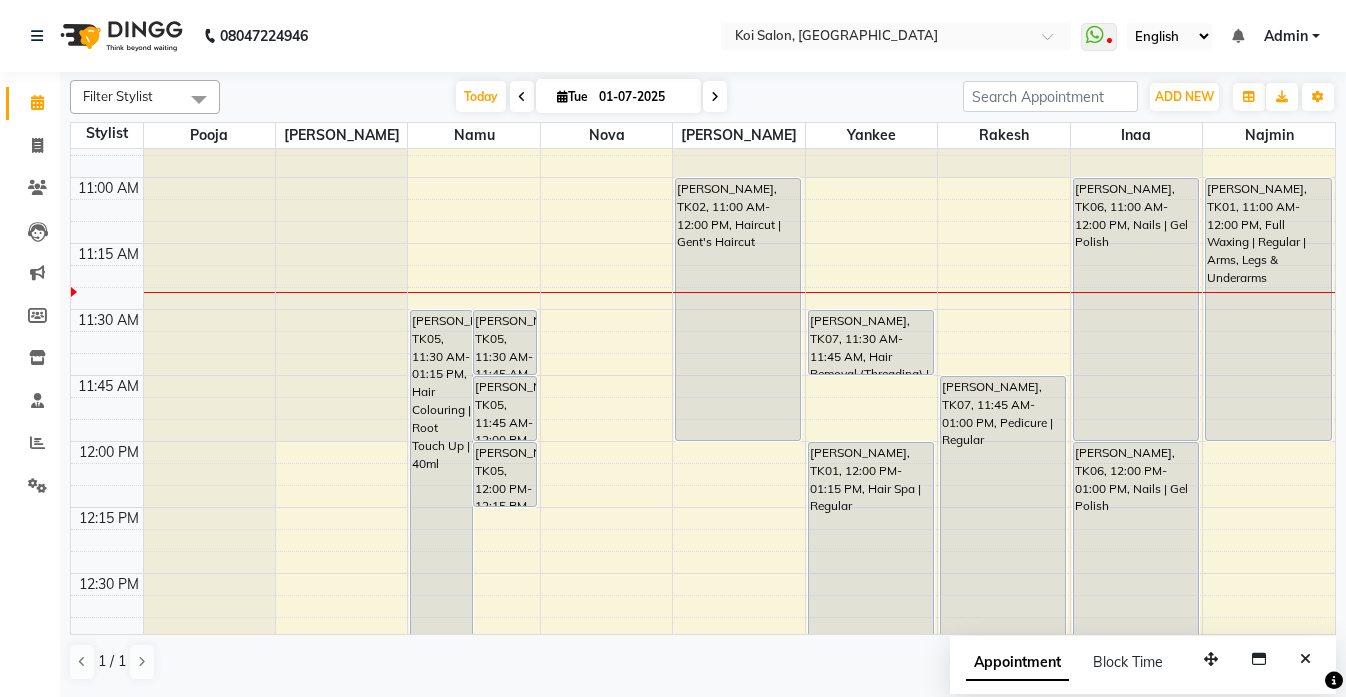 click at bounding box center [715, 97] 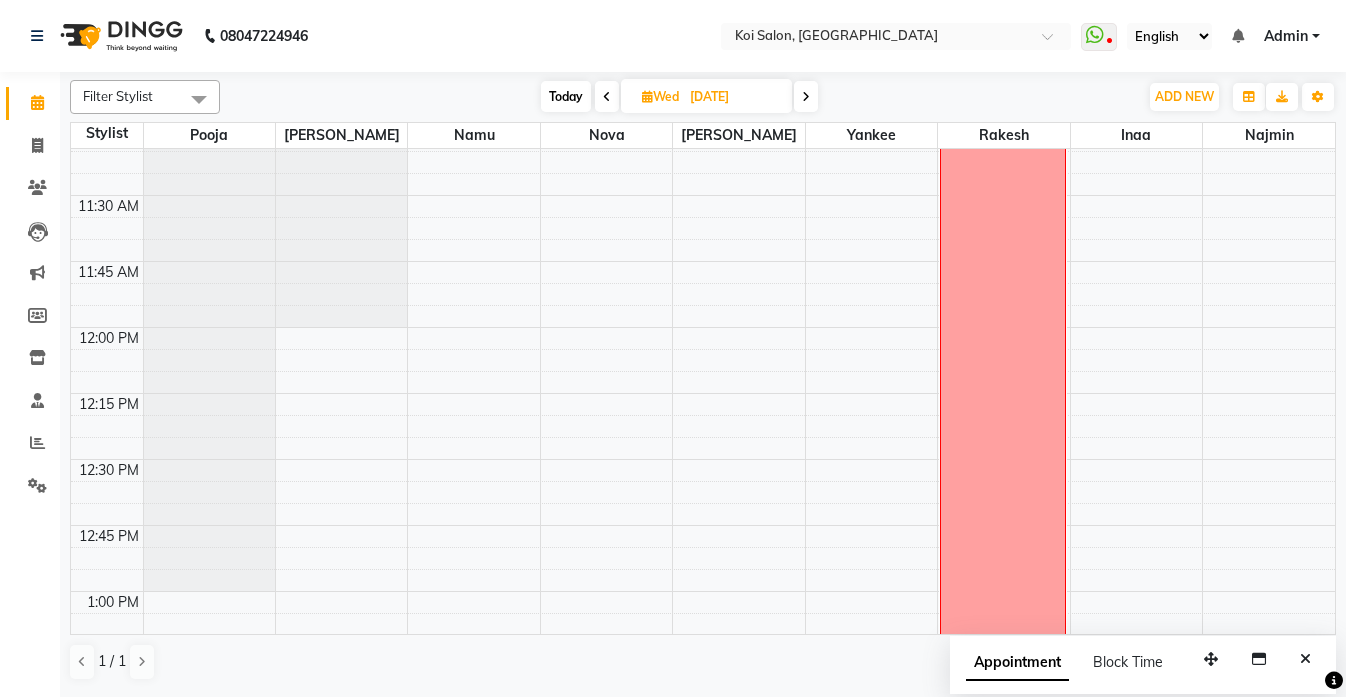 scroll, scrollTop: 656, scrollLeft: 0, axis: vertical 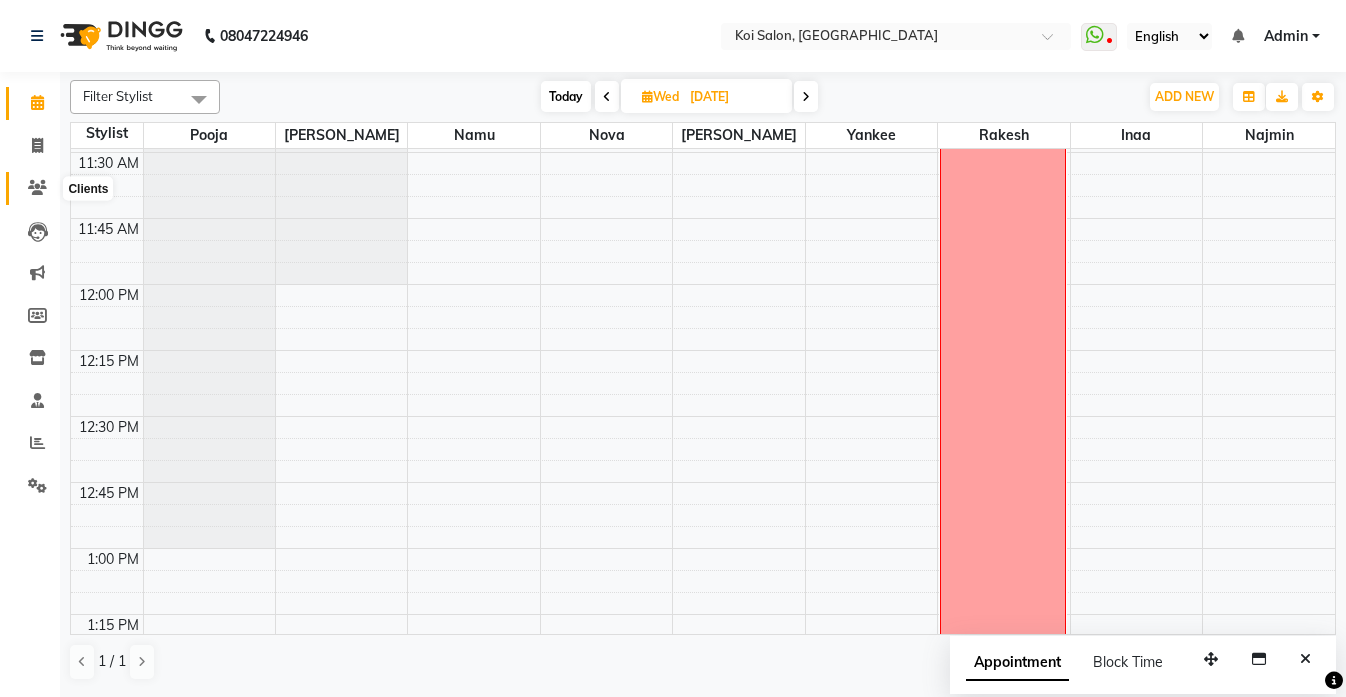 click 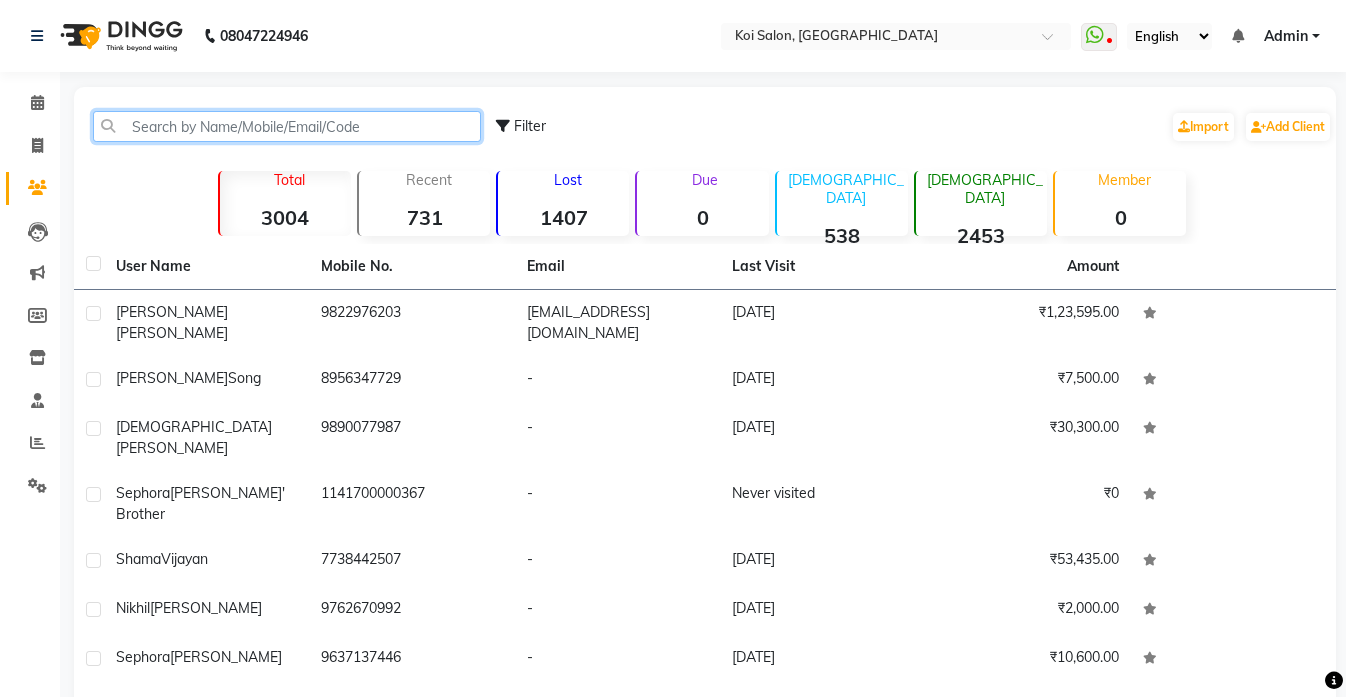 click 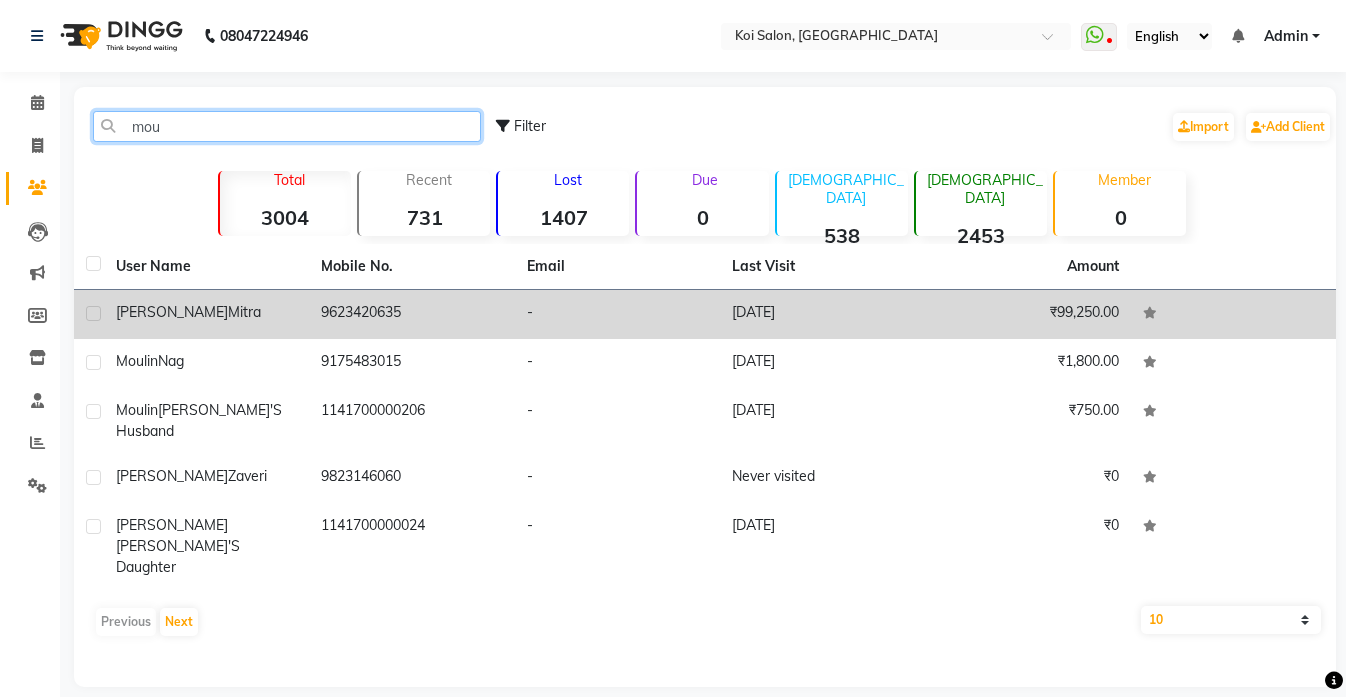 type on "mou" 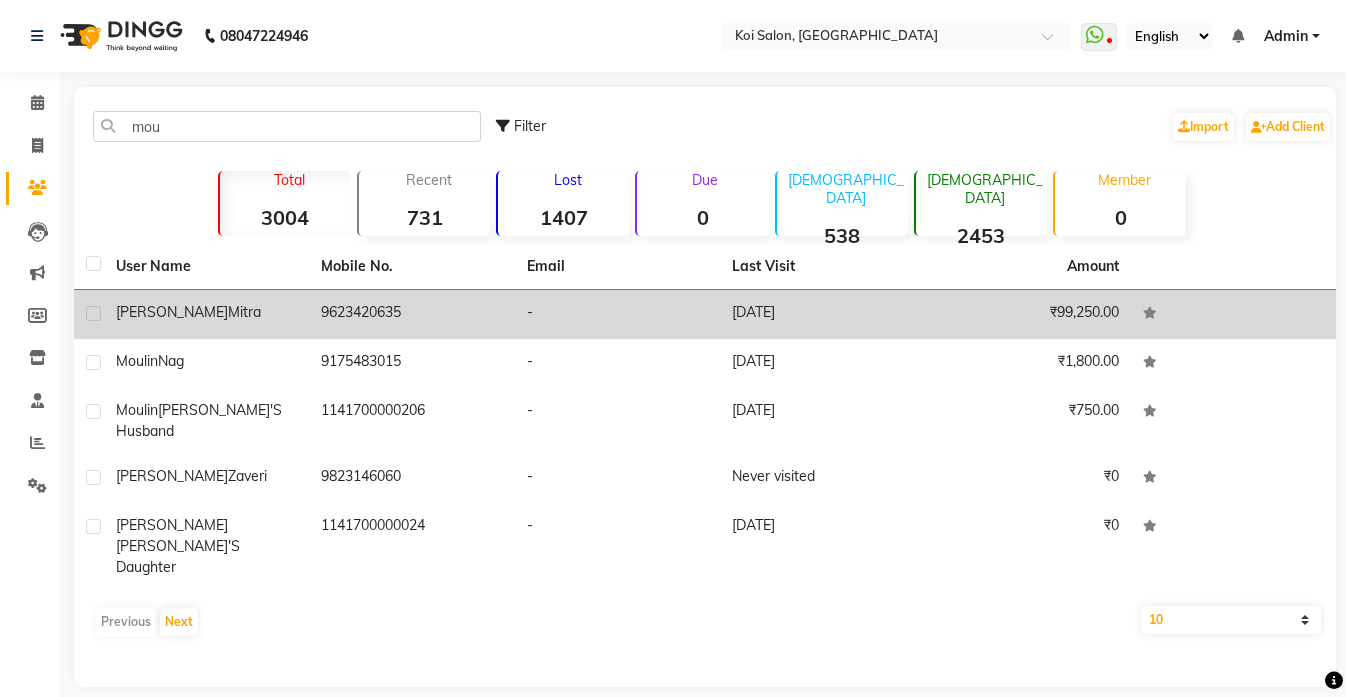 click on "[PERSON_NAME]" 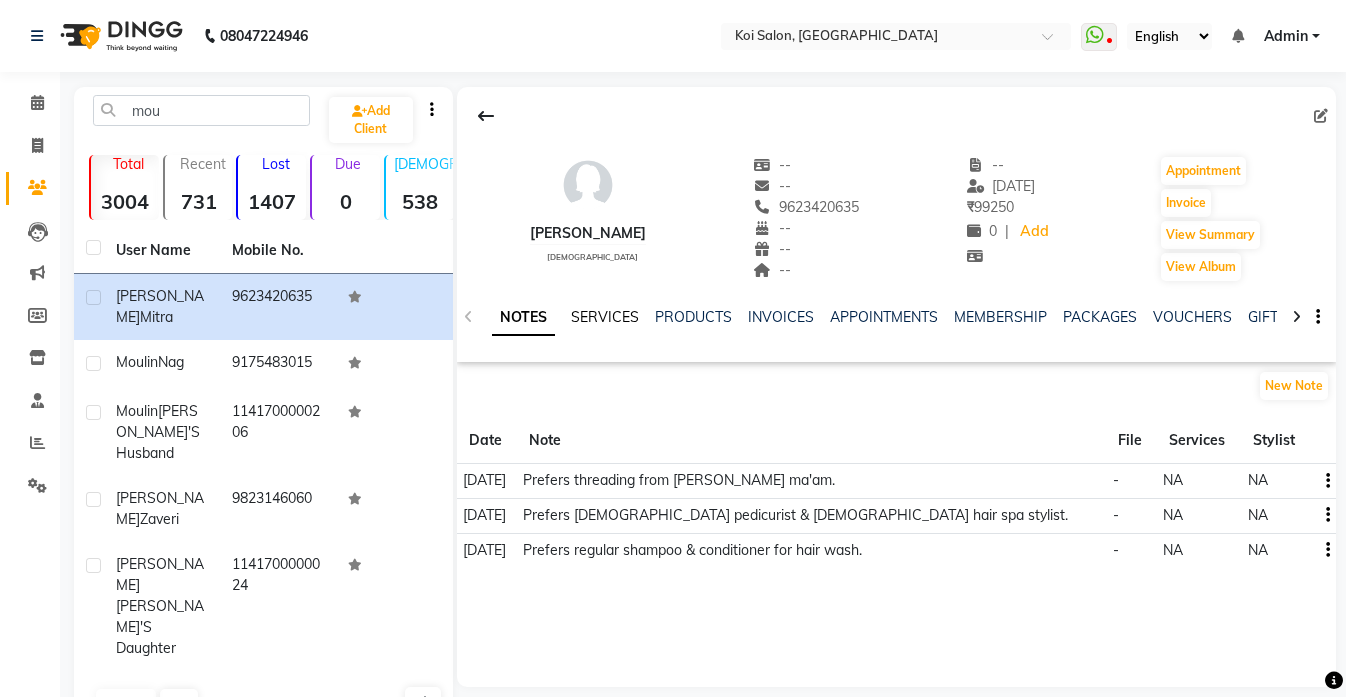 click on "SERVICES" 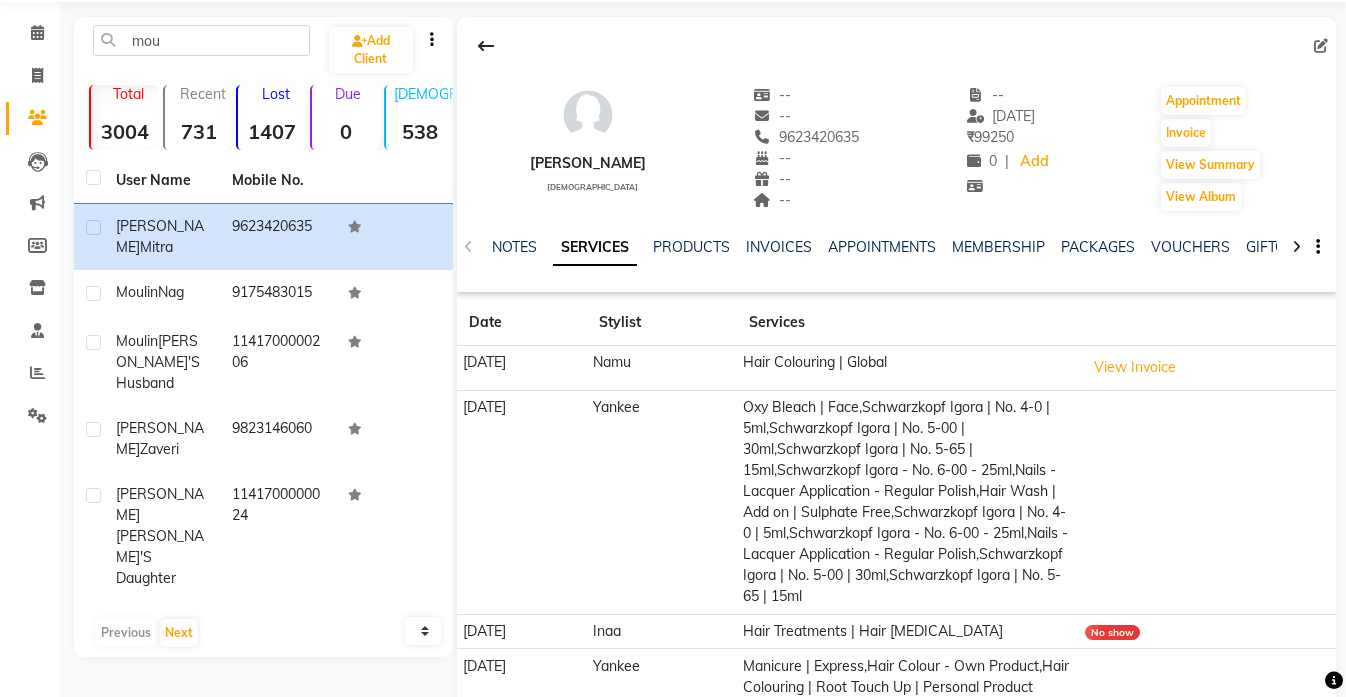 scroll, scrollTop: 0, scrollLeft: 0, axis: both 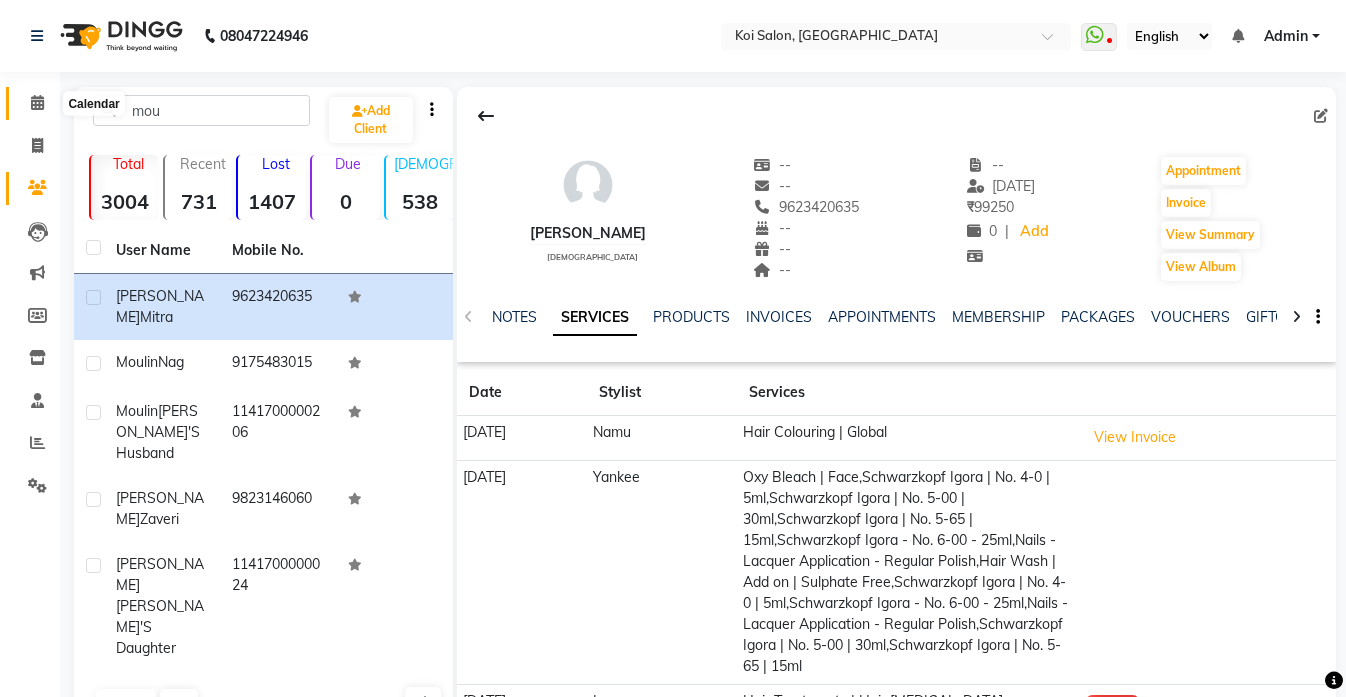 click 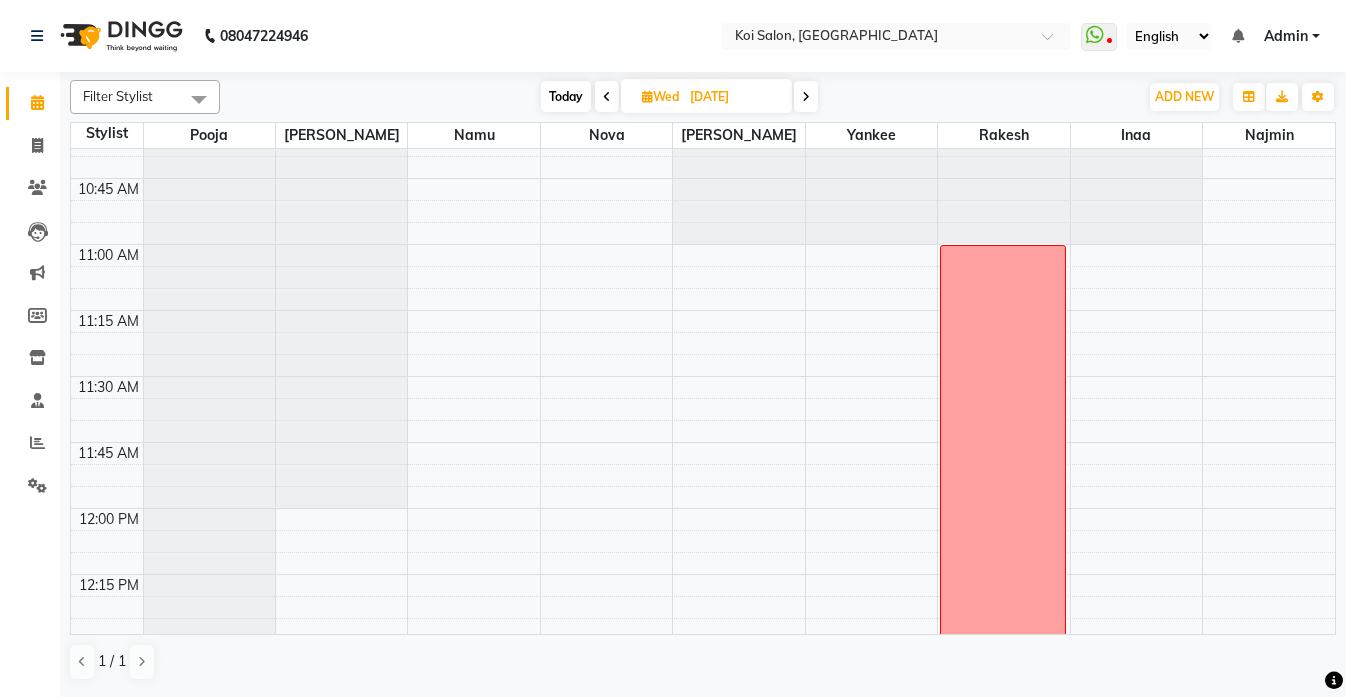 scroll, scrollTop: 437, scrollLeft: 0, axis: vertical 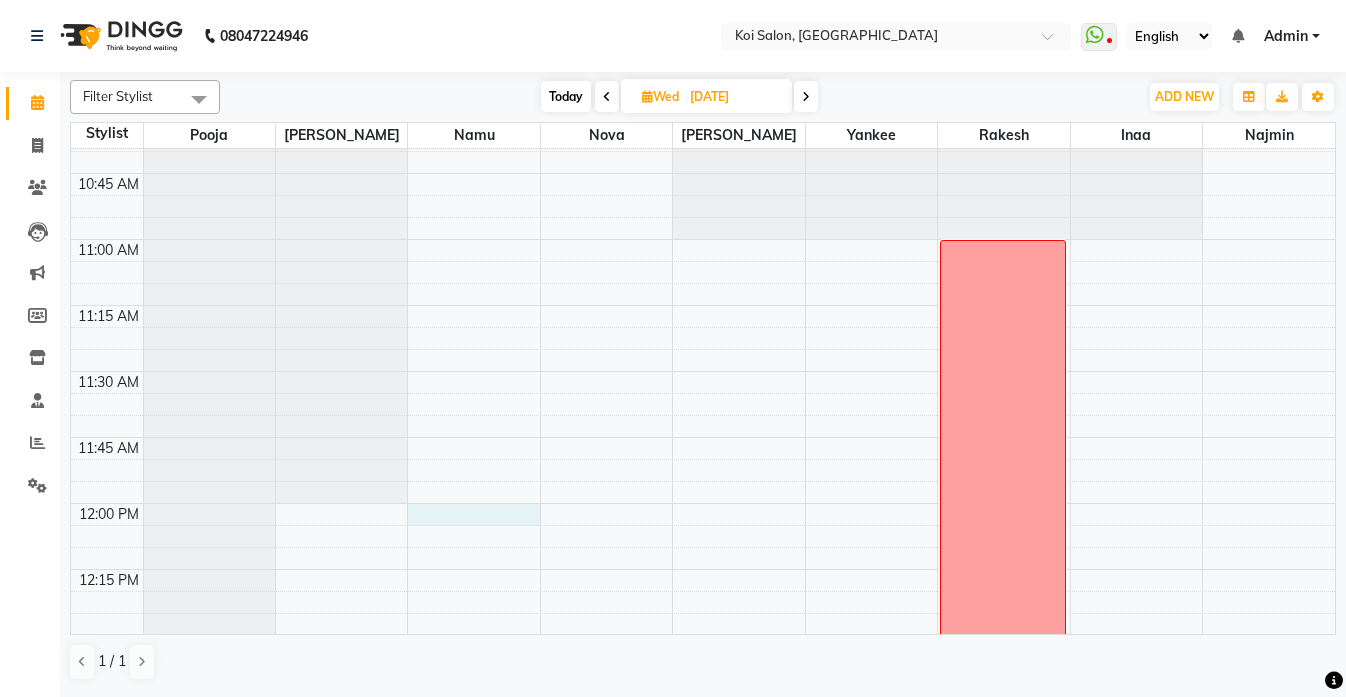 click on "9:00 AM 9:15 AM 9:30 AM 9:45 AM 10:00 AM 10:15 AM 10:30 AM 10:45 AM 11:00 AM 11:15 AM 11:30 AM 11:45 AM 12:00 PM 12:15 PM 12:30 PM 12:45 PM 1:00 PM 1:15 PM 1:30 PM 1:45 PM 2:00 PM 2:15 PM 2:30 PM 2:45 PM 3:00 PM 3:15 PM 3:30 PM 3:45 PM 4:00 PM 4:15 PM 4:30 PM 4:45 PM 5:00 PM 5:15 PM 5:30 PM 5:45 PM 6:00 PM 6:15 PM 6:30 PM 6:45 PM 7:00 PM 7:15 PM 7:30 PM 7:45 PM 8:00 PM 8:15 PM 8:30 PM 8:45 PM     [PERSON_NAME]' Brother, [DEMOGRAPHIC_DATA]:30 PM-06:30 PM, Haircut | [GEOGRAPHIC_DATA]'s Haircut  Blocked- Do not mark absent     [PERSON_NAME], 05:30 PM-06:30 PM, Nails | Gel Polish  Blocked" at bounding box center (703, 1295) 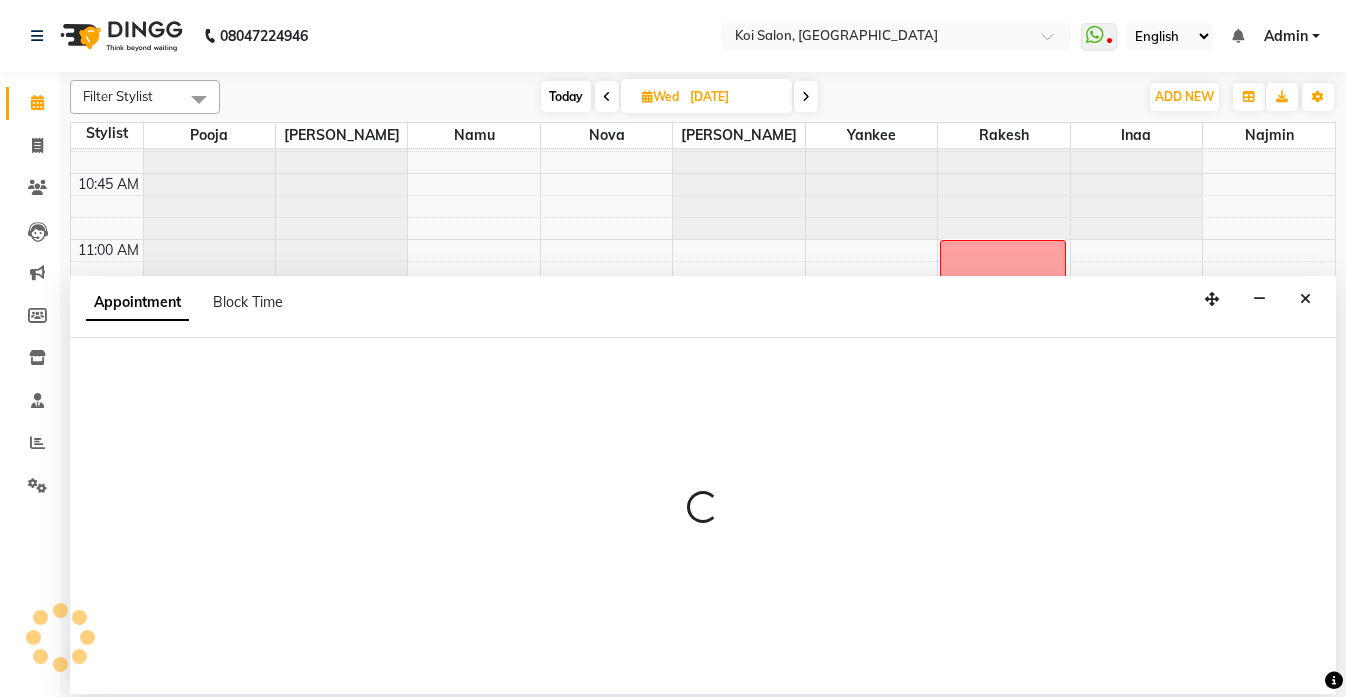 select on "16515" 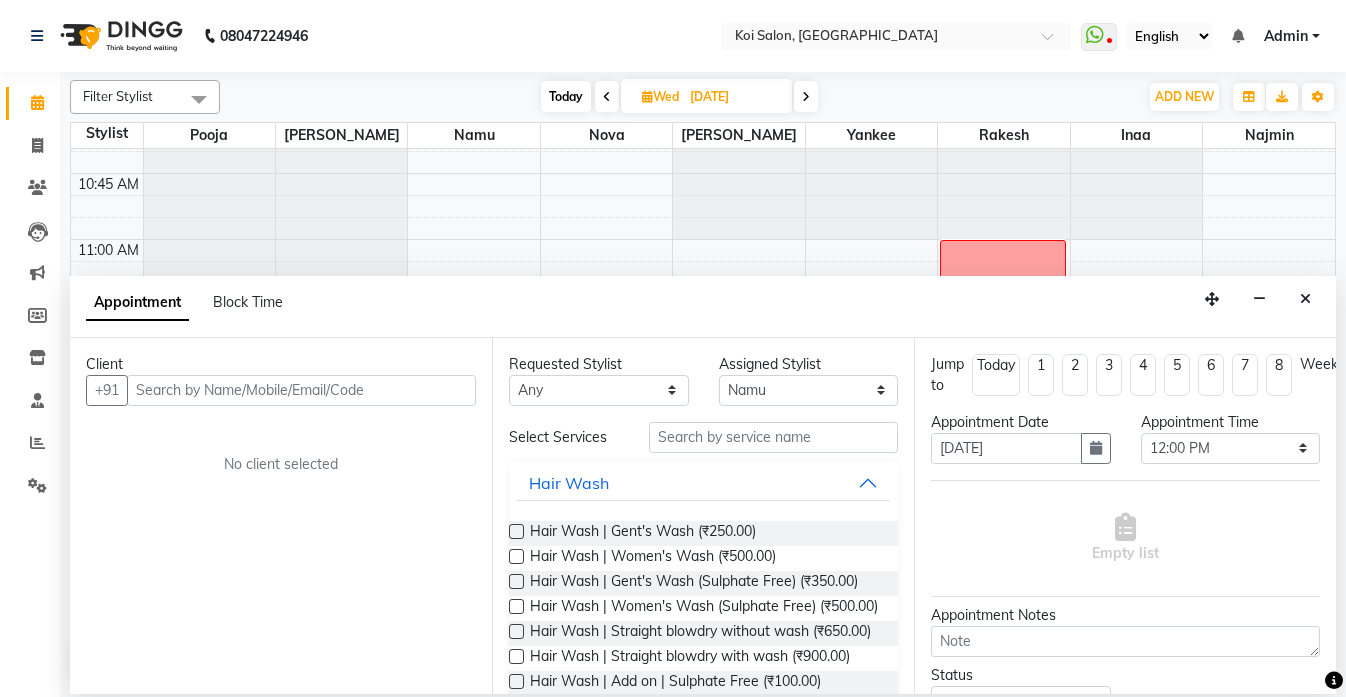 click at bounding box center (301, 390) 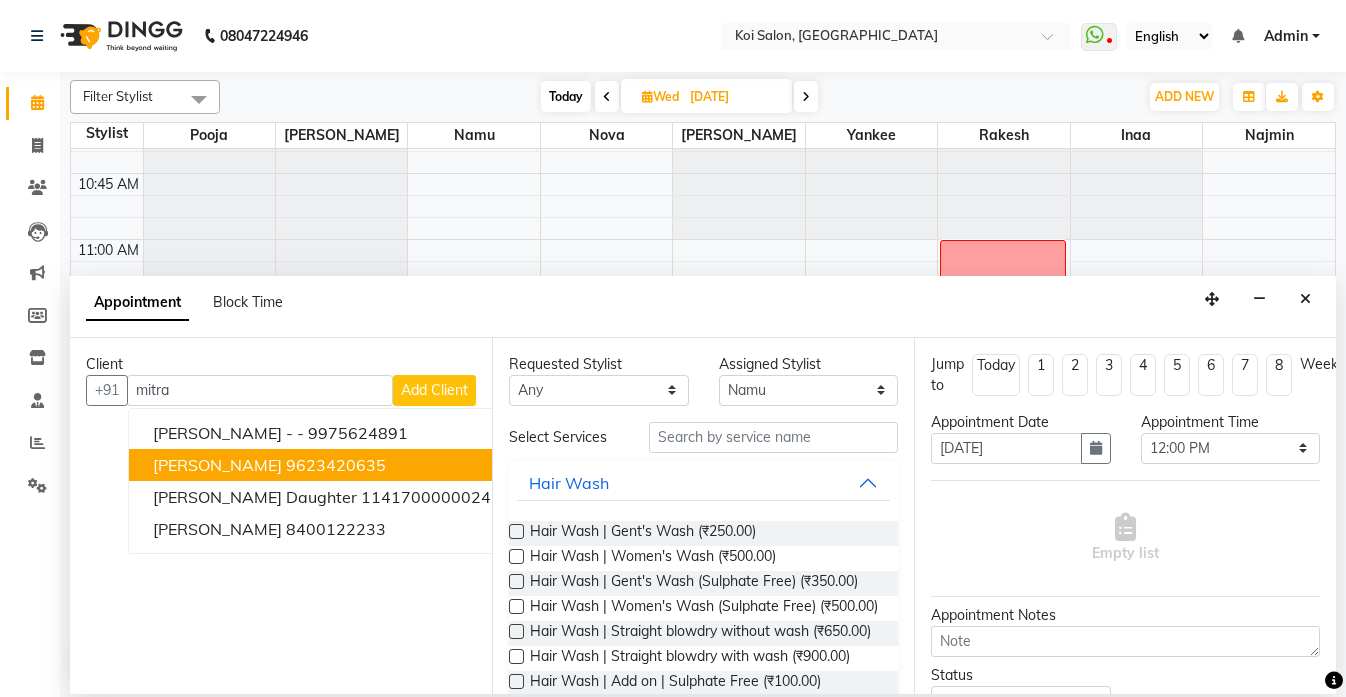 click on "[PERSON_NAME]" at bounding box center (217, 465) 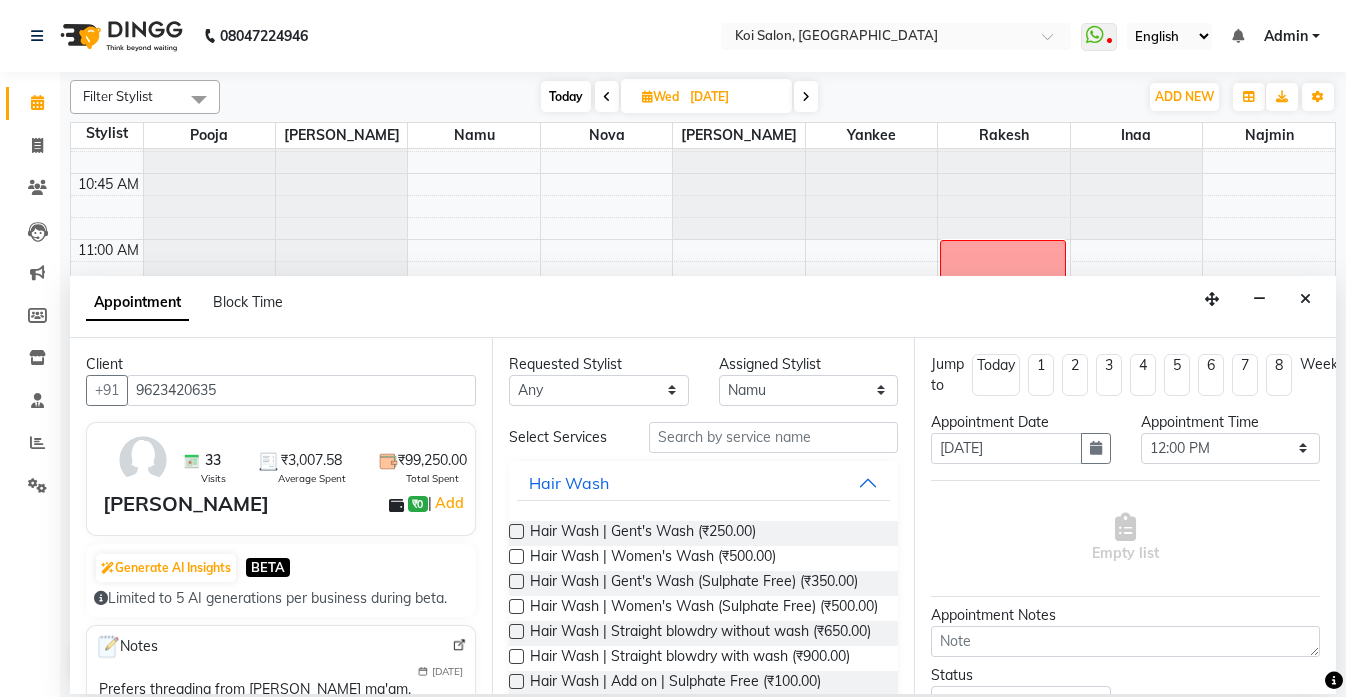 type on "9623420635" 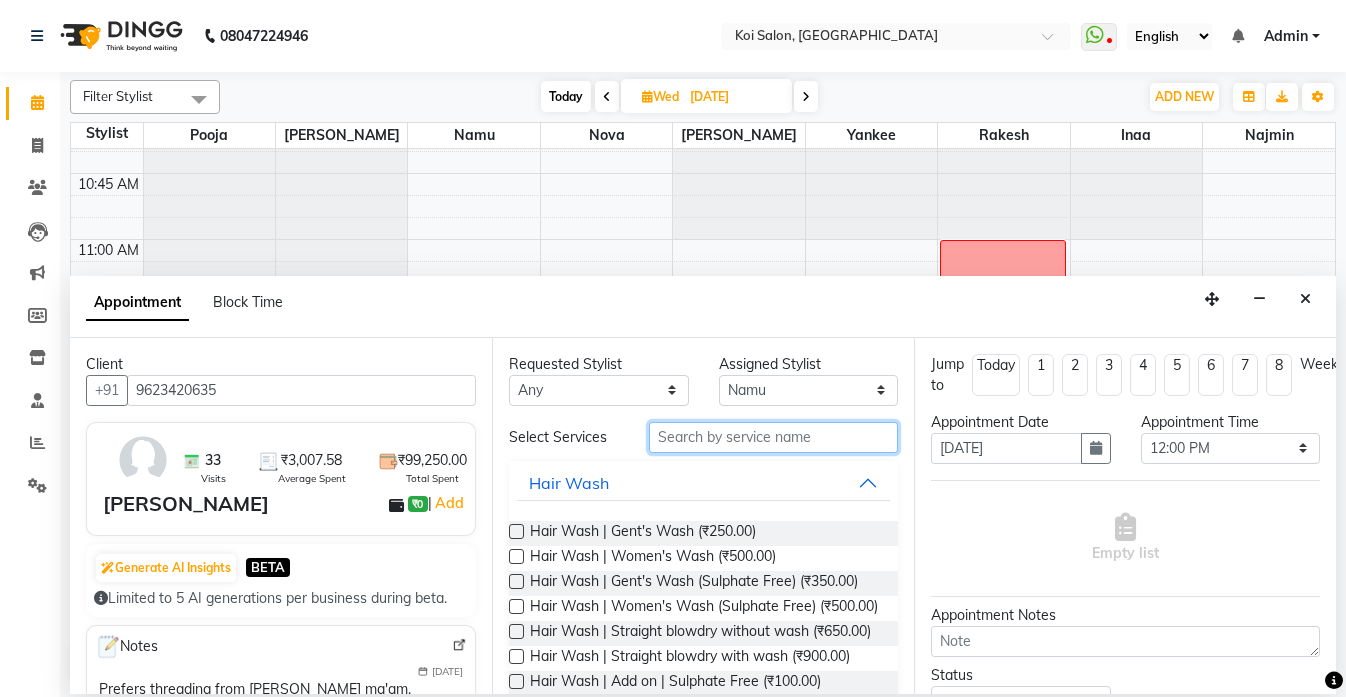 click at bounding box center [773, 437] 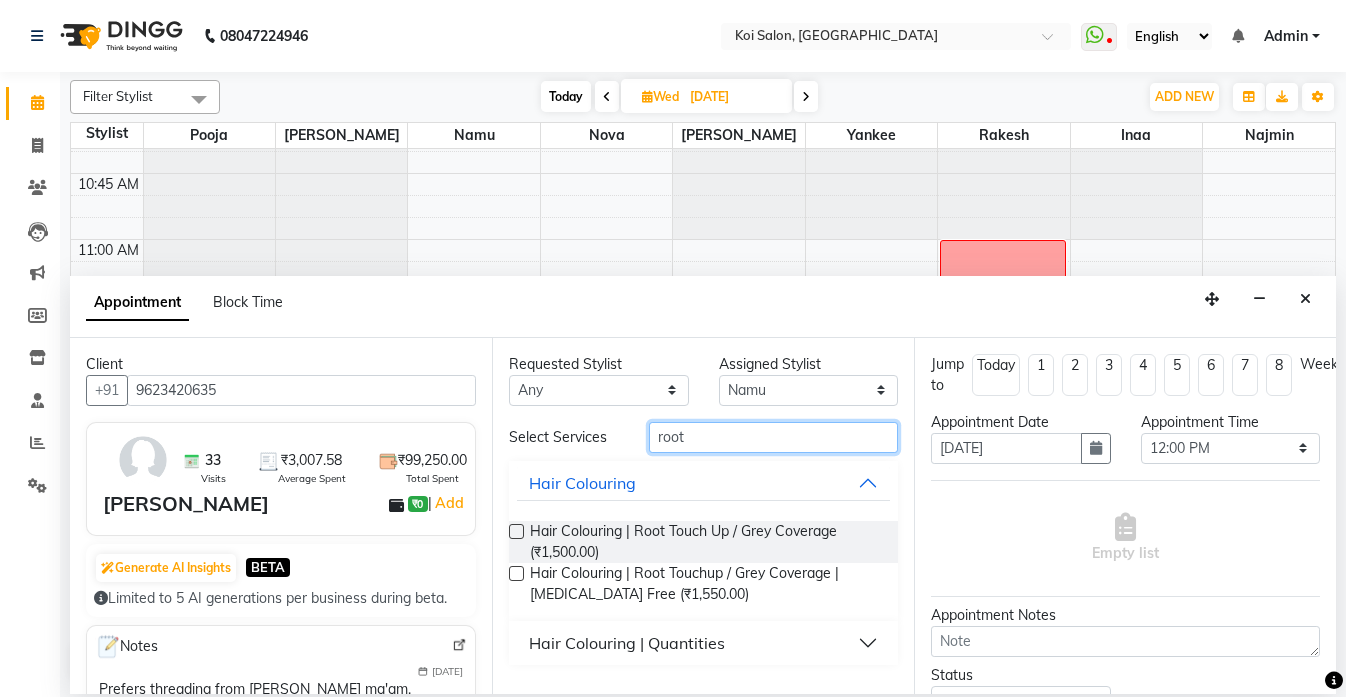 type on "root" 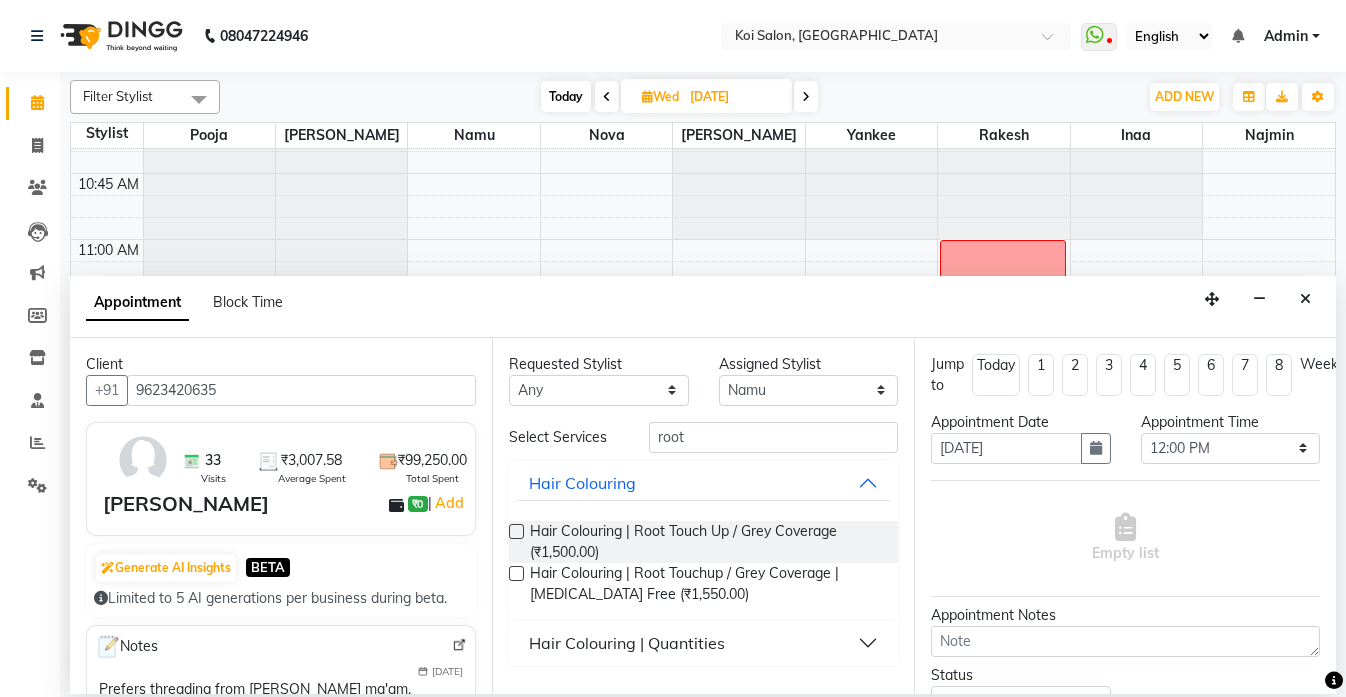 click at bounding box center (516, 531) 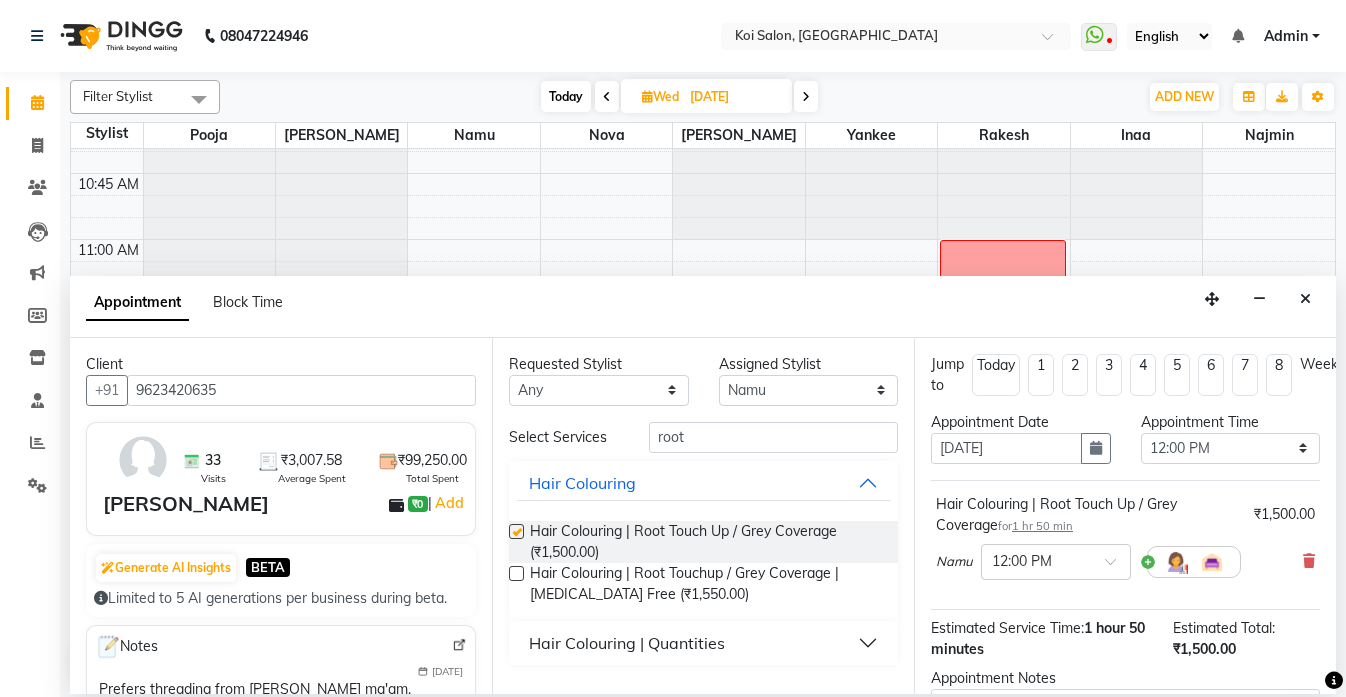 checkbox on "false" 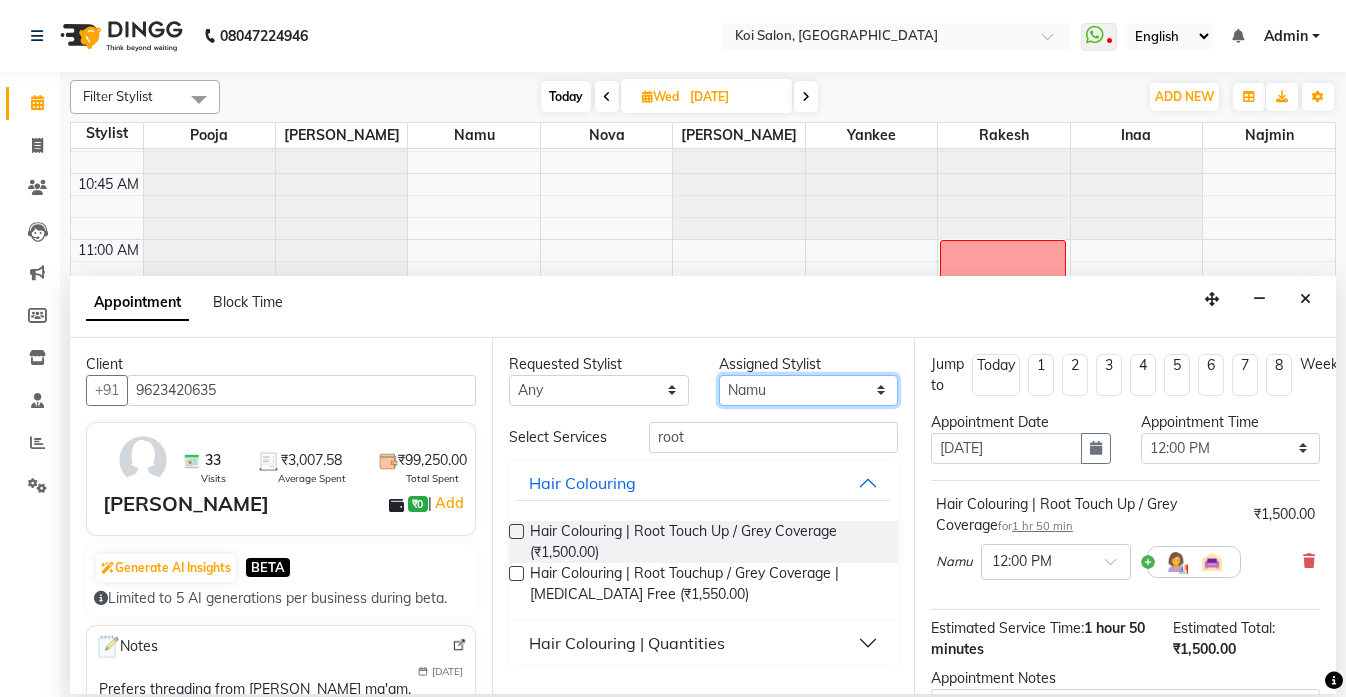 click on "Select [PERSON_NAME] Namu Nova Pooja [PERSON_NAME]" at bounding box center [809, 390] 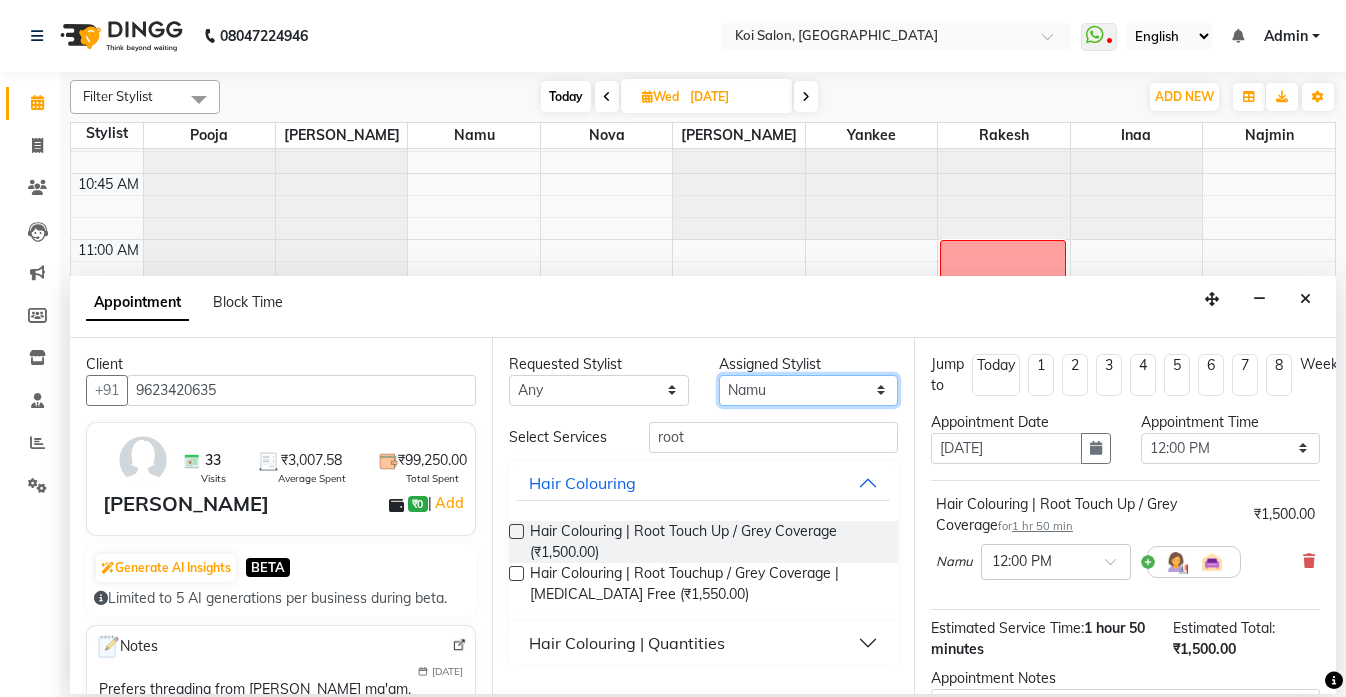 select on "37562" 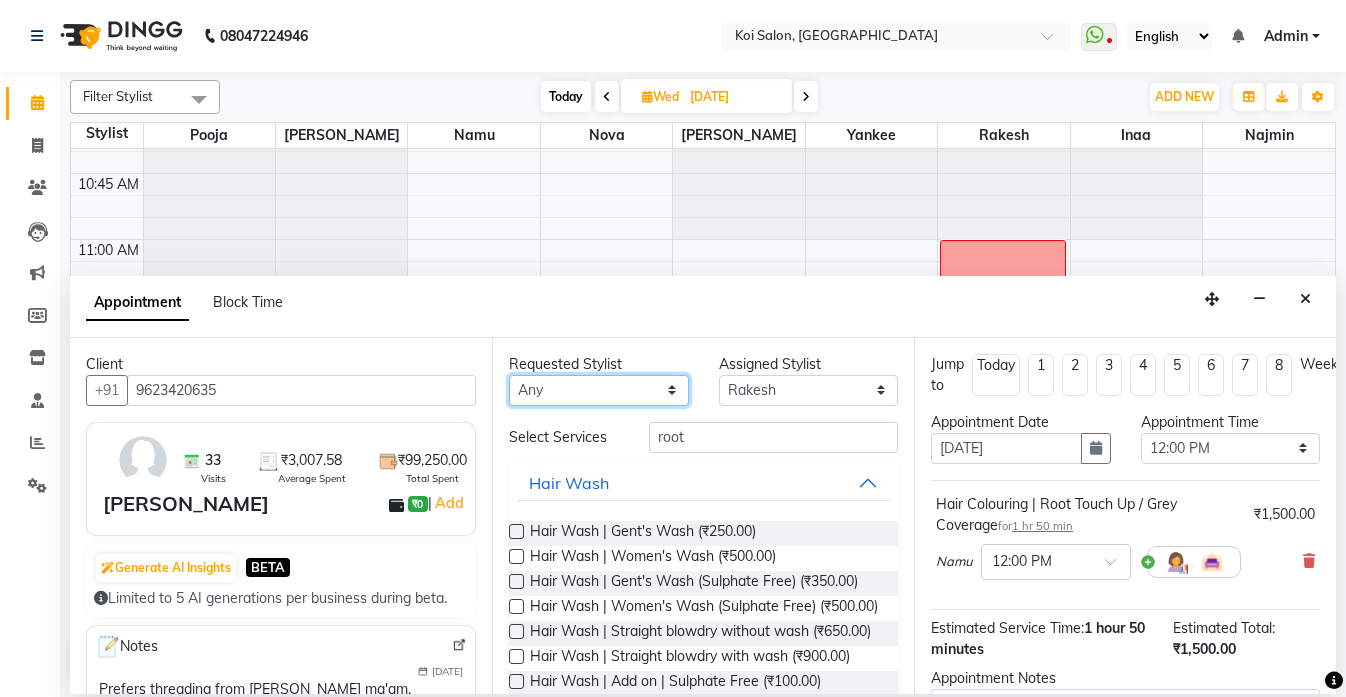 click on "Any [PERSON_NAME] Namu Nova Pooja [PERSON_NAME]" at bounding box center [599, 390] 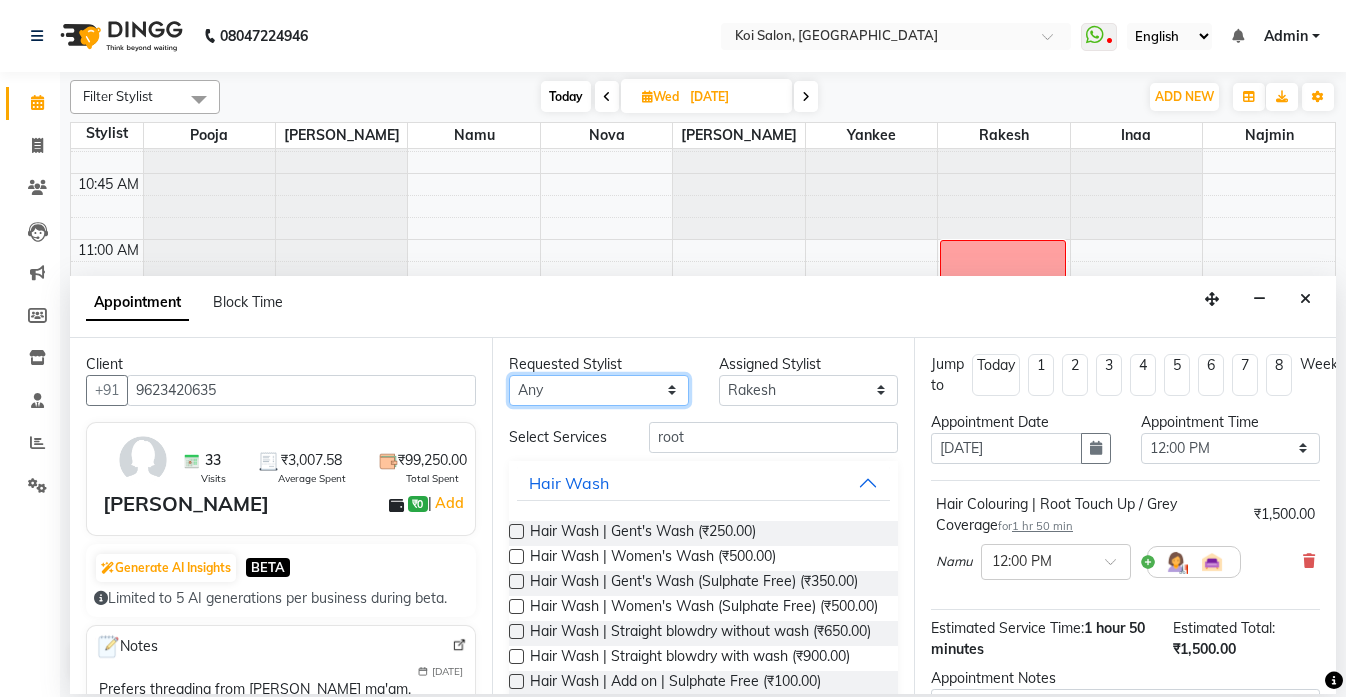 select on "37562" 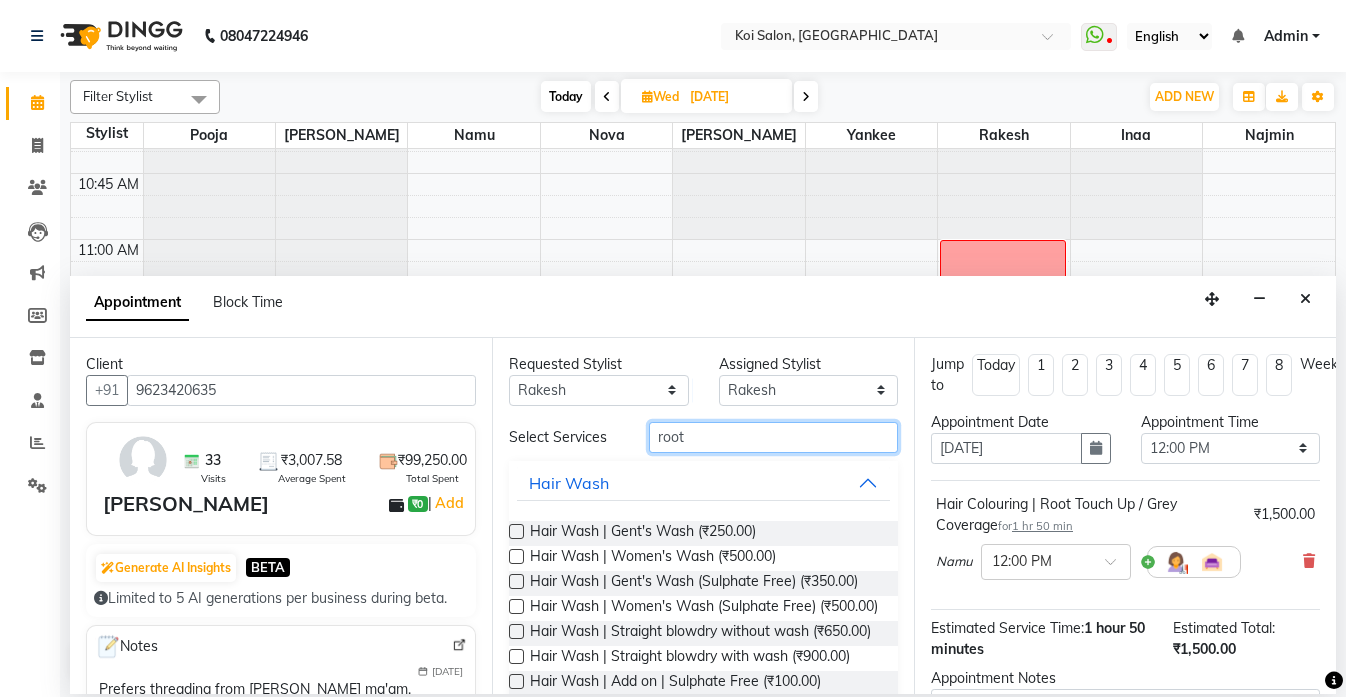 click on "root" at bounding box center [773, 437] 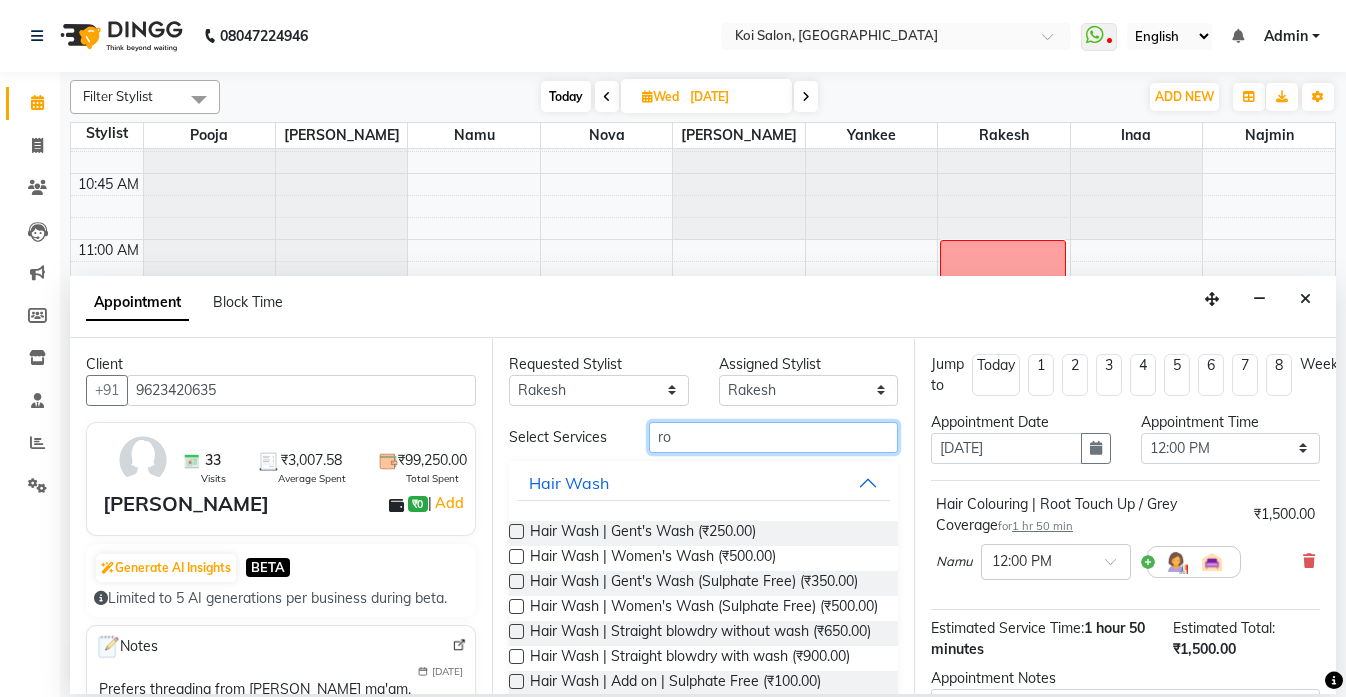 type on "r" 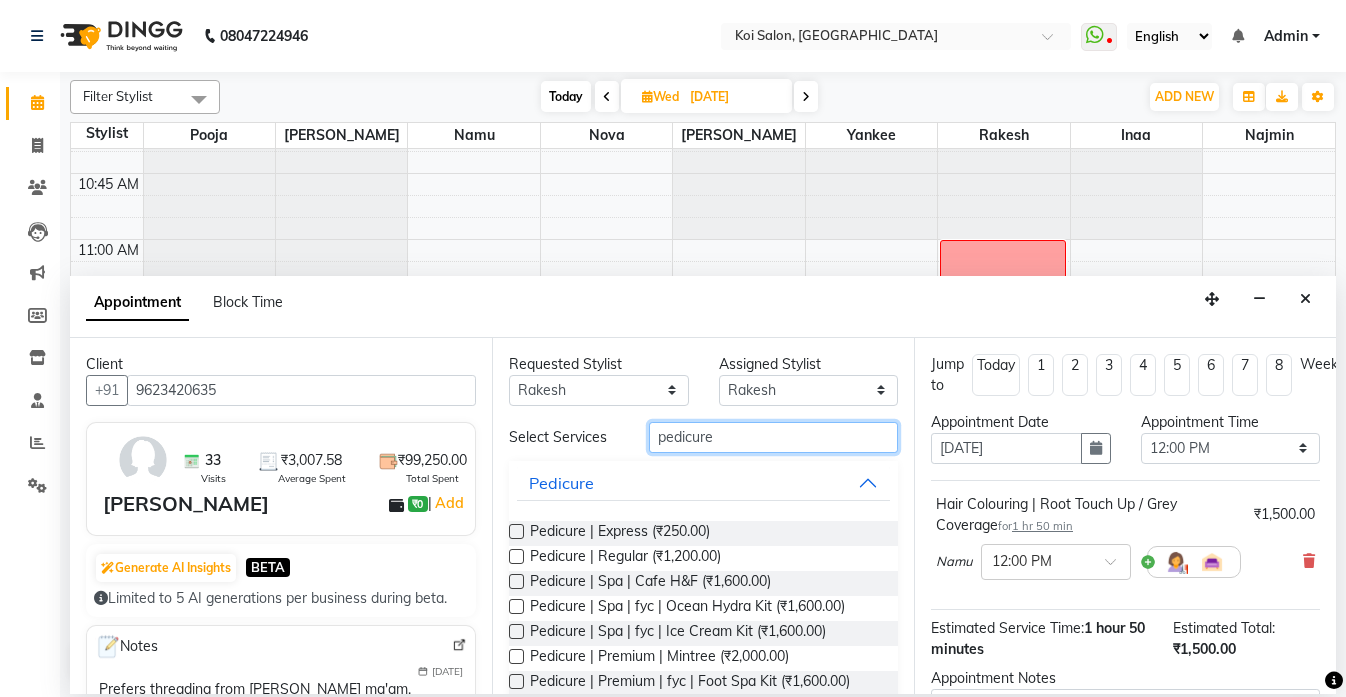 type on "pedicure" 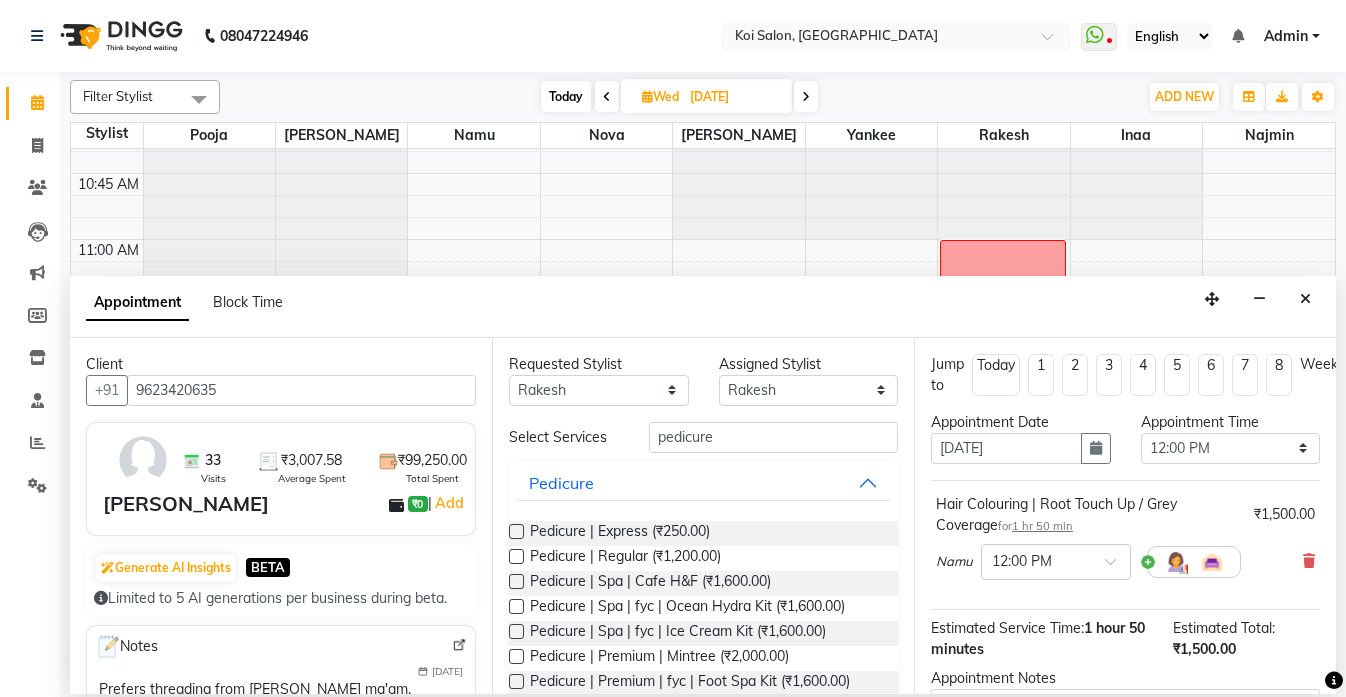 click at bounding box center [516, 556] 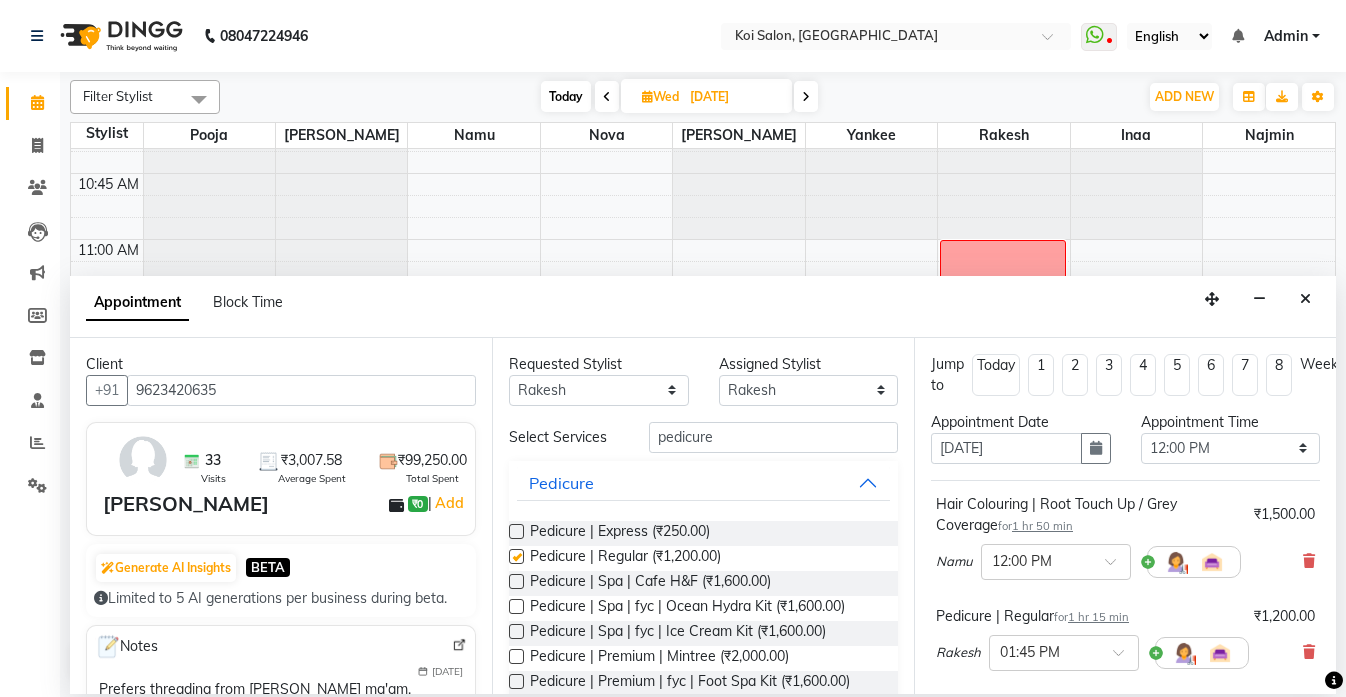 checkbox on "false" 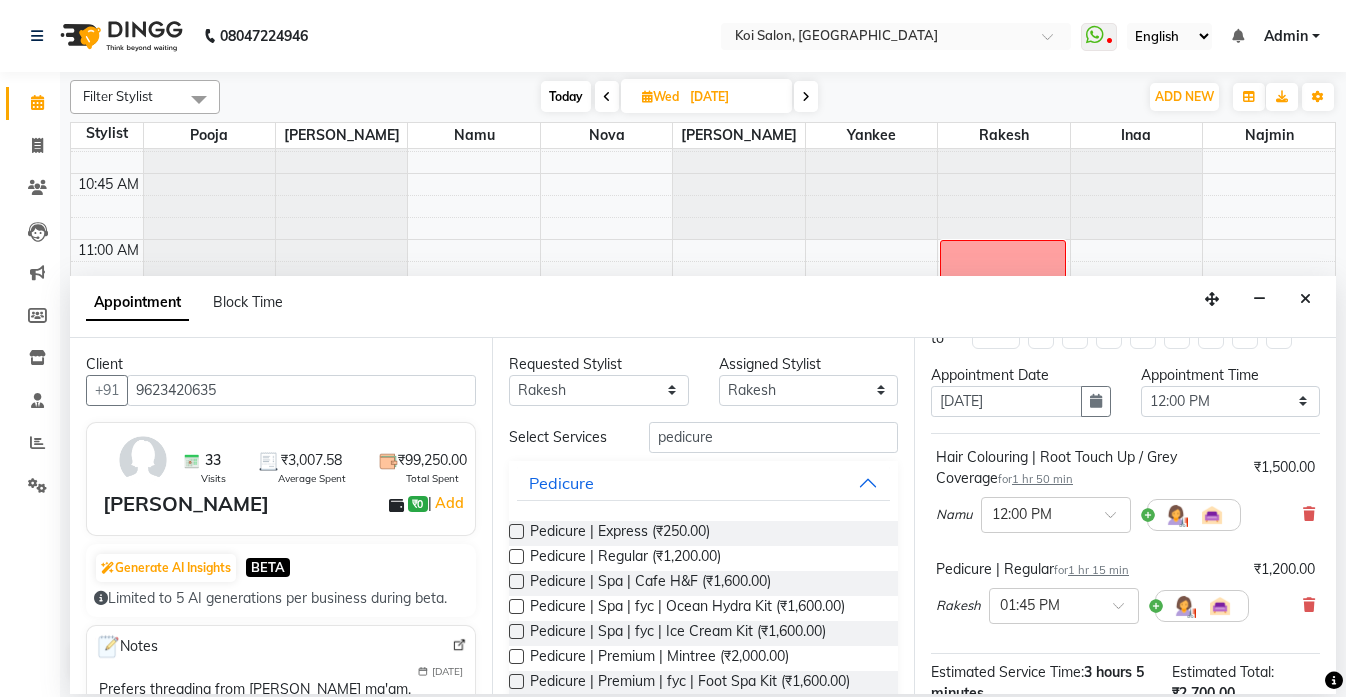 scroll, scrollTop: 55, scrollLeft: 0, axis: vertical 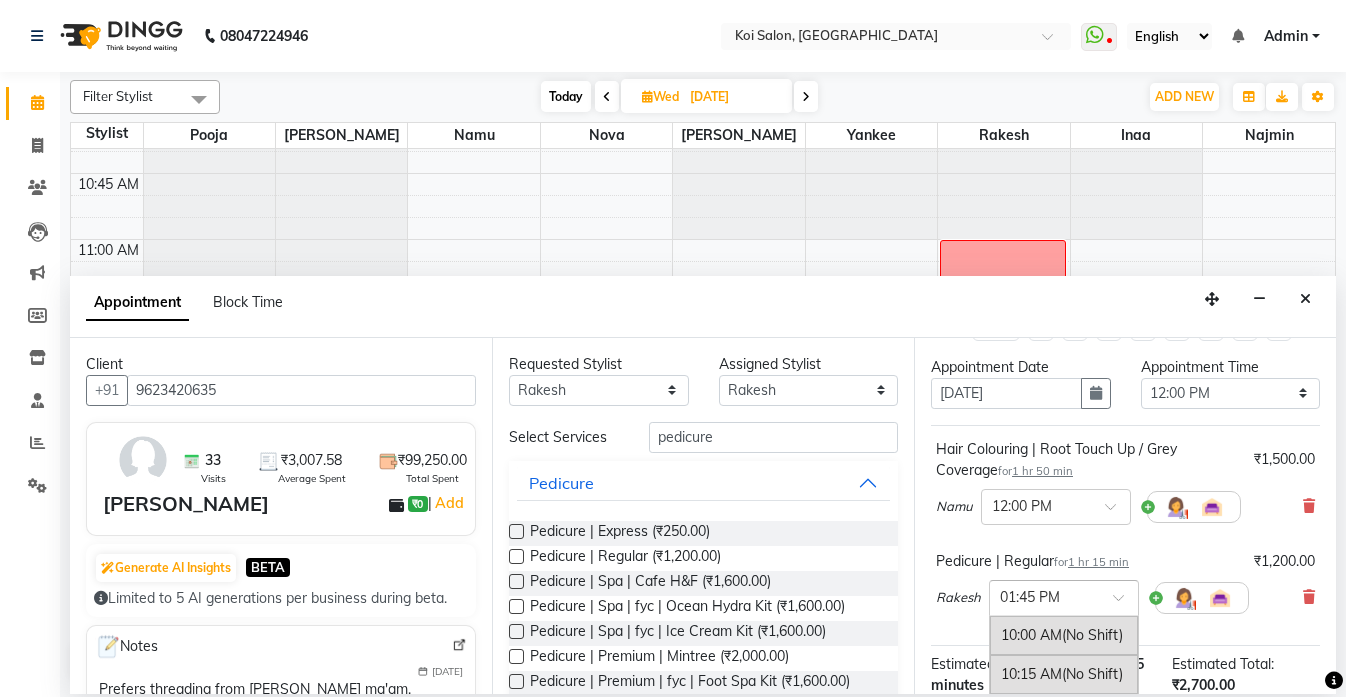 click at bounding box center [1125, 603] 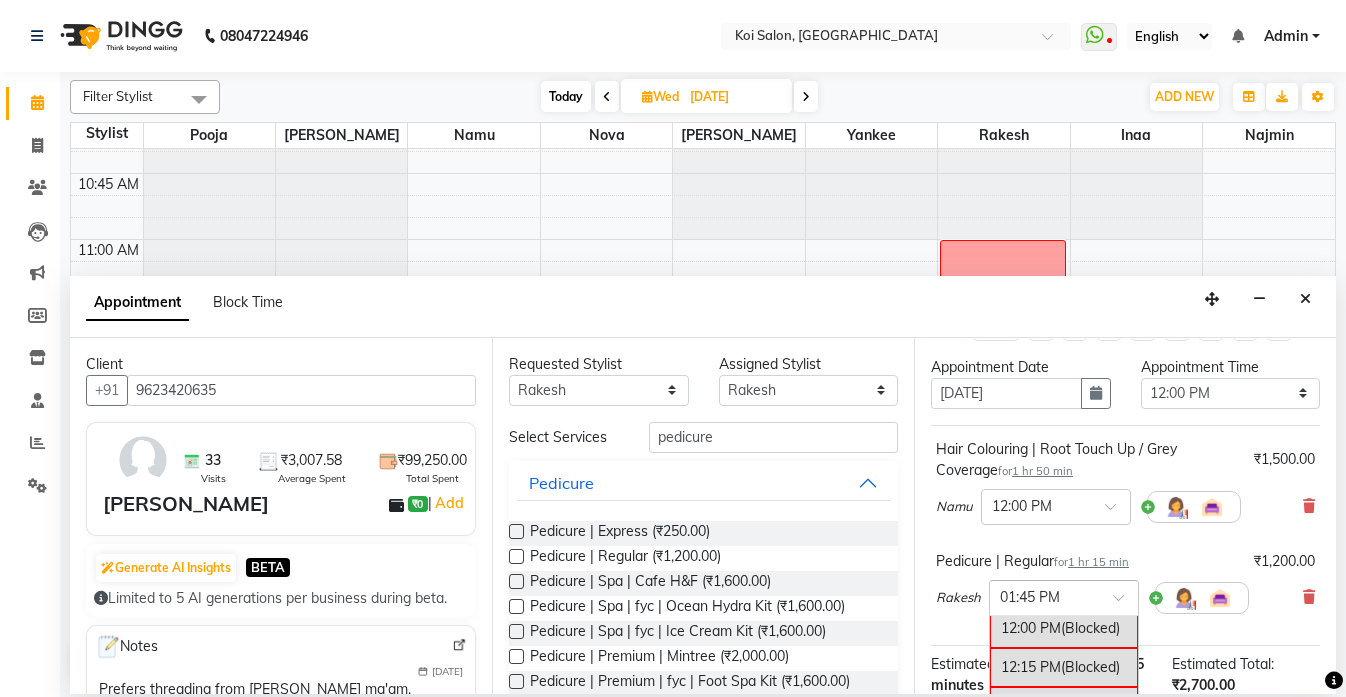 scroll, scrollTop: 317, scrollLeft: 0, axis: vertical 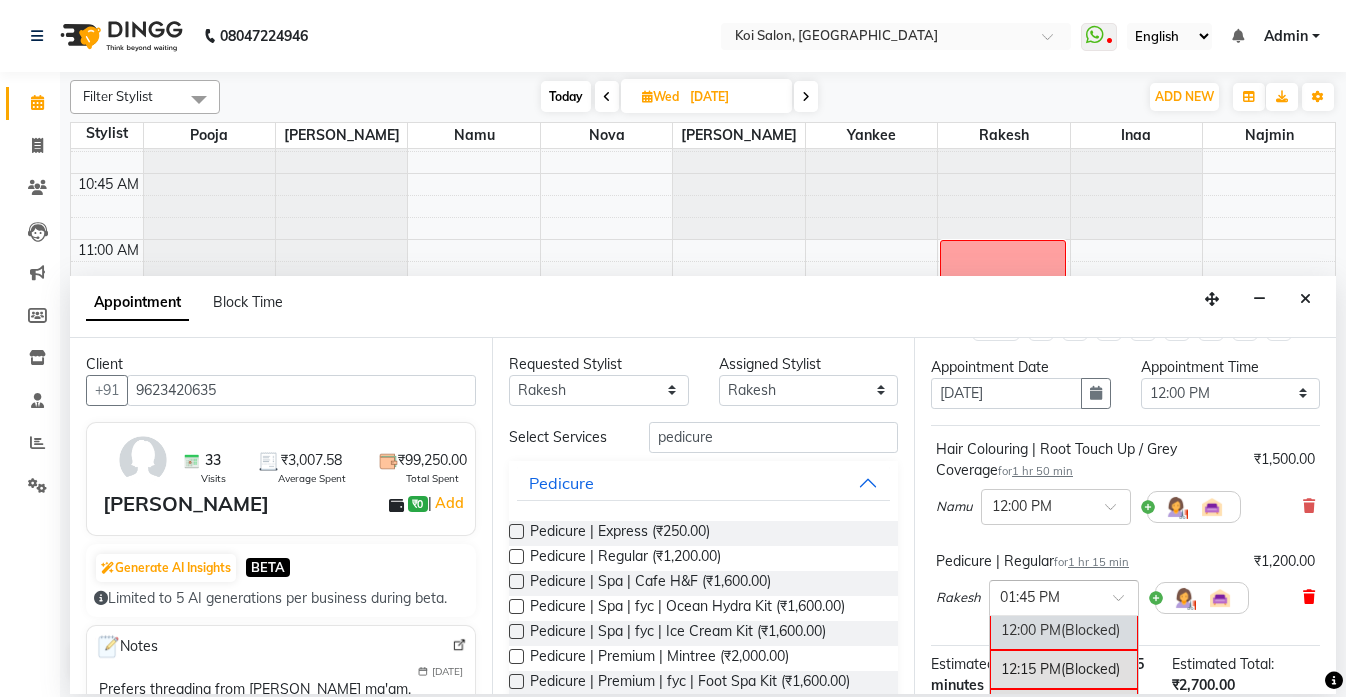 click at bounding box center [1309, 597] 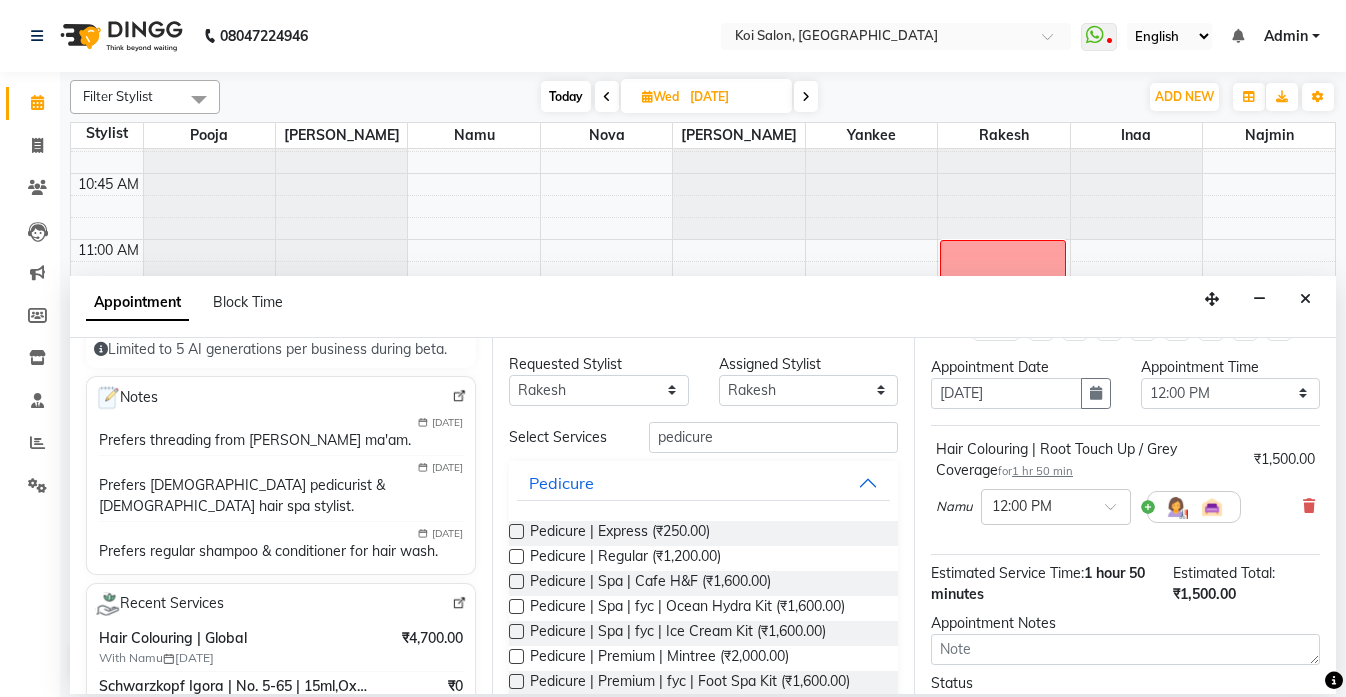scroll, scrollTop: 255, scrollLeft: 0, axis: vertical 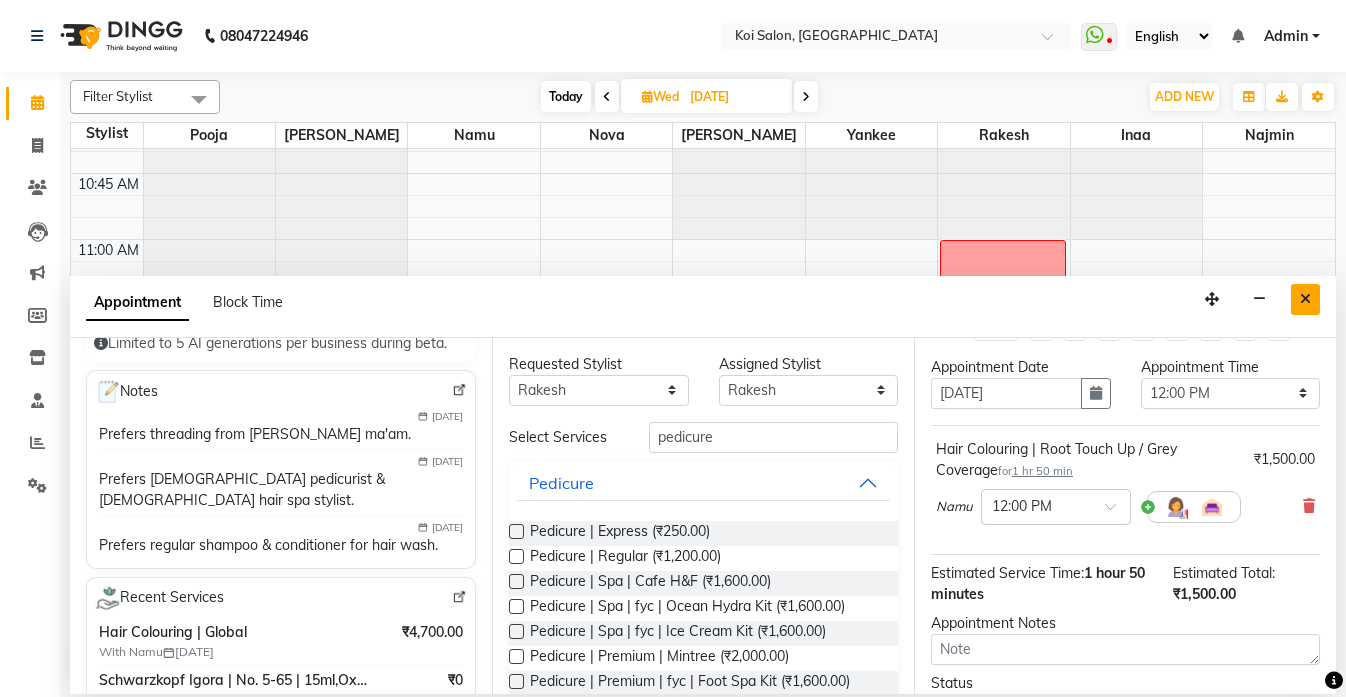 click at bounding box center (1305, 299) 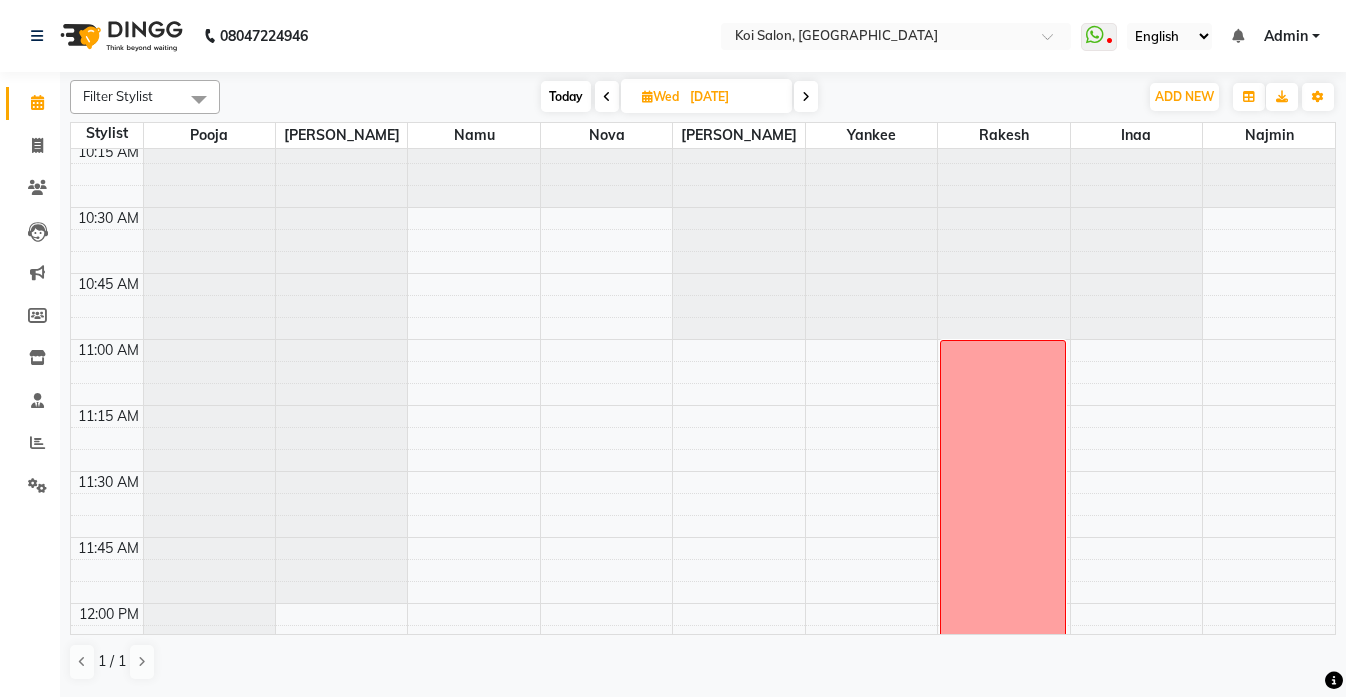 scroll, scrollTop: 443, scrollLeft: 0, axis: vertical 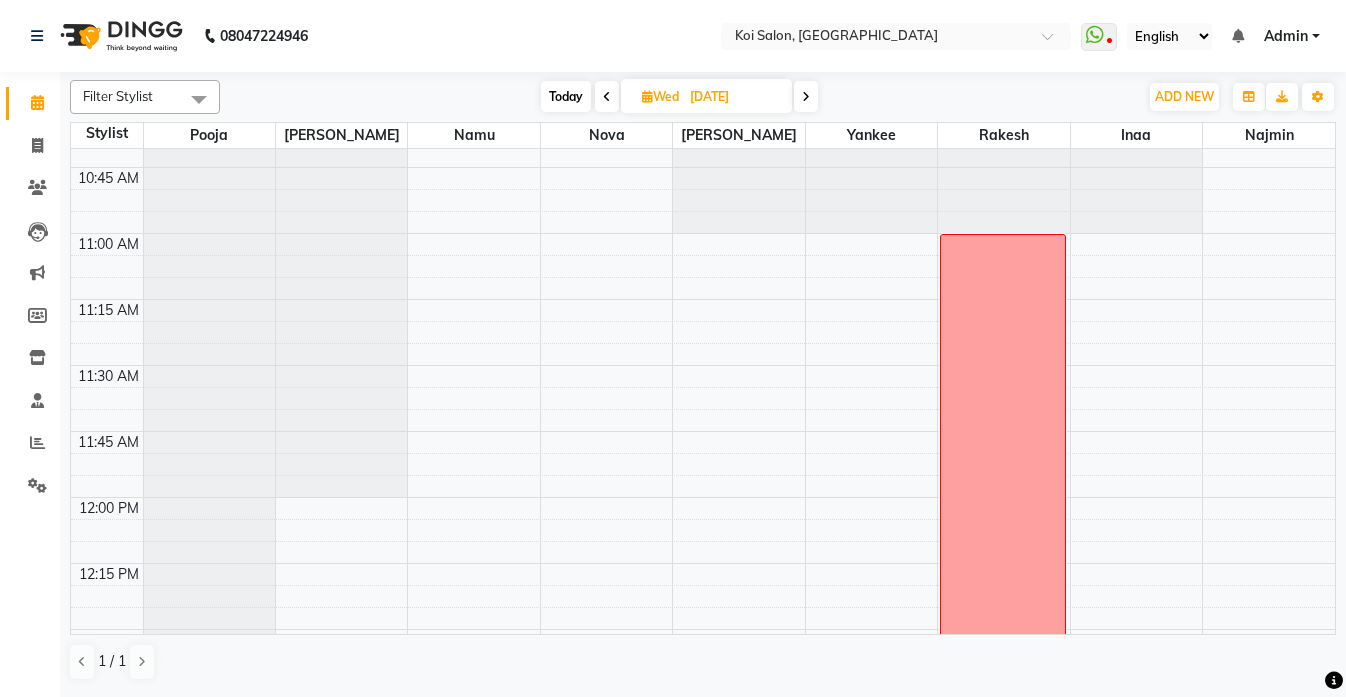 click at bounding box center (806, 96) 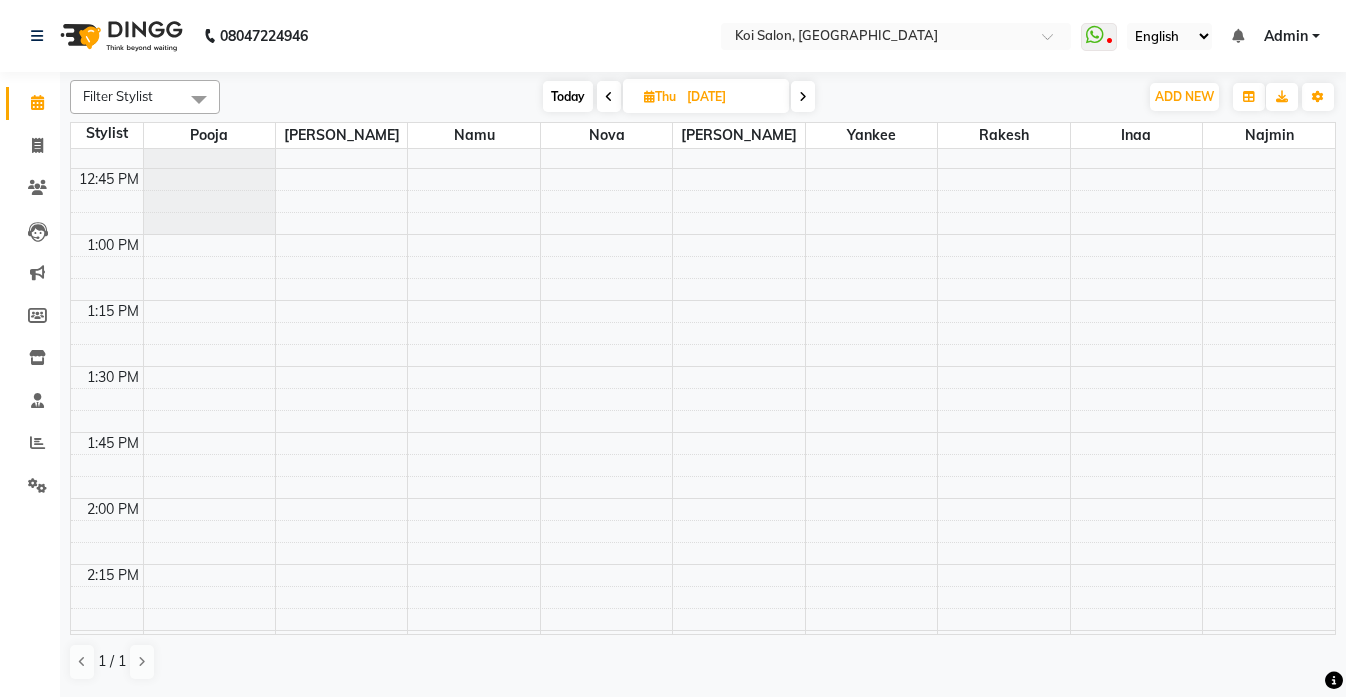 scroll, scrollTop: 928, scrollLeft: 0, axis: vertical 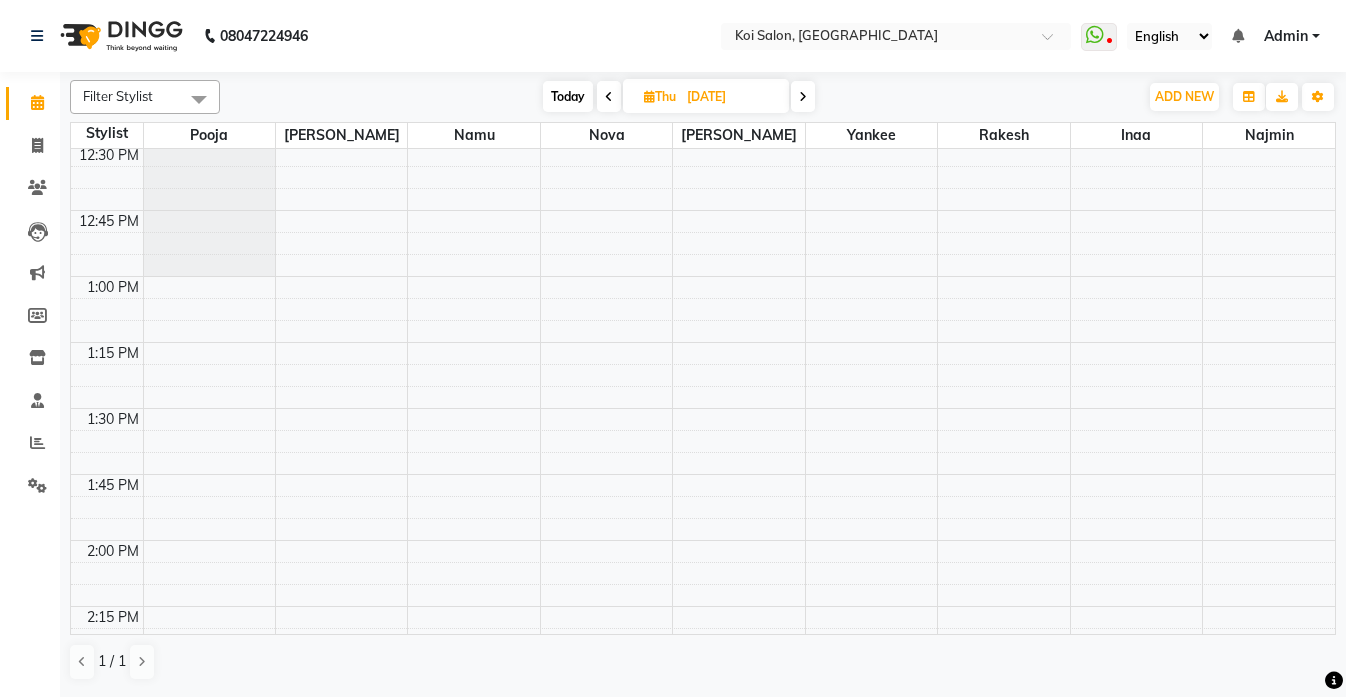 click on "Today" at bounding box center (568, 96) 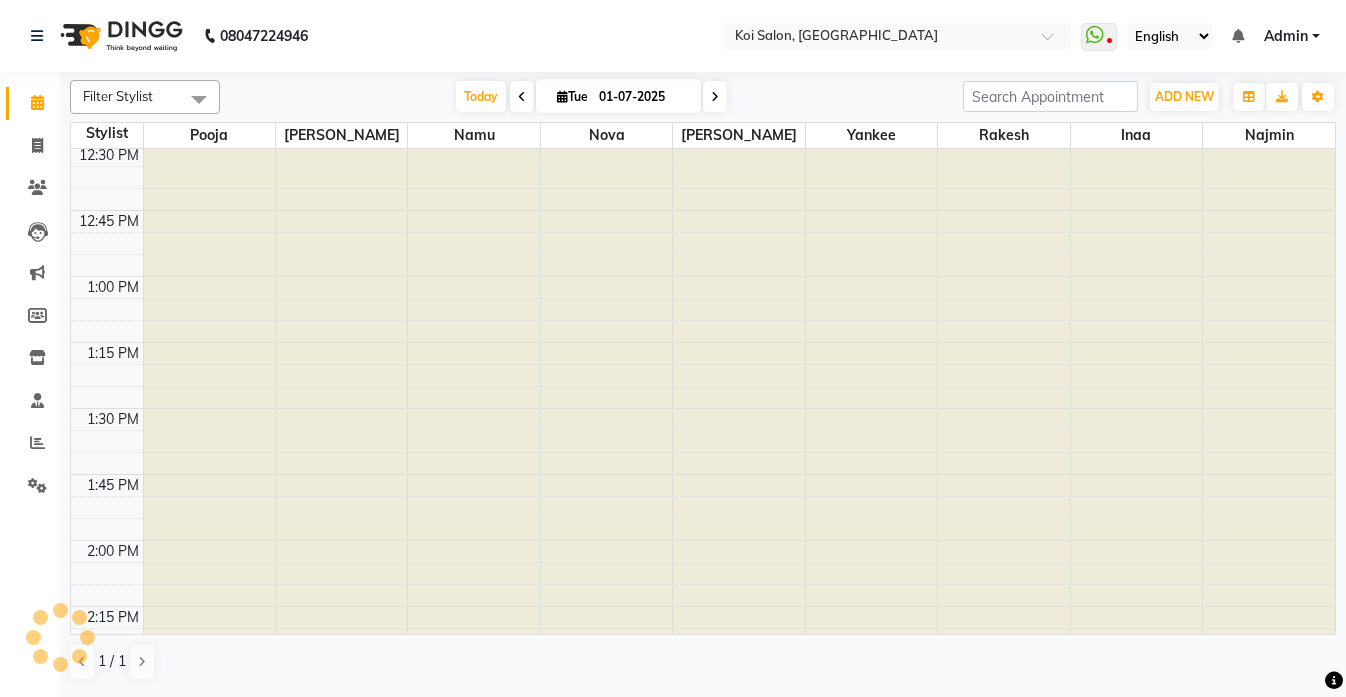 scroll, scrollTop: 529, scrollLeft: 0, axis: vertical 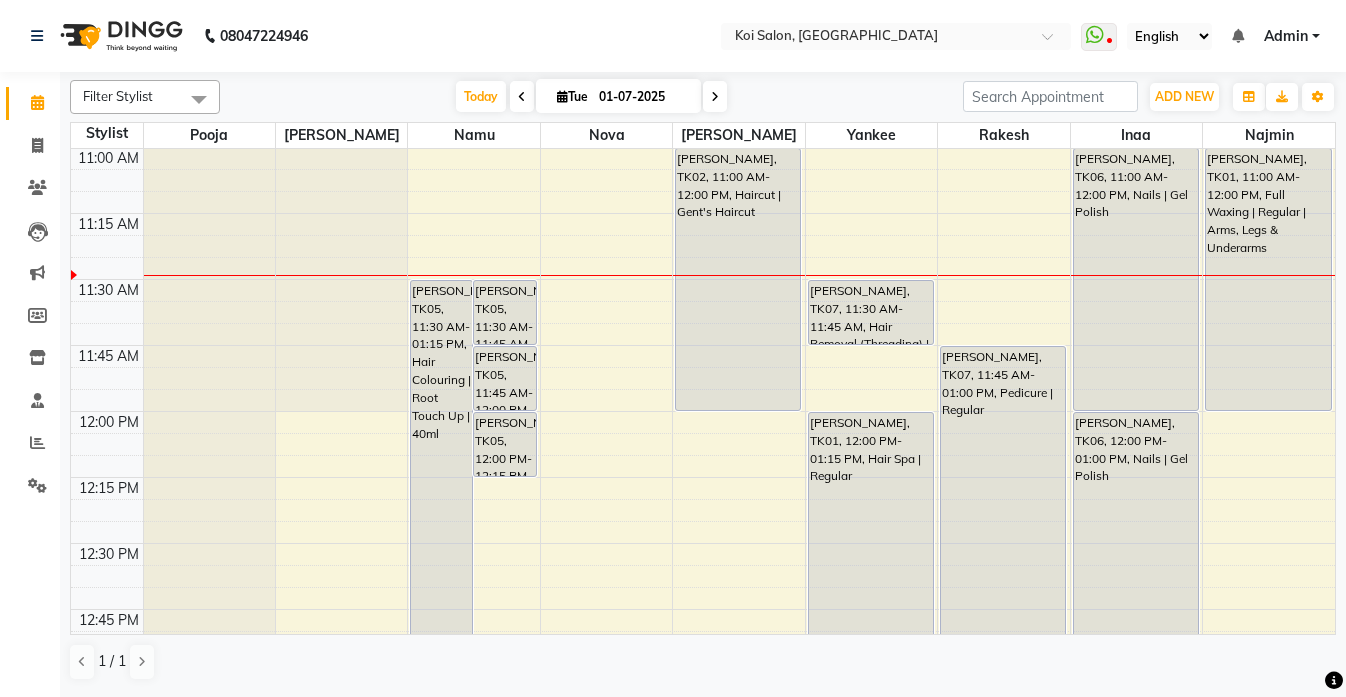 click on "[DATE]  [DATE]" at bounding box center [591, 97] 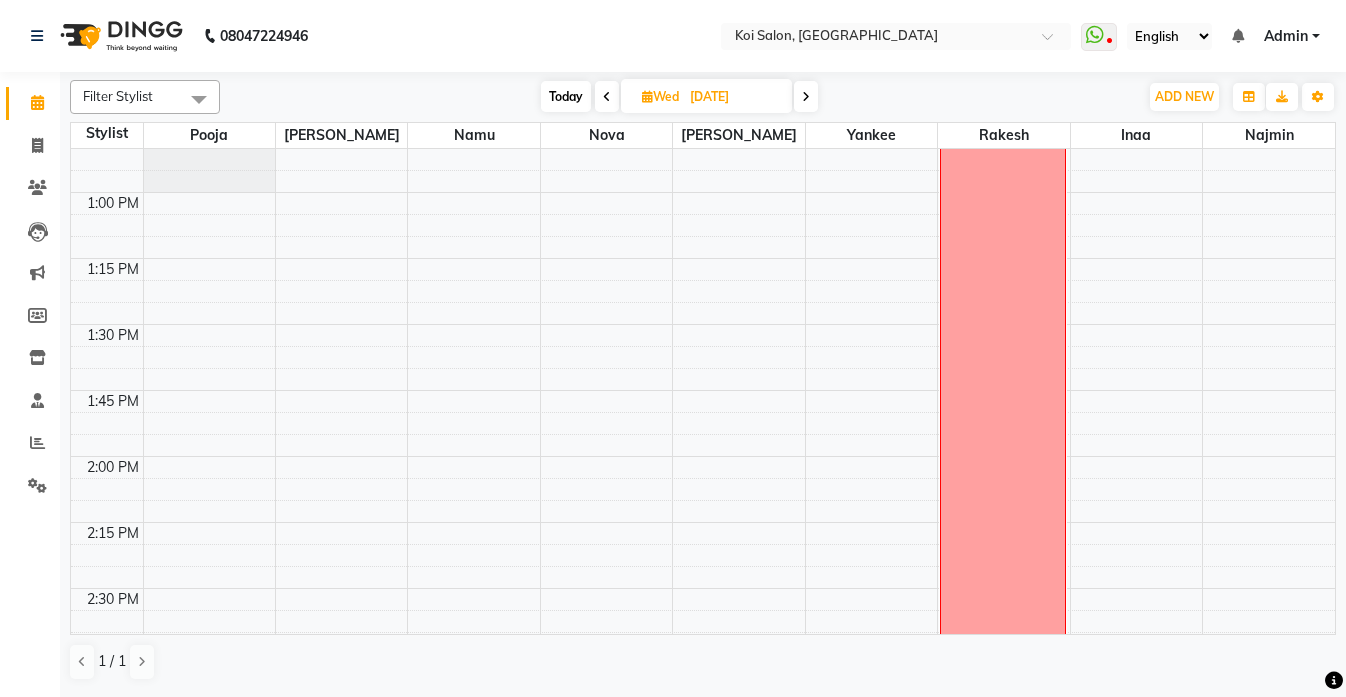 scroll, scrollTop: 1029, scrollLeft: 0, axis: vertical 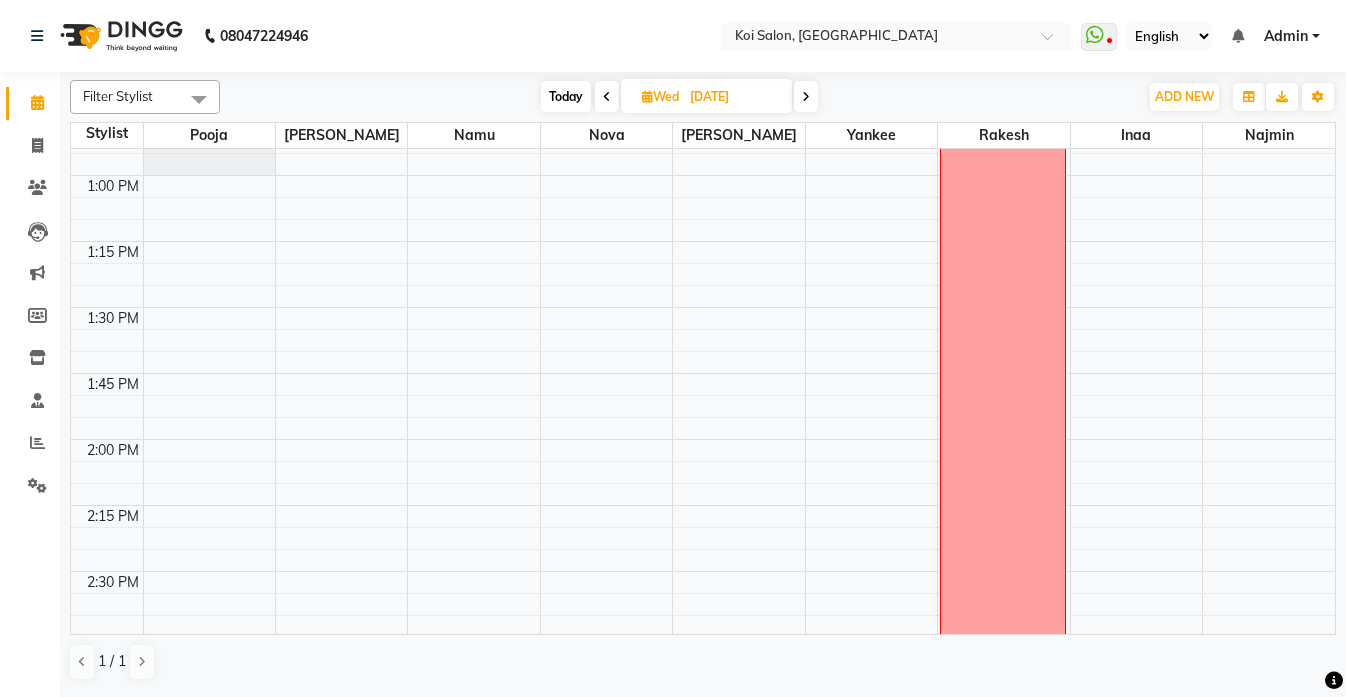 click at bounding box center [806, 96] 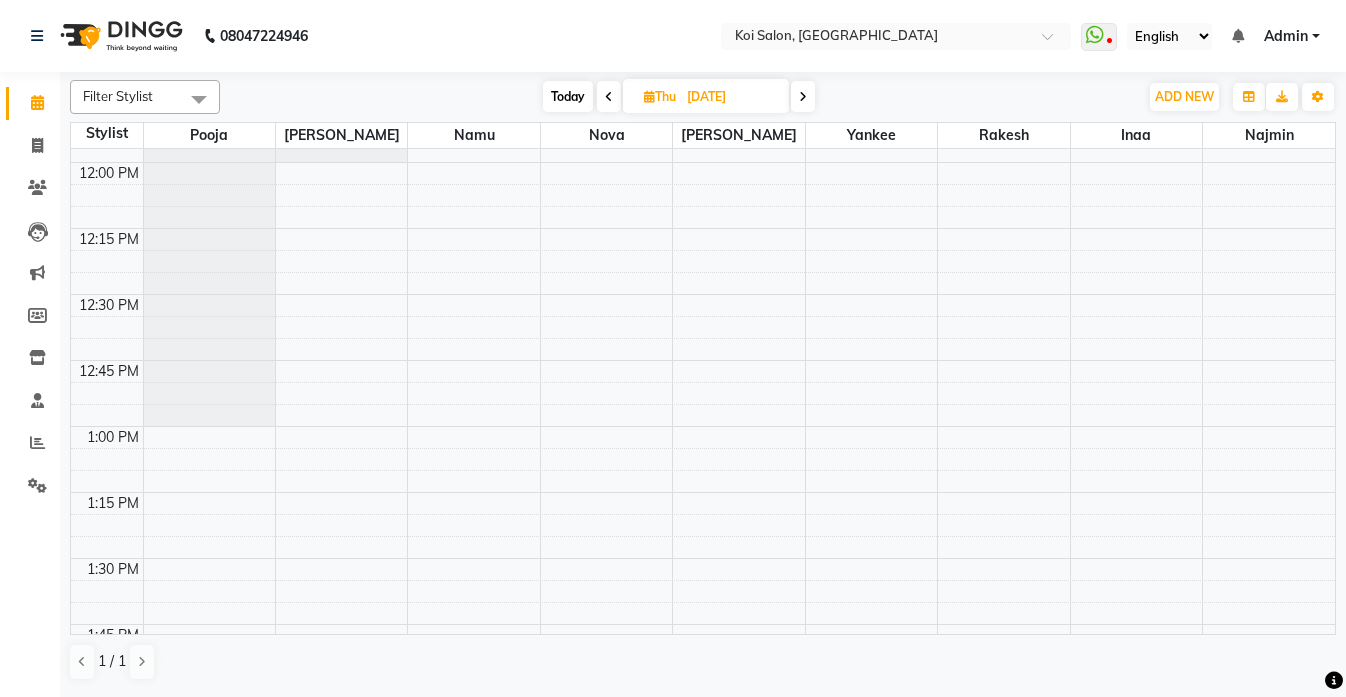 scroll, scrollTop: 653, scrollLeft: 0, axis: vertical 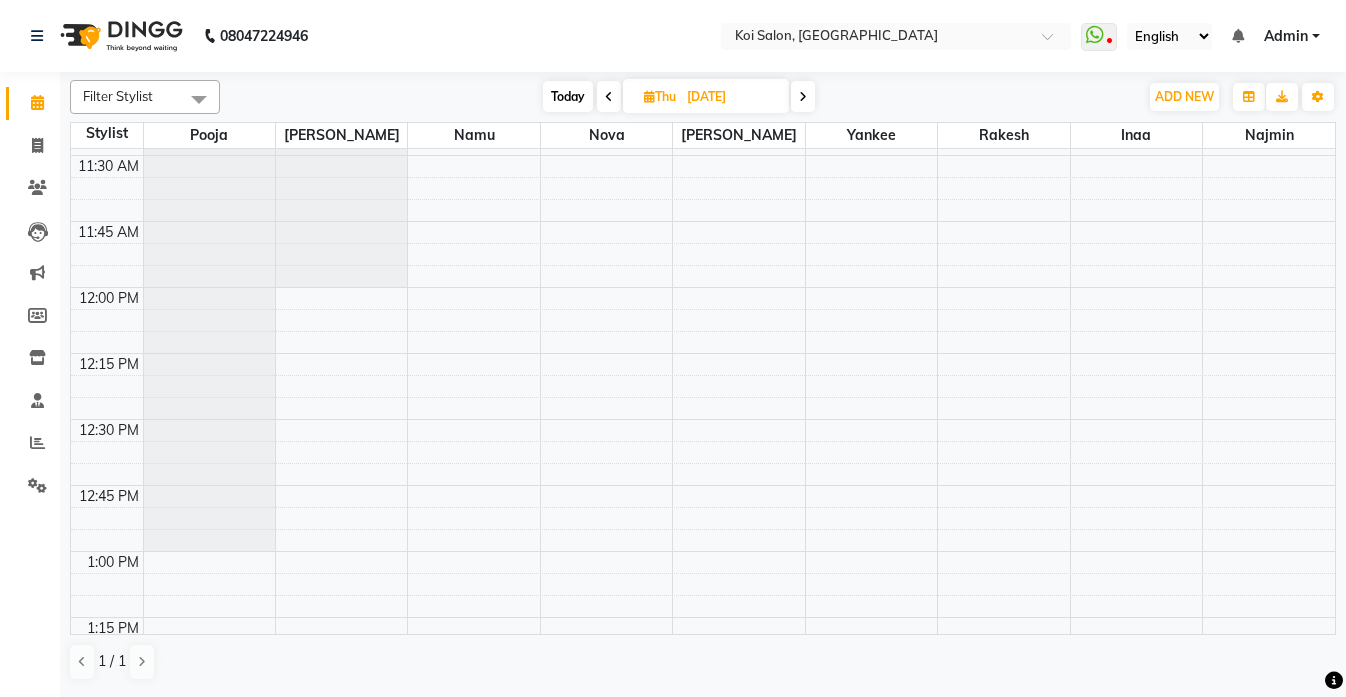 click at bounding box center [609, 97] 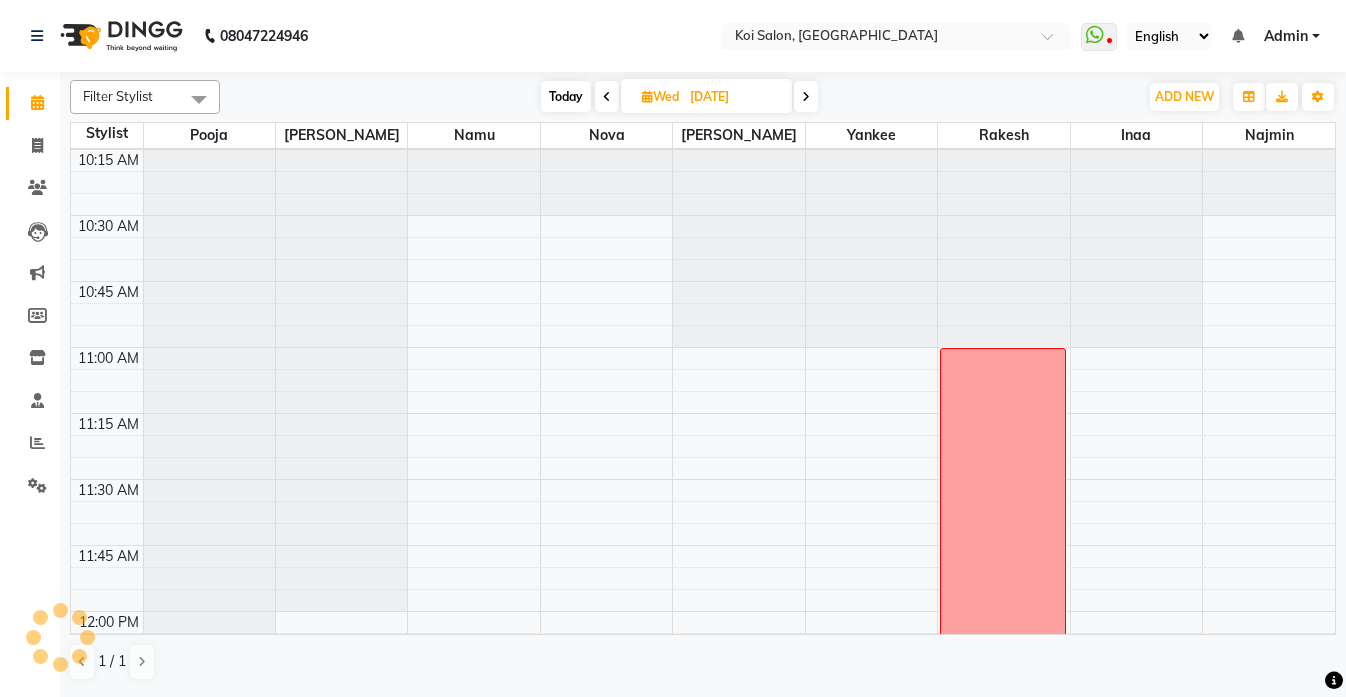scroll, scrollTop: 325, scrollLeft: 0, axis: vertical 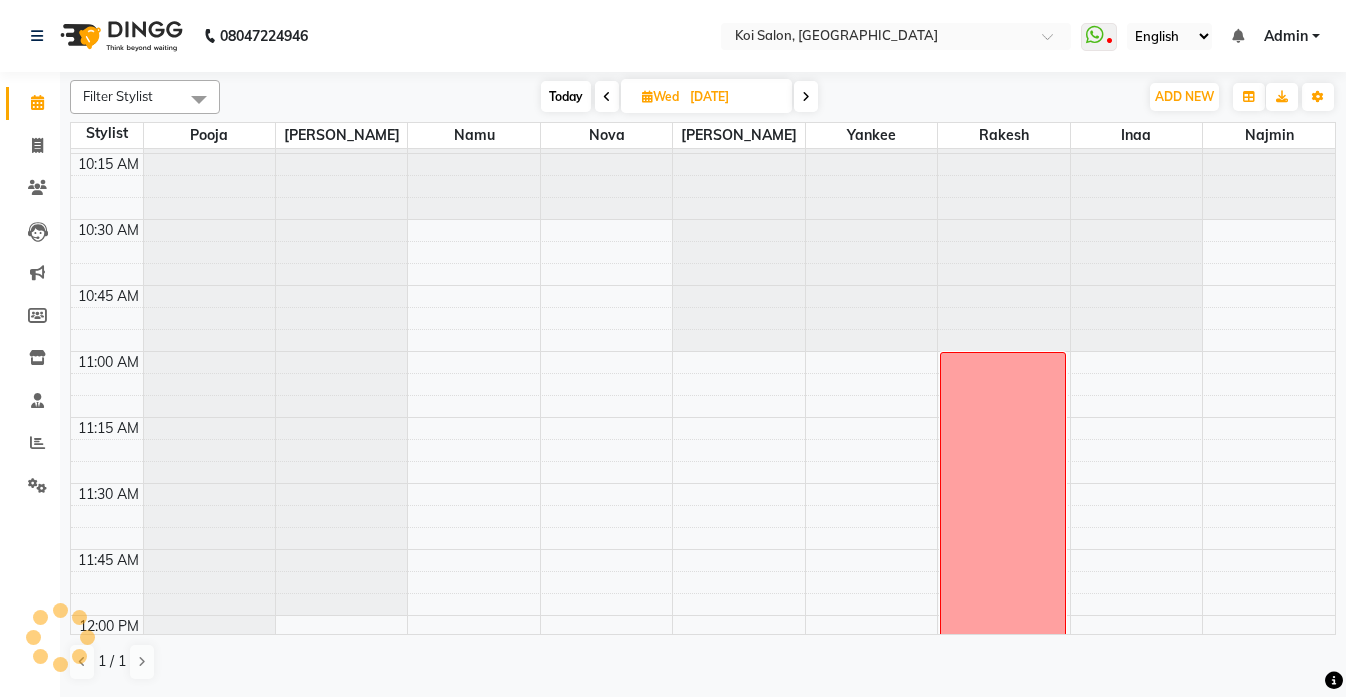 click at bounding box center (806, 96) 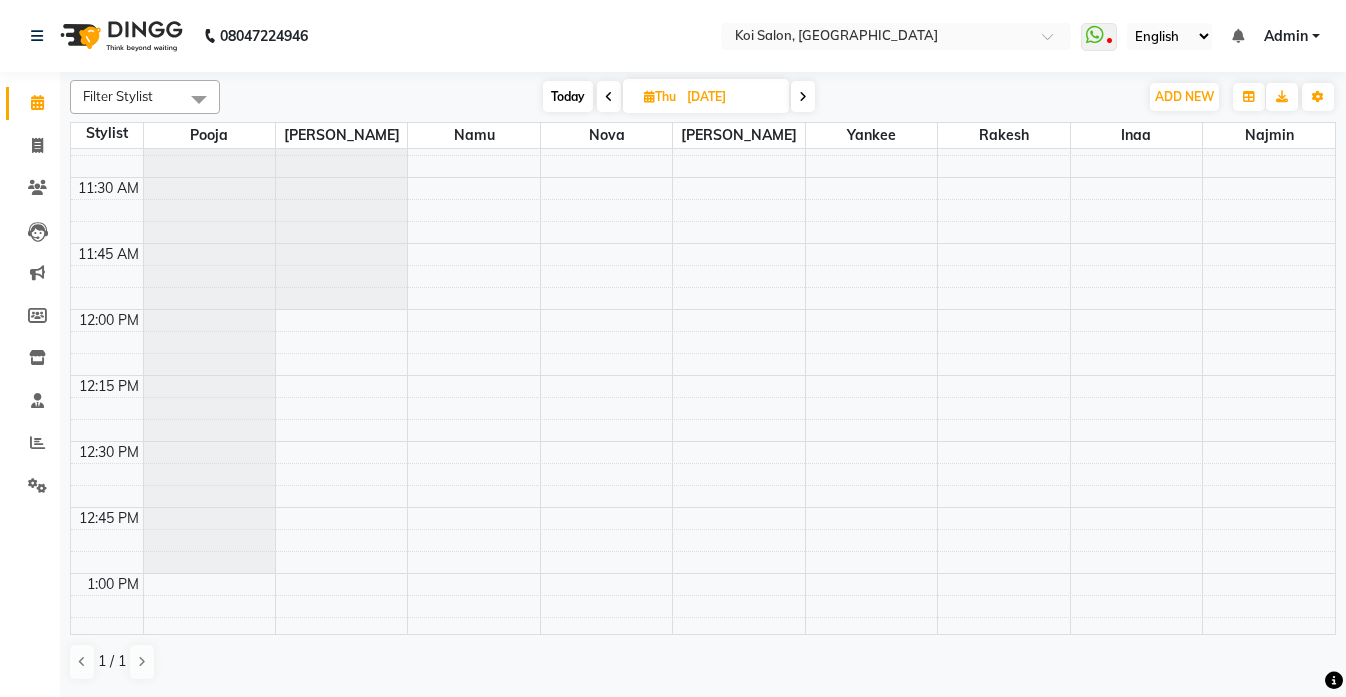 scroll, scrollTop: 627, scrollLeft: 0, axis: vertical 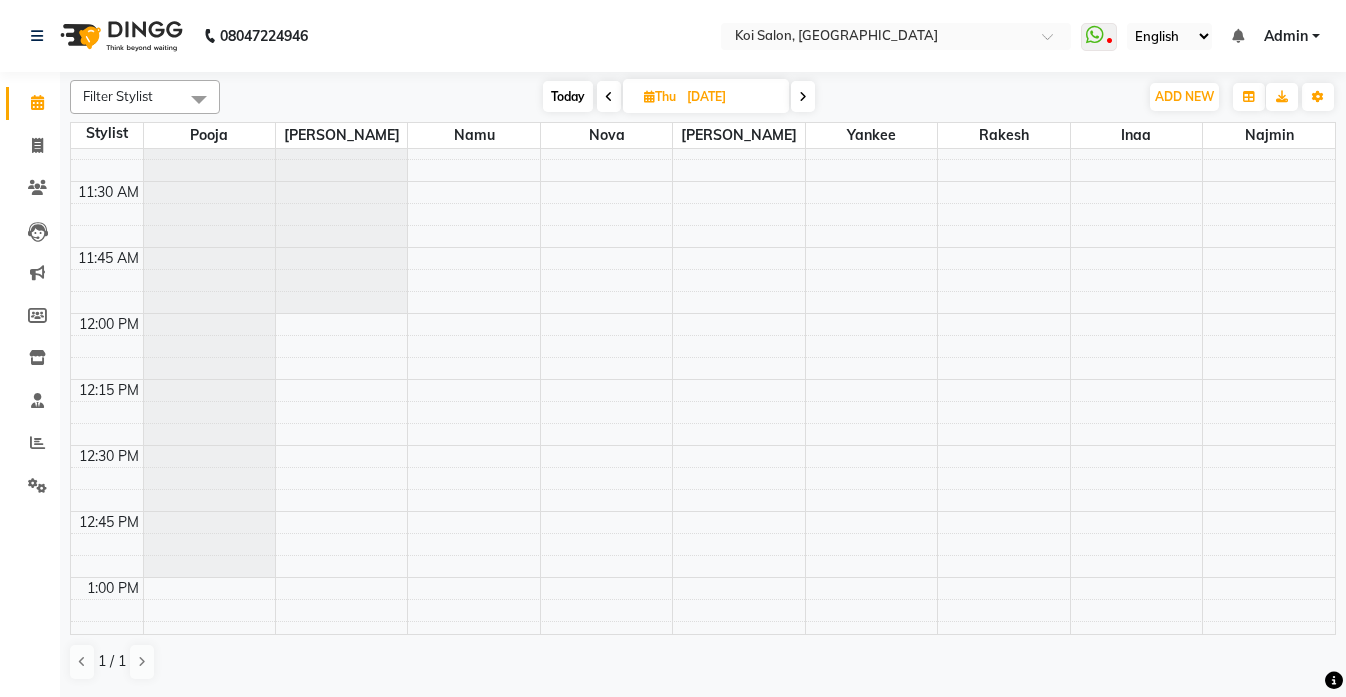 click on "9:00 AM 9:15 AM 9:30 AM 9:45 AM 10:00 AM 10:15 AM 10:30 AM 10:45 AM 11:00 AM 11:15 AM 11:30 AM 11:45 AM 12:00 PM 12:15 PM 12:30 PM 12:45 PM 1:00 PM 1:15 PM 1:30 PM 1:45 PM 2:00 PM 2:15 PM 2:30 PM 2:45 PM 3:00 PM 3:15 PM 3:30 PM 3:45 PM 4:00 PM 4:15 PM 4:30 PM 4:45 PM 5:00 PM 5:15 PM 5:30 PM 5:45 PM 6:00 PM 6:15 PM 6:30 PM 6:45 PM 7:00 PM 7:15 PM 7:30 PM 7:45 PM 8:00 PM 8:15 PM 8:30 PM 8:45 PM    [GEOGRAPHIC_DATA], 03:15 PM-03:45 PM, Haircut | Trim    Abhishek Kapra, 03:45 PM-04:15 PM, Haircut | Regular [PERSON_NAME] Trim/Shave" at bounding box center [703, 1105] 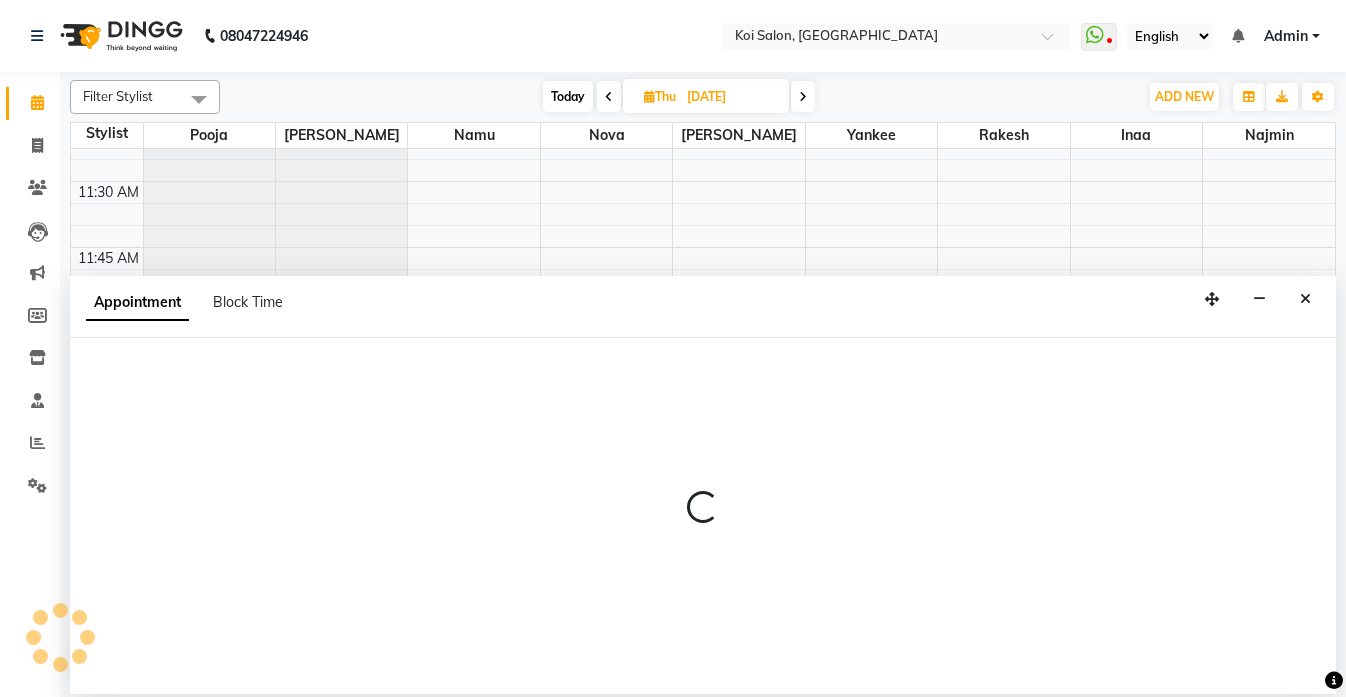 select on "16515" 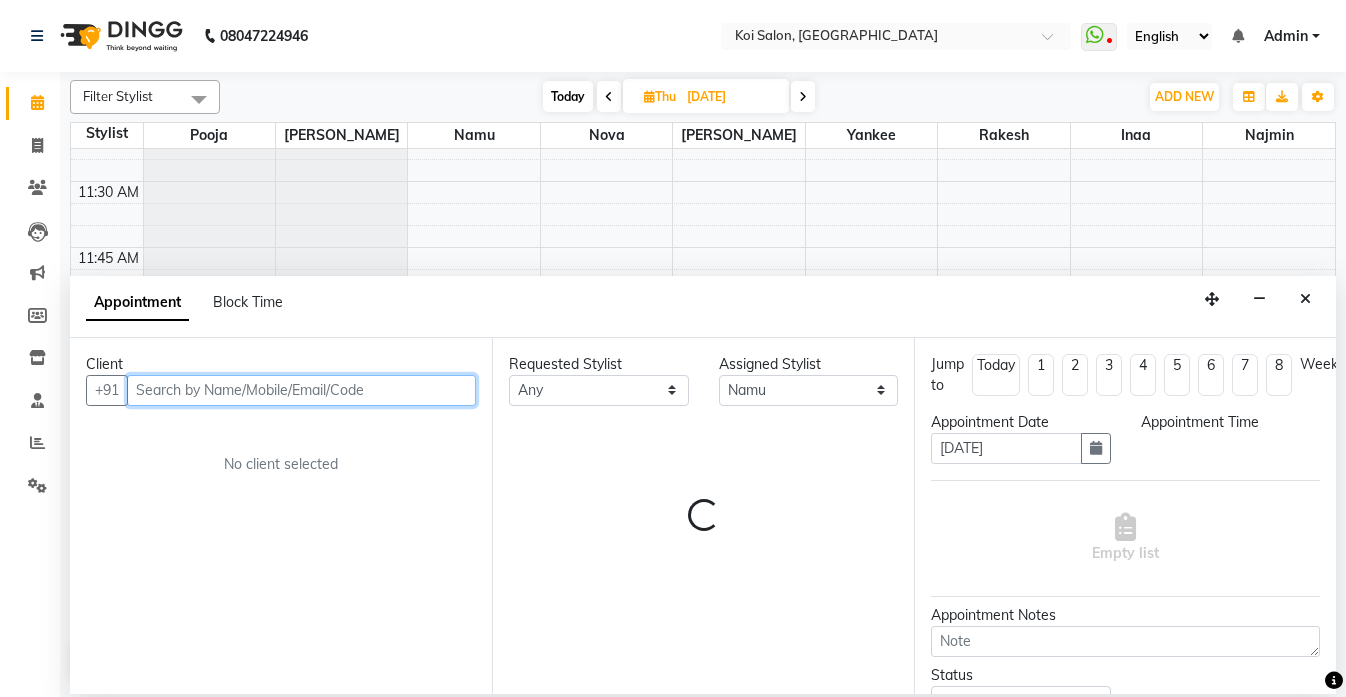 select on "720" 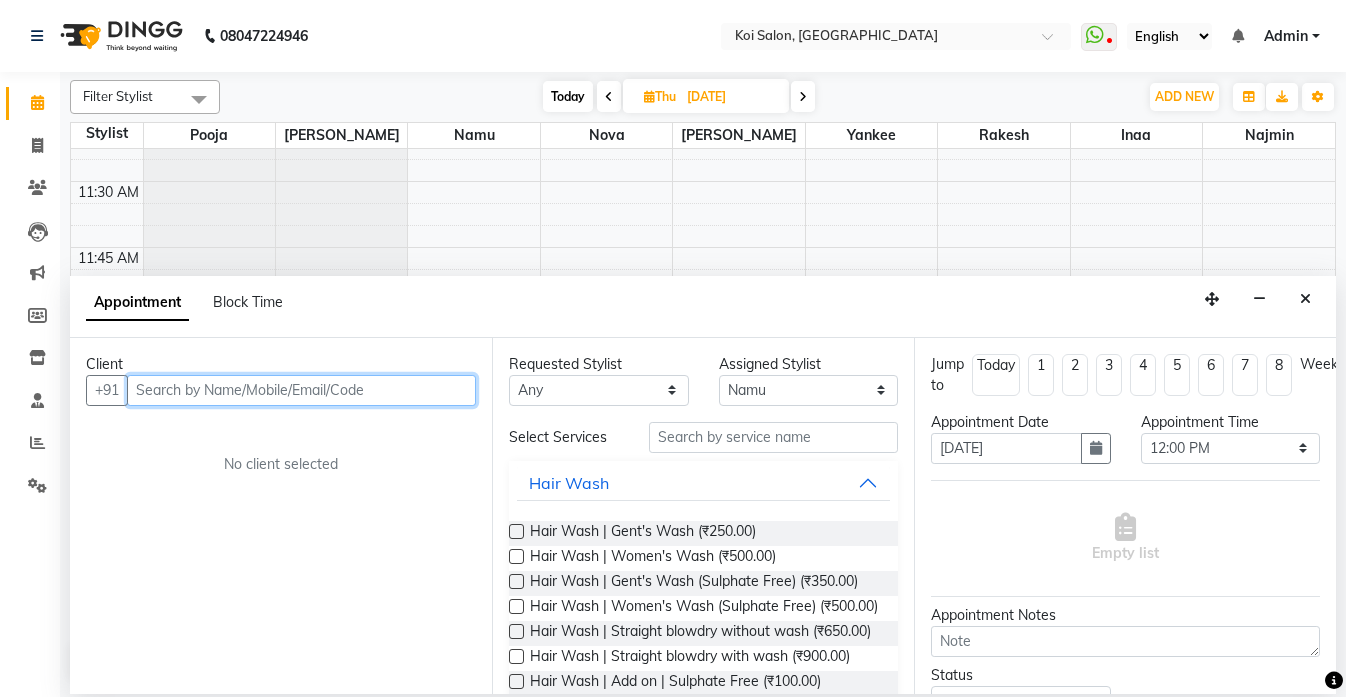 click at bounding box center [301, 390] 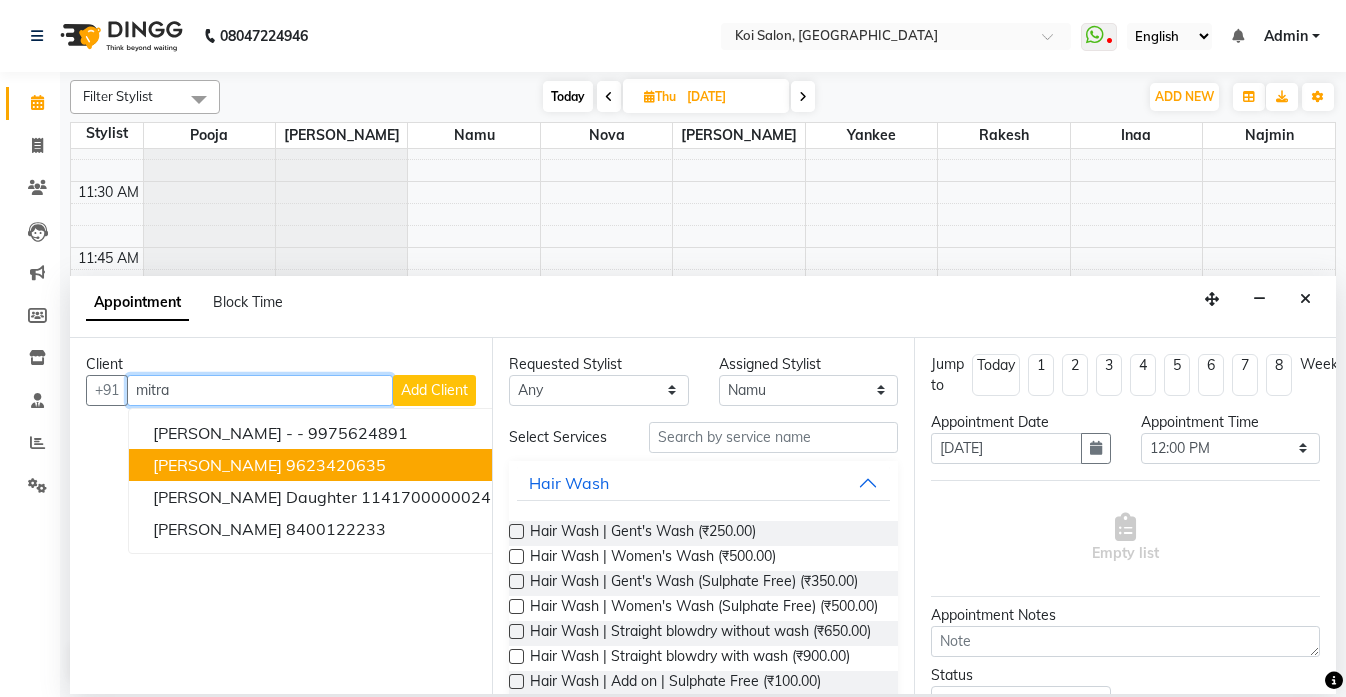 click on "[PERSON_NAME]  9623420635" at bounding box center [322, 465] 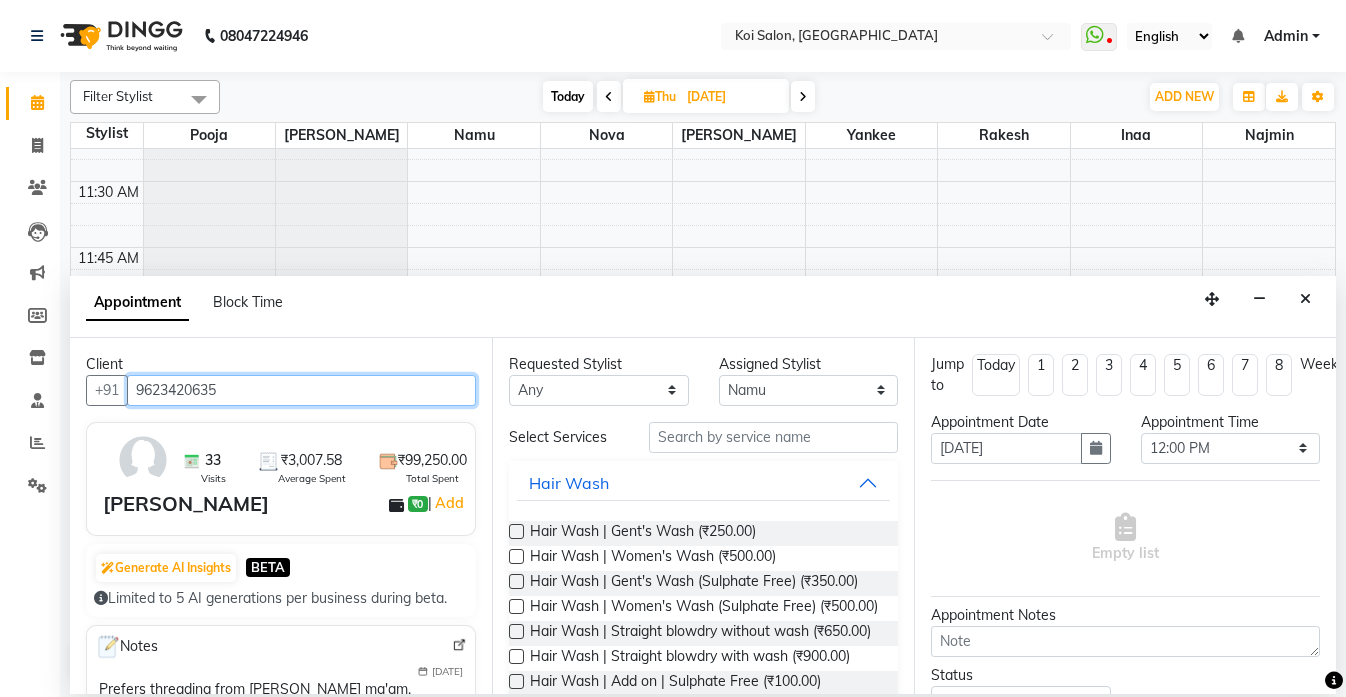 type on "9623420635" 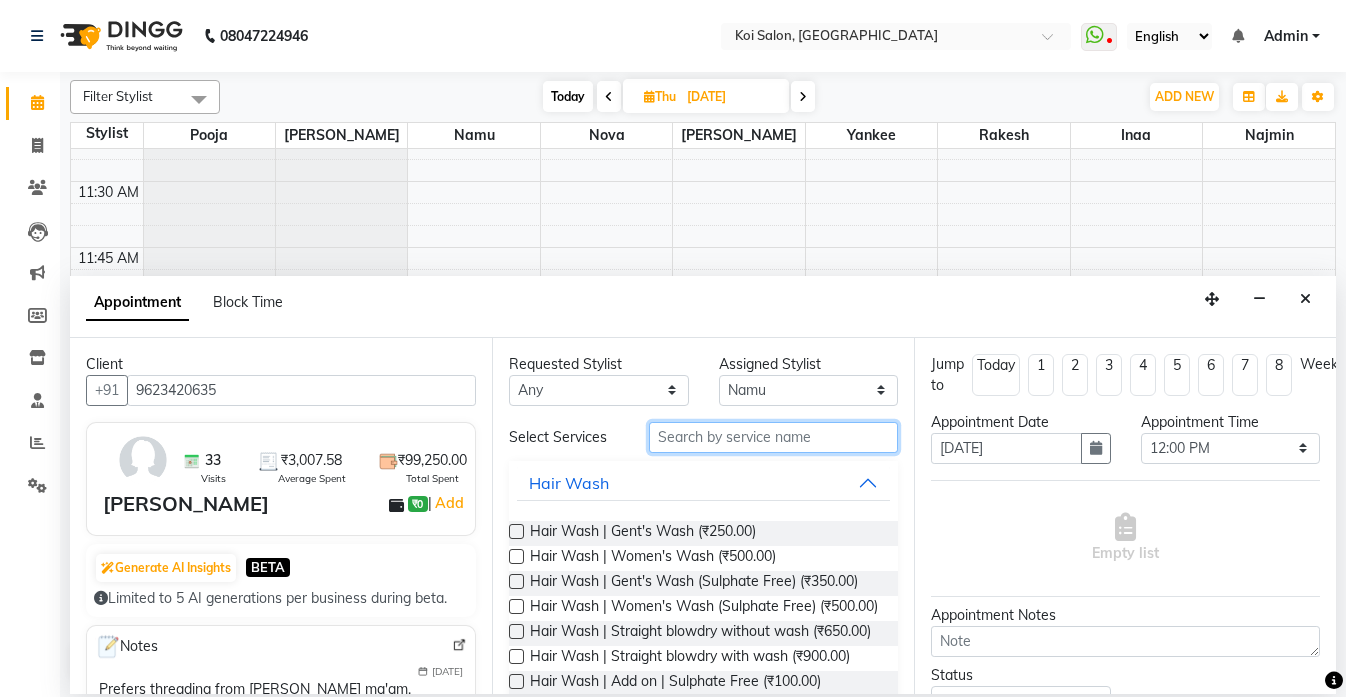 click at bounding box center [773, 437] 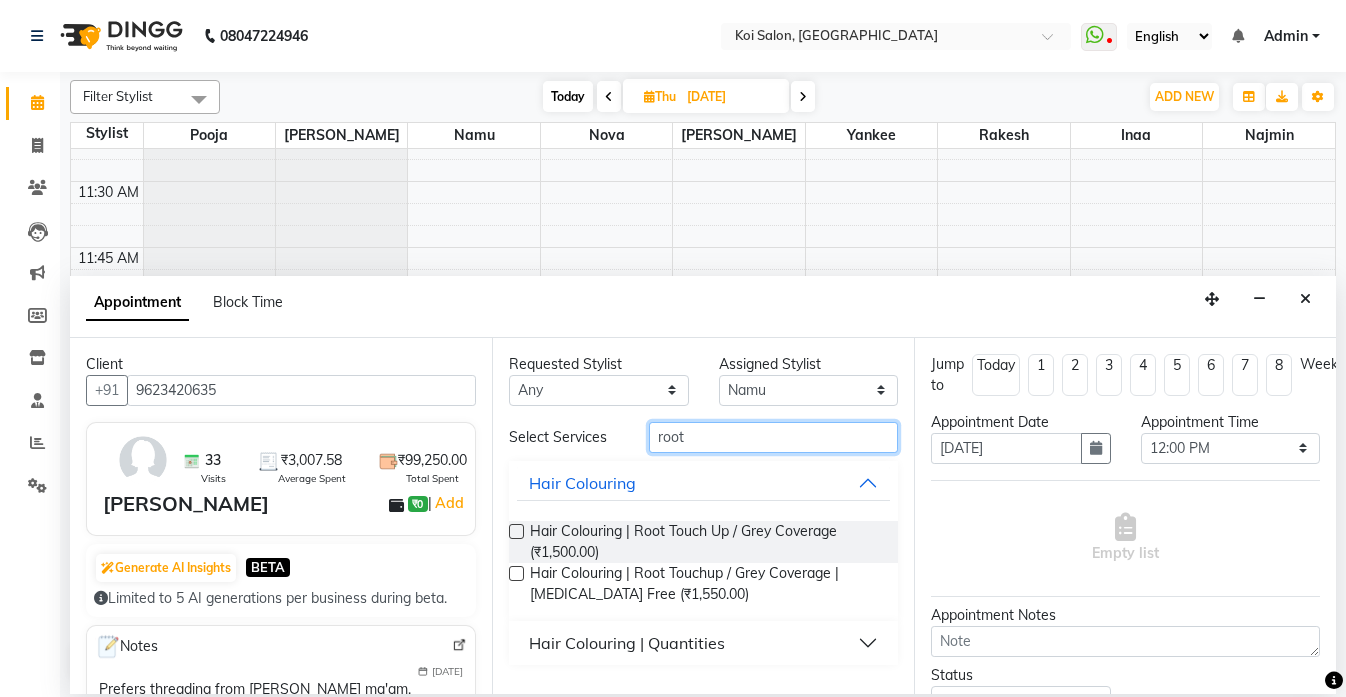 type on "root" 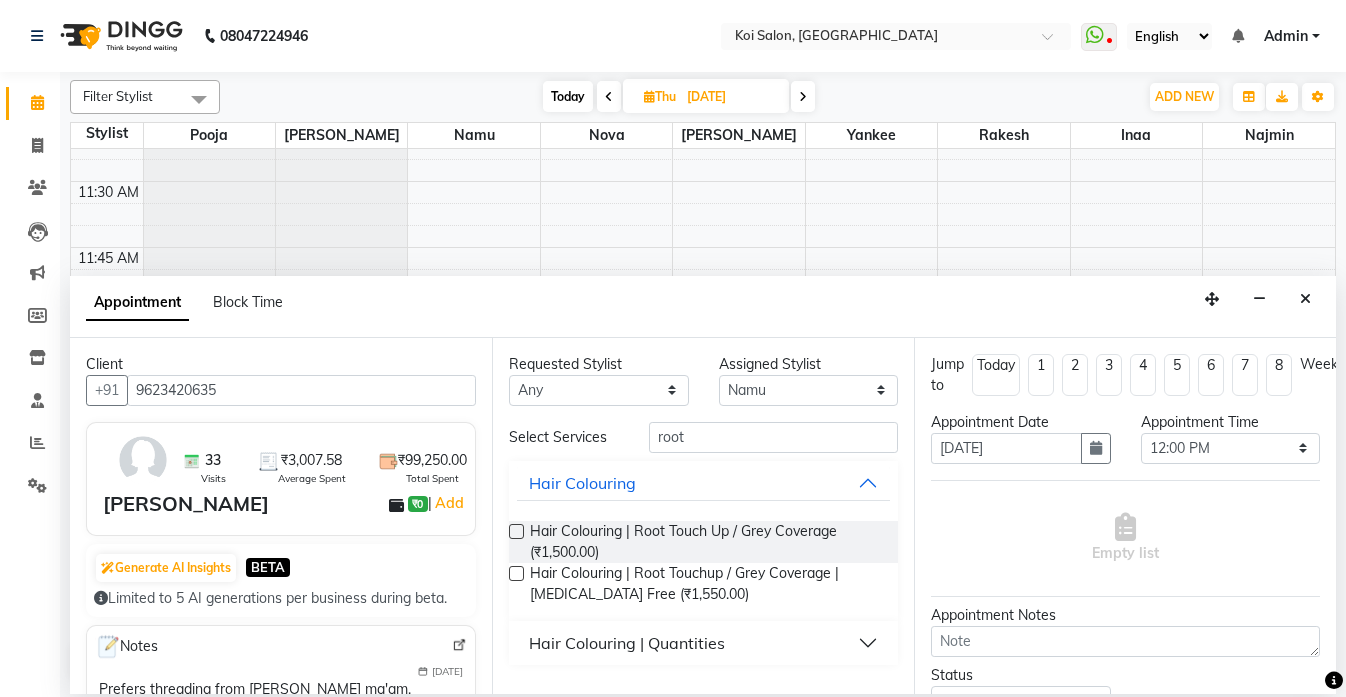 click at bounding box center (516, 531) 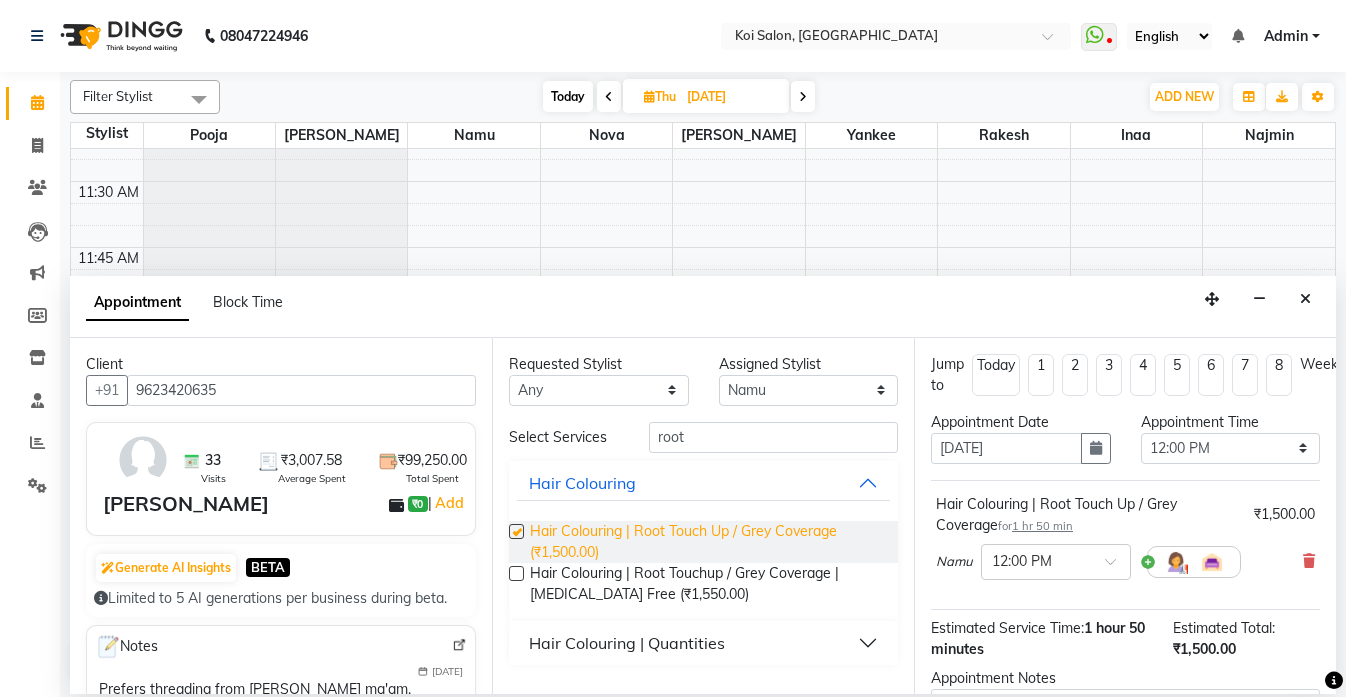 checkbox on "false" 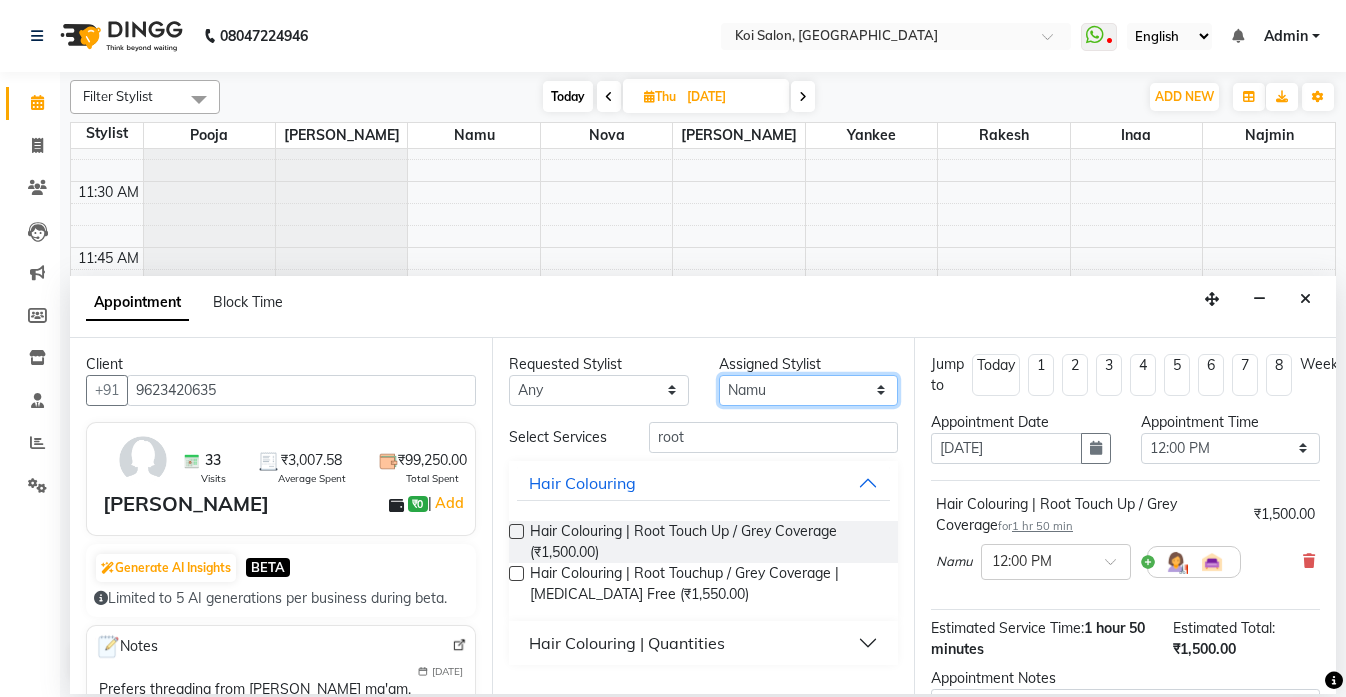 click on "Select [PERSON_NAME] Namu Nova Pooja [PERSON_NAME]" at bounding box center [809, 390] 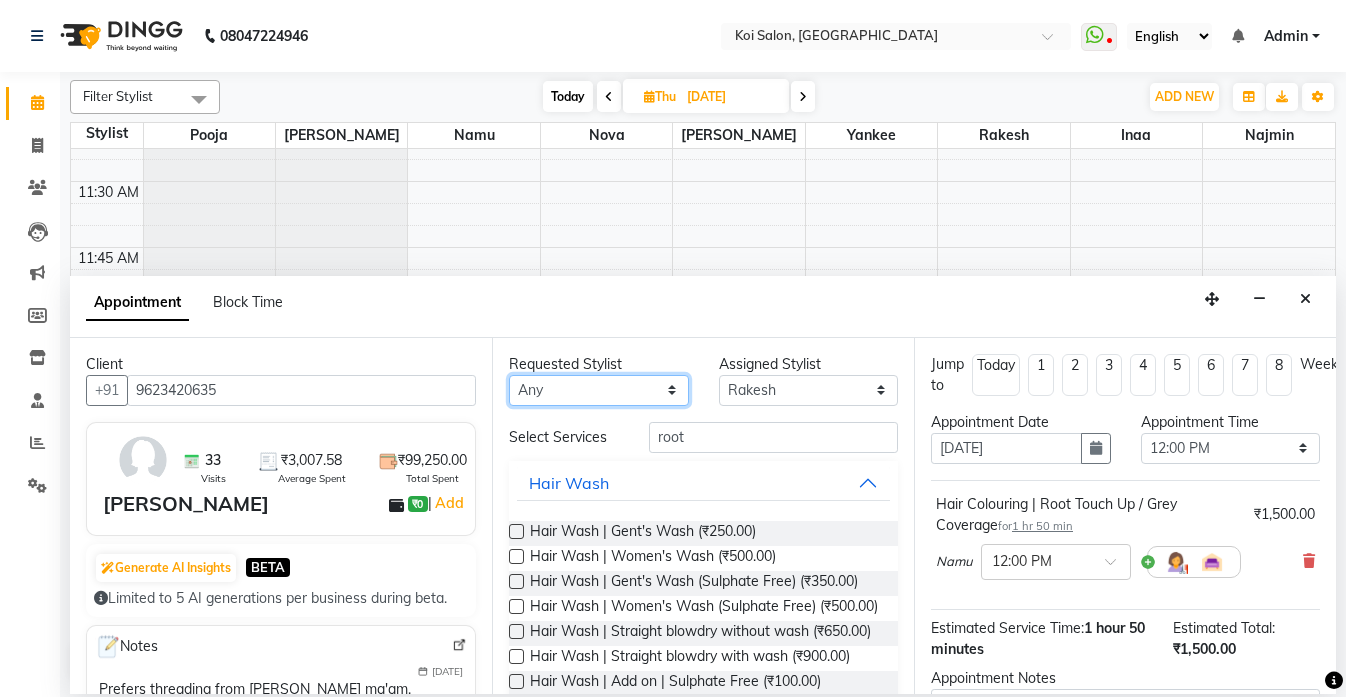 click on "Any [PERSON_NAME] Namu Nova Pooja [PERSON_NAME]" at bounding box center [599, 390] 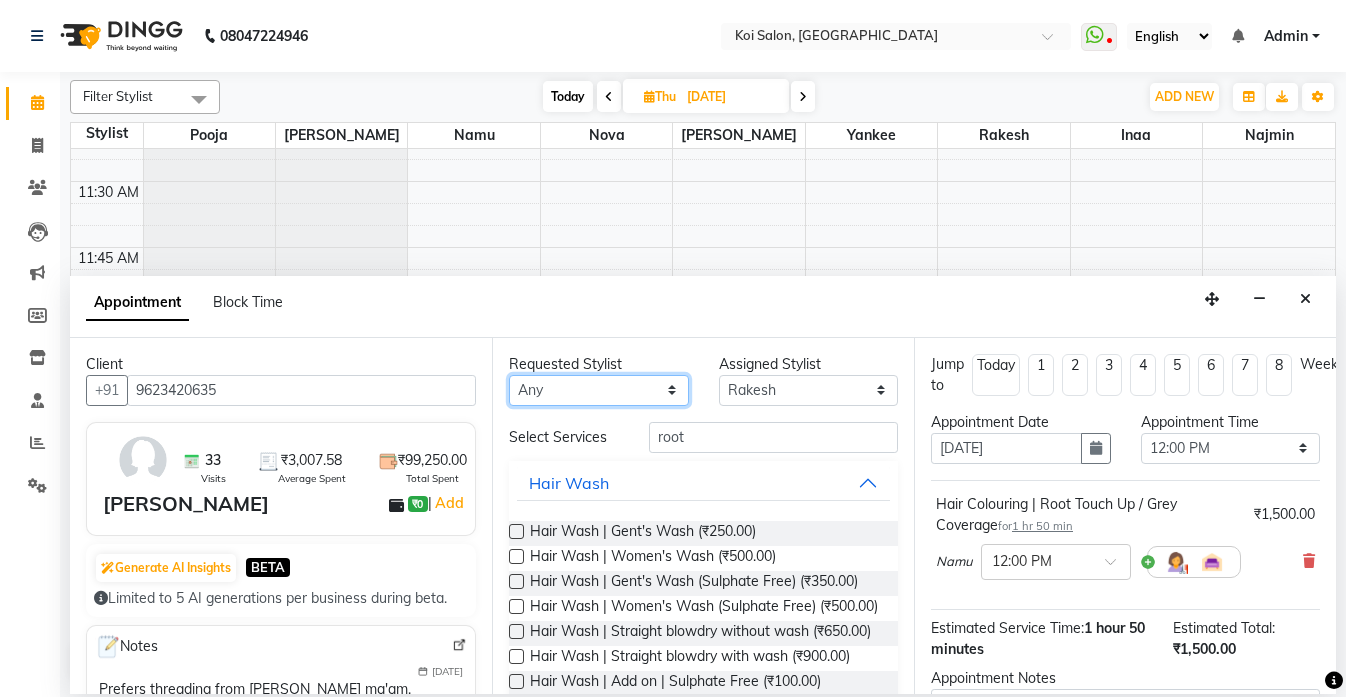 select on "37562" 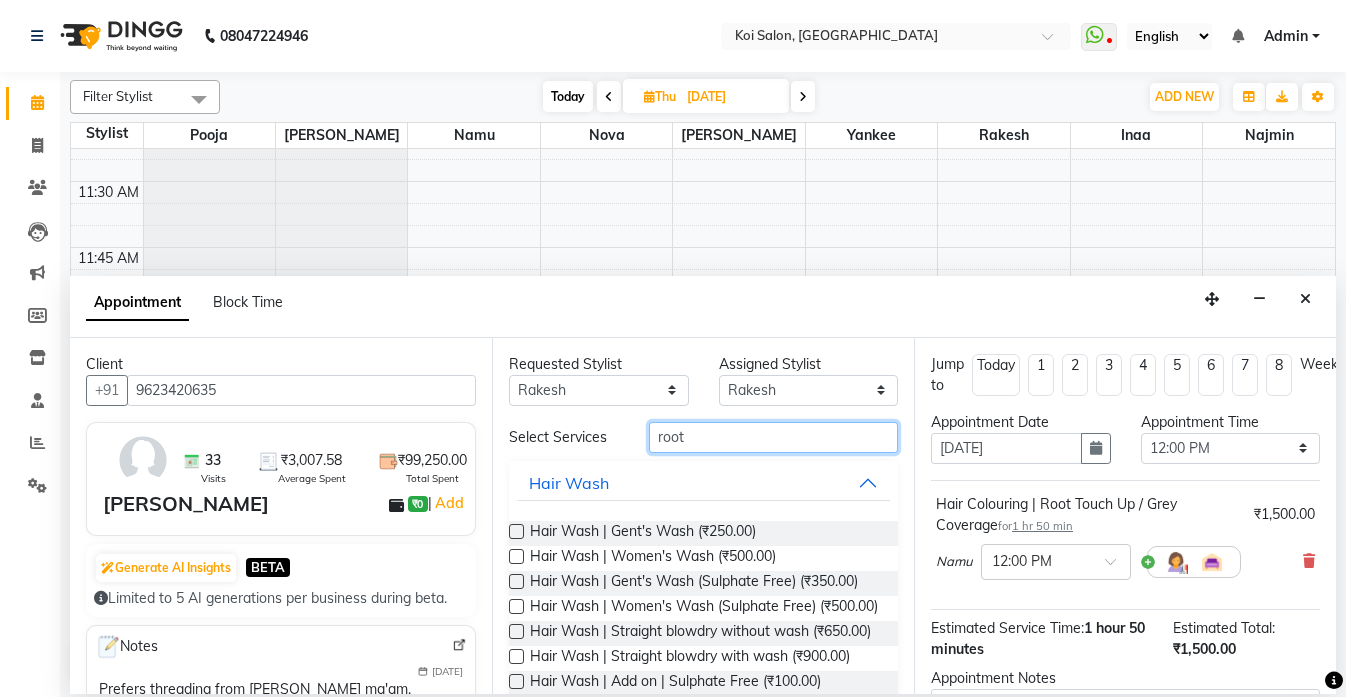 click on "root" at bounding box center (773, 437) 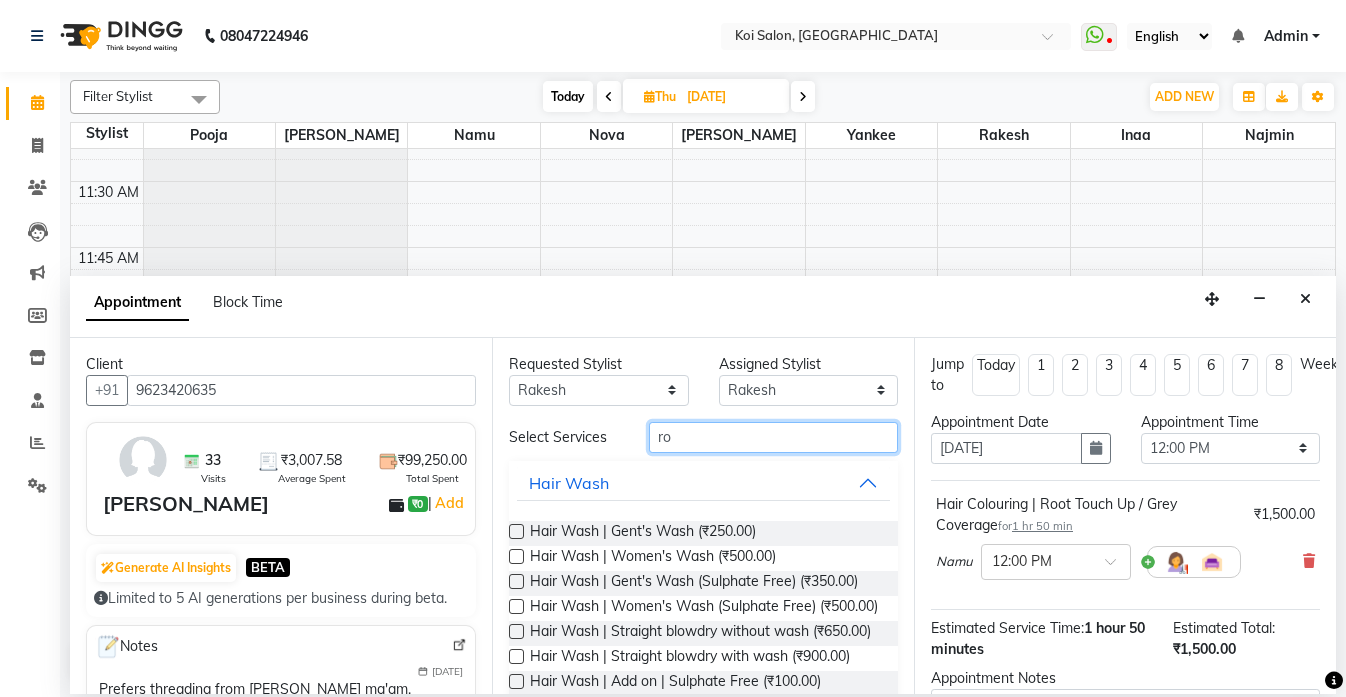 type on "r" 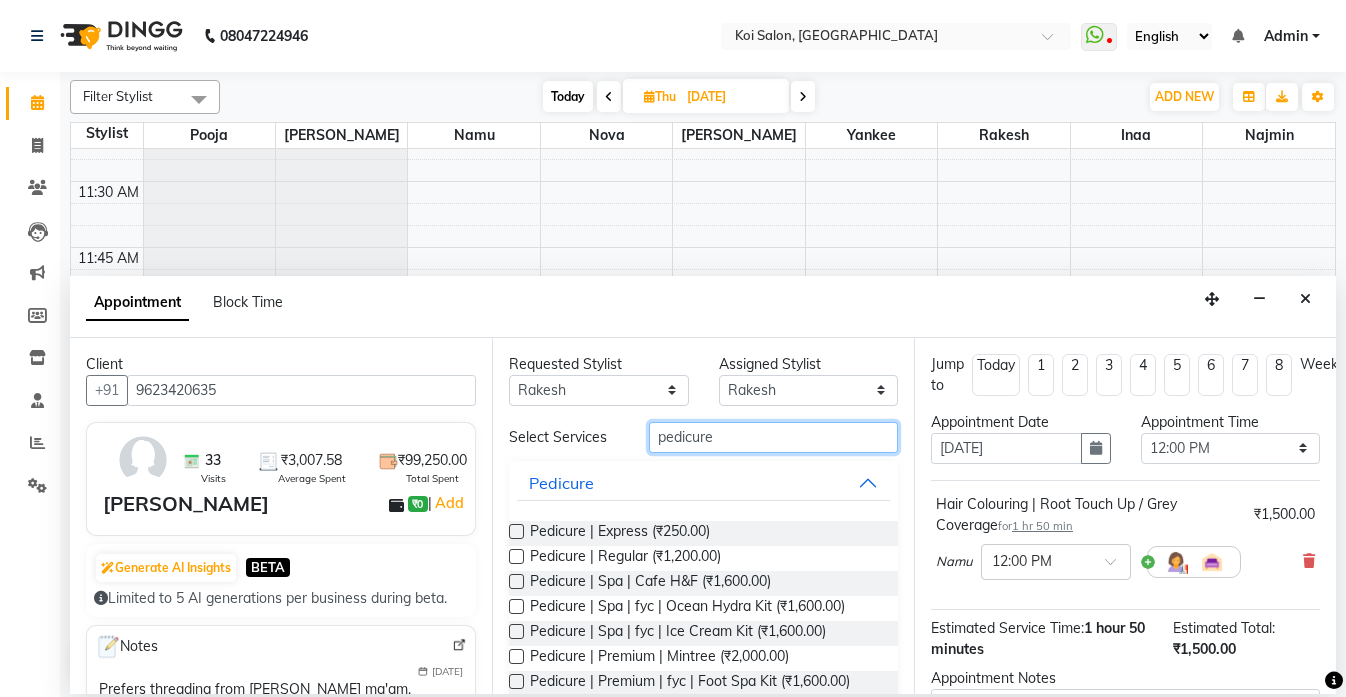 type on "pedicure" 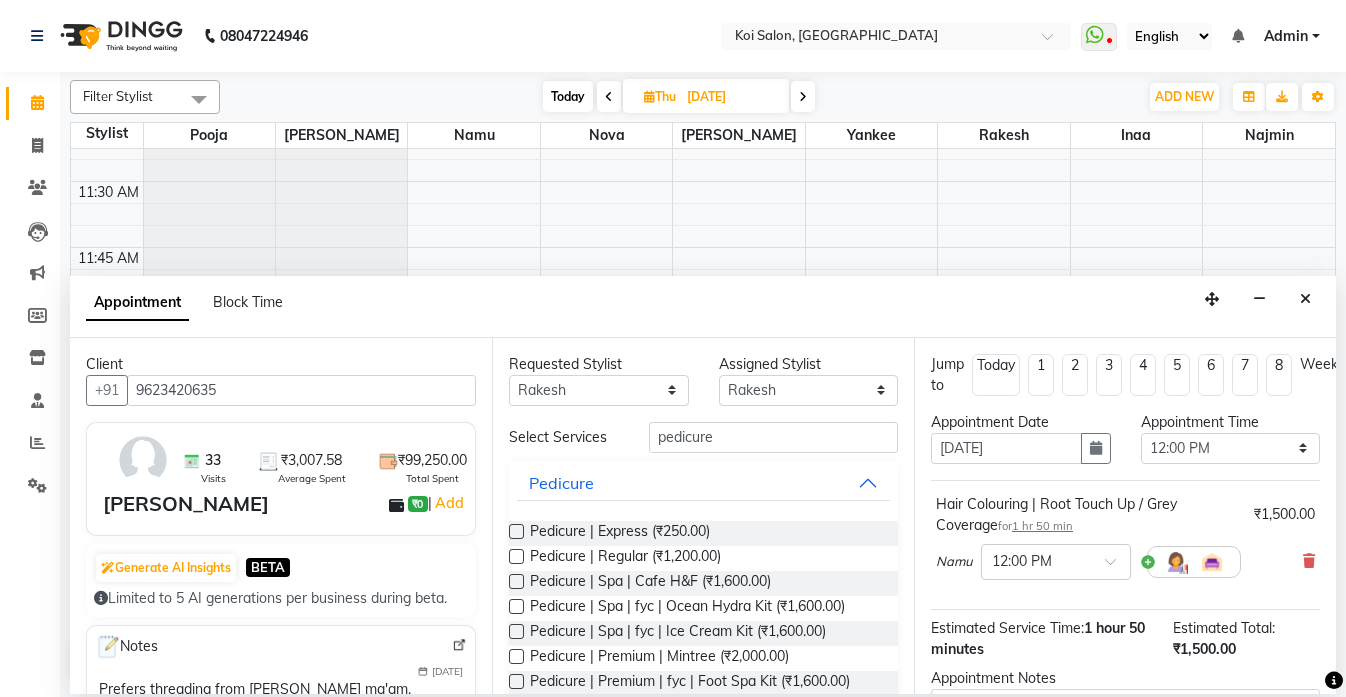 click at bounding box center (516, 556) 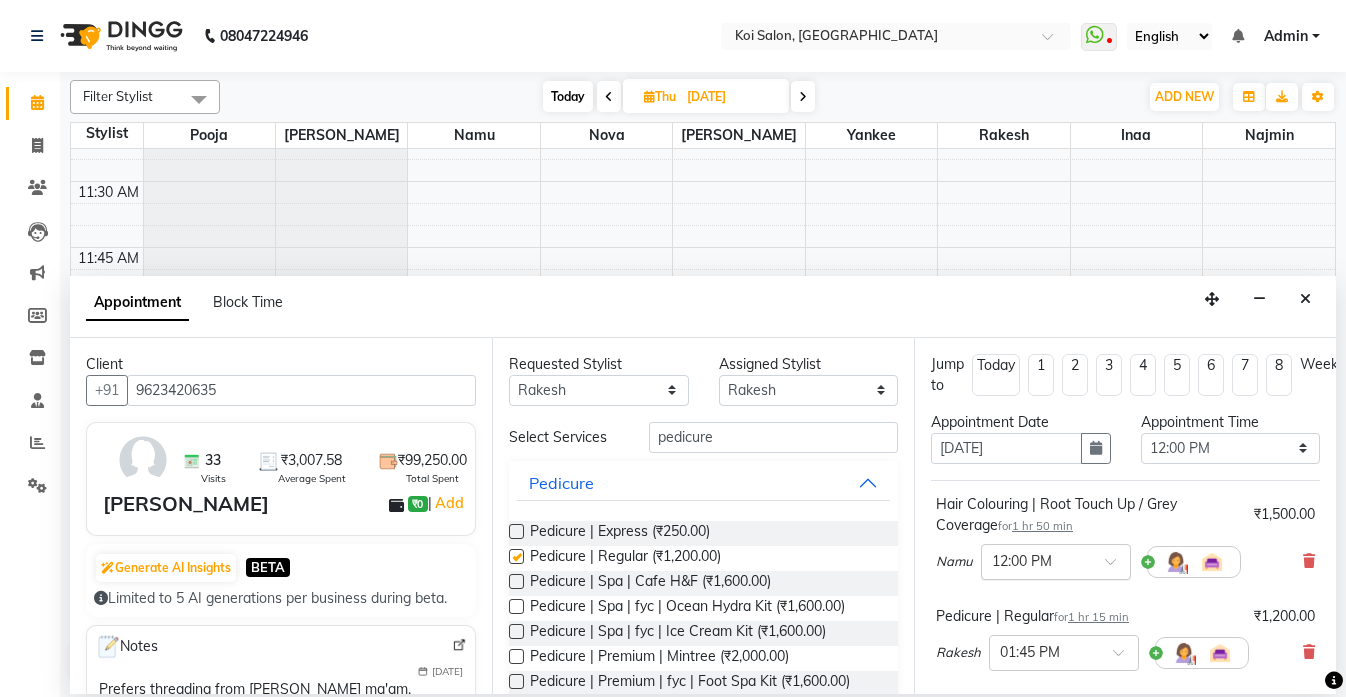 checkbox on "false" 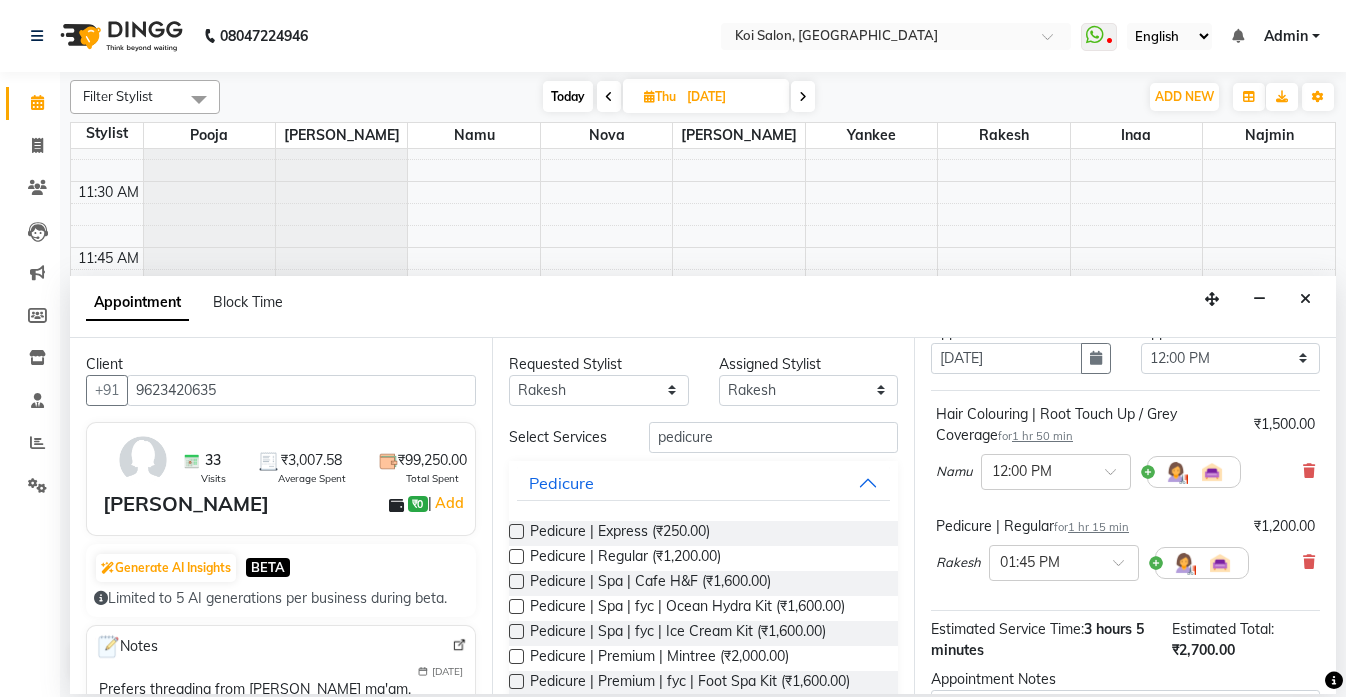 scroll, scrollTop: 144, scrollLeft: 0, axis: vertical 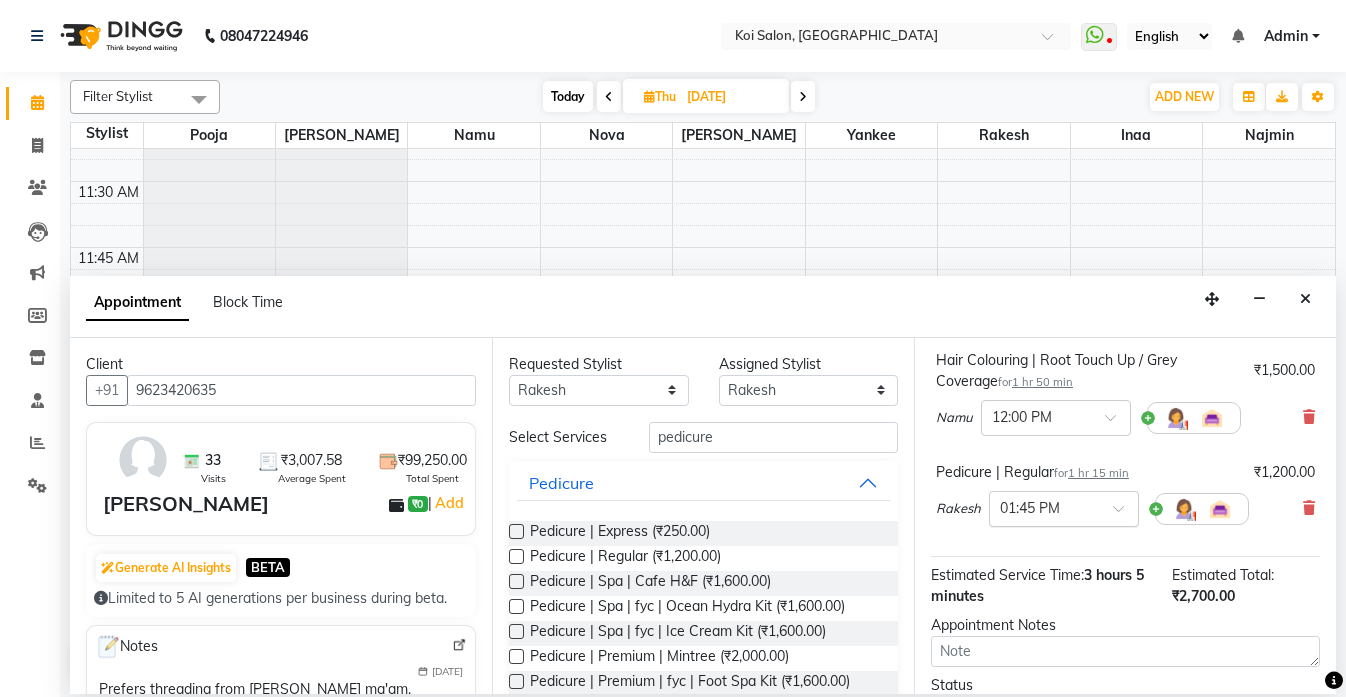 click at bounding box center [1064, 507] 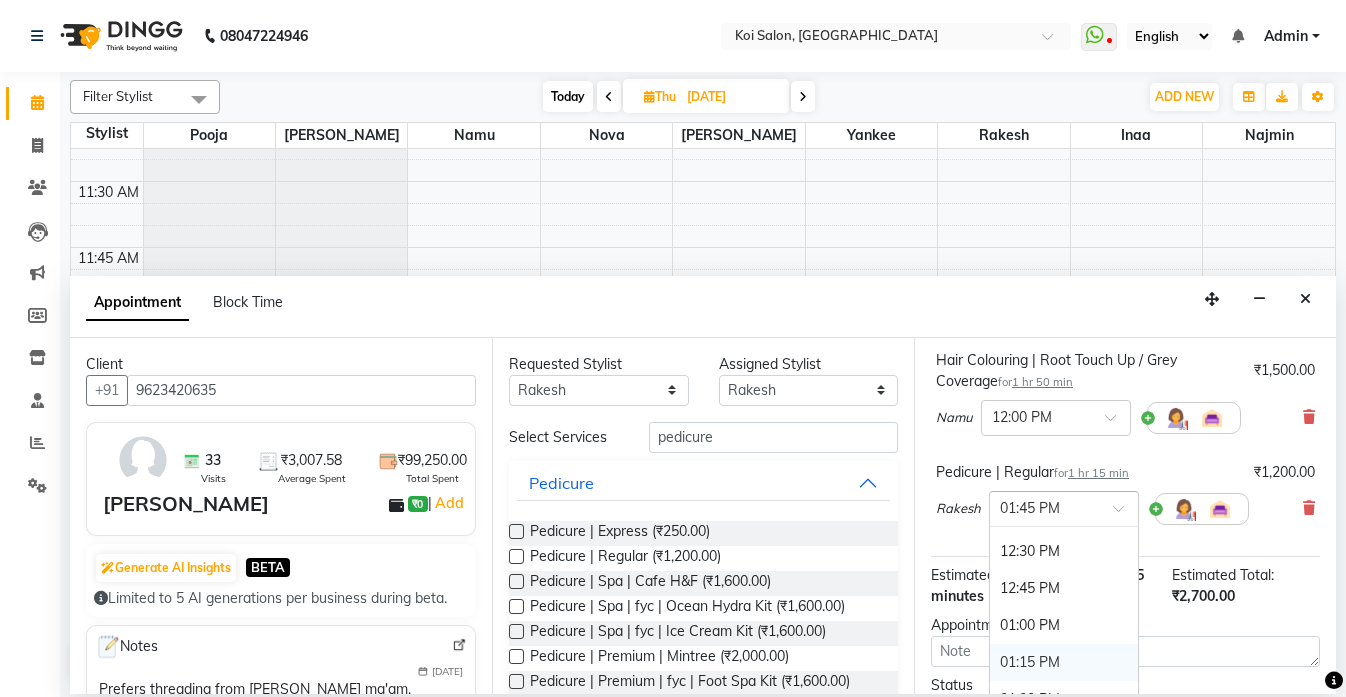 scroll, scrollTop: 369, scrollLeft: 0, axis: vertical 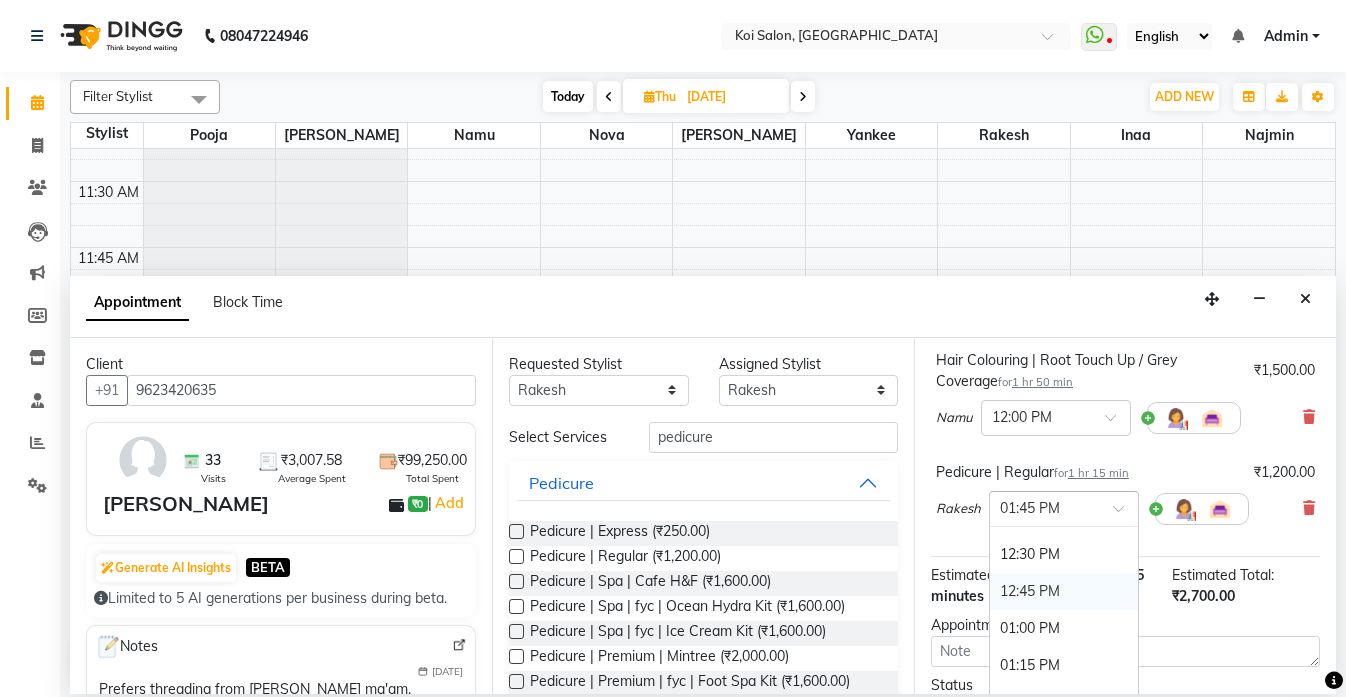 click on "12:45 PM" at bounding box center [1064, 591] 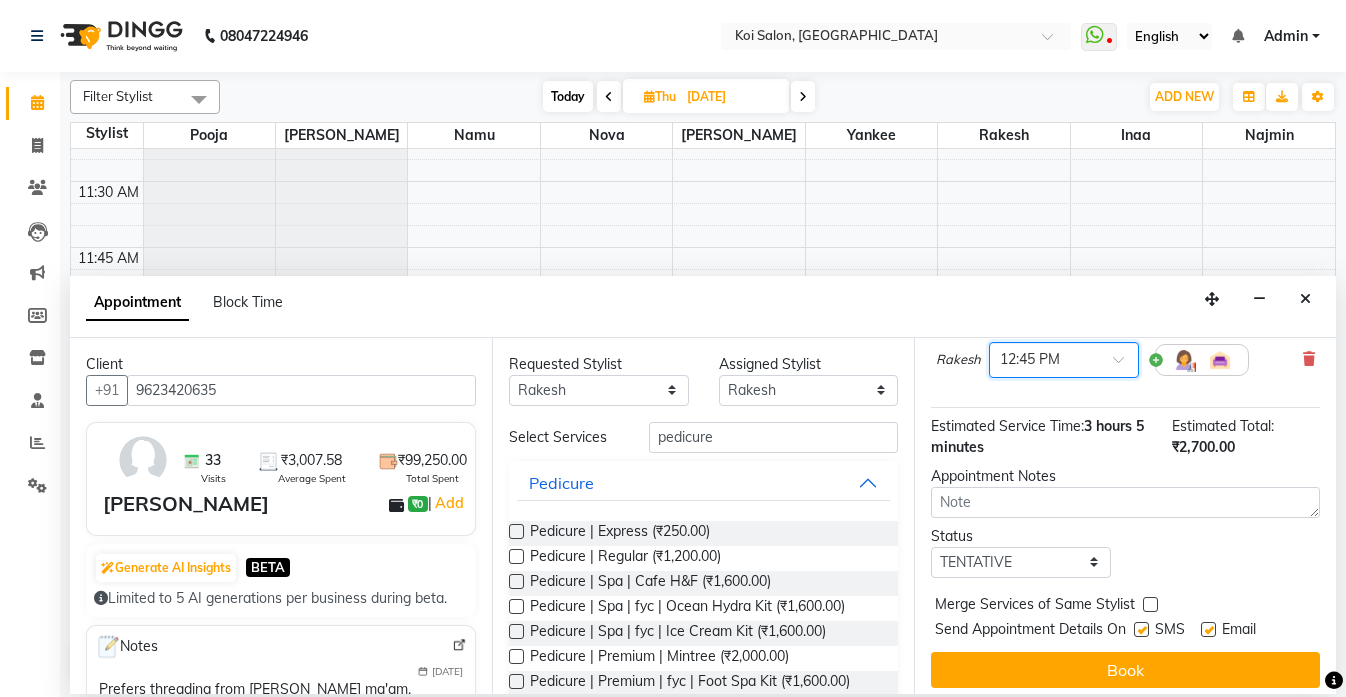 scroll, scrollTop: 303, scrollLeft: 0, axis: vertical 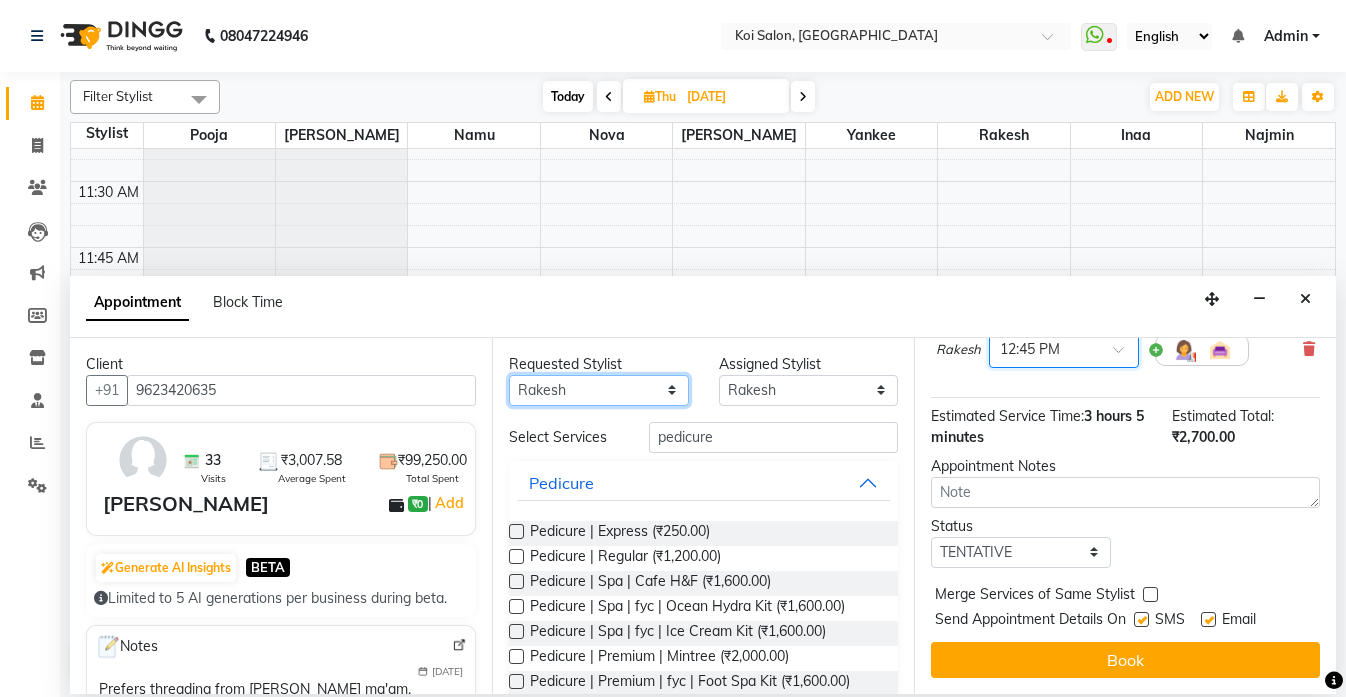 click on "Any [PERSON_NAME] Namu Nova Pooja [PERSON_NAME]" at bounding box center [599, 390] 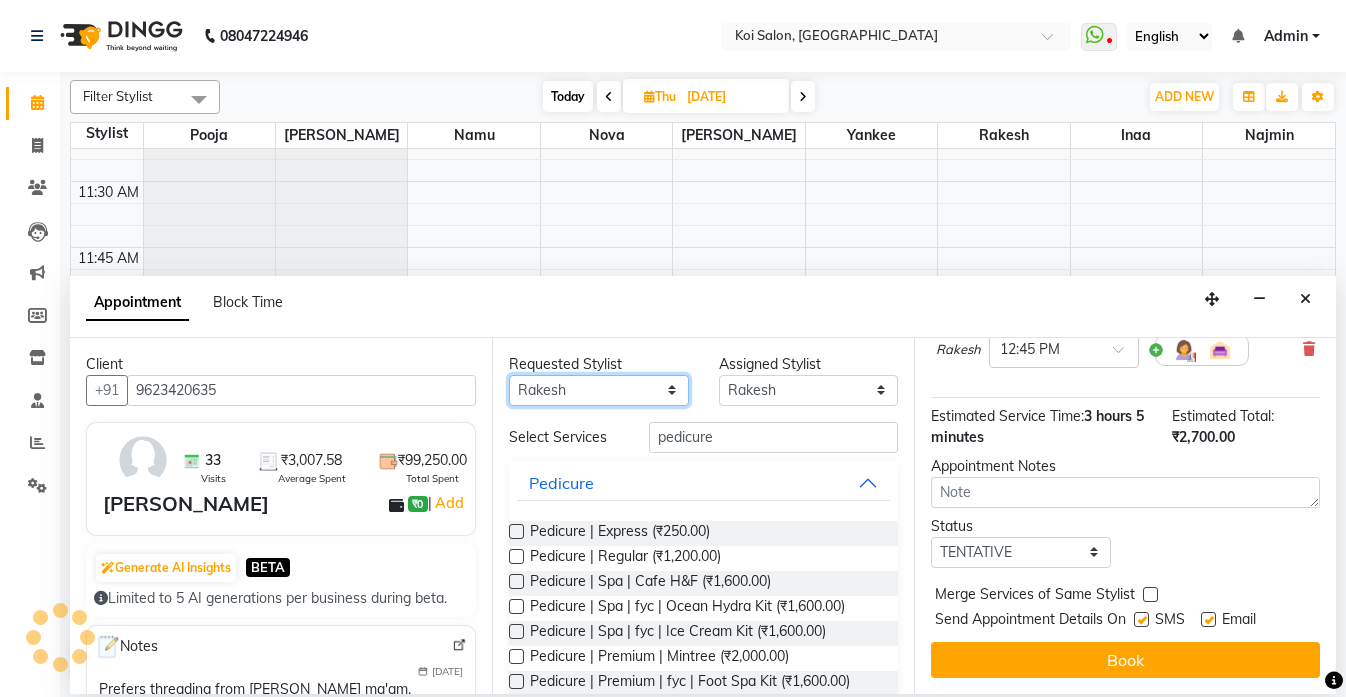select on "44730" 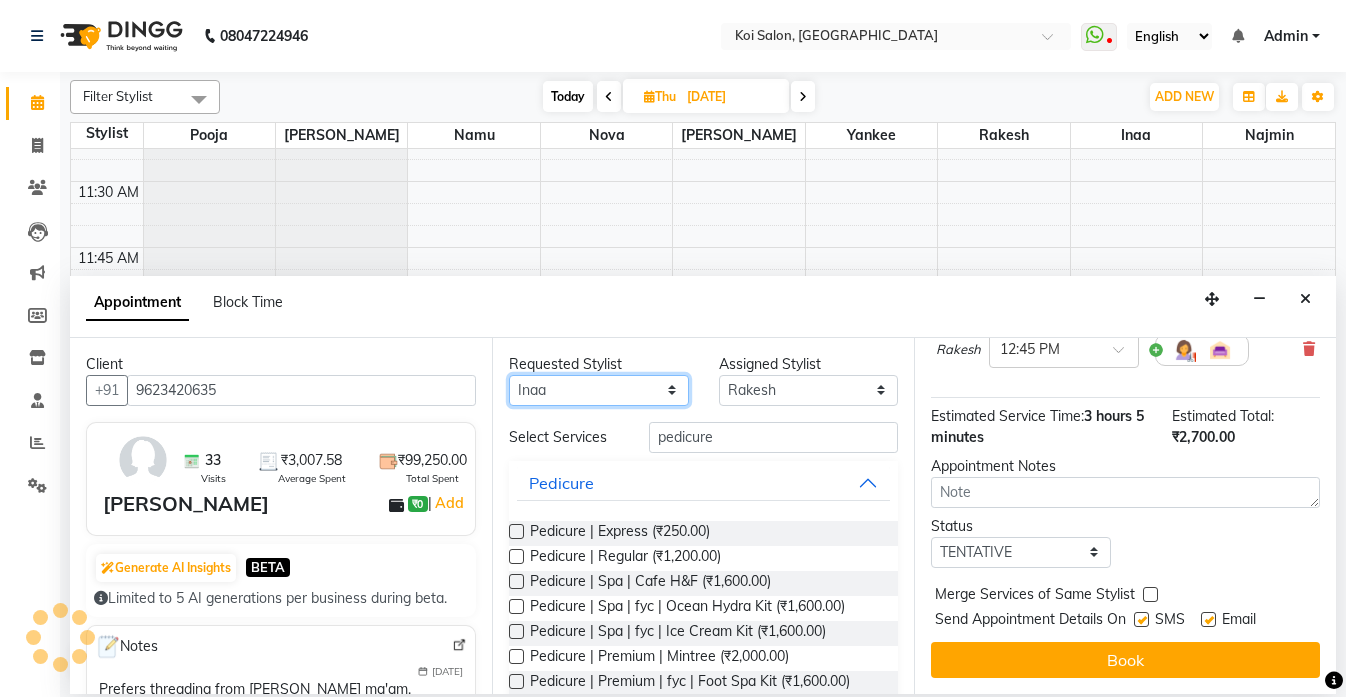 select on "44730" 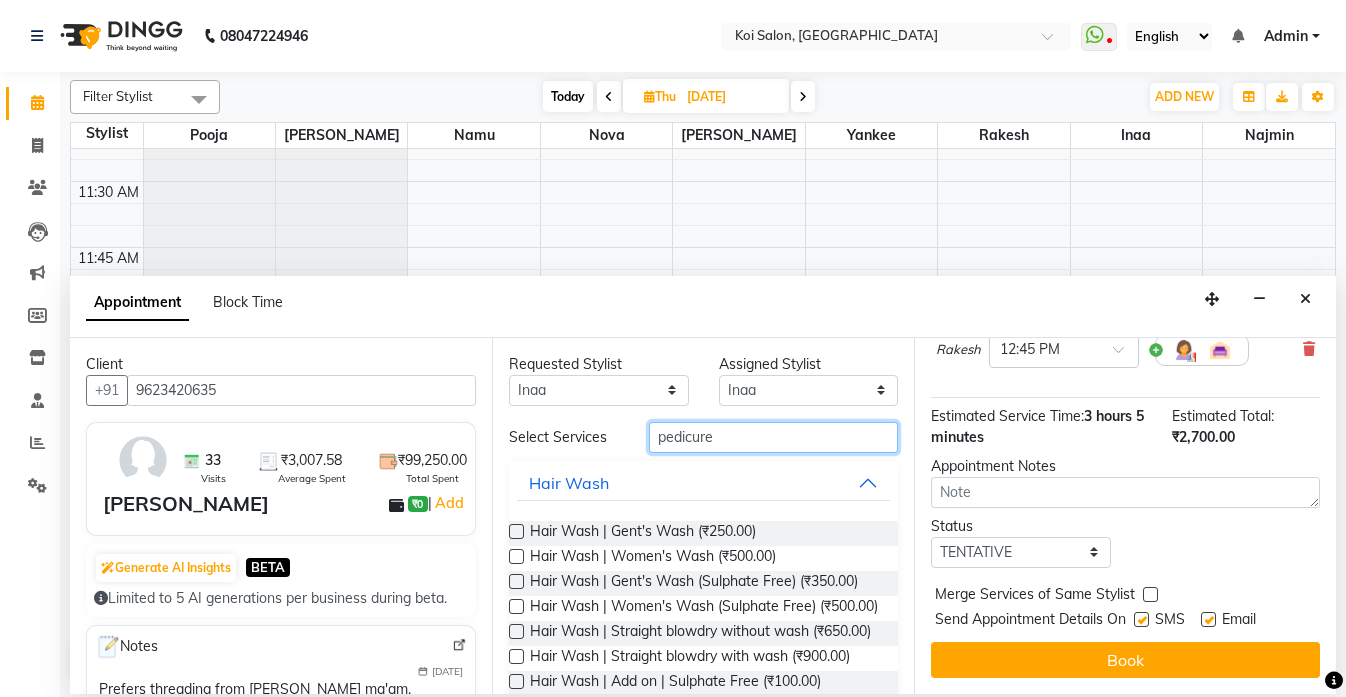 click on "pedicure" at bounding box center (773, 437) 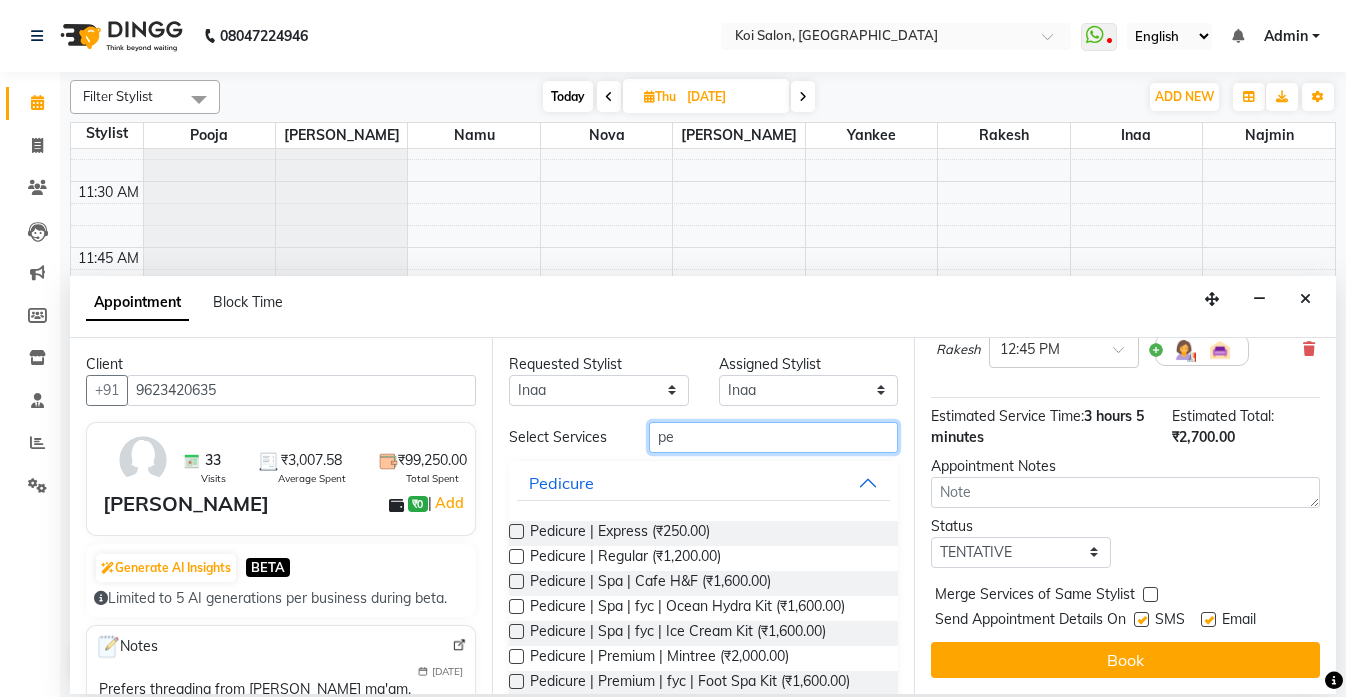 type on "p" 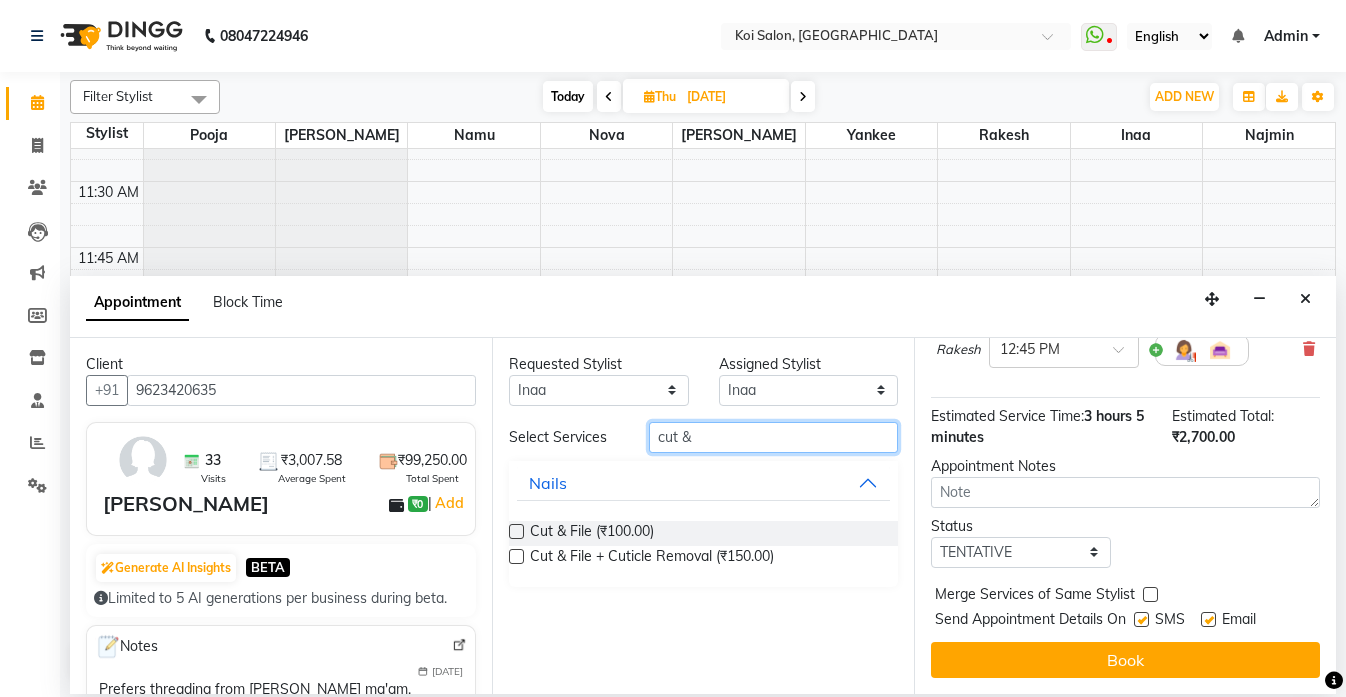 type on "cut &" 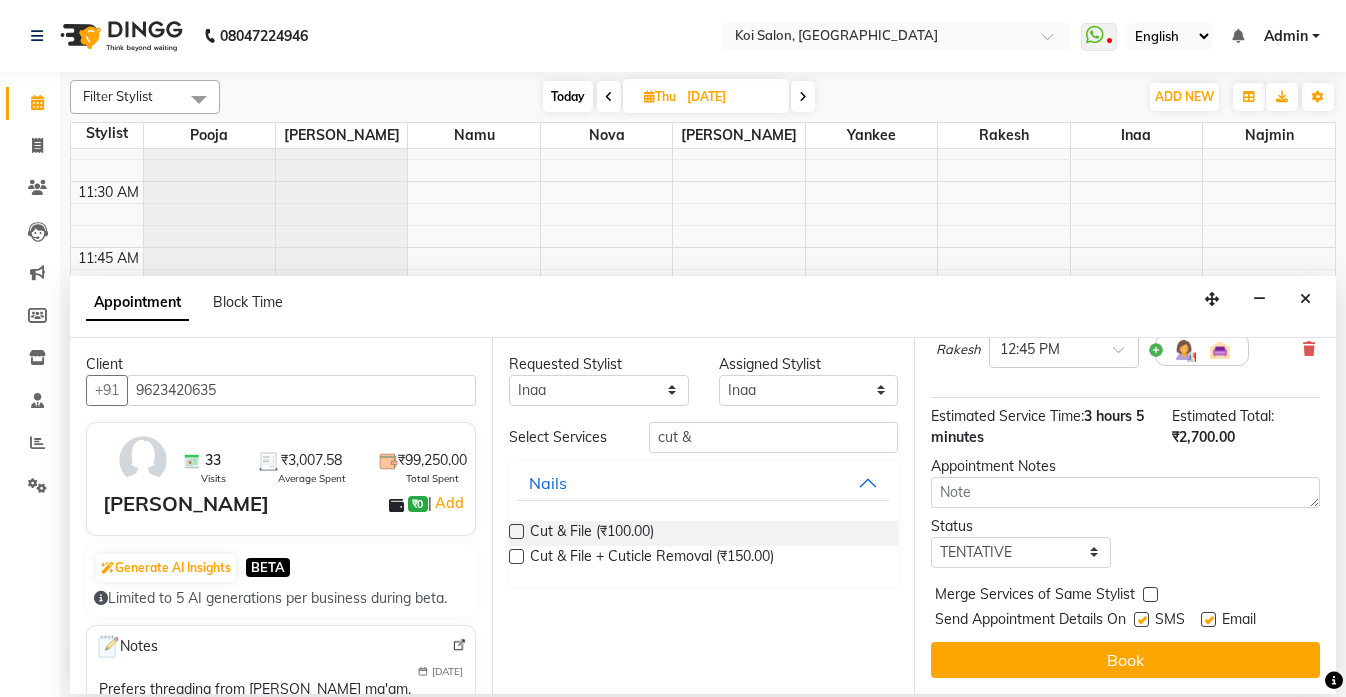 click at bounding box center [516, 531] 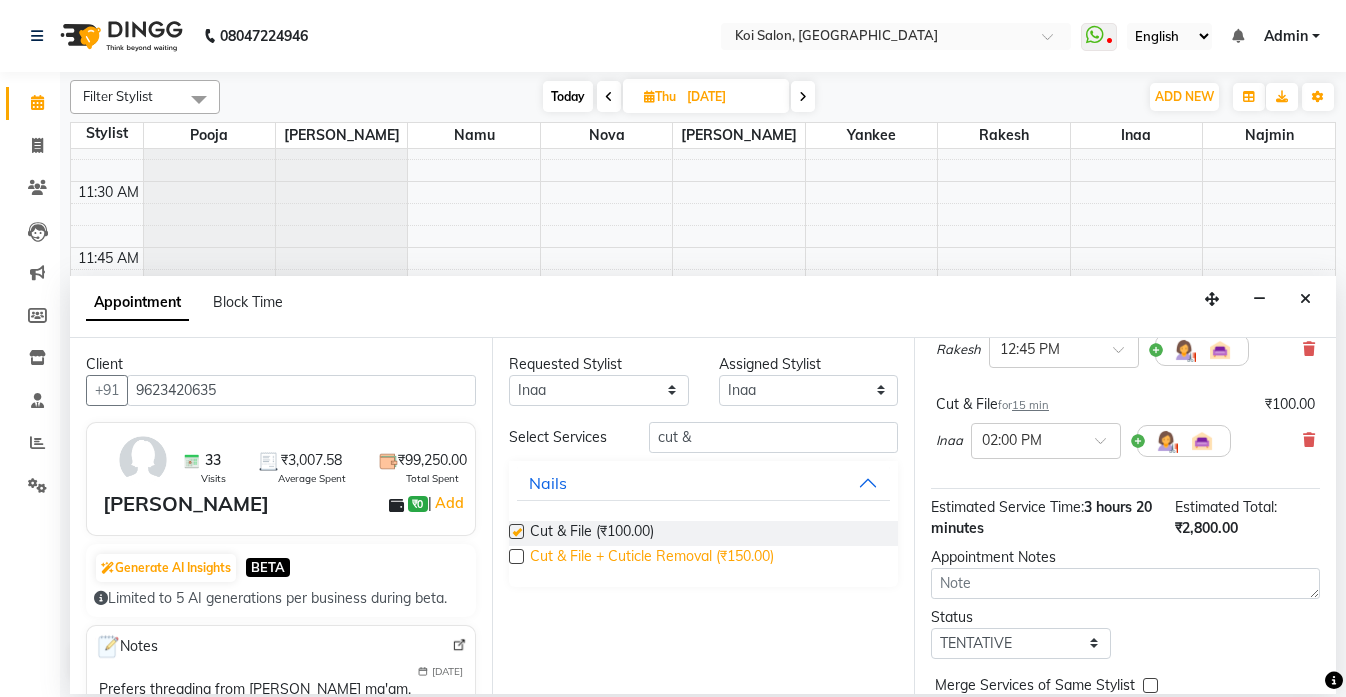 checkbox on "false" 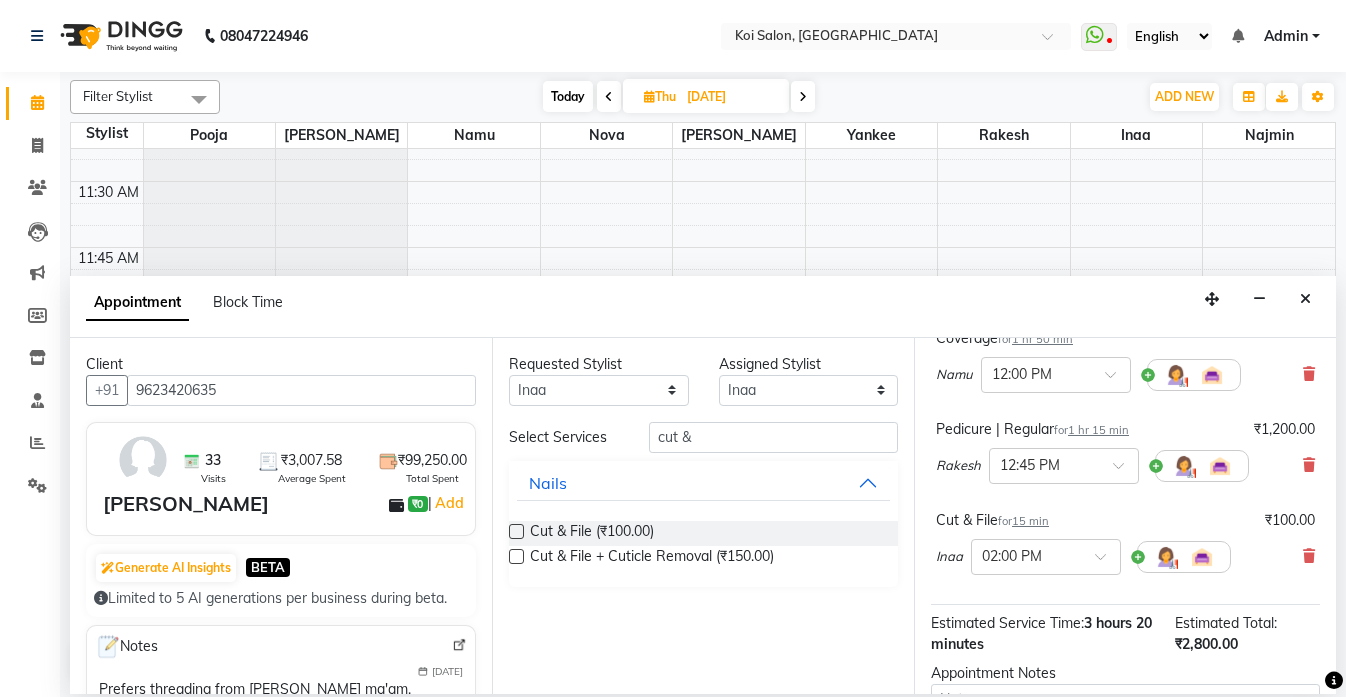 scroll, scrollTop: 174, scrollLeft: 0, axis: vertical 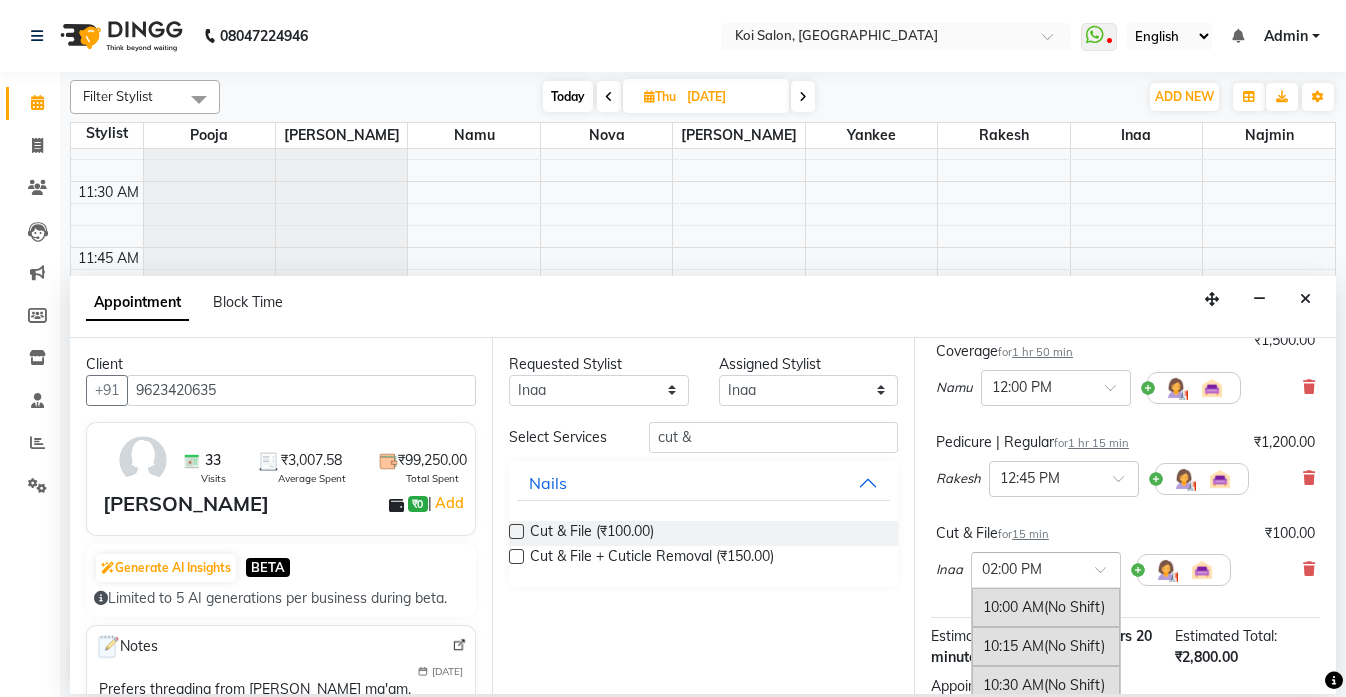 click at bounding box center [1107, 575] 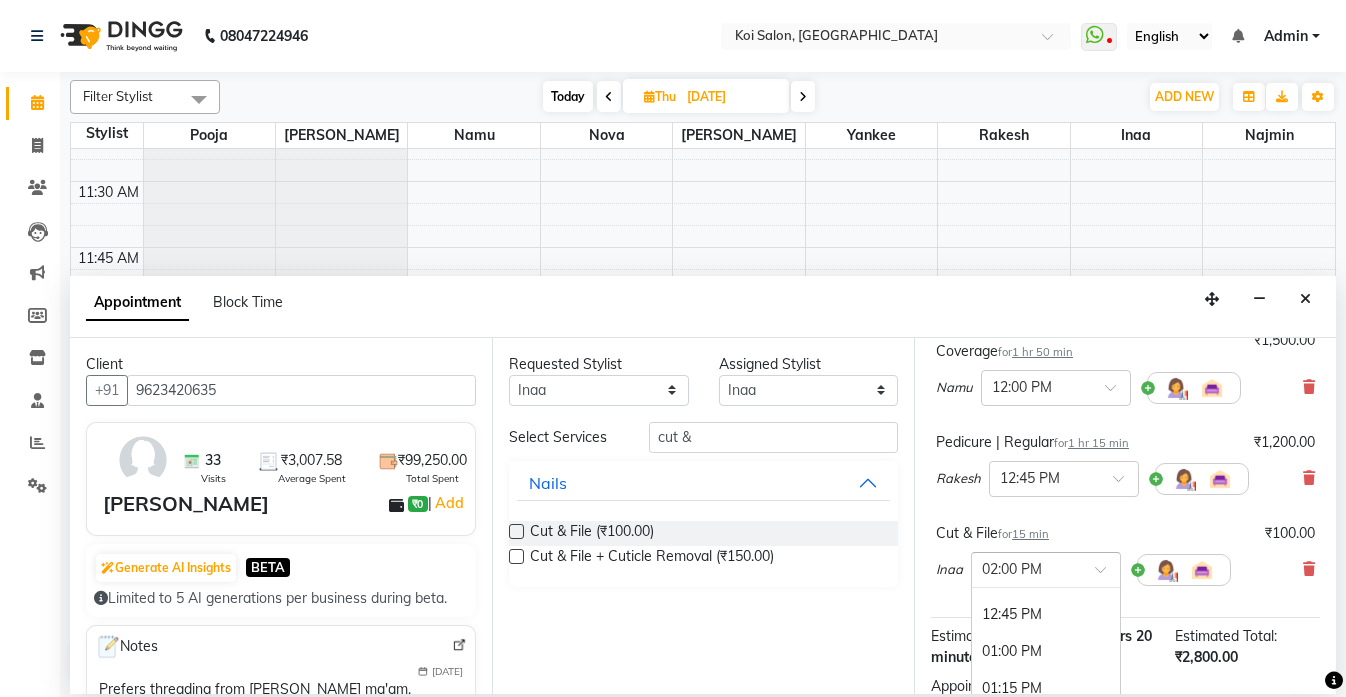 scroll, scrollTop: 393, scrollLeft: 0, axis: vertical 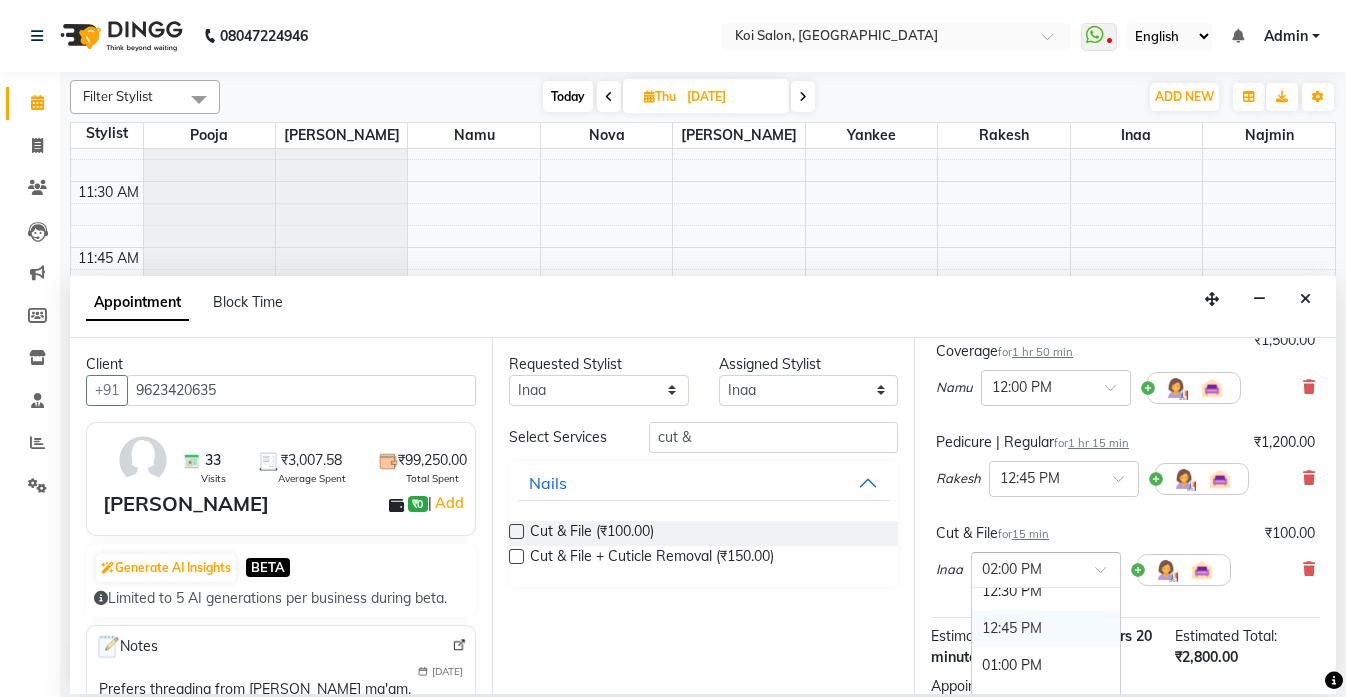 click on "12:45 PM" at bounding box center [1046, 628] 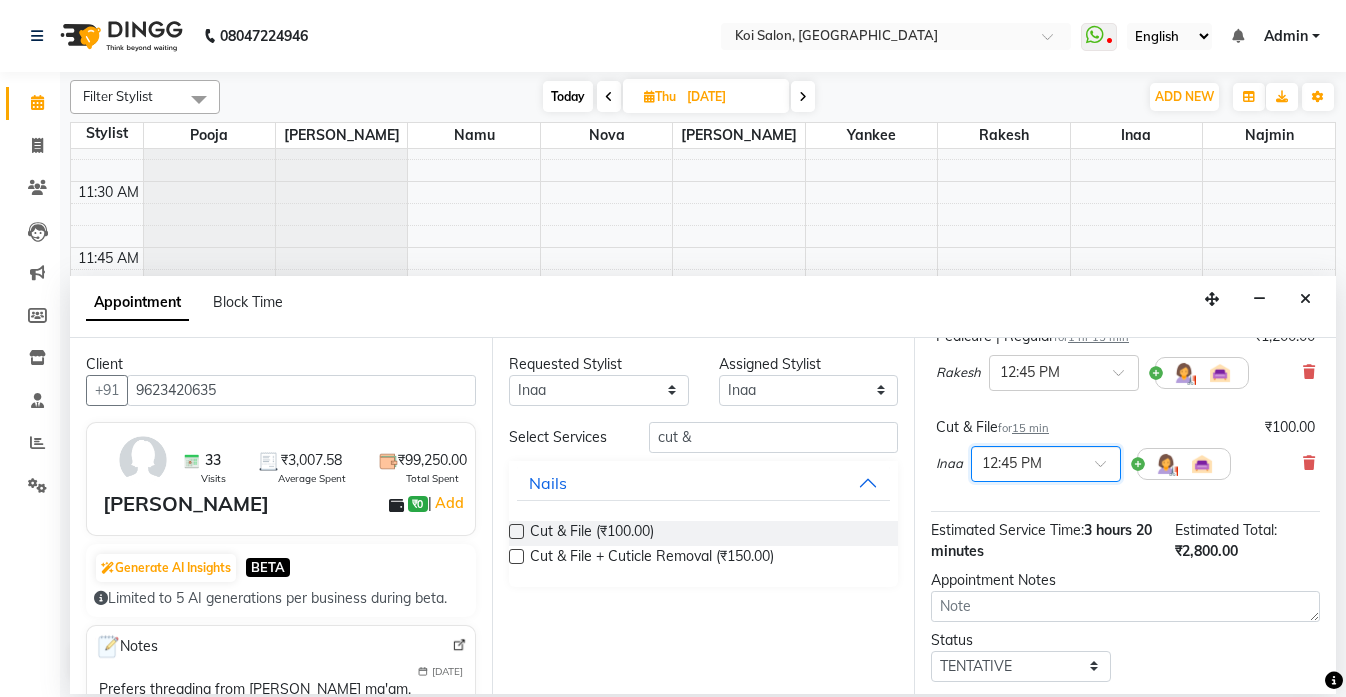 scroll, scrollTop: 415, scrollLeft: 0, axis: vertical 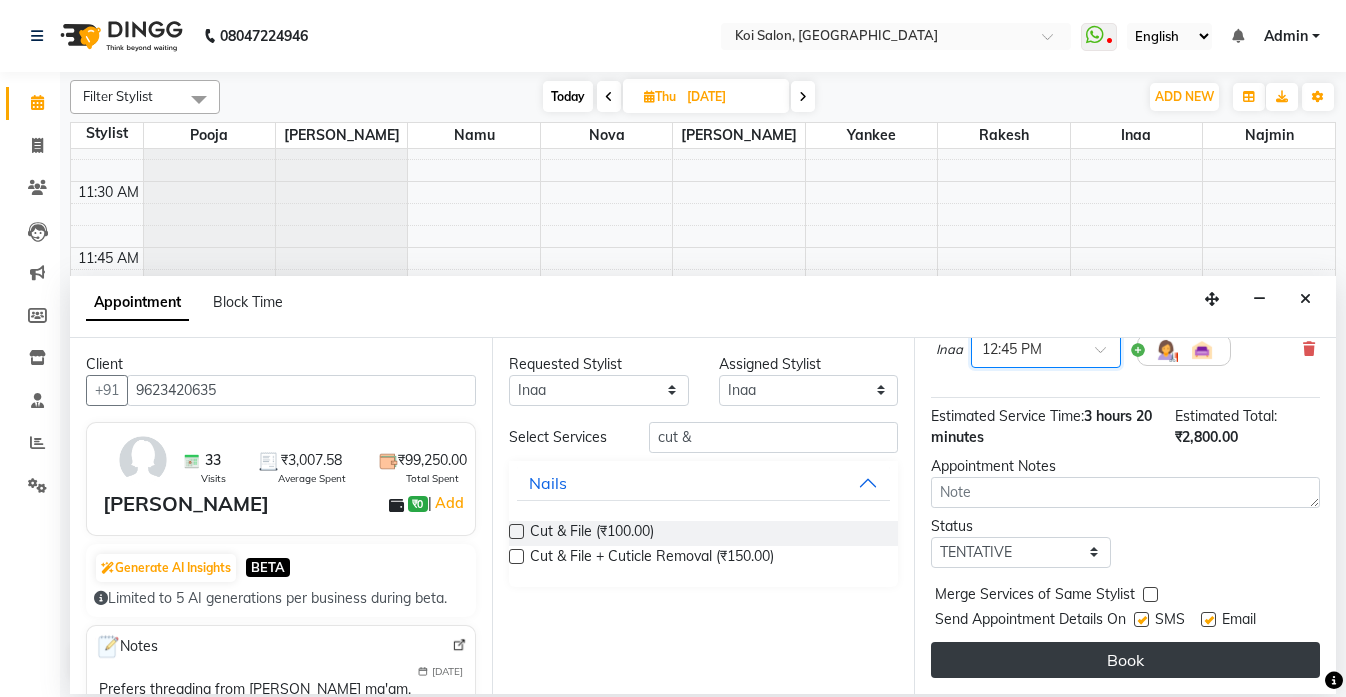 click on "Book" at bounding box center [1125, 660] 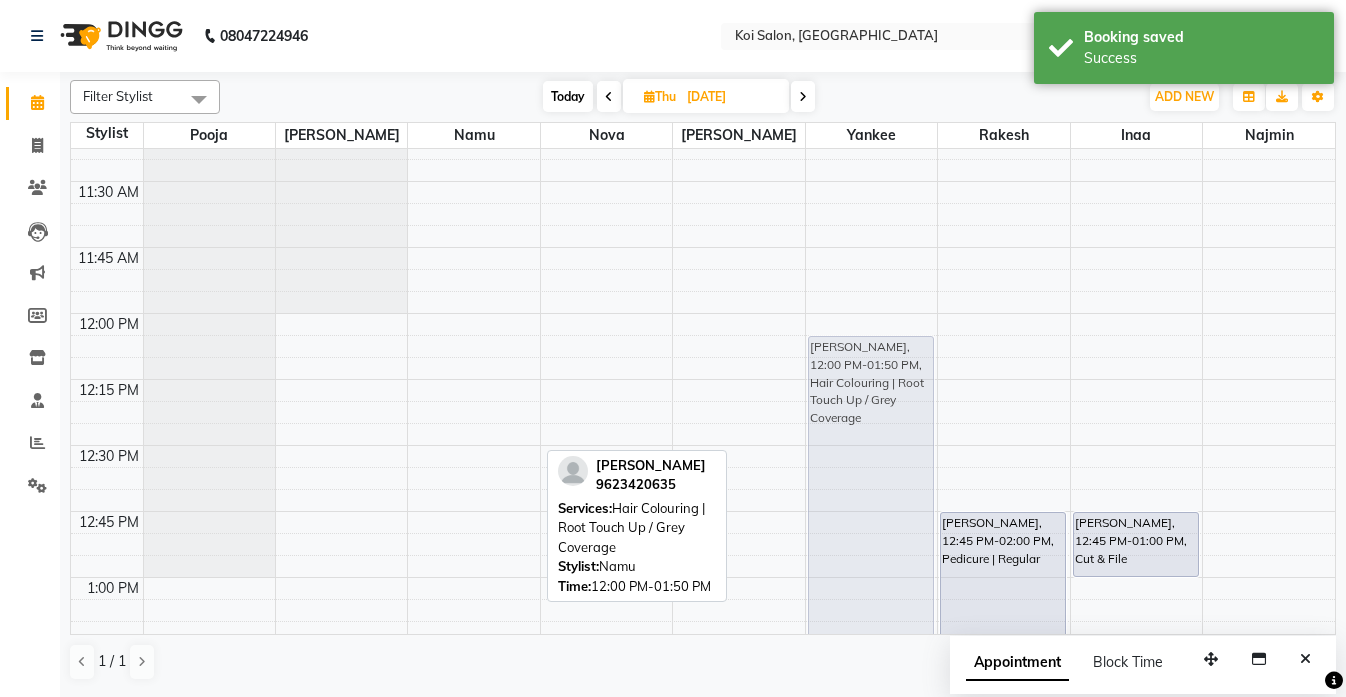 drag, startPoint x: 460, startPoint y: 464, endPoint x: 832, endPoint y: 490, distance: 372.9075 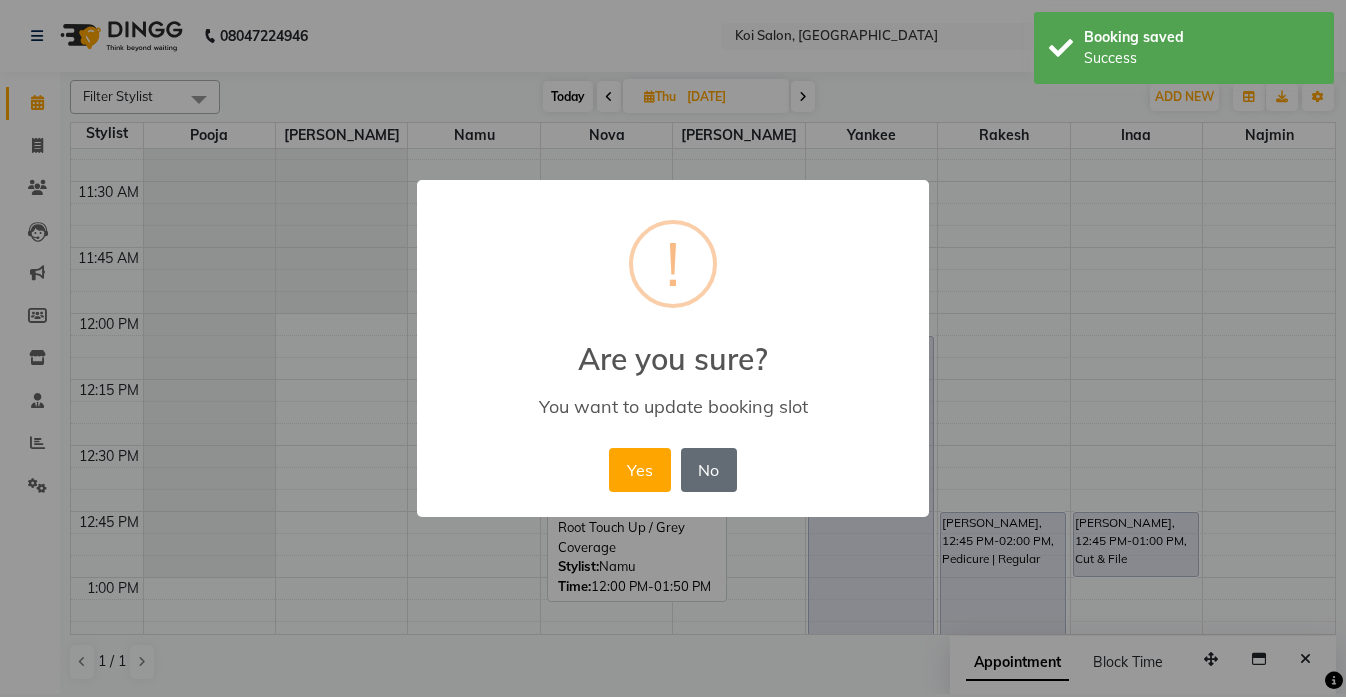 click on "No" at bounding box center (709, 470) 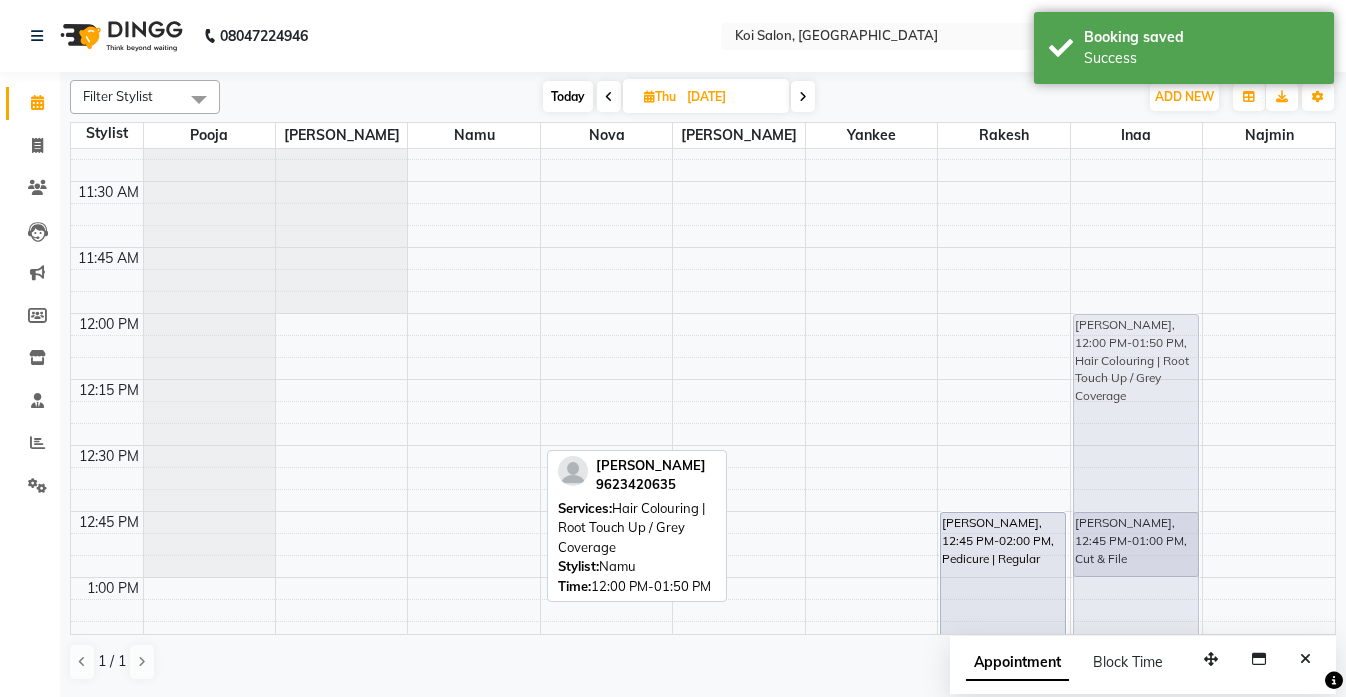 drag, startPoint x: 447, startPoint y: 411, endPoint x: 1134, endPoint y: 408, distance: 687.00653 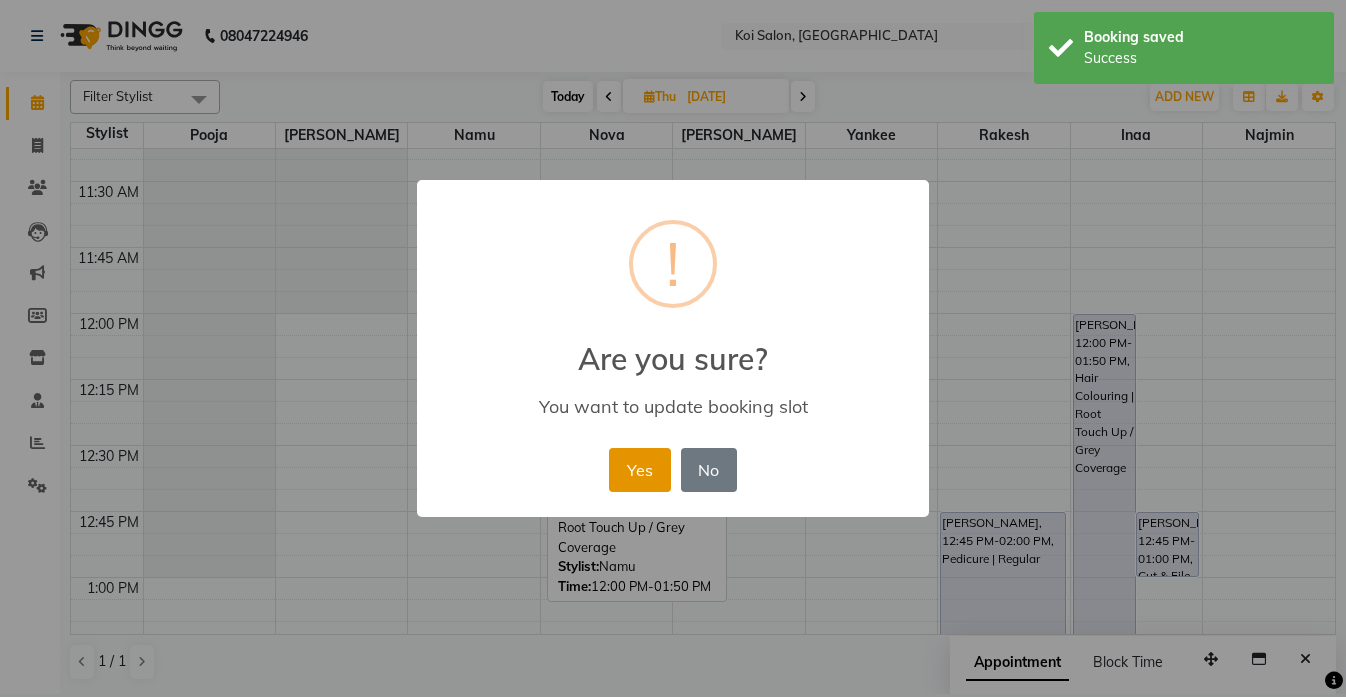 click on "Yes" at bounding box center (639, 470) 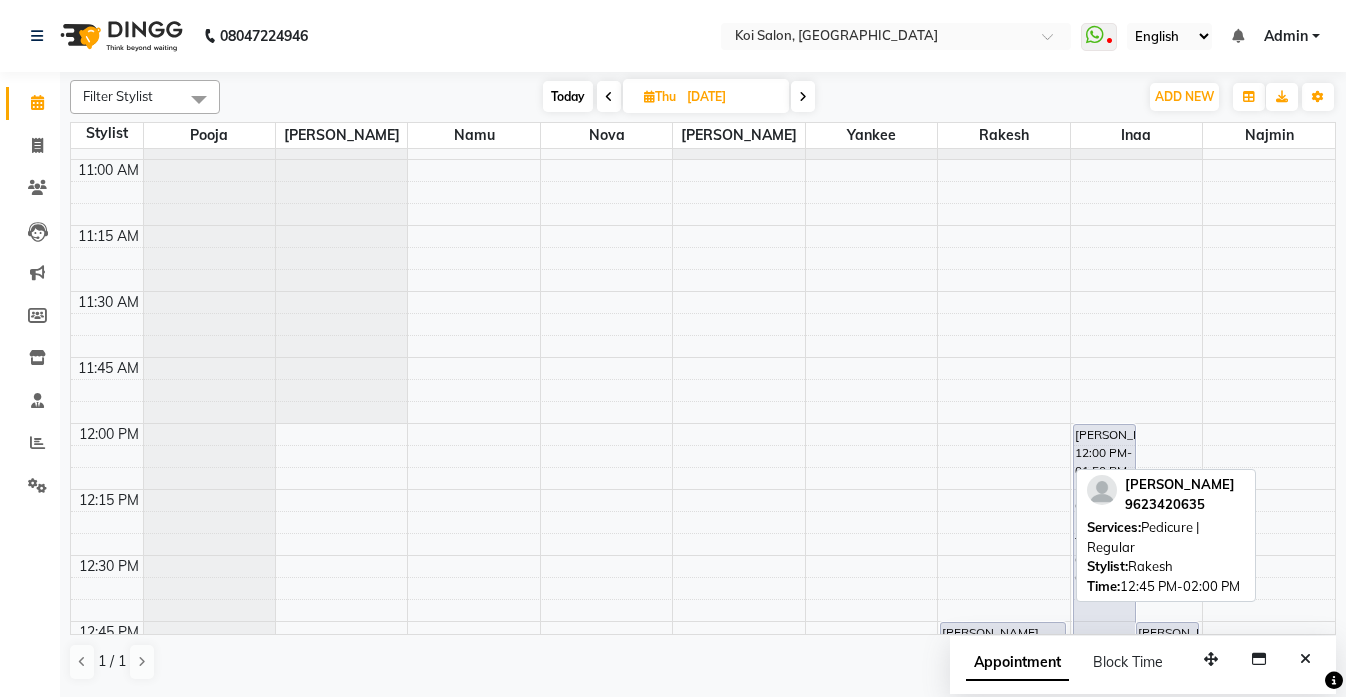 scroll, scrollTop: 513, scrollLeft: 0, axis: vertical 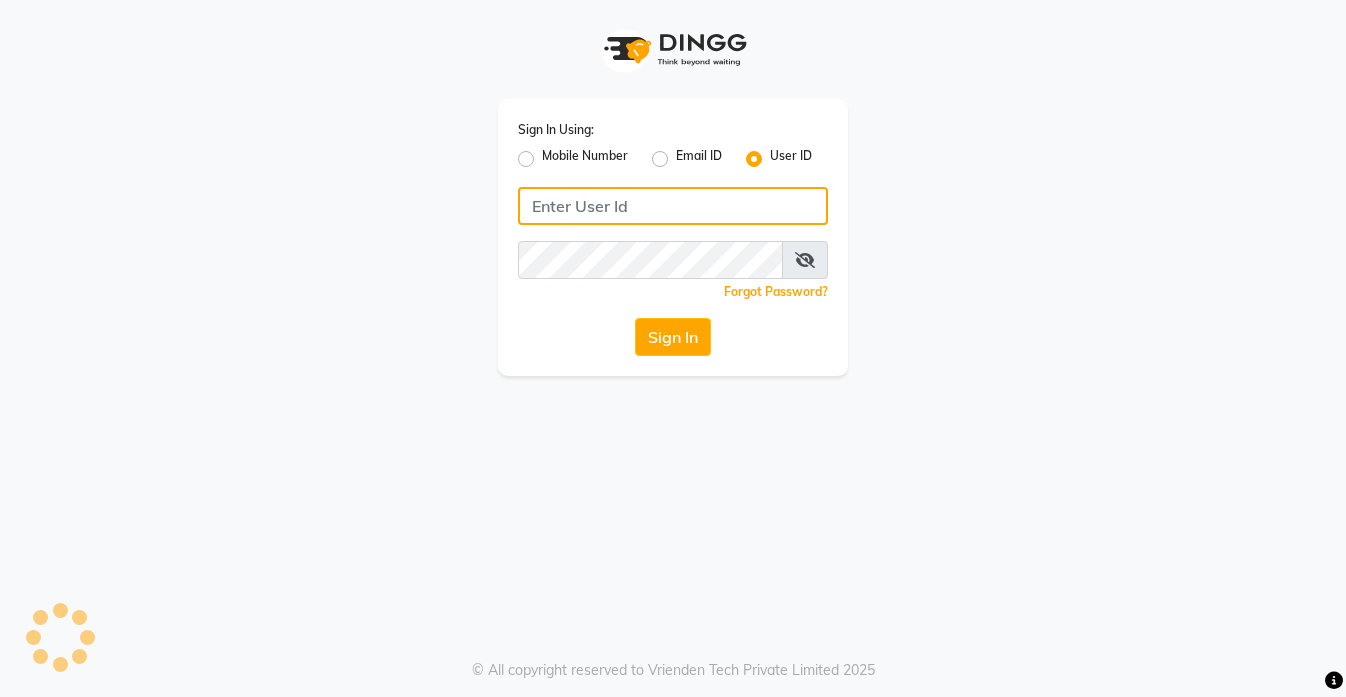 type on "koisalon" 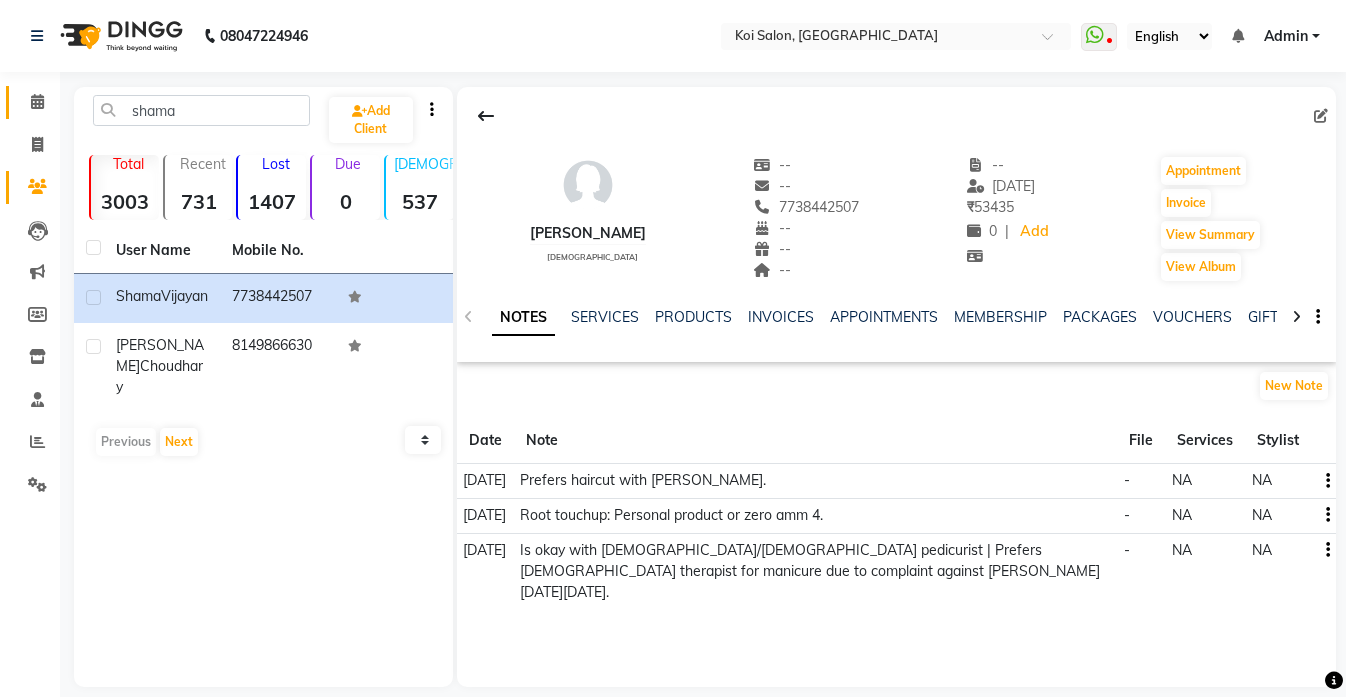 scroll, scrollTop: 20, scrollLeft: 0, axis: vertical 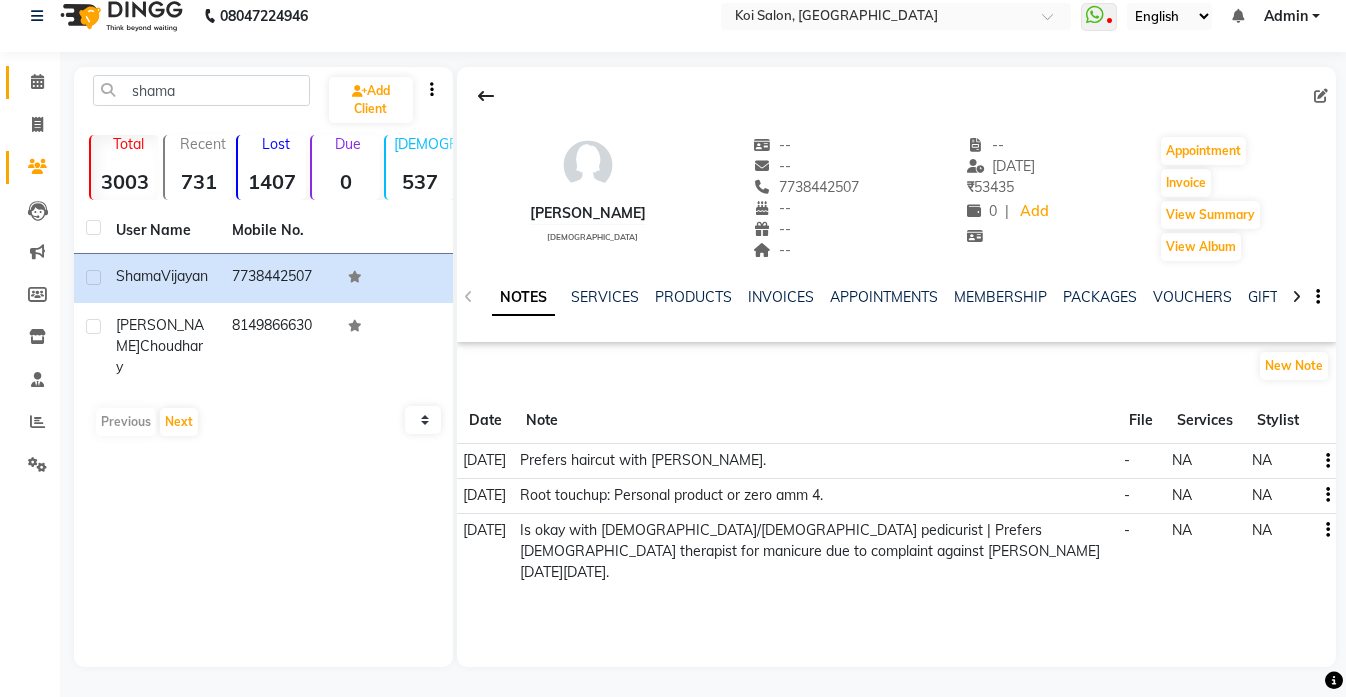 click on "08047224946 Select Location × [GEOGRAPHIC_DATA]   WhatsApp Status  ✕ Status:  Disconnected Most Recent Message: [DATE]     10:30 AM Recent Service Activity: [DATE]     10:47 AM  08047224946 Whatsapp Settings English ENGLISH Español العربية मराठी हिंदी ગુજરાતી தமிழ் 中文 Notifications nothing to show Admin Manage Profile Change Password Sign out  Version:3.14.0  ☀ Koi Salon, Kalyani Nagar   Calendar  Invoice  Clients  Leads   Marketing  Members  Inventory  Staff  Reports  Settings Completed InProgress Upcoming Dropped Tentative Check-In Confirm Bookings Generate Report Segments Page Builder shama  Add Client  Total  3003  Recent  731  Lost  1407  Due  0  [DEMOGRAPHIC_DATA]  537  [DEMOGRAPHIC_DATA]  2453  Member  0 User Name Mobile No. [PERSON_NAME]   7738442507  [PERSON_NAME]   8149866630   Previous   Next   10   50   100   [PERSON_NAME]   [DEMOGRAPHIC_DATA]  --   --   7738442507  --  --  --  -- [DATE] ₹    53435 0 |  Add   Appointment   Invoice  View Summary" 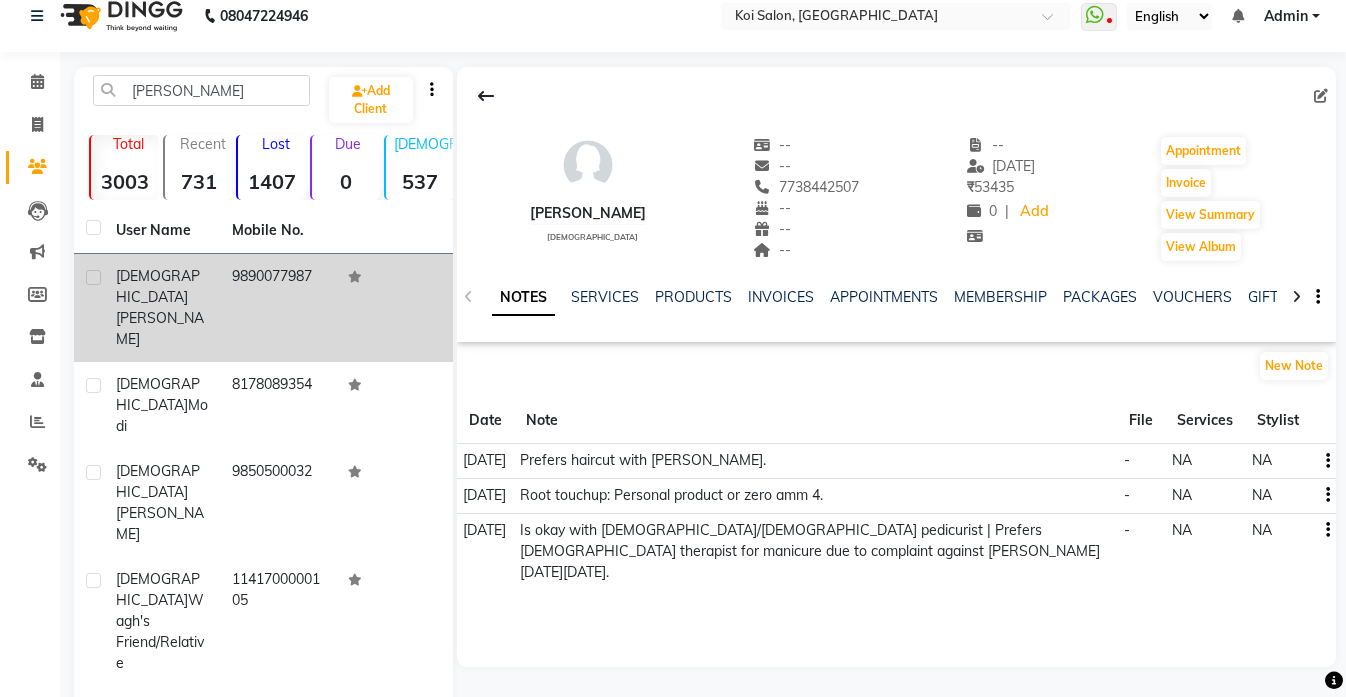 type on "[PERSON_NAME]" 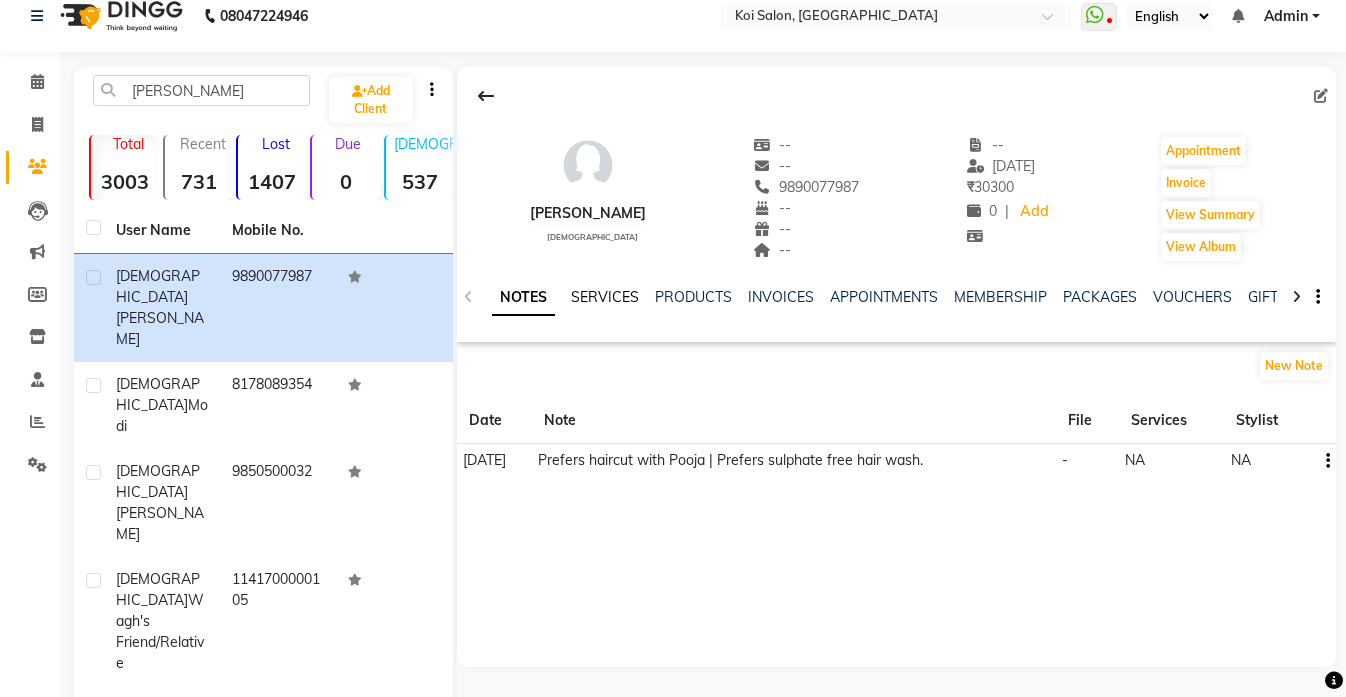 click on "SERVICES" 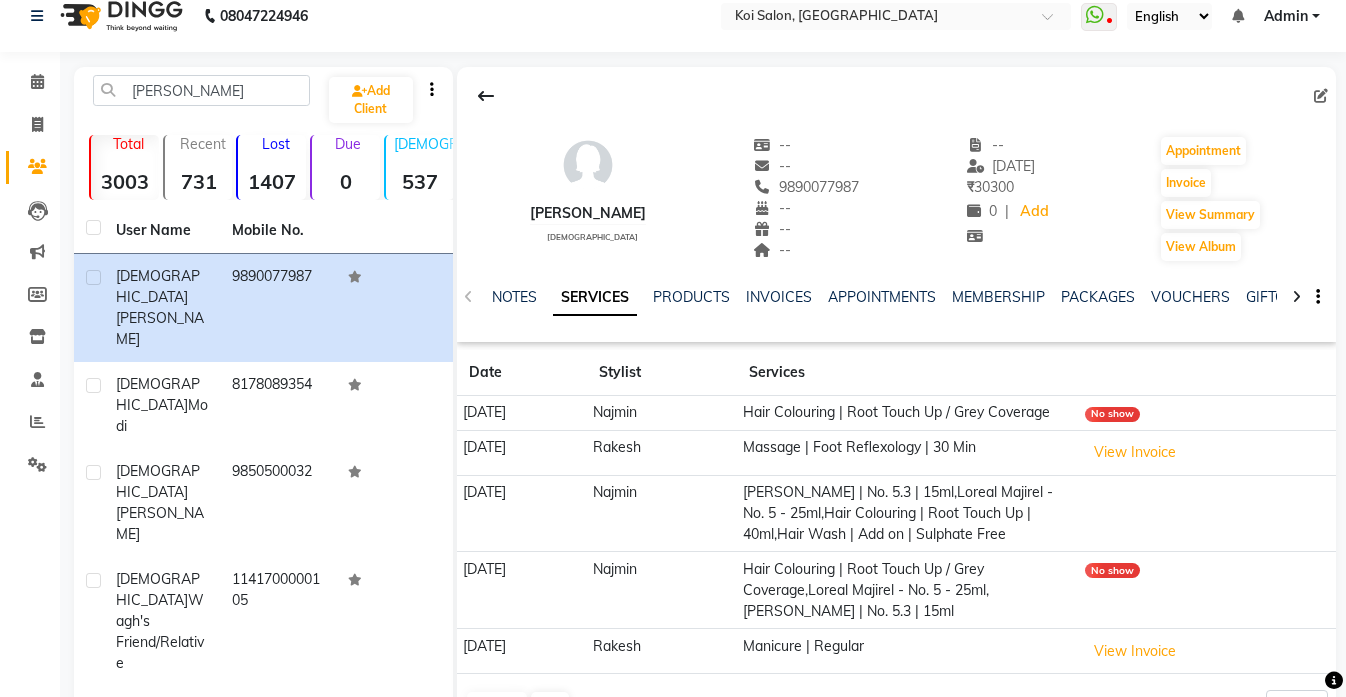 scroll, scrollTop: 104, scrollLeft: 0, axis: vertical 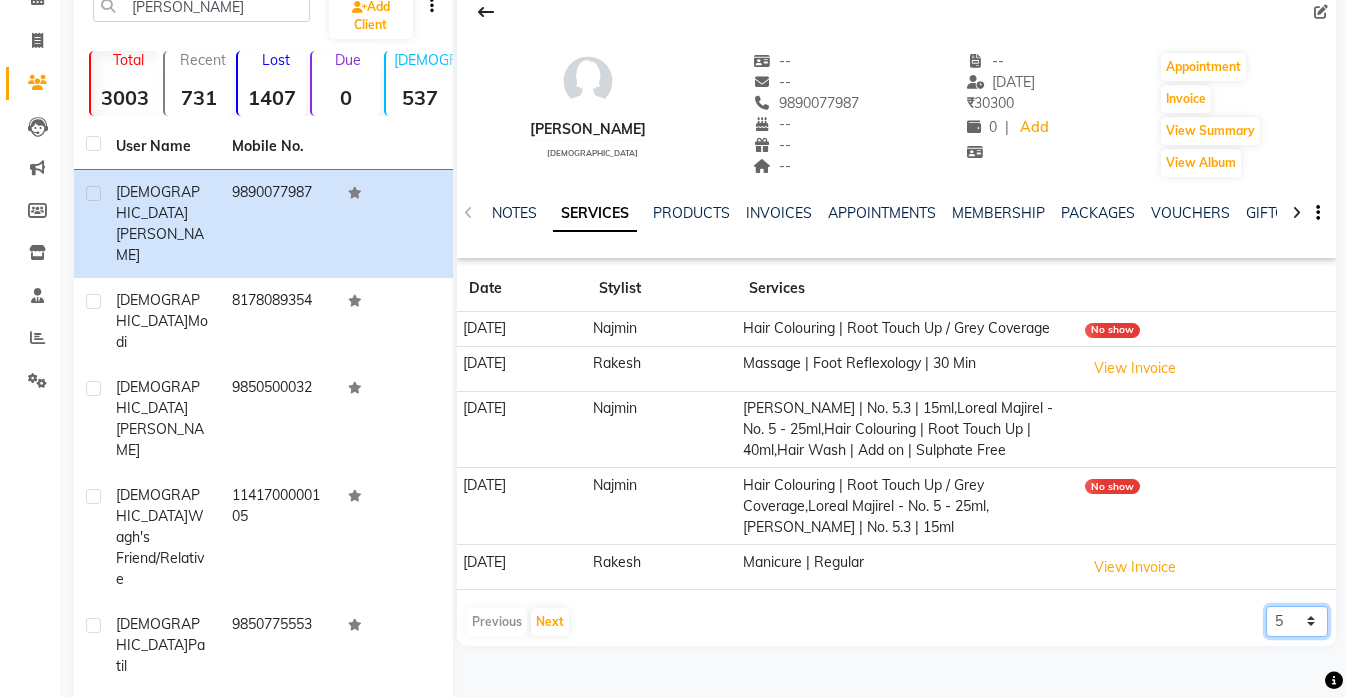 click on "5 10 50 100 500" 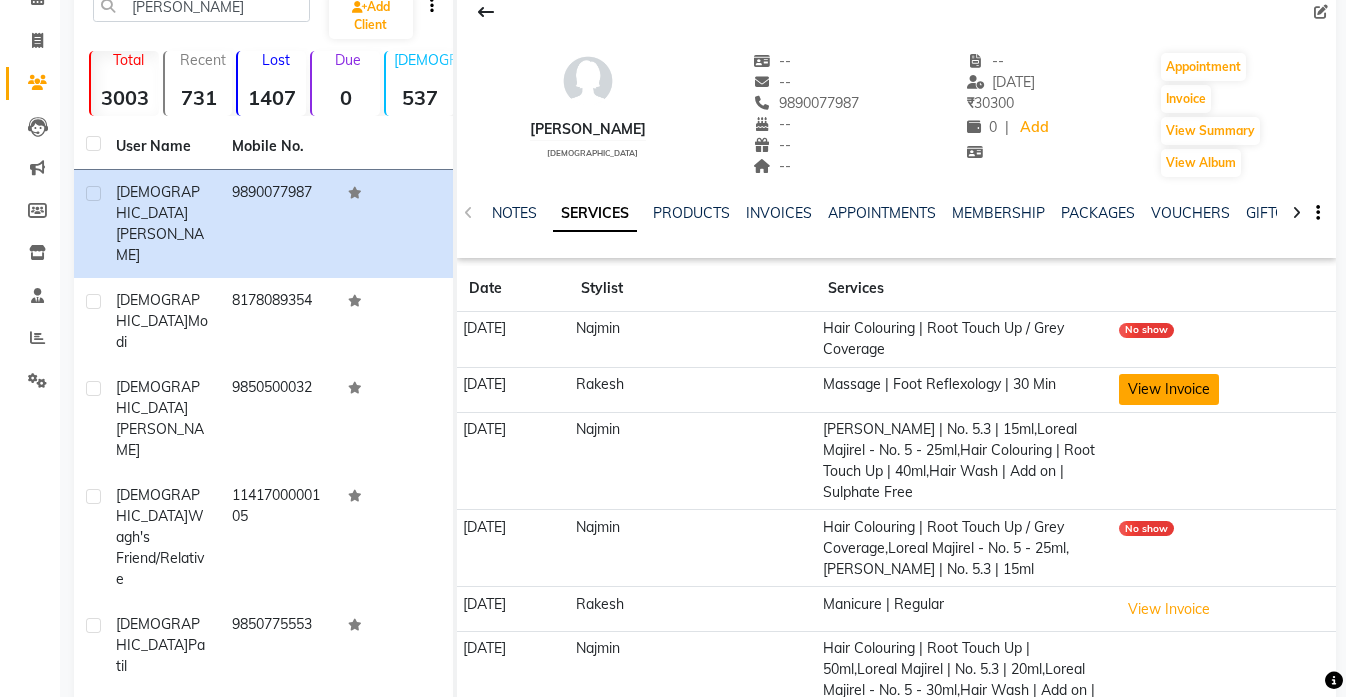 click on "View Invoice" 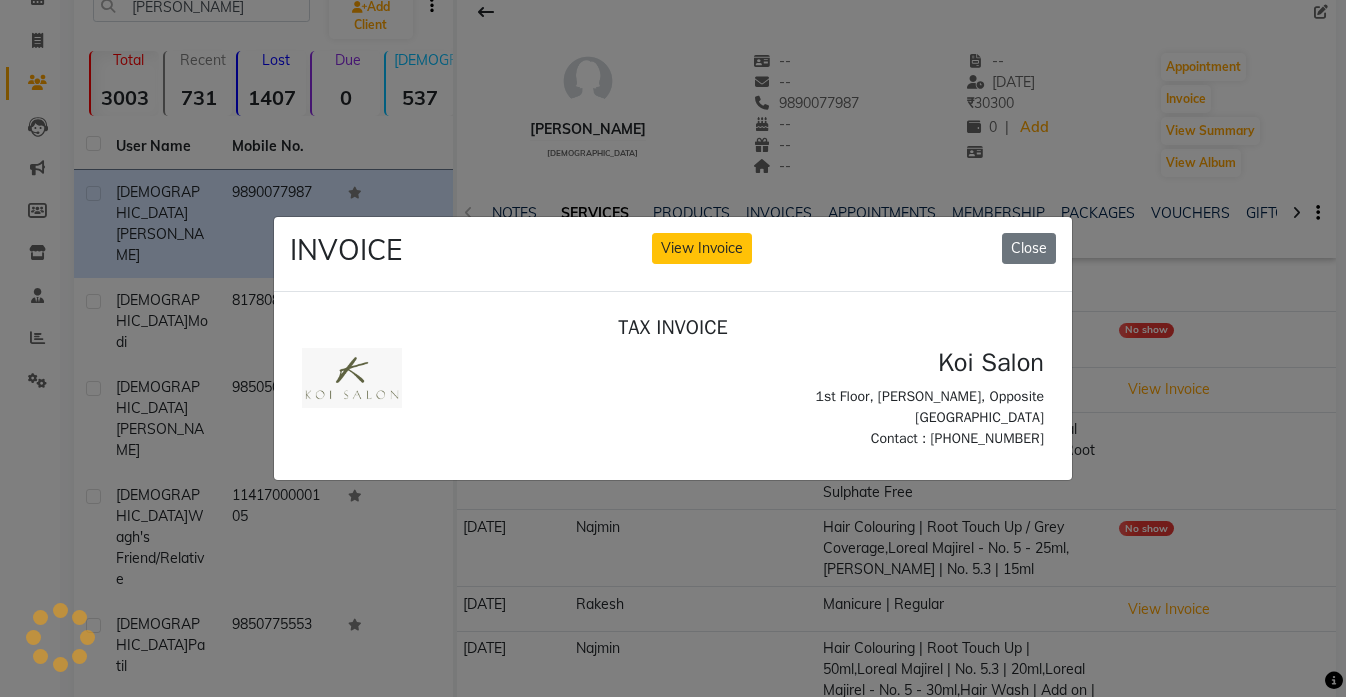 scroll, scrollTop: 0, scrollLeft: 0, axis: both 